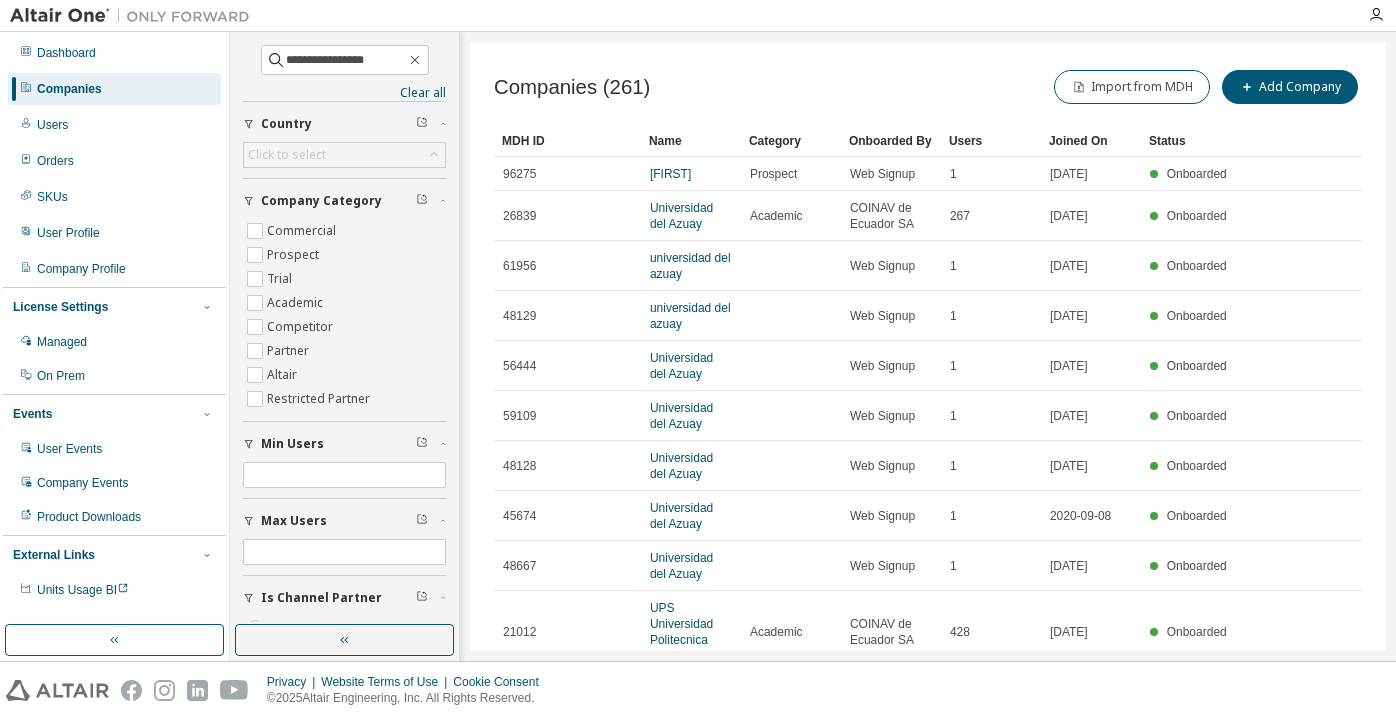 scroll, scrollTop: 0, scrollLeft: 0, axis: both 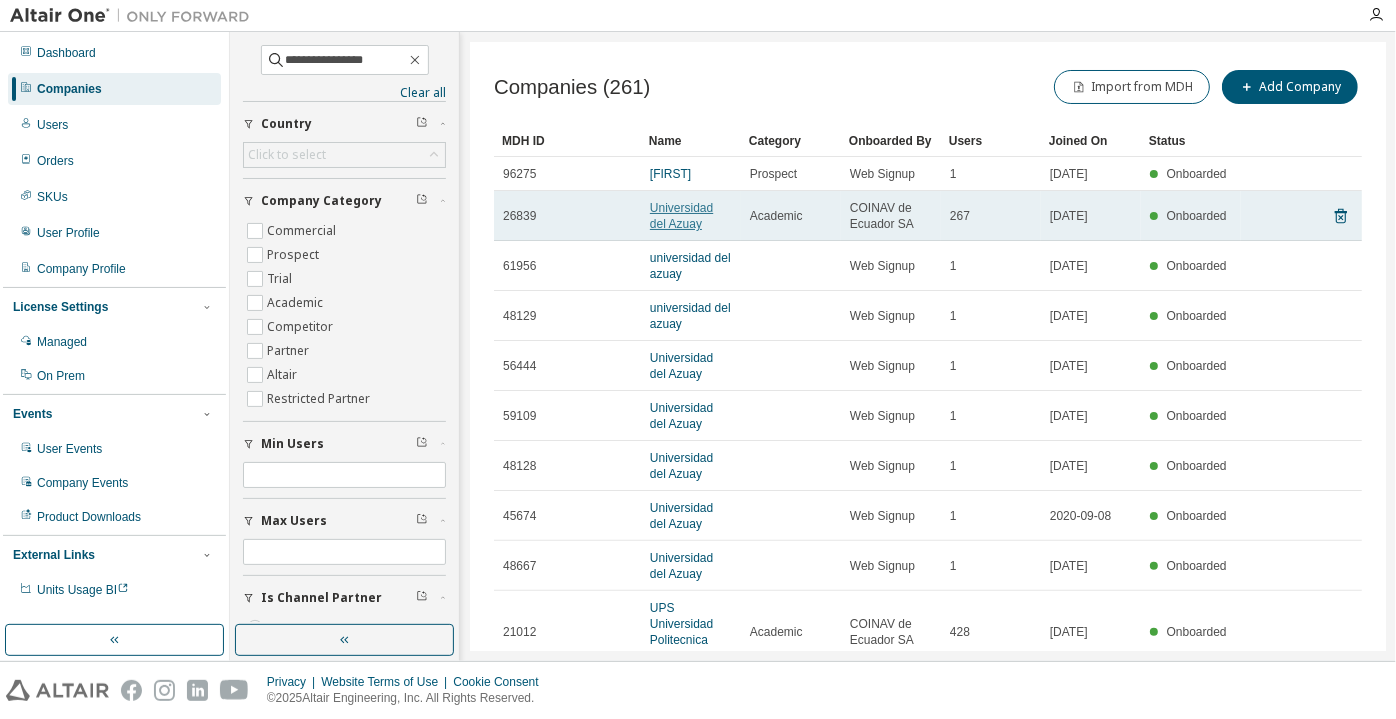 click on "Universidad del Azuay" at bounding box center [681, 216] 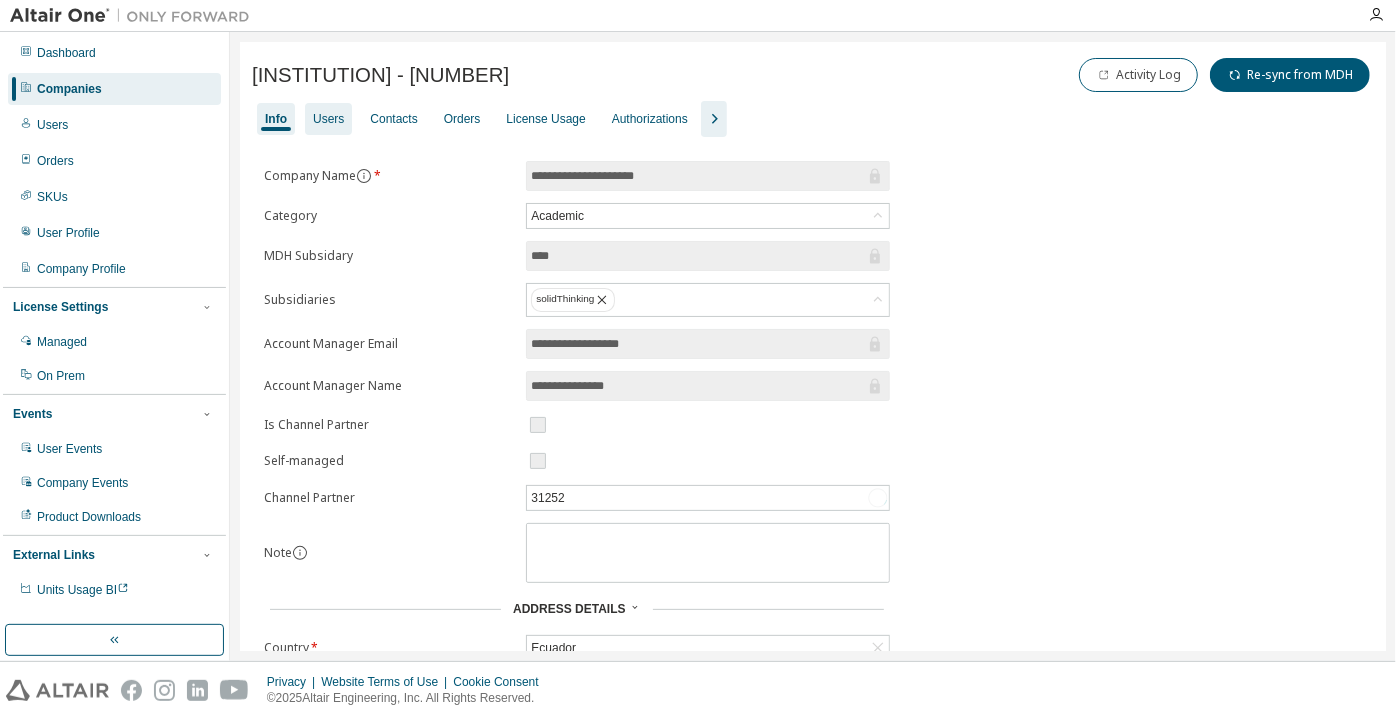 click on "Users" at bounding box center (328, 119) 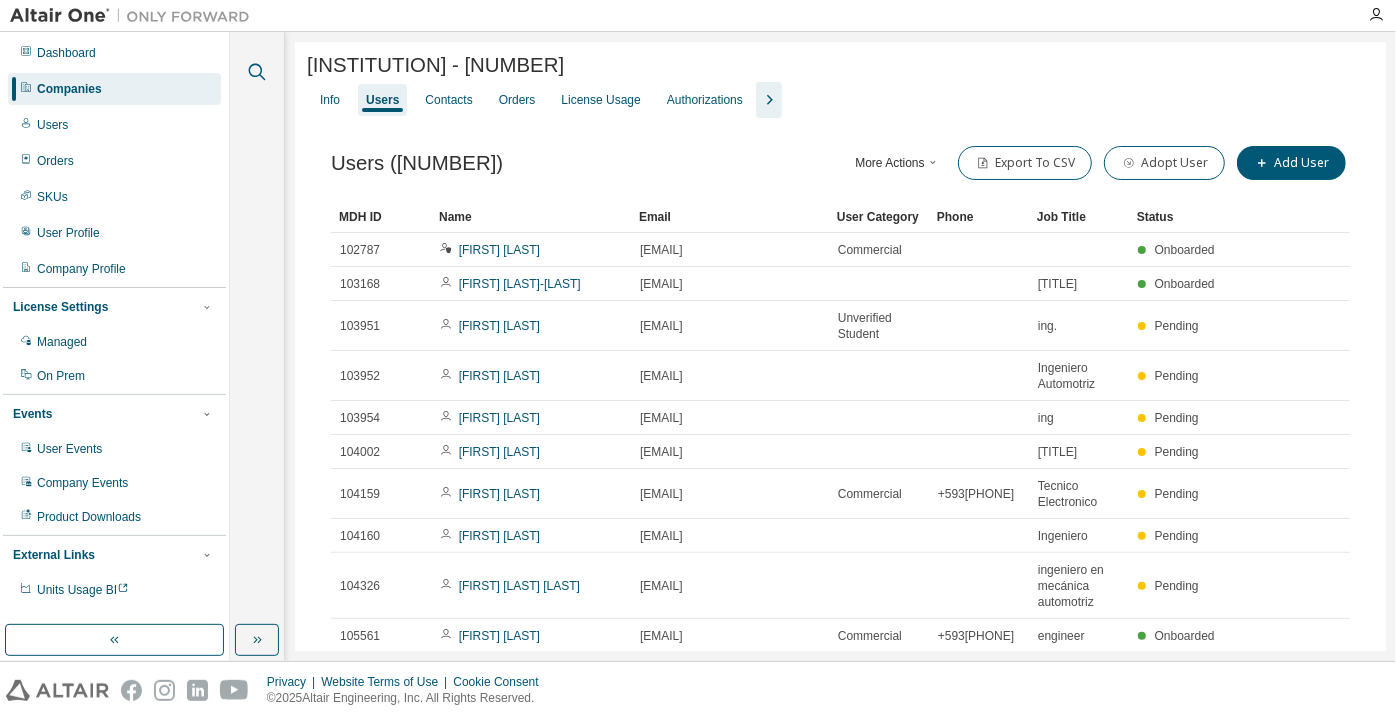 click 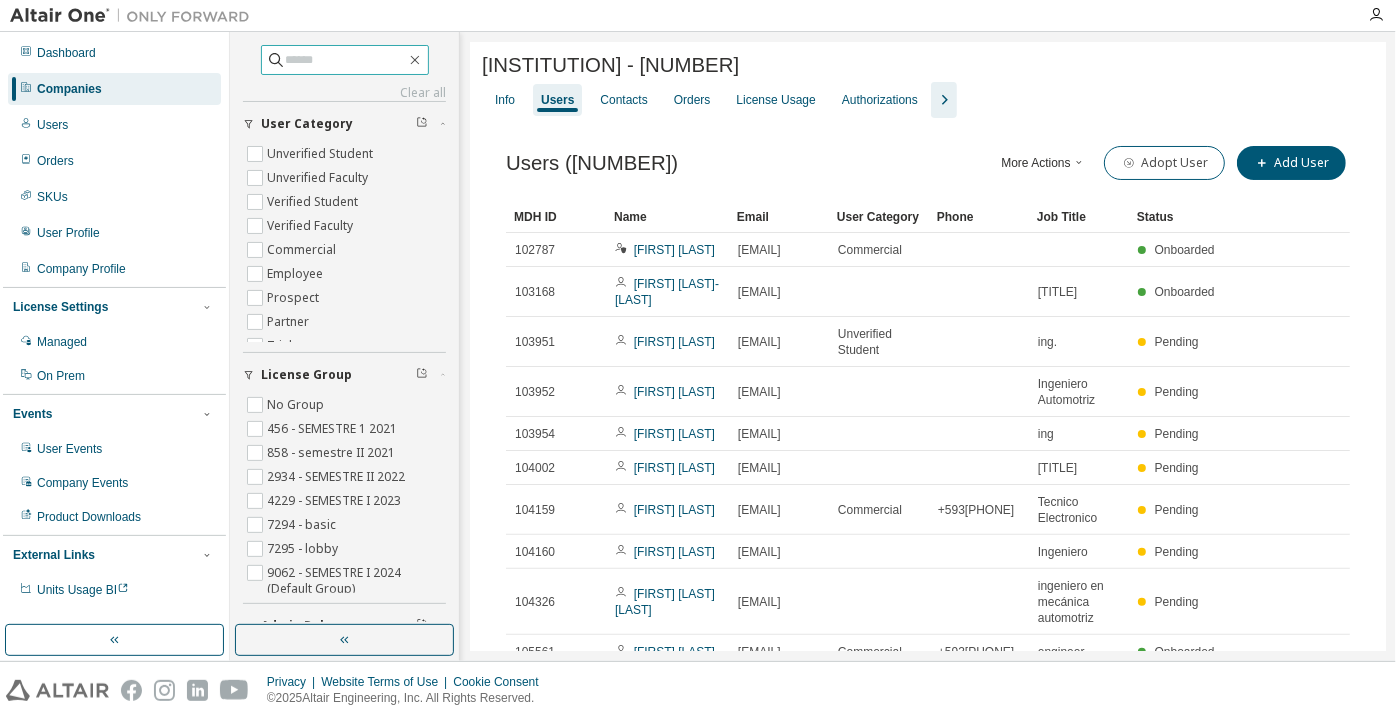 click at bounding box center (346, 60) 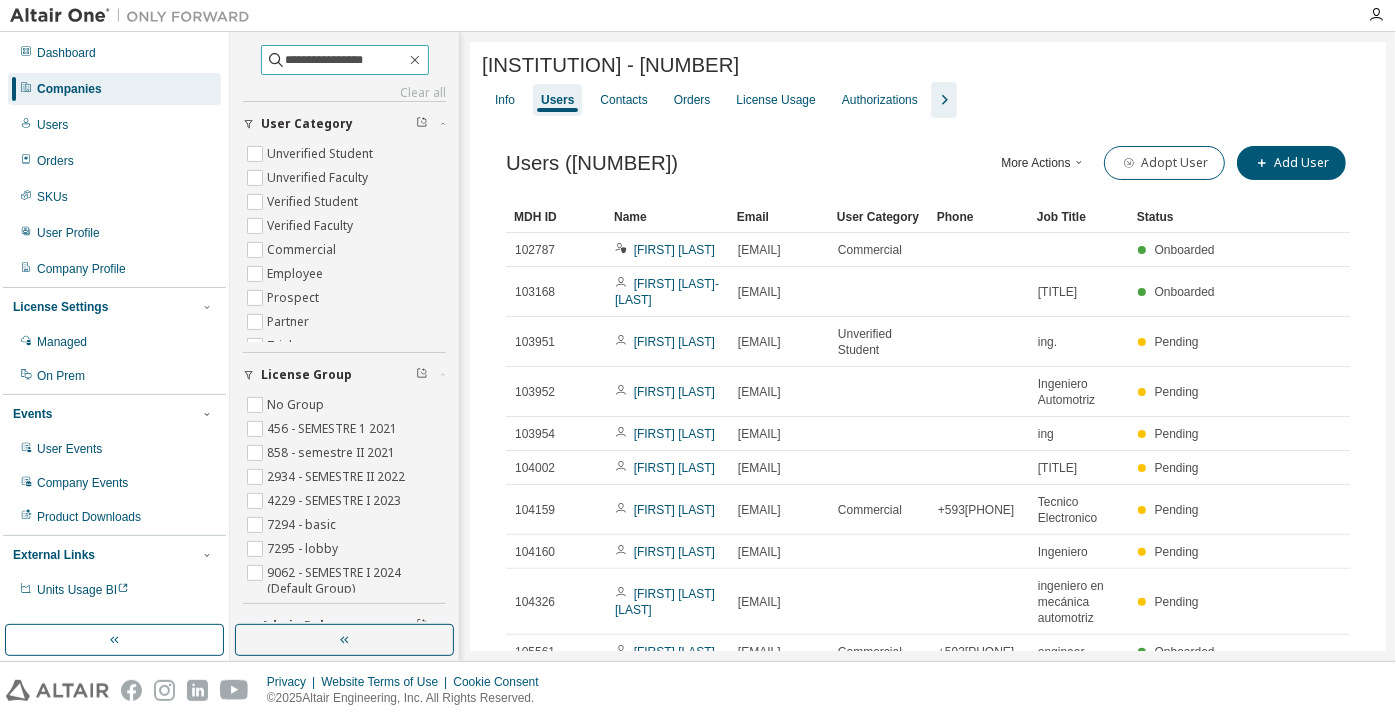 type on "**********" 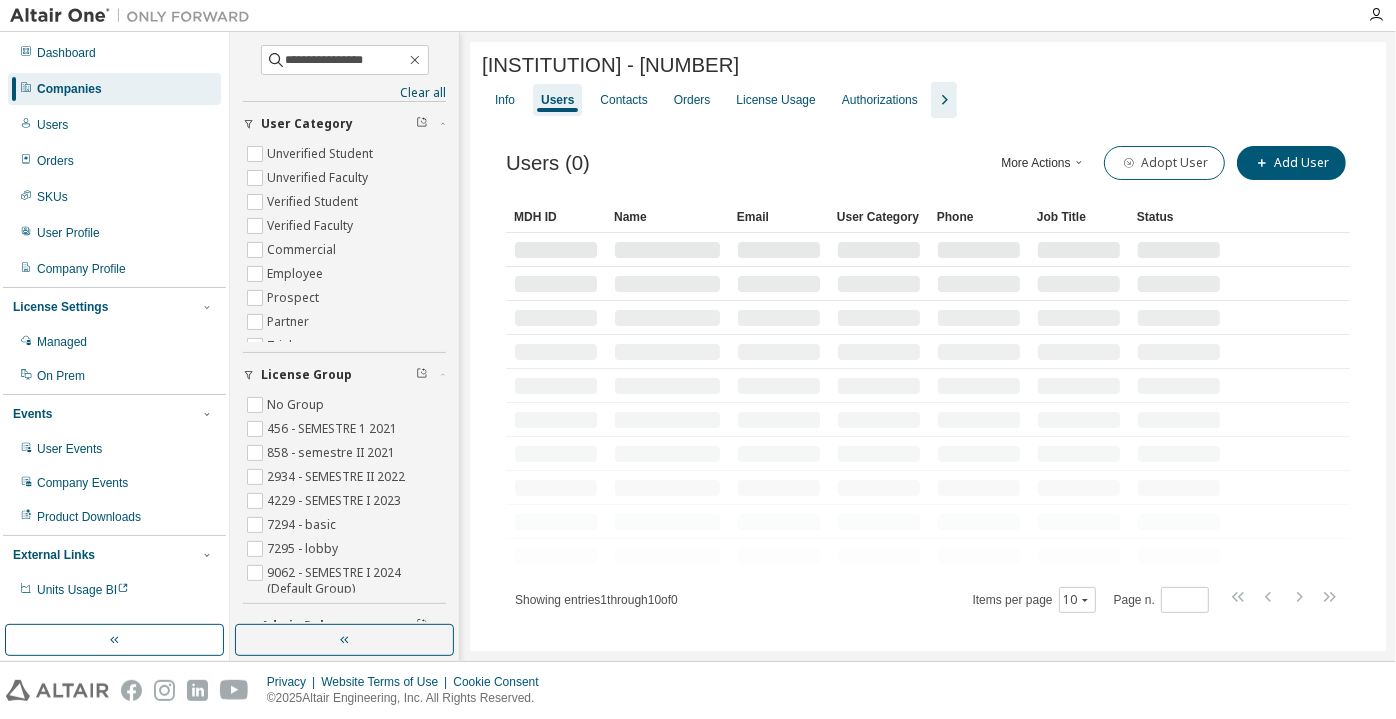 click 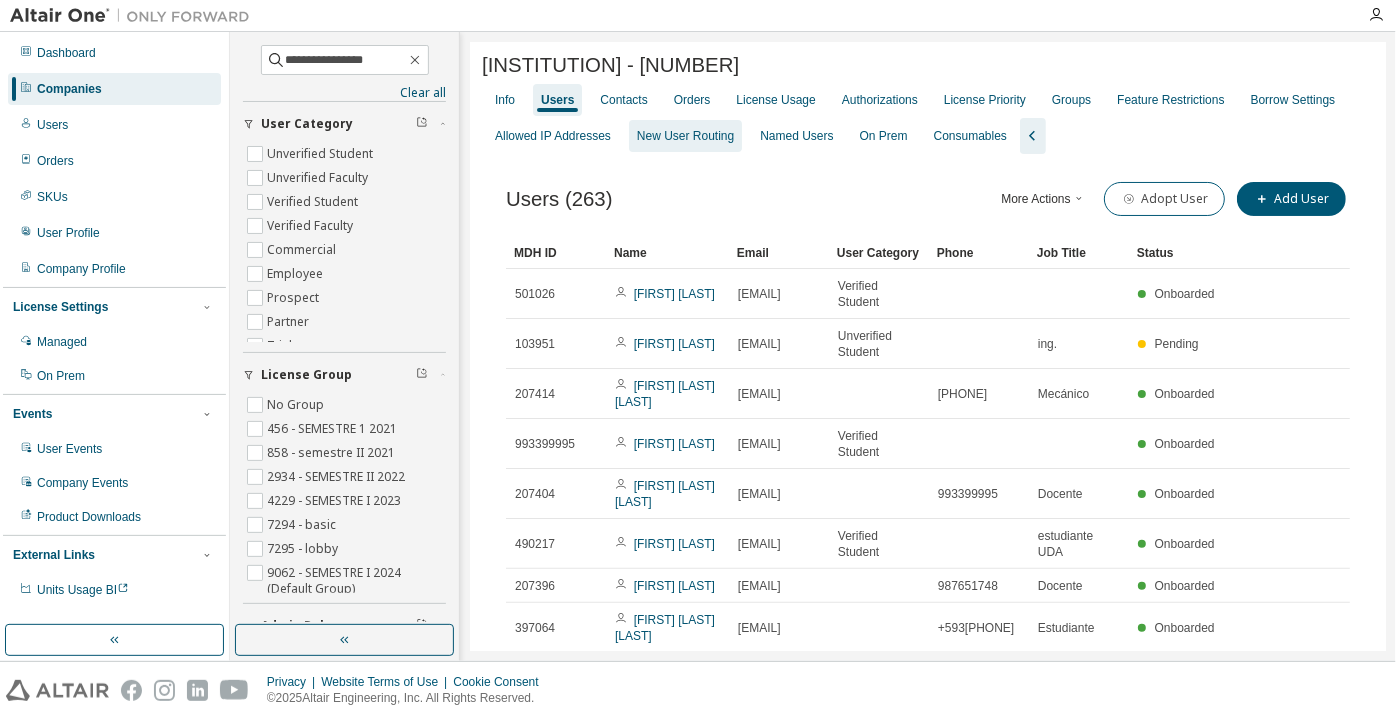 click on "New User Routing" at bounding box center (685, 136) 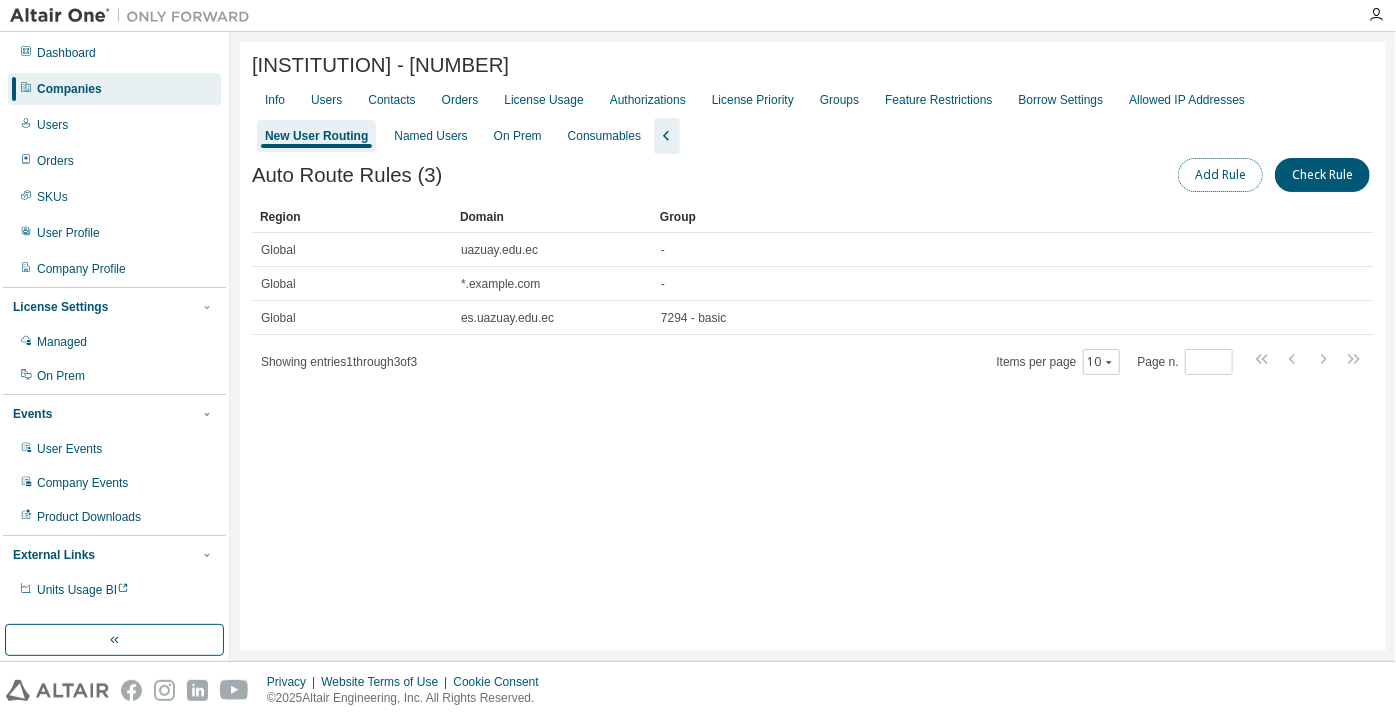 click on "Add Rule" at bounding box center [1220, 175] 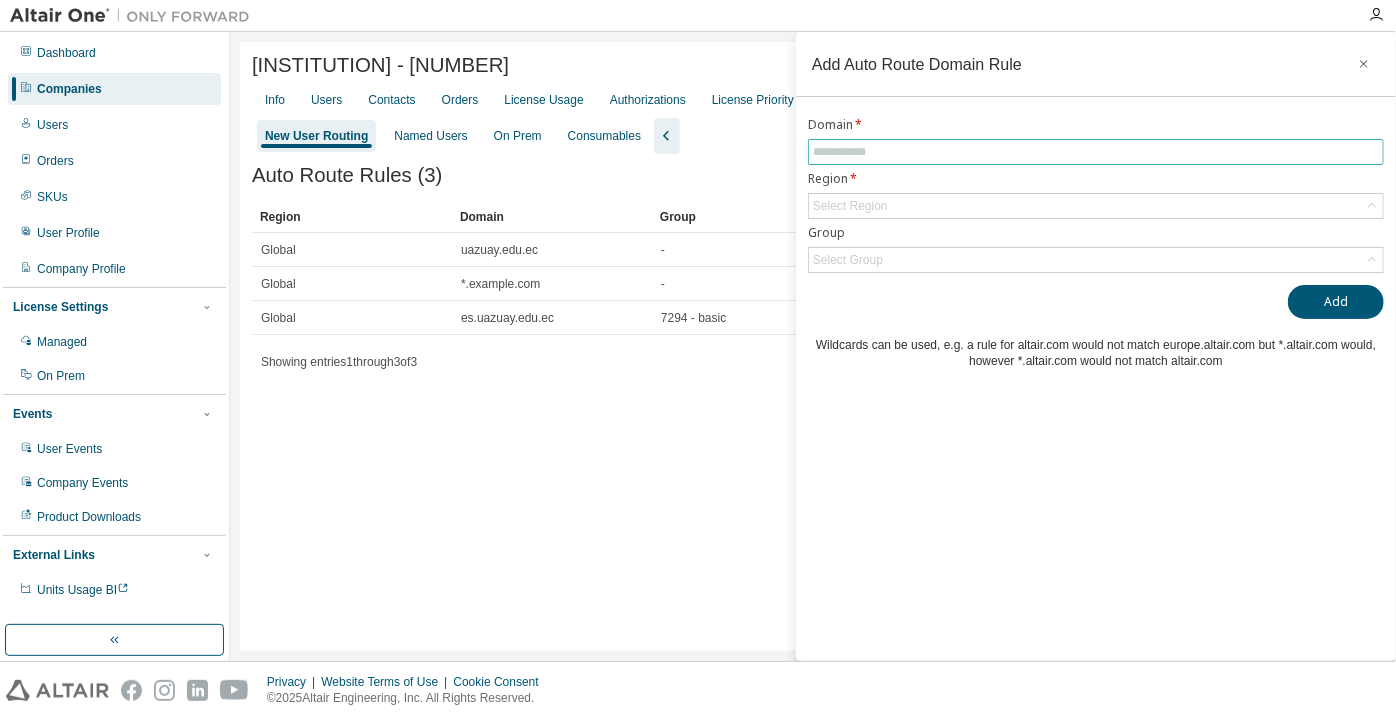 click at bounding box center (1096, 152) 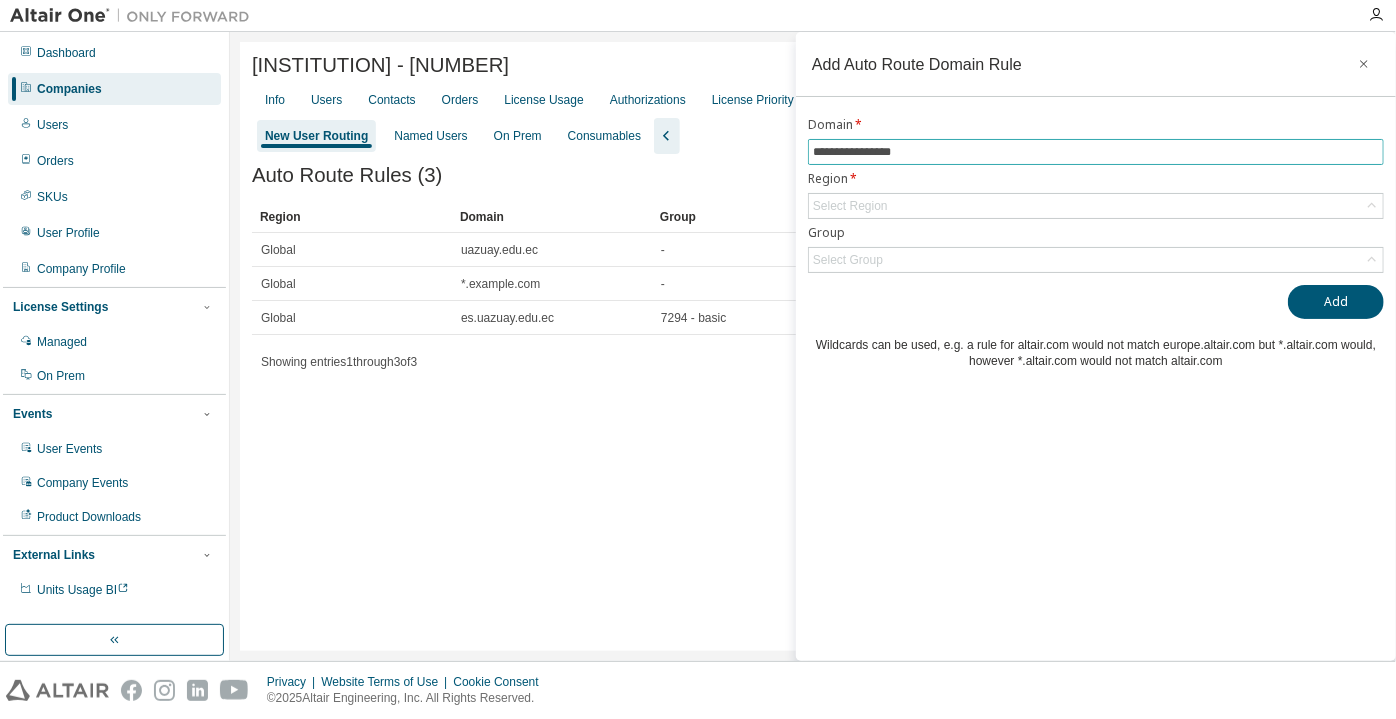 click on "**********" at bounding box center (1096, 152) 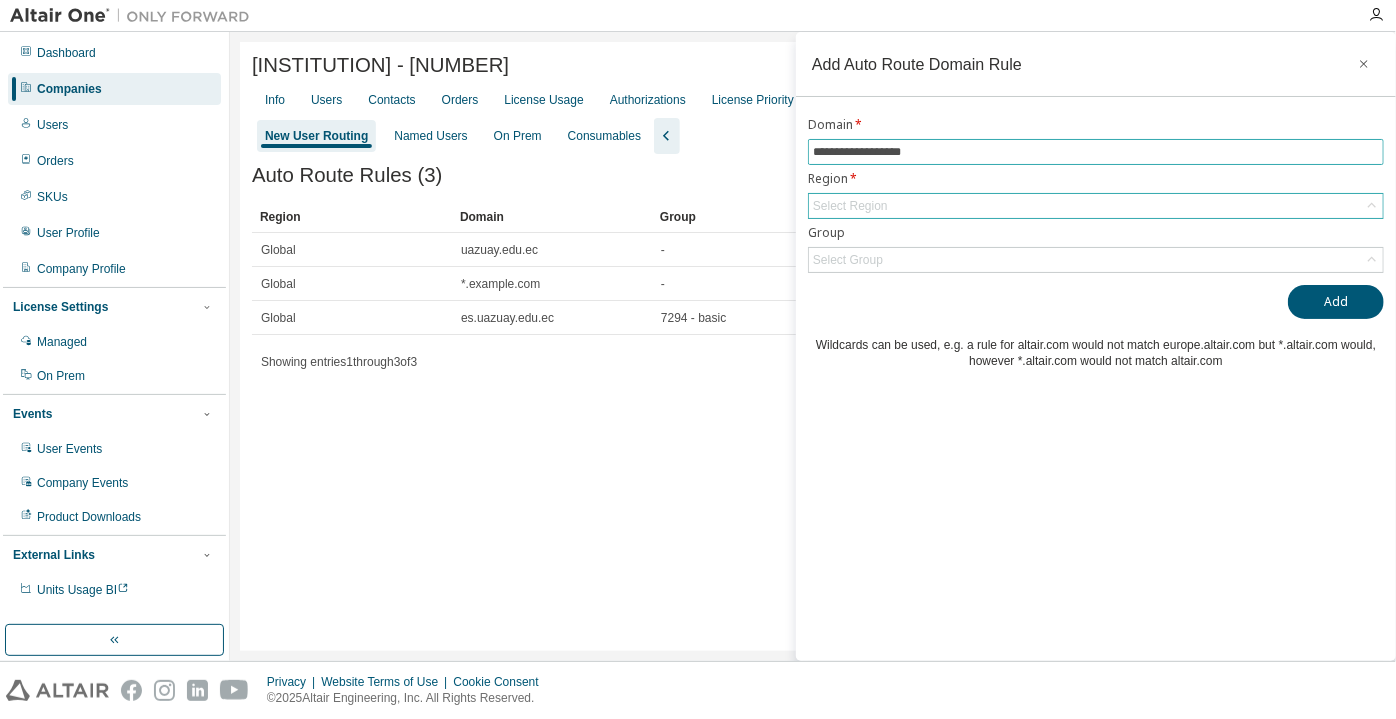type on "**********" 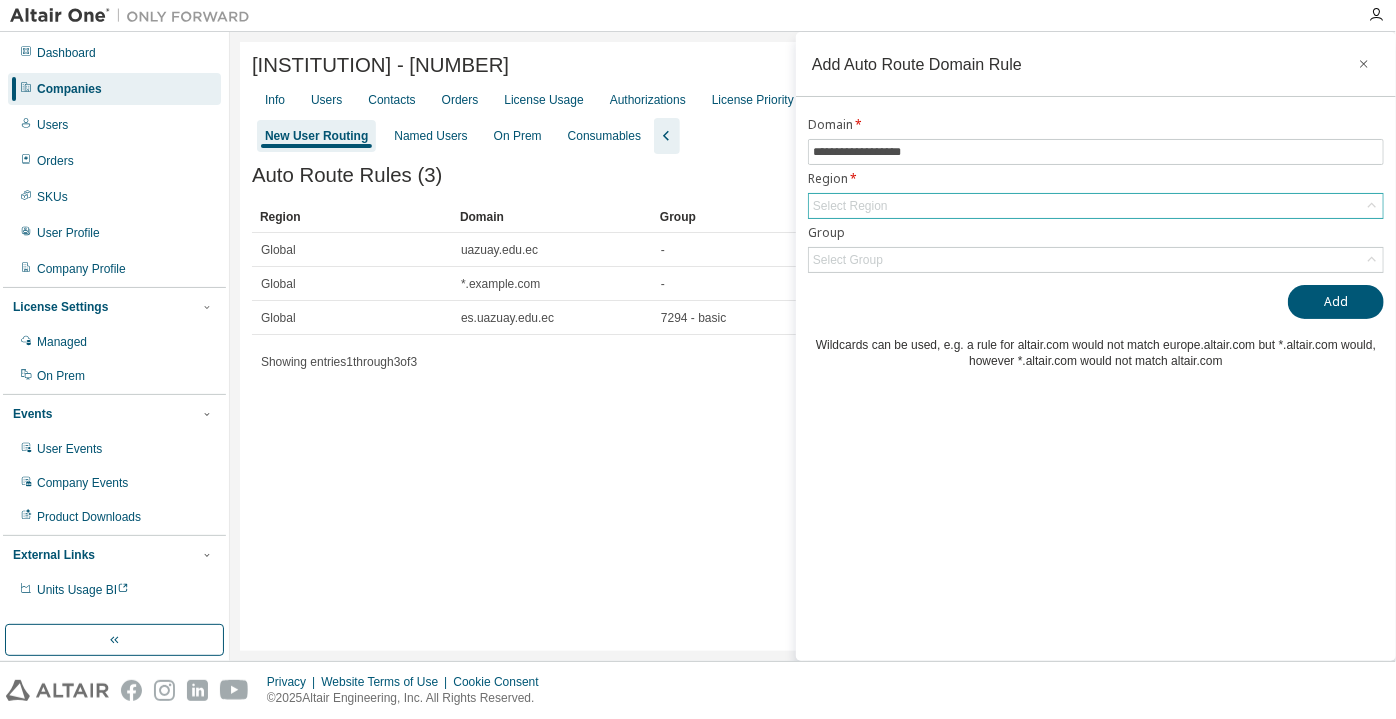 click on "Select Region" at bounding box center (1096, 206) 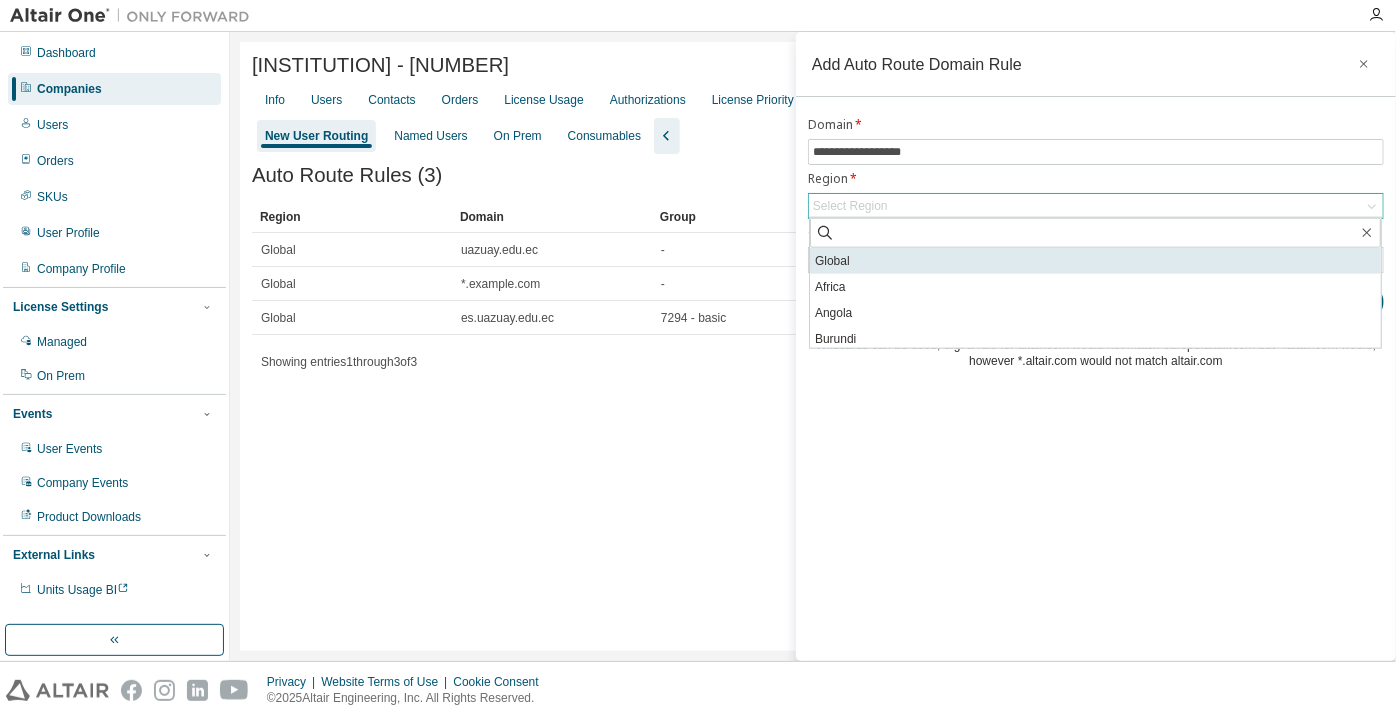 click on "Global" at bounding box center [1095, 261] 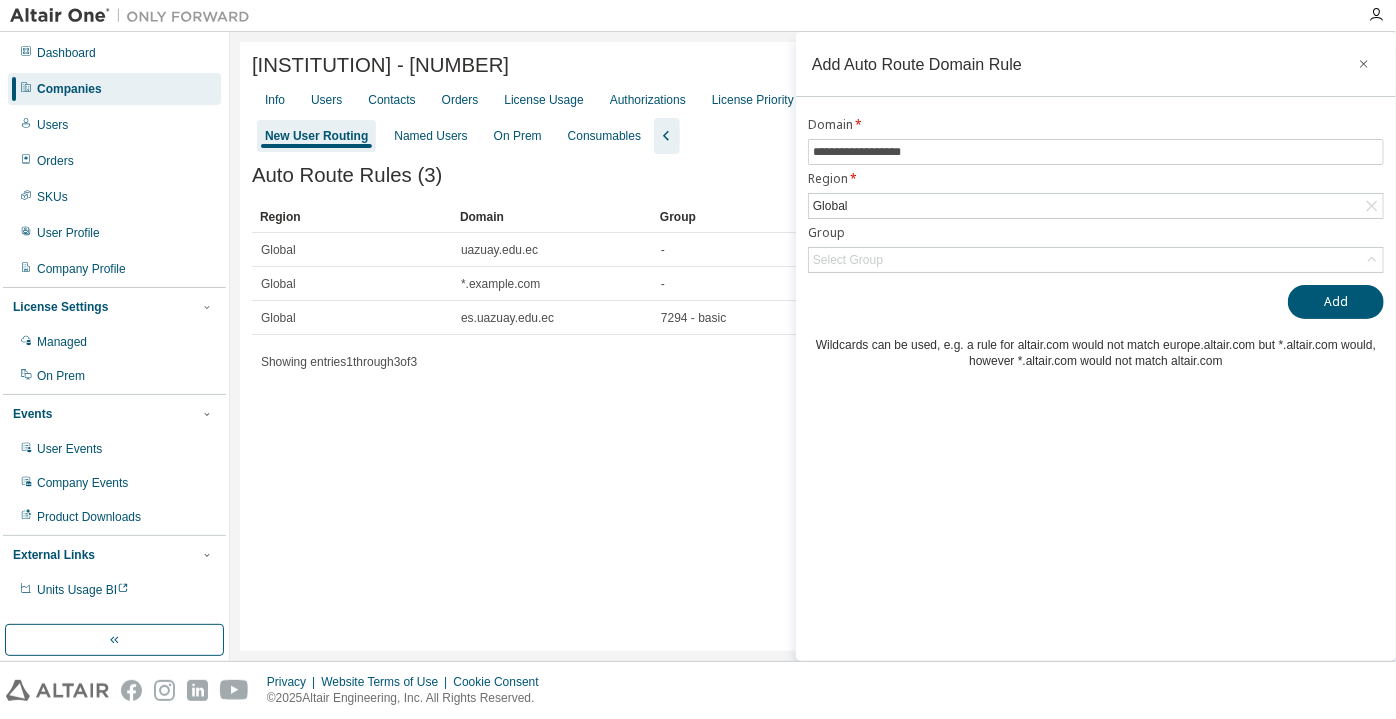 click on "**********" at bounding box center (1096, 243) 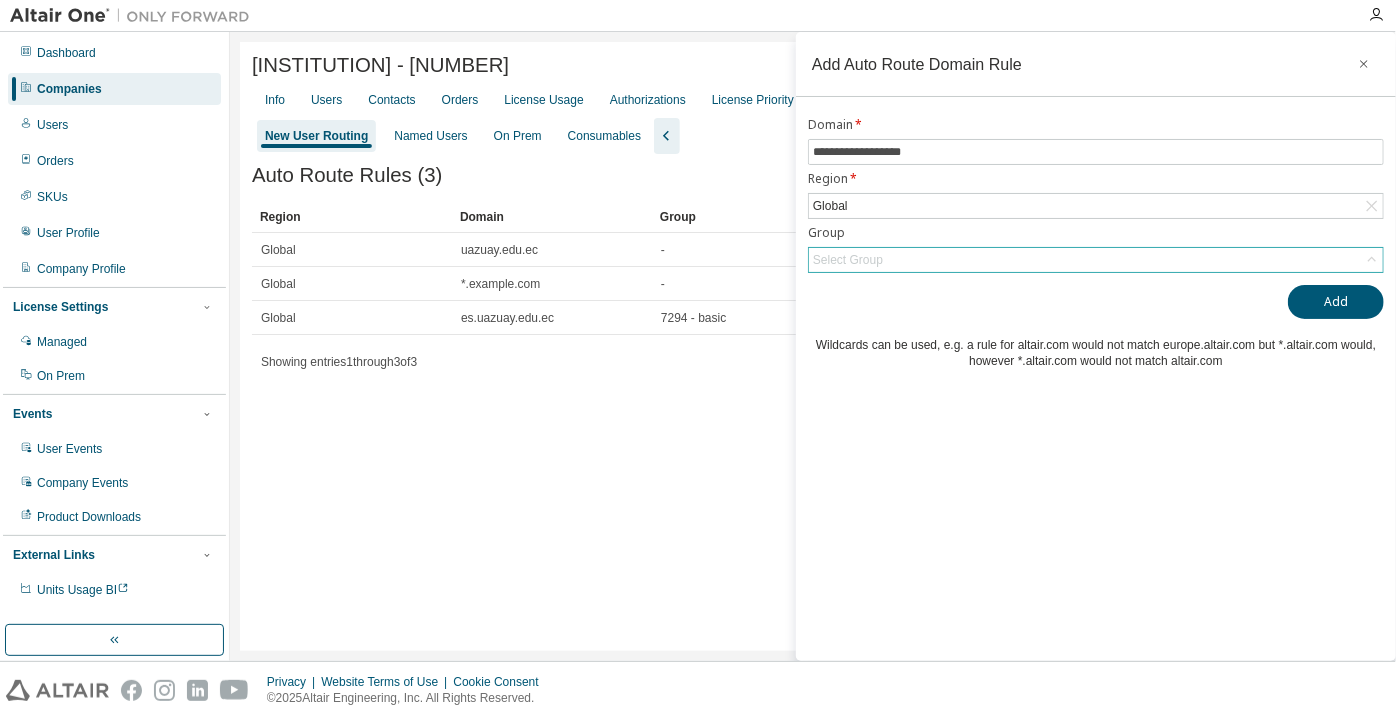click on "Select Group" at bounding box center (848, 260) 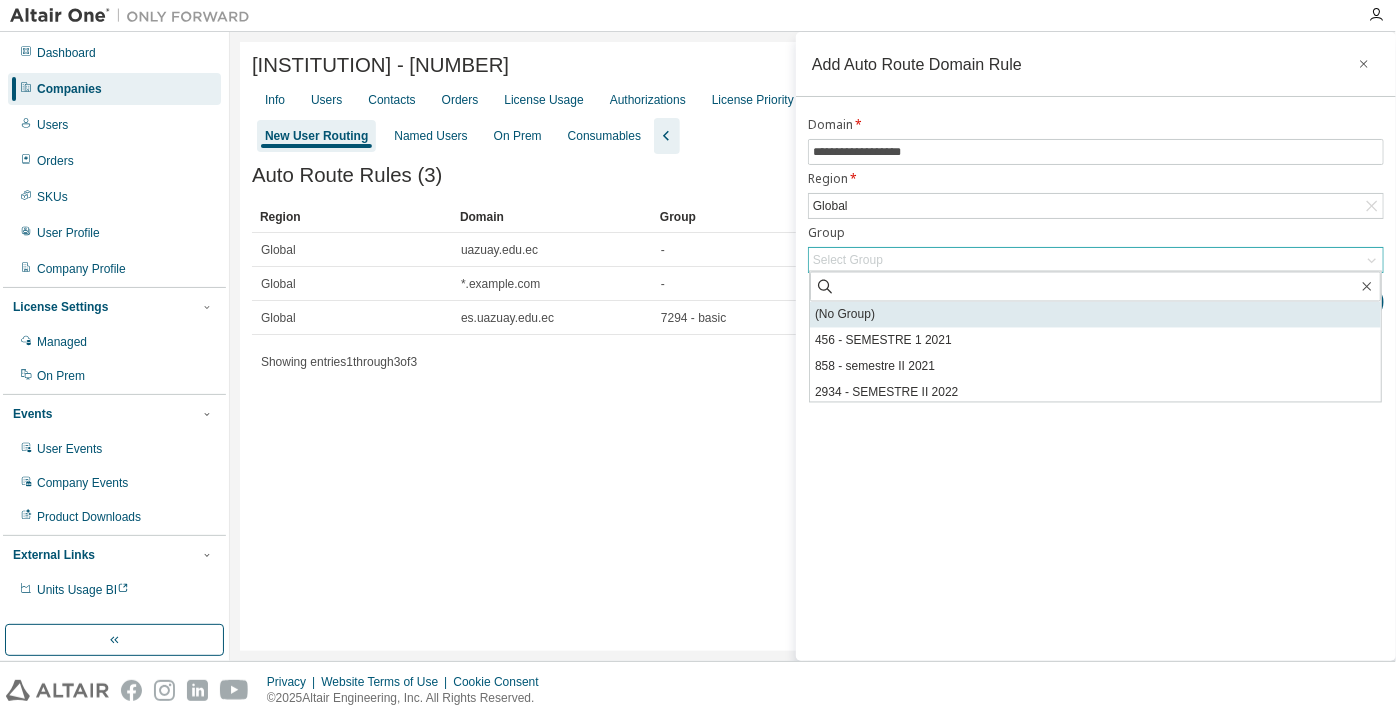 click on "(No Group)" at bounding box center (1095, 315) 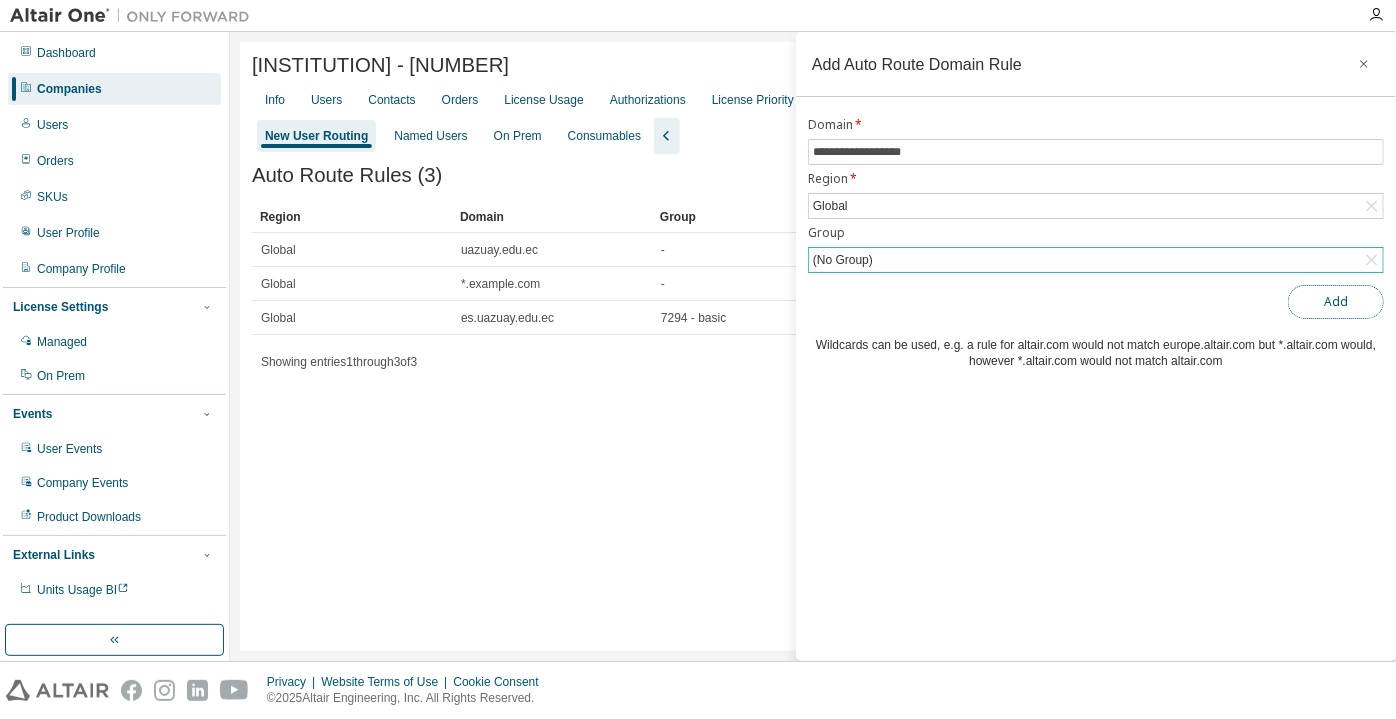drag, startPoint x: 1303, startPoint y: 297, endPoint x: 1292, endPoint y: 289, distance: 13.601471 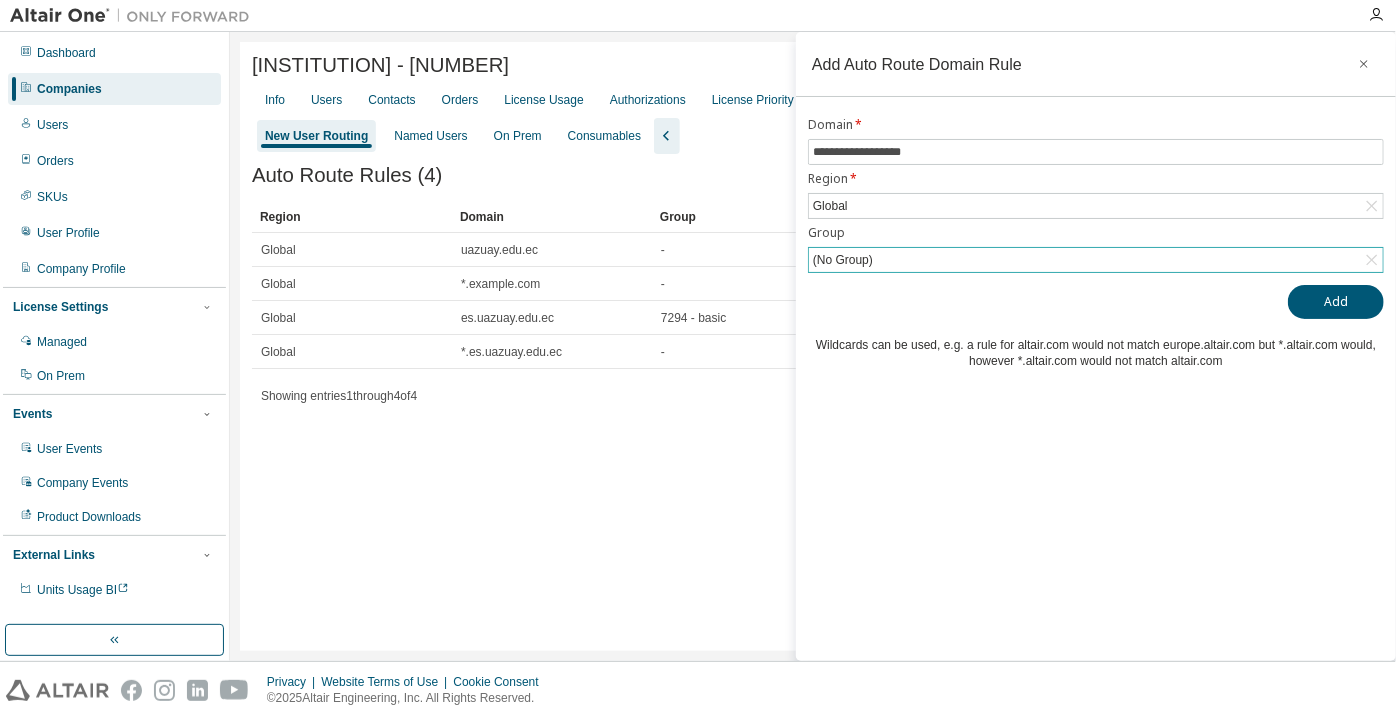 click on "Companies" at bounding box center [114, 89] 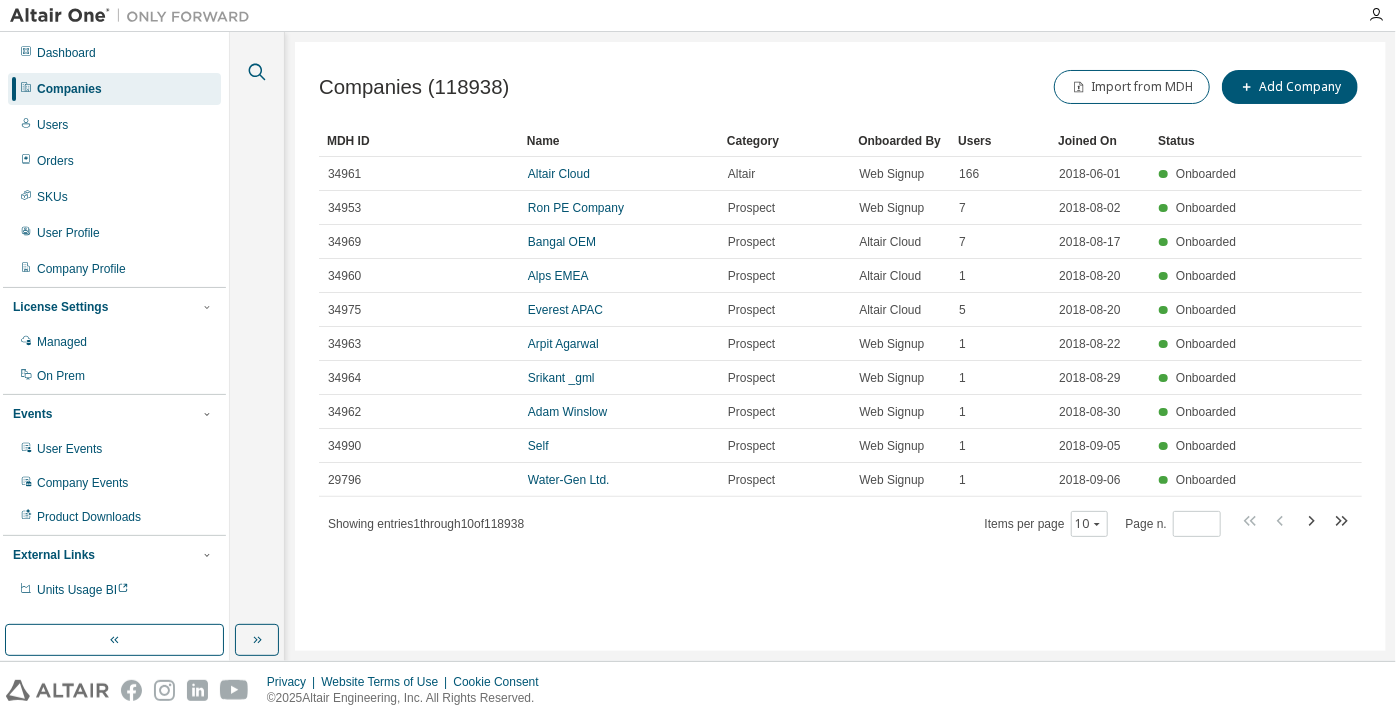 click 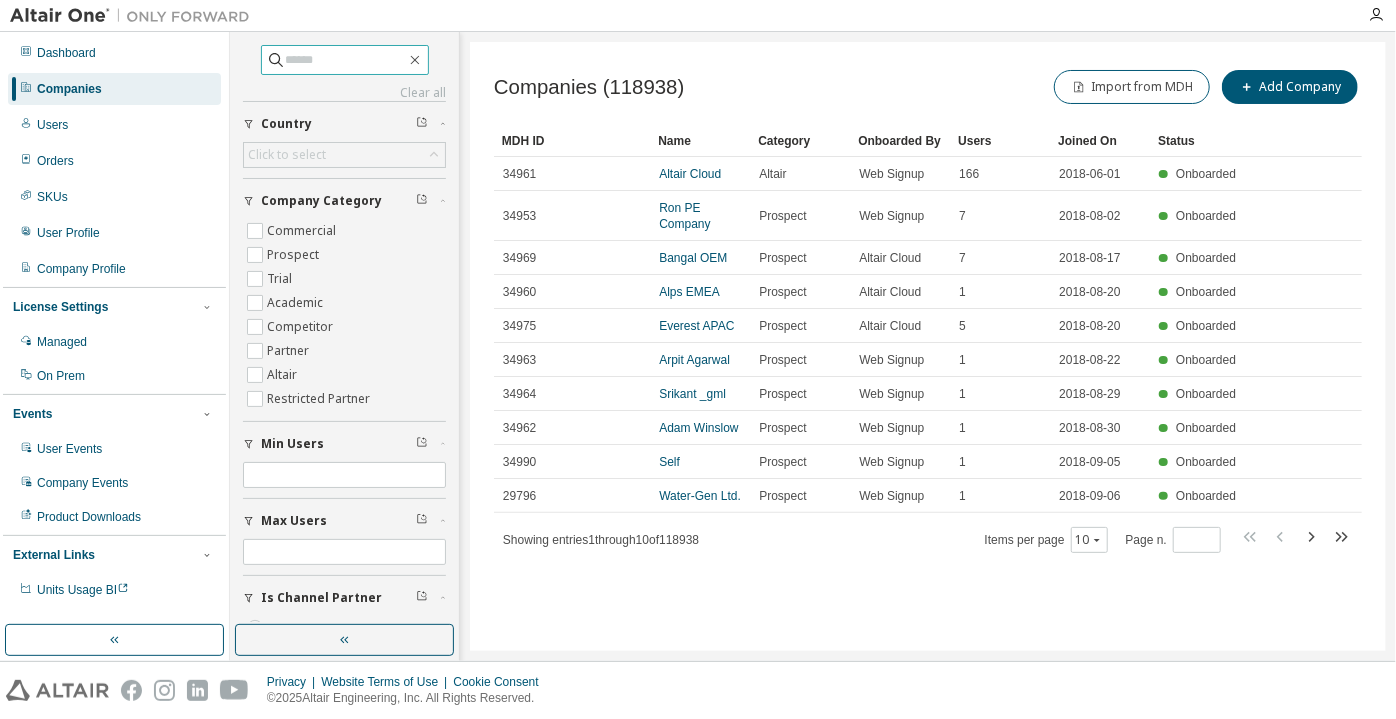 click at bounding box center (346, 60) 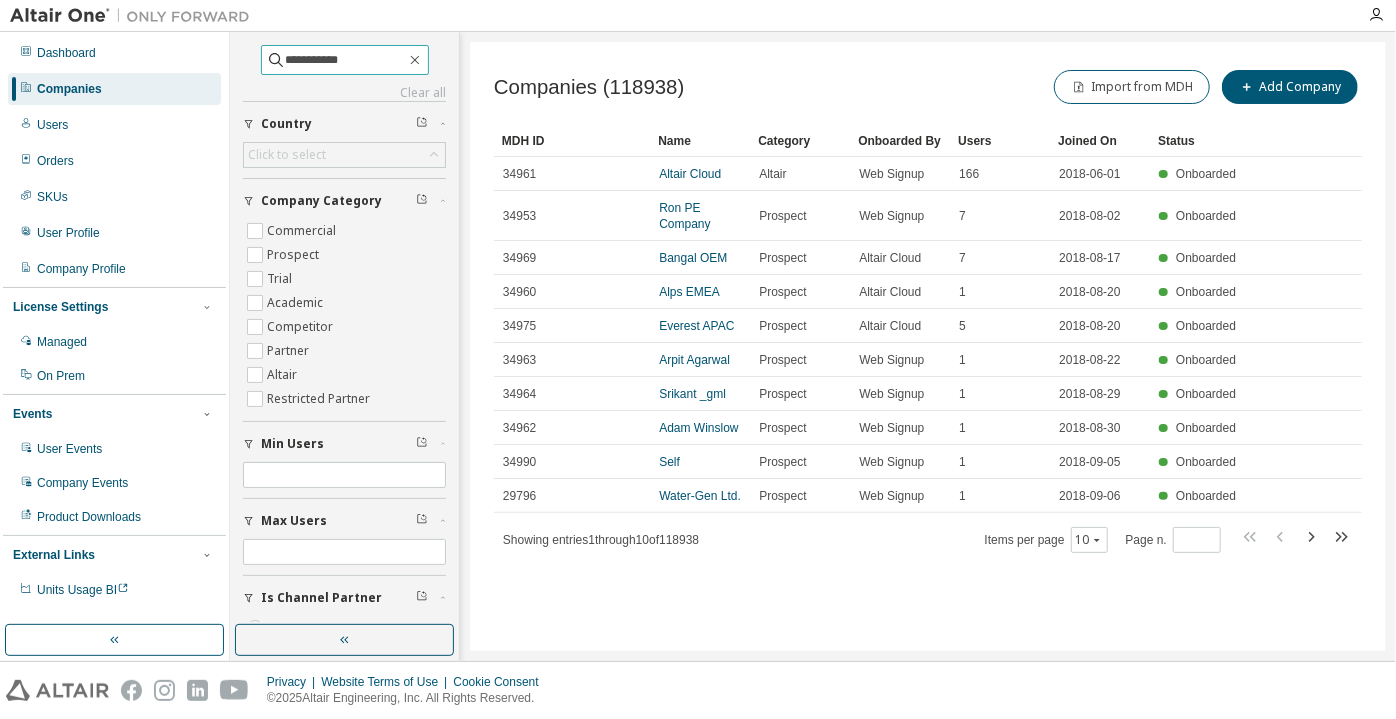 type on "**********" 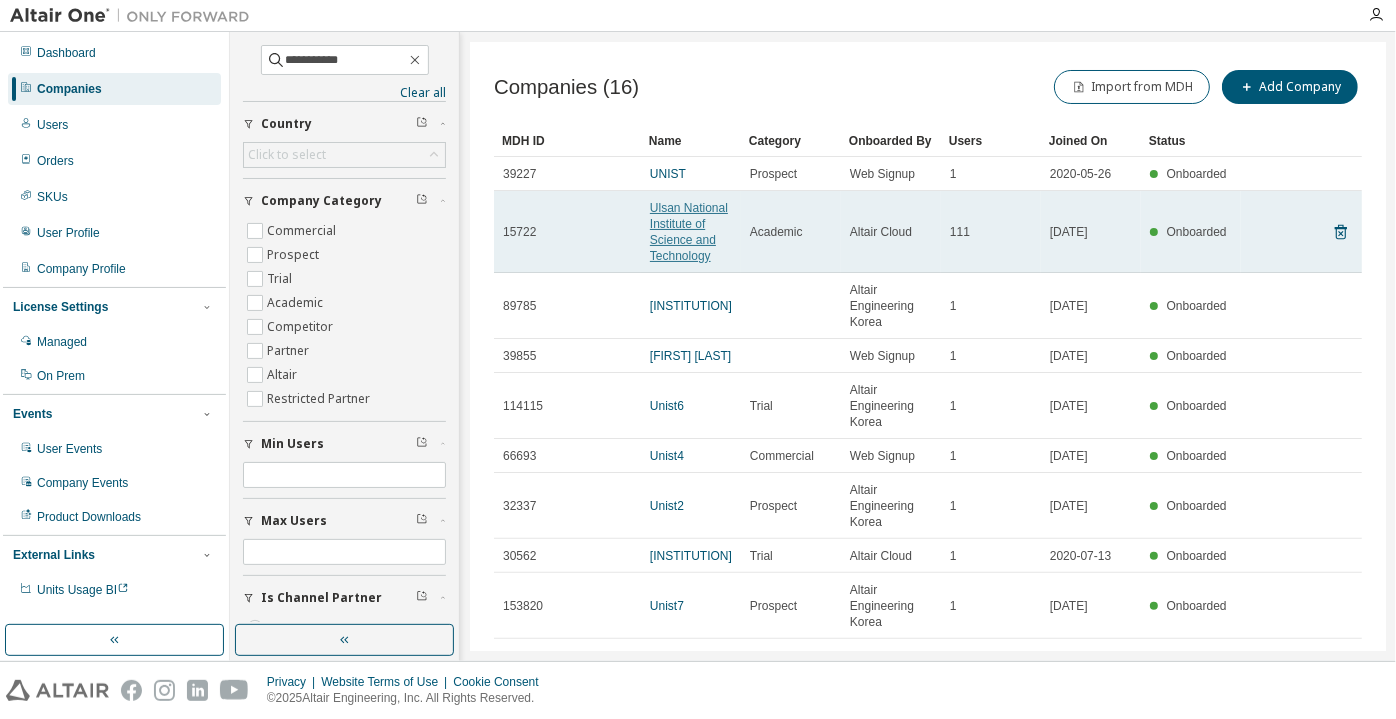 click on "Ulsan National Institute of Science and Technology" at bounding box center (689, 232) 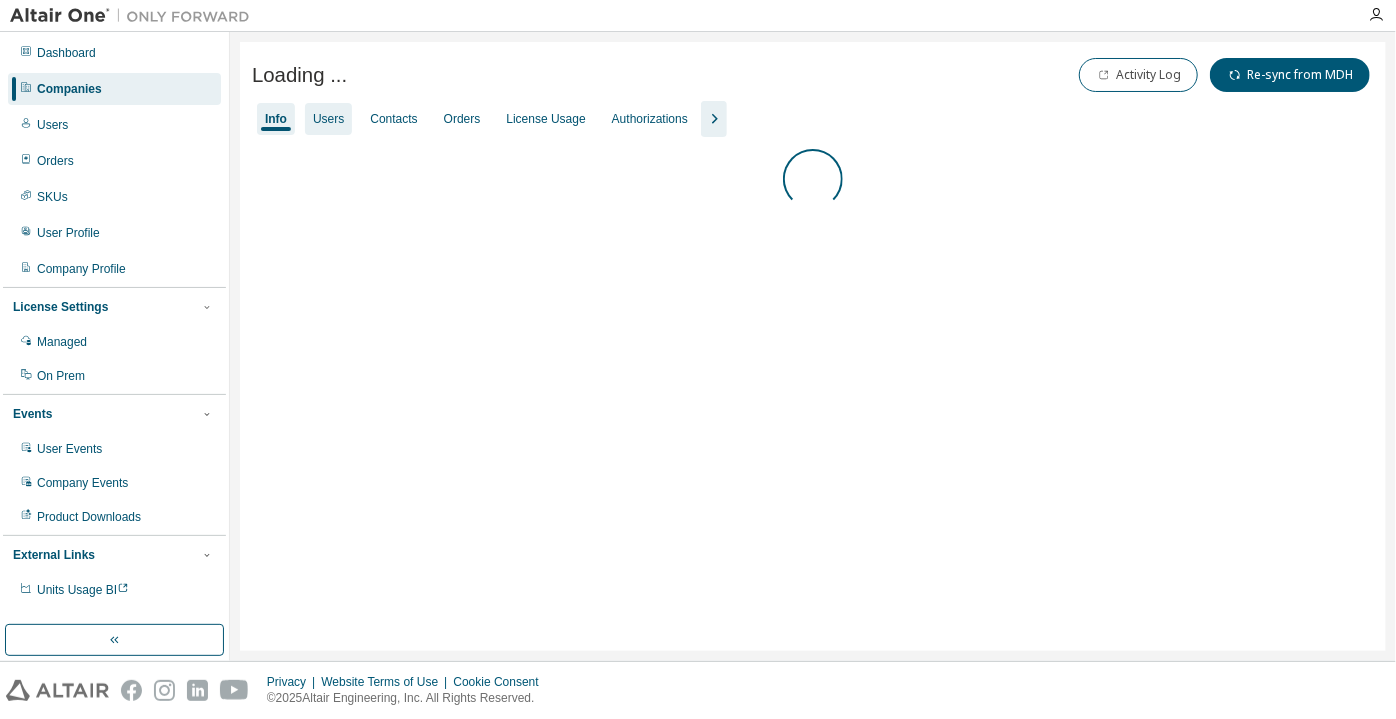 drag, startPoint x: 295, startPoint y: 132, endPoint x: 319, endPoint y: 131, distance: 24.020824 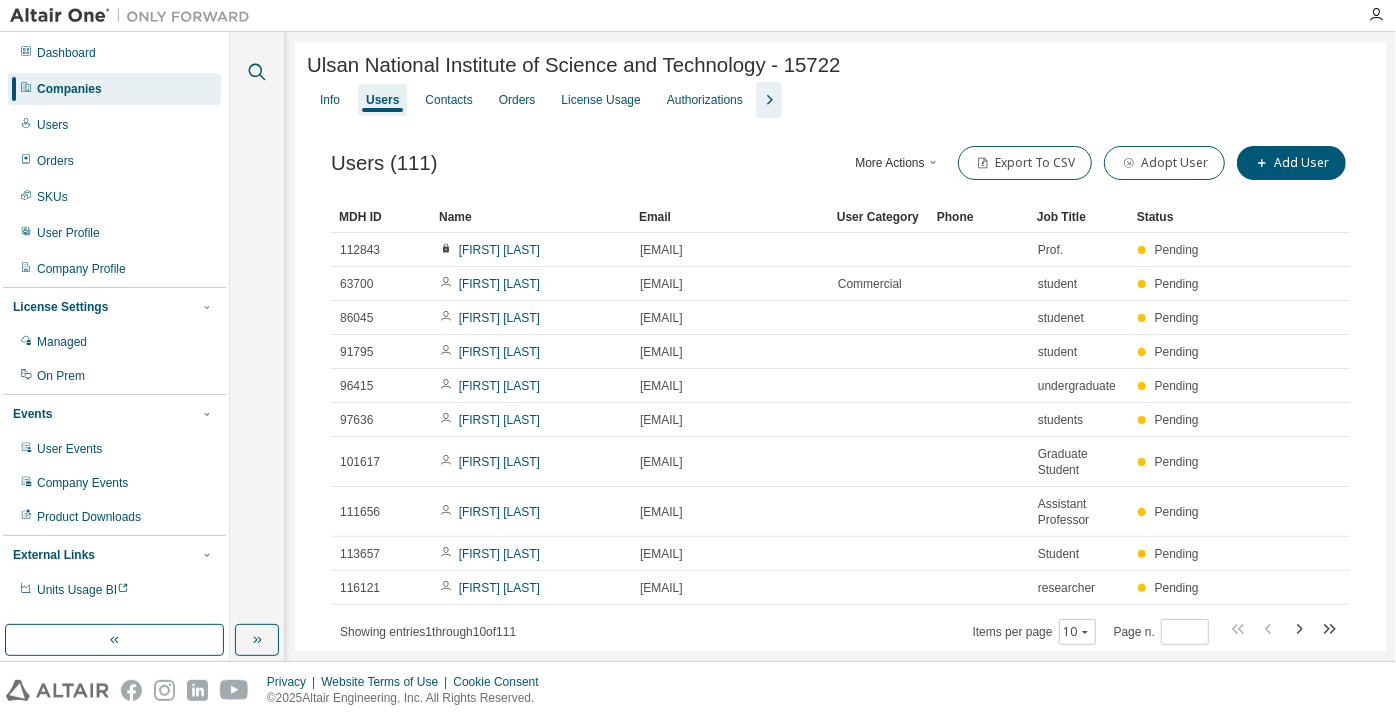 click 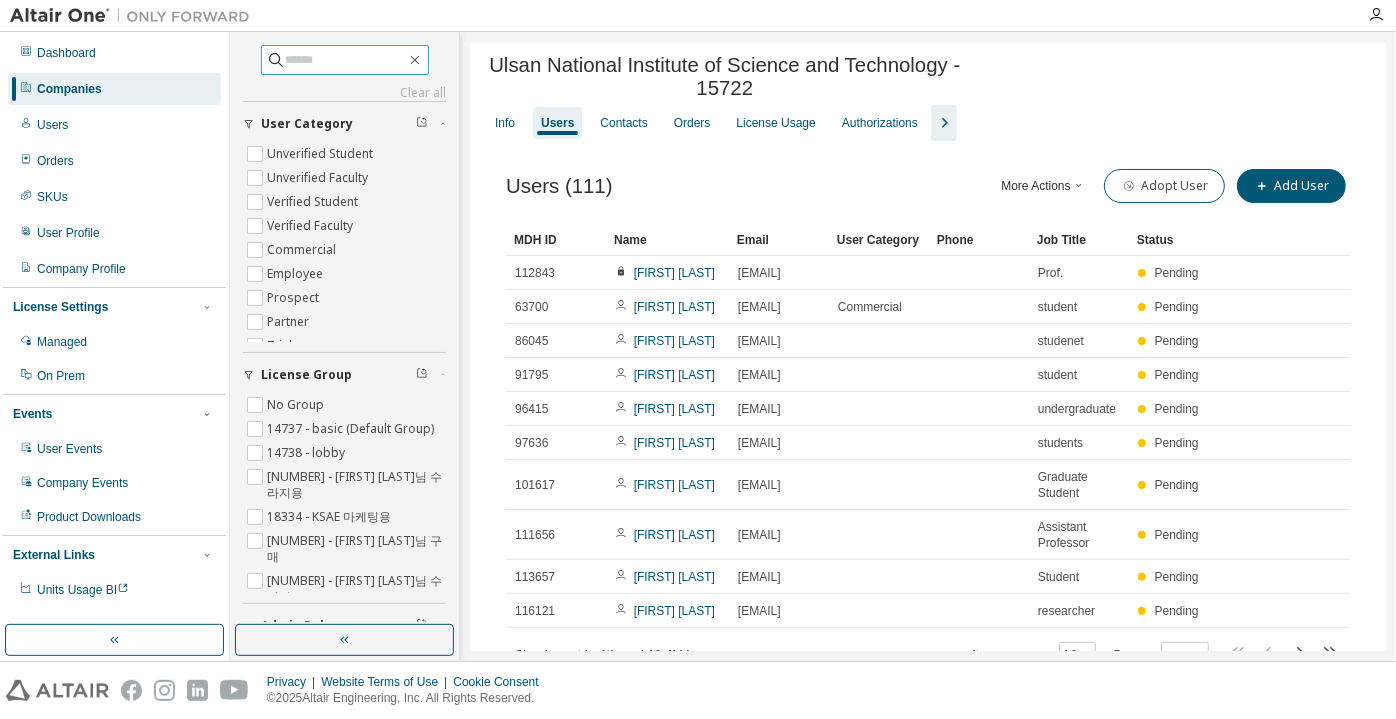 click at bounding box center (346, 60) 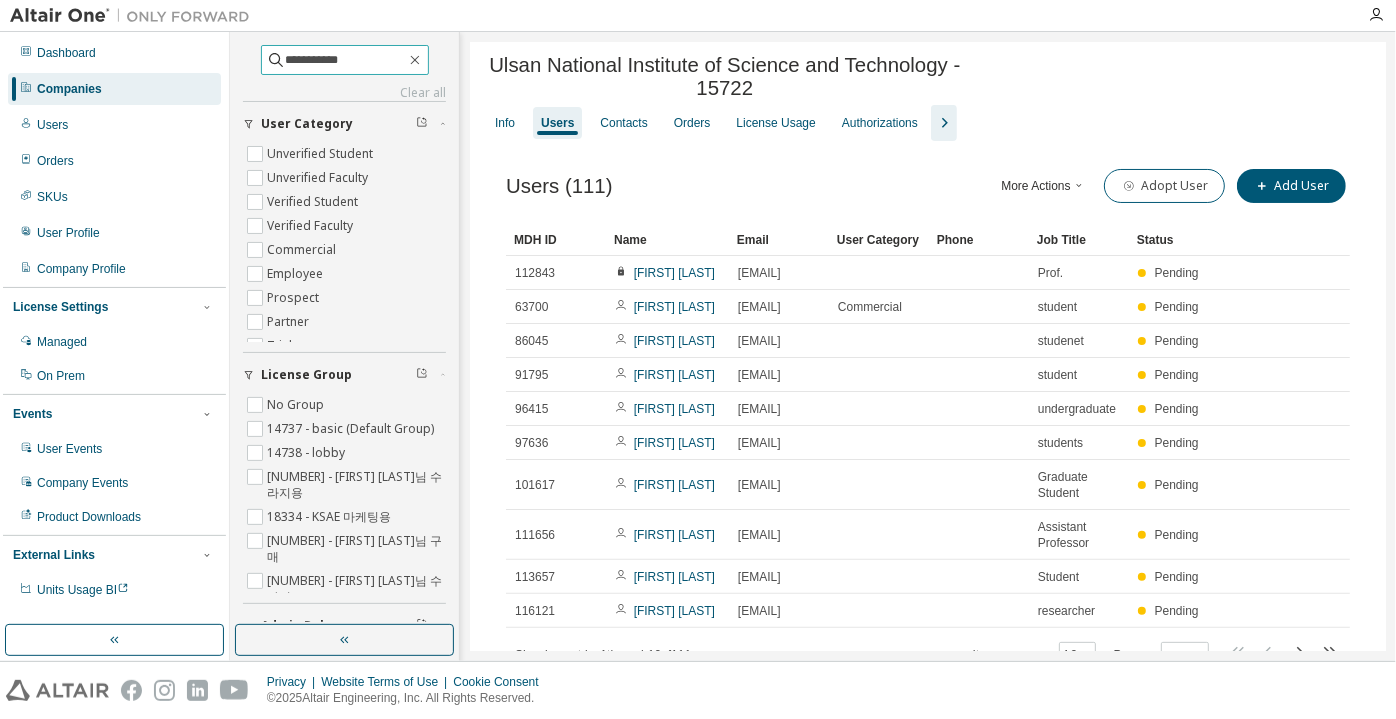 type on "**********" 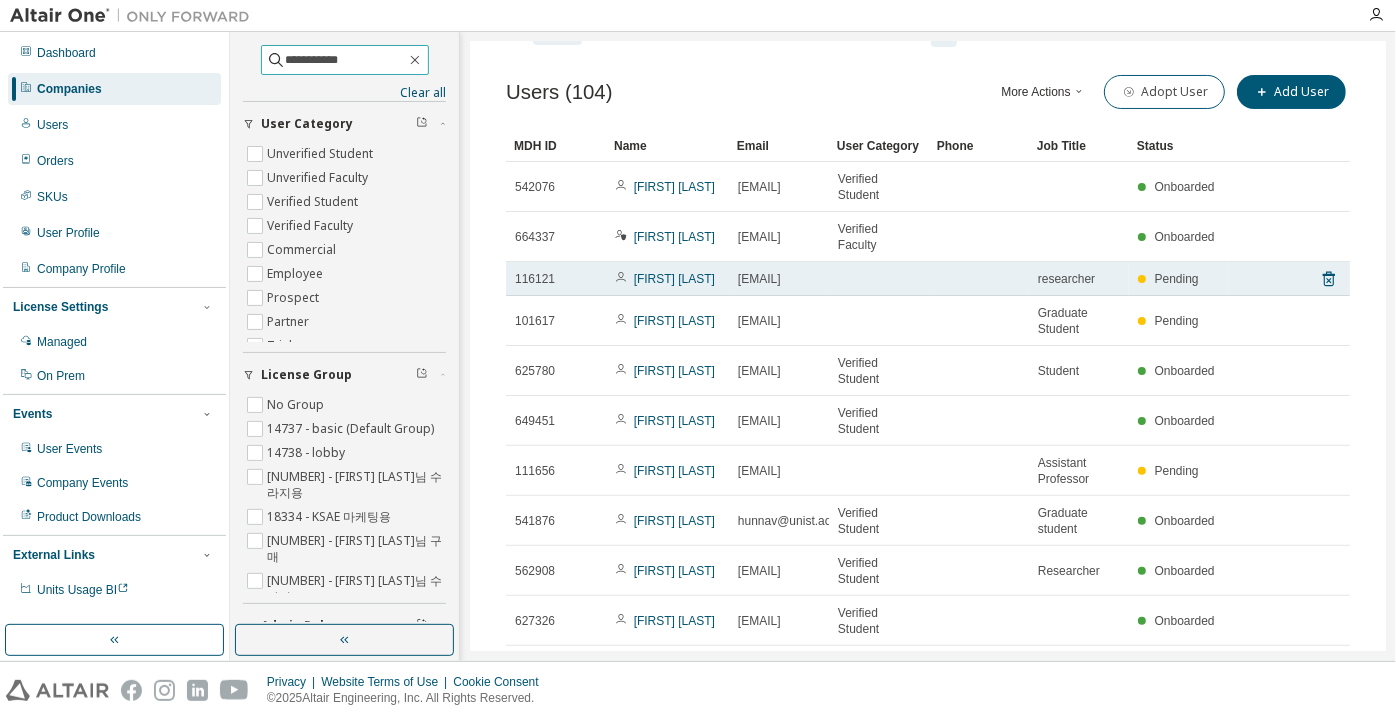 scroll, scrollTop: 0, scrollLeft: 0, axis: both 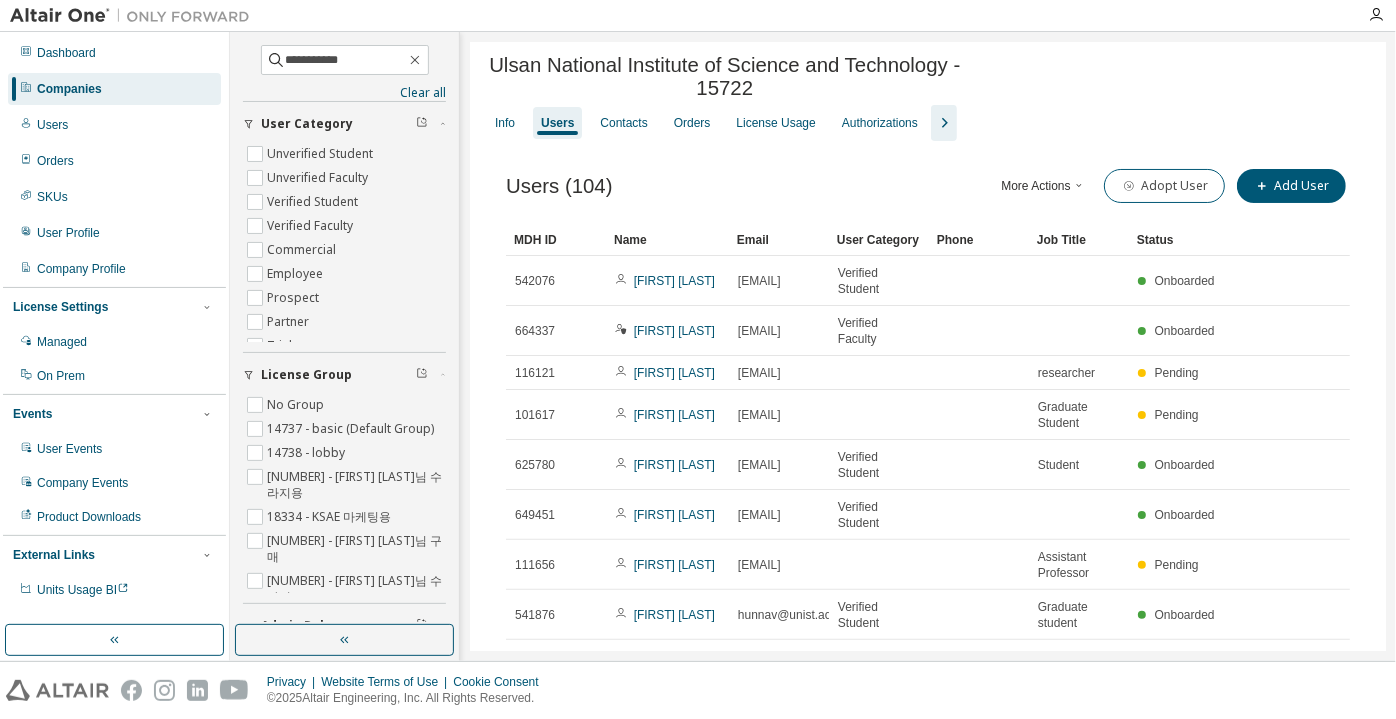 click 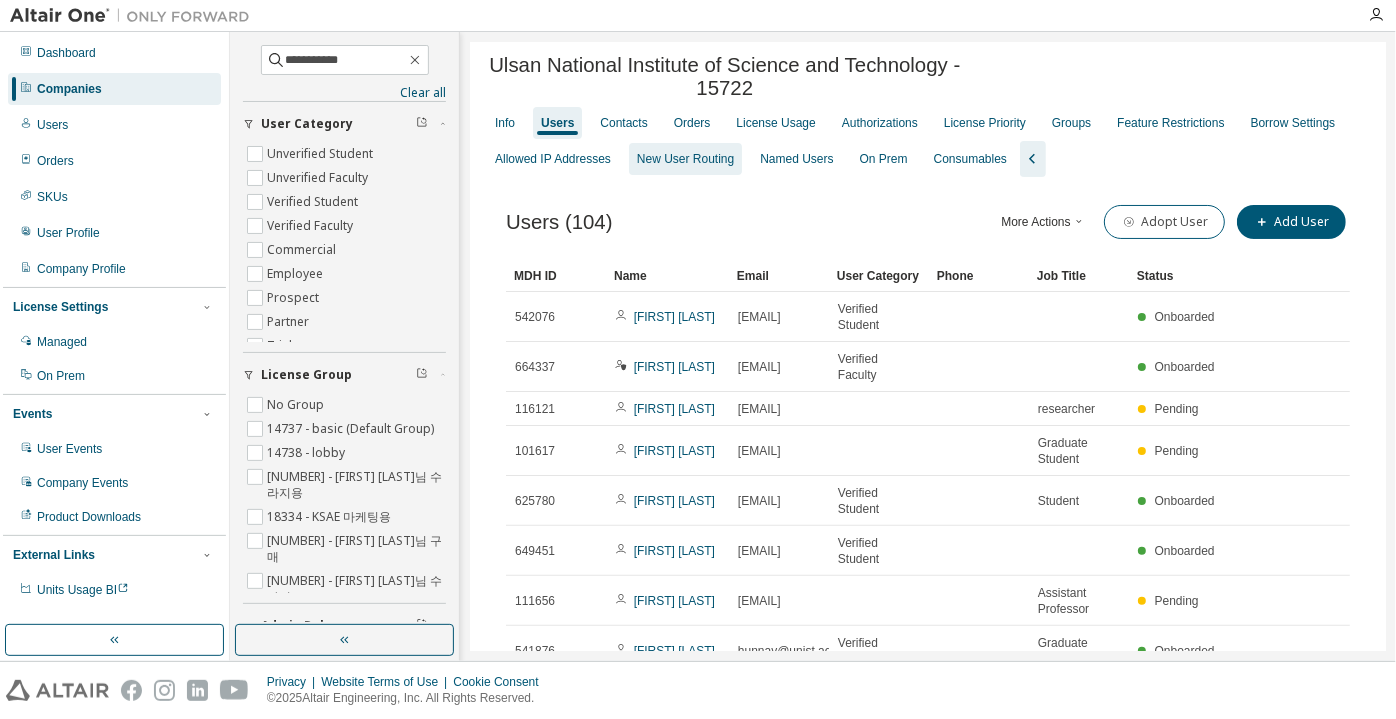 click on "New User Routing" at bounding box center (685, 159) 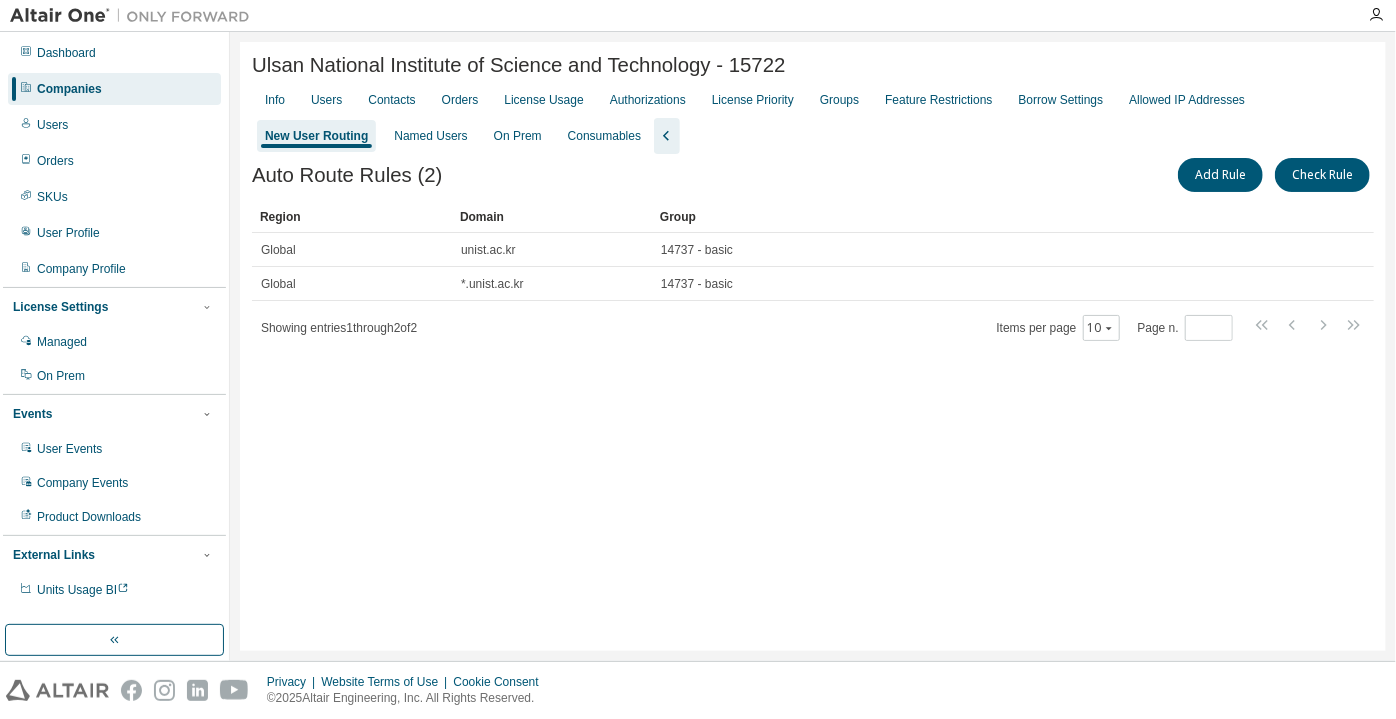 click on "Companies" at bounding box center [114, 89] 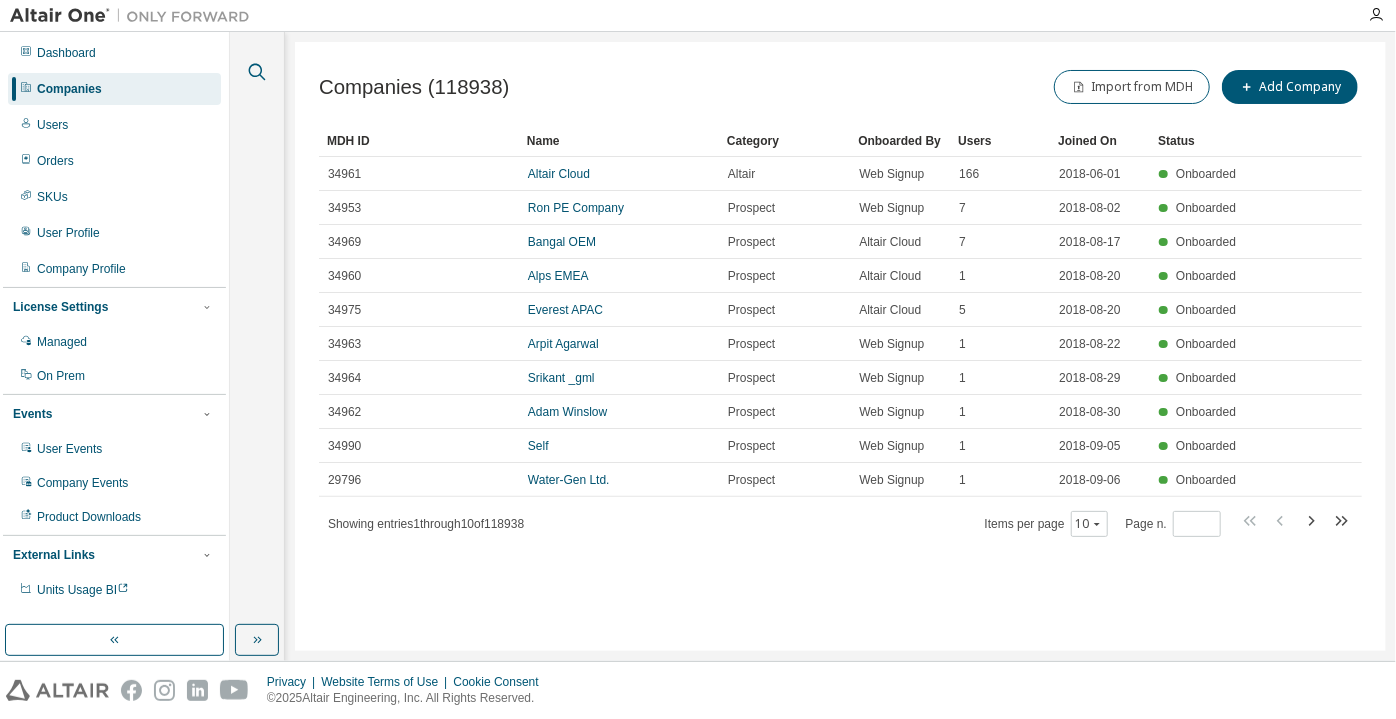 click 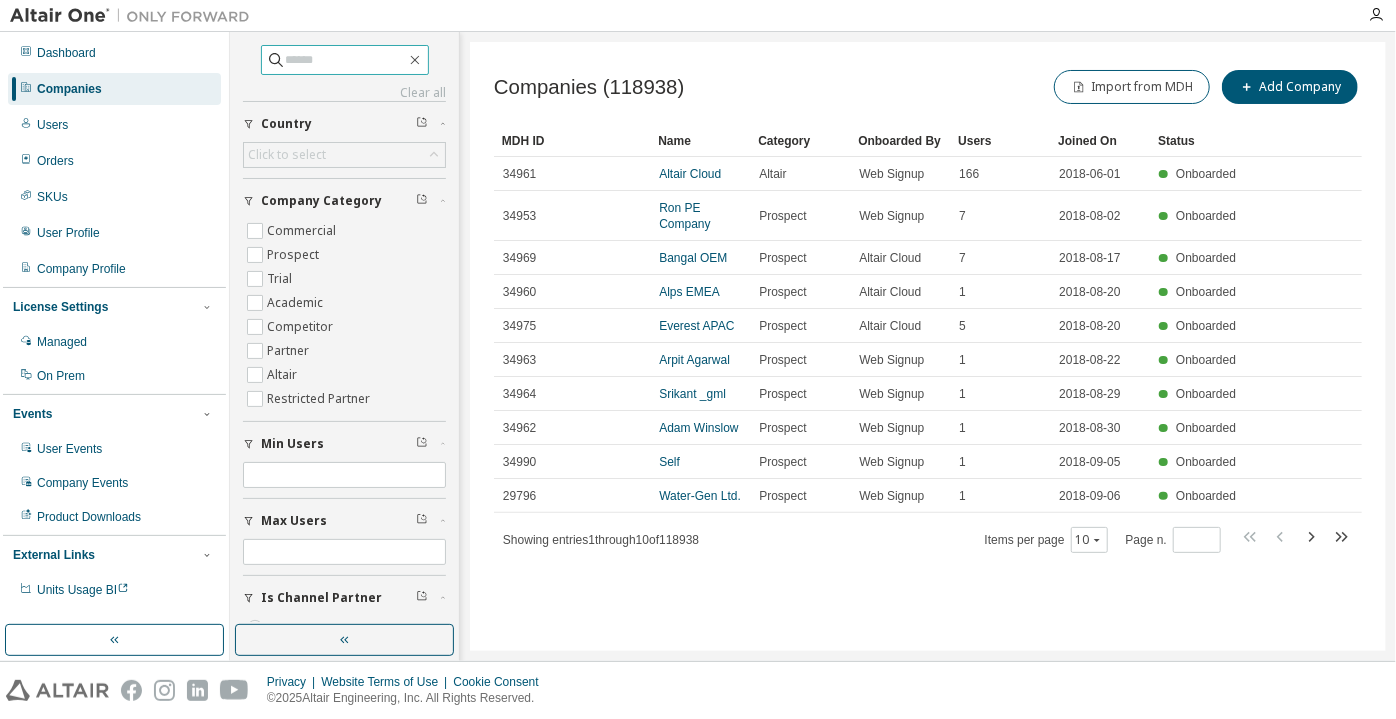 click at bounding box center (346, 60) 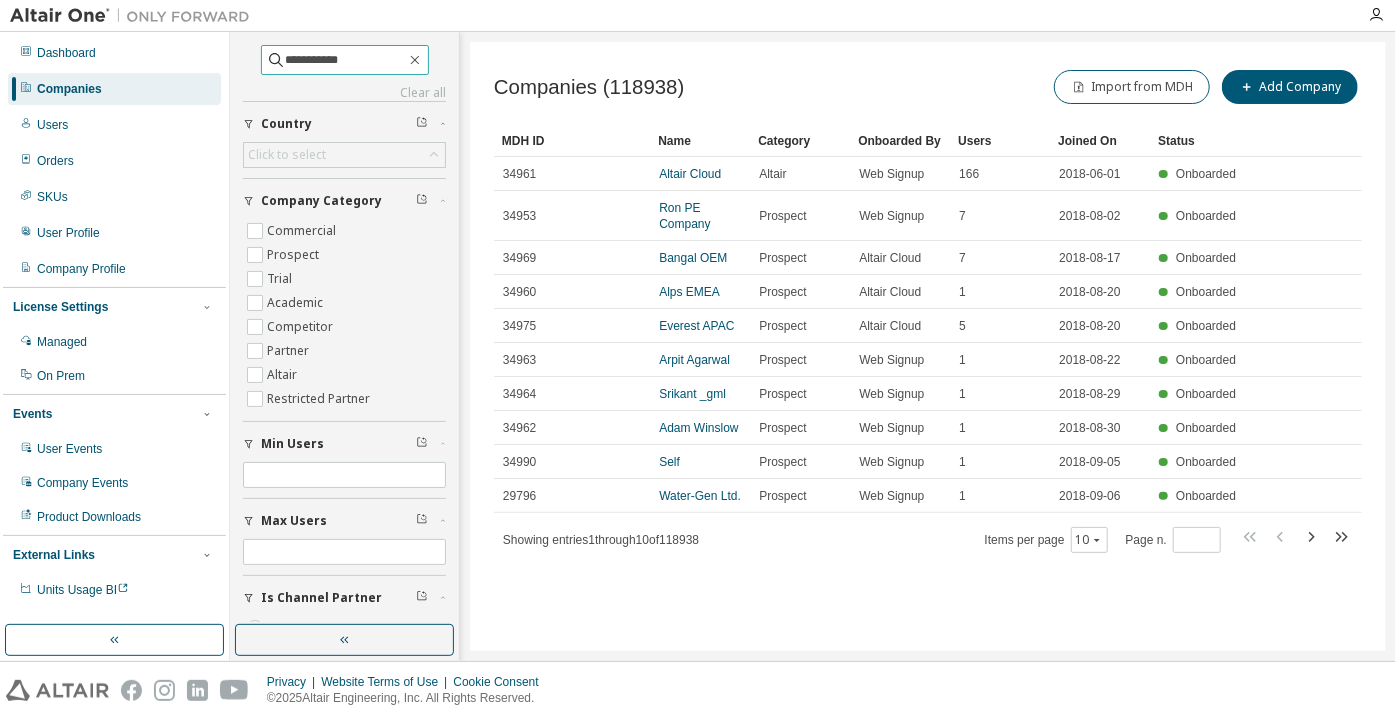 type on "**********" 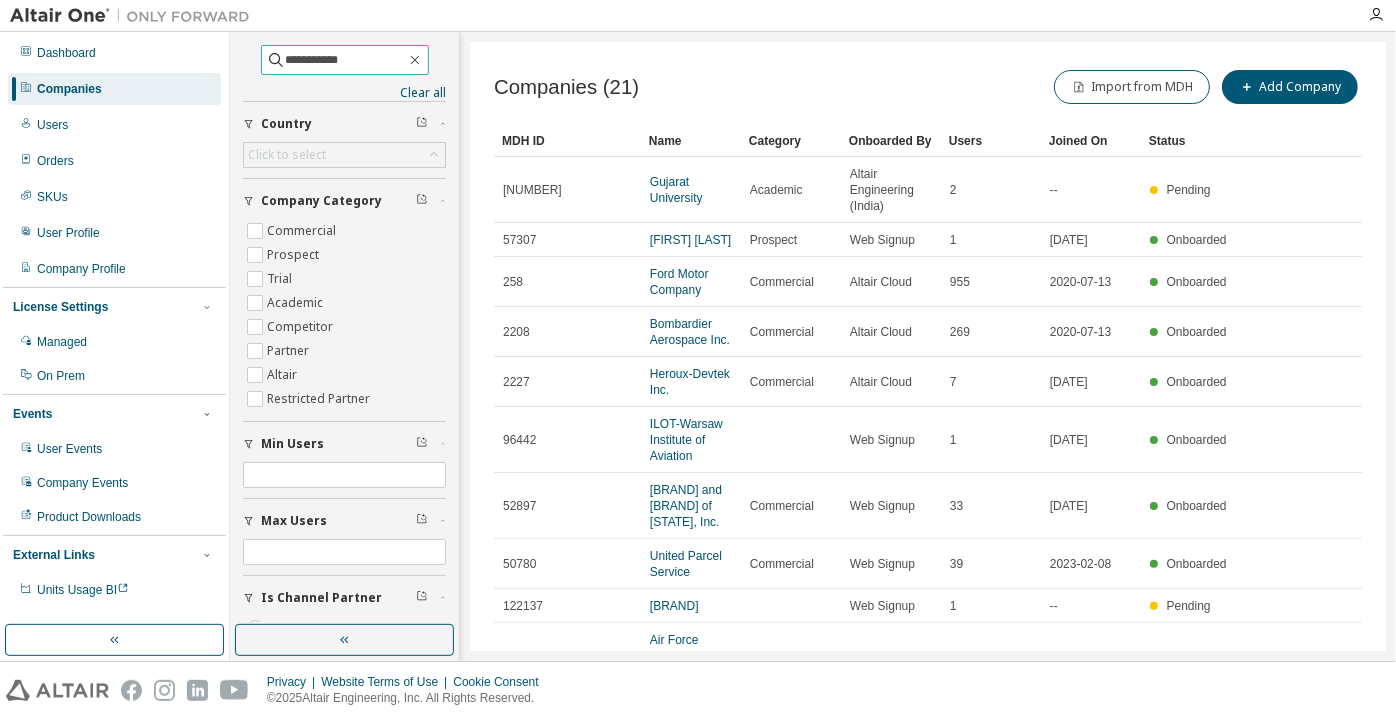 click on "**********" at bounding box center [346, 60] 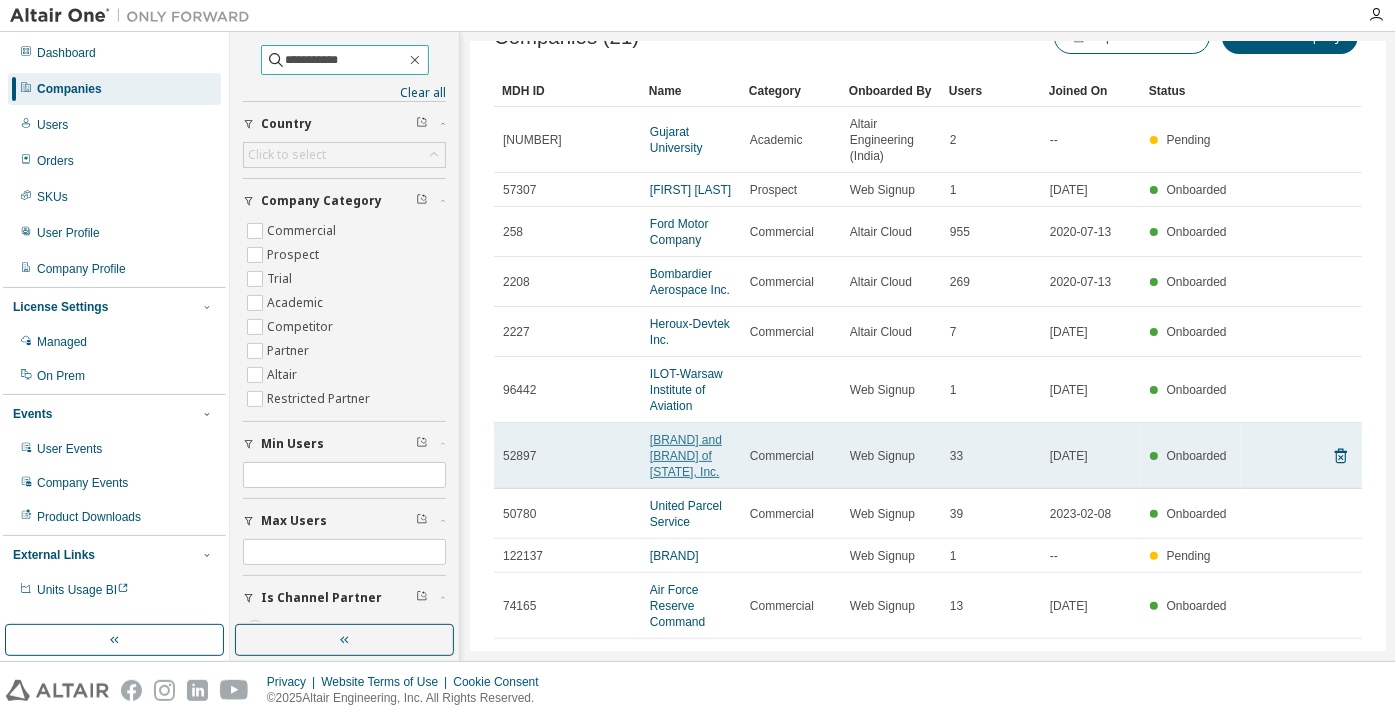 scroll, scrollTop: 129, scrollLeft: 0, axis: vertical 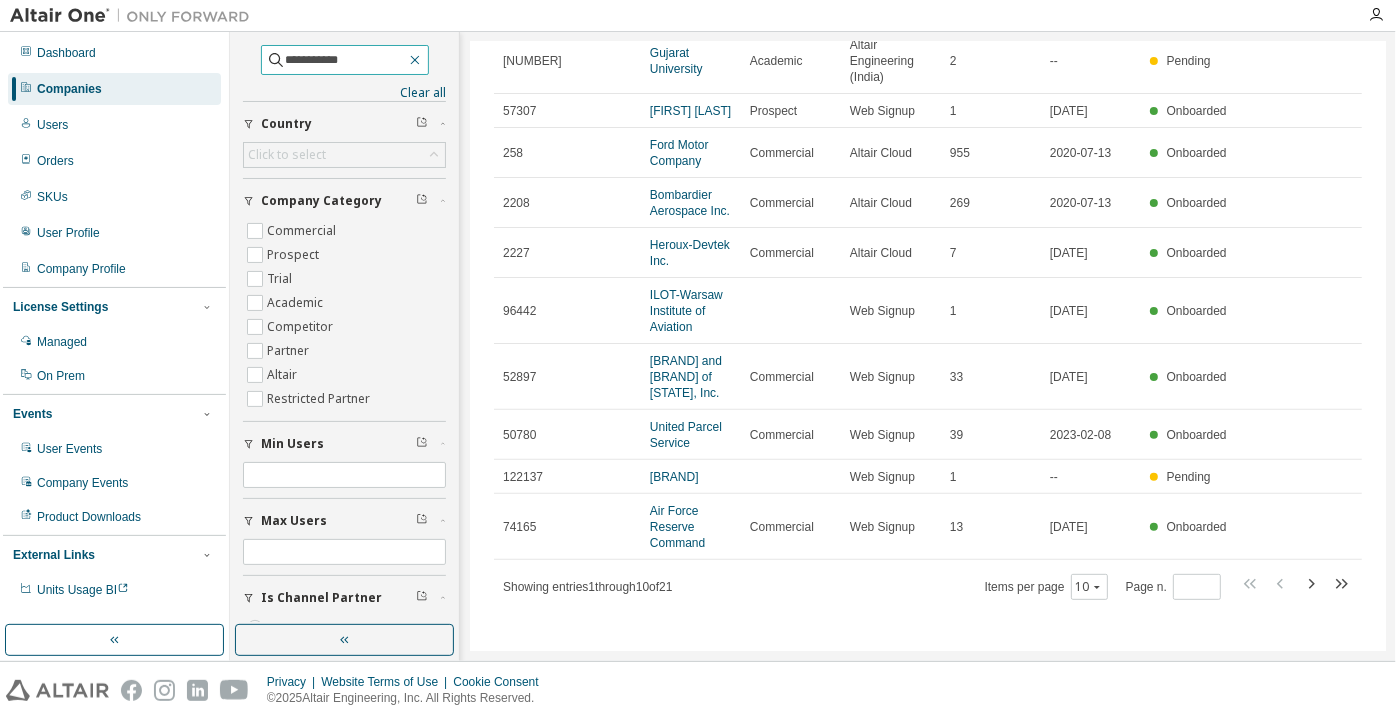 click 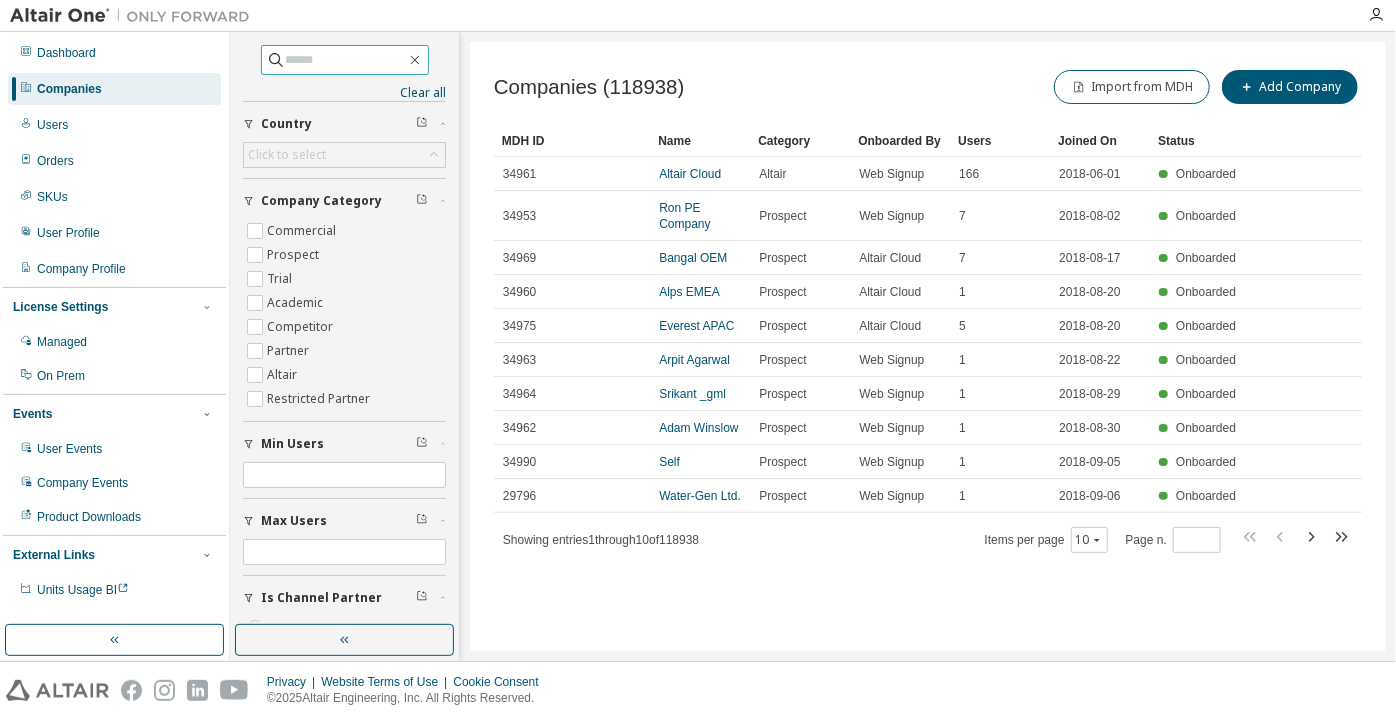 scroll, scrollTop: 0, scrollLeft: 0, axis: both 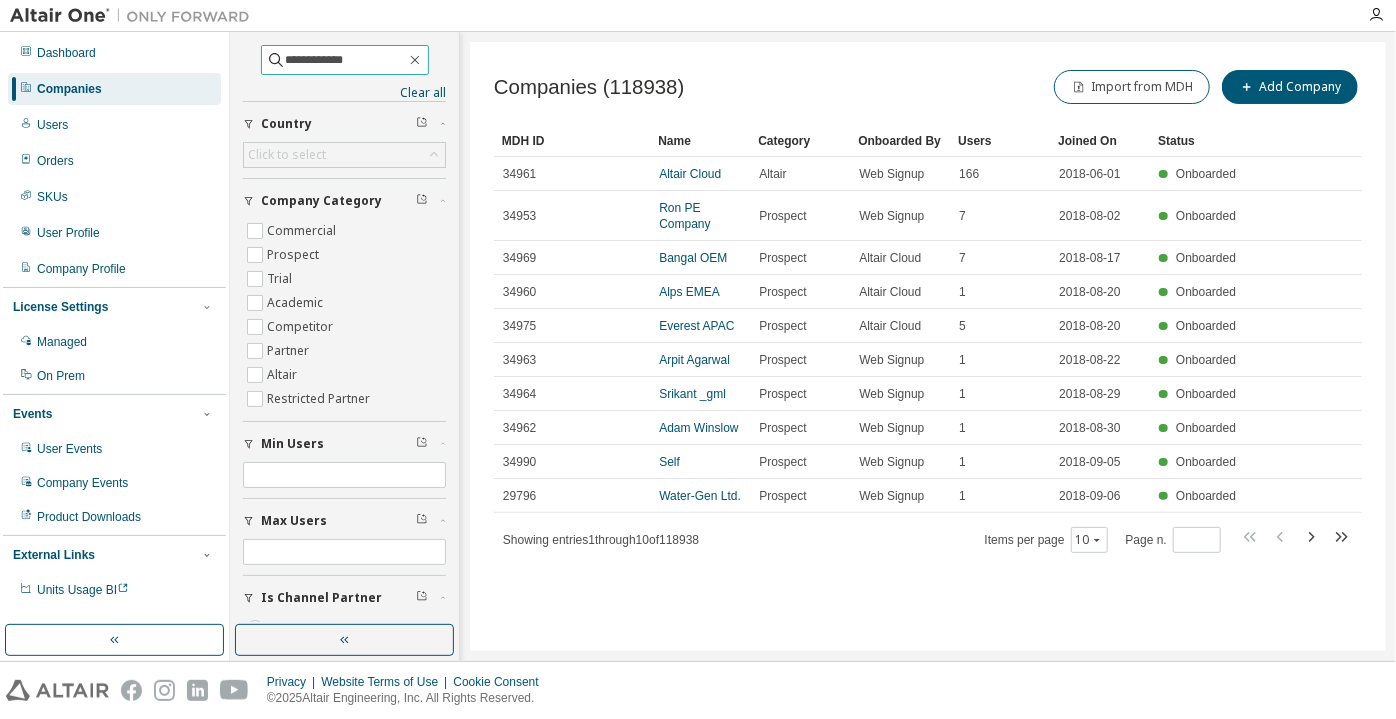 type on "**********" 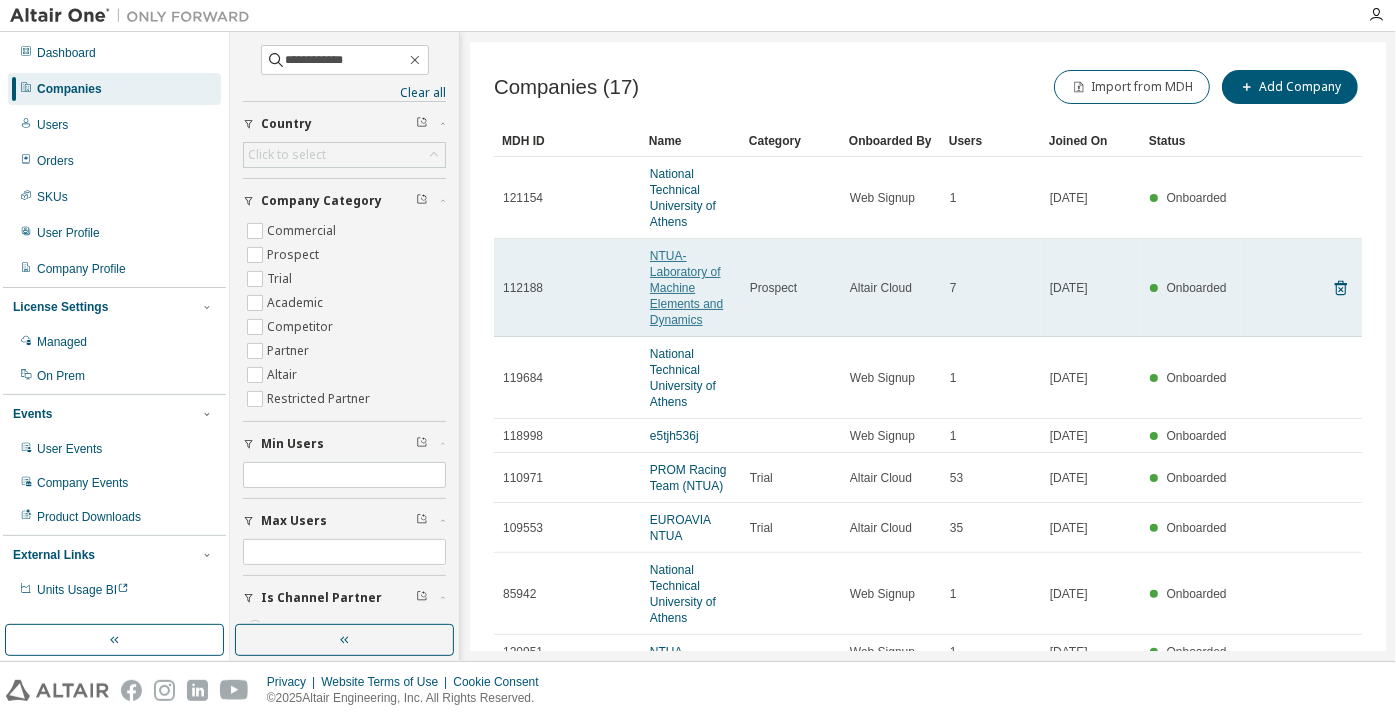 click on "NTUA-Laboratory of Machine Elements and Dynamics" at bounding box center [686, 288] 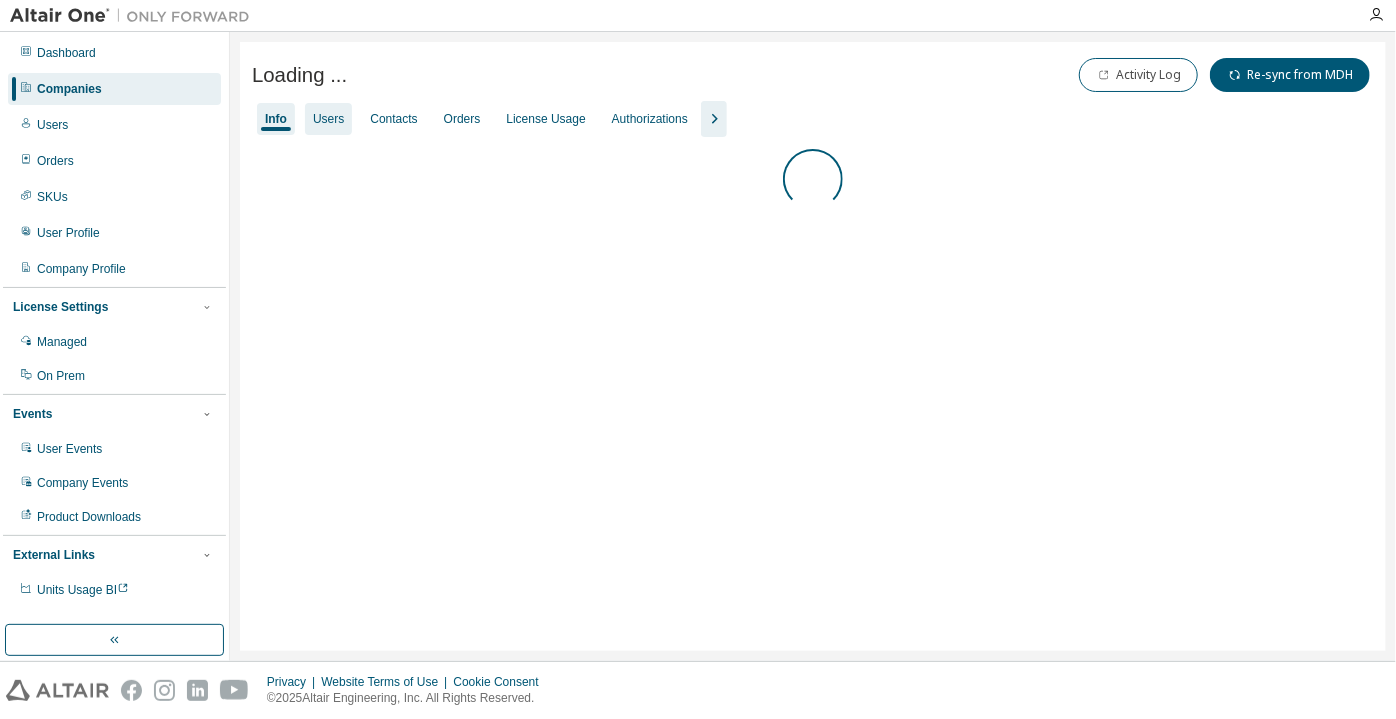 click on "Users" at bounding box center (328, 119) 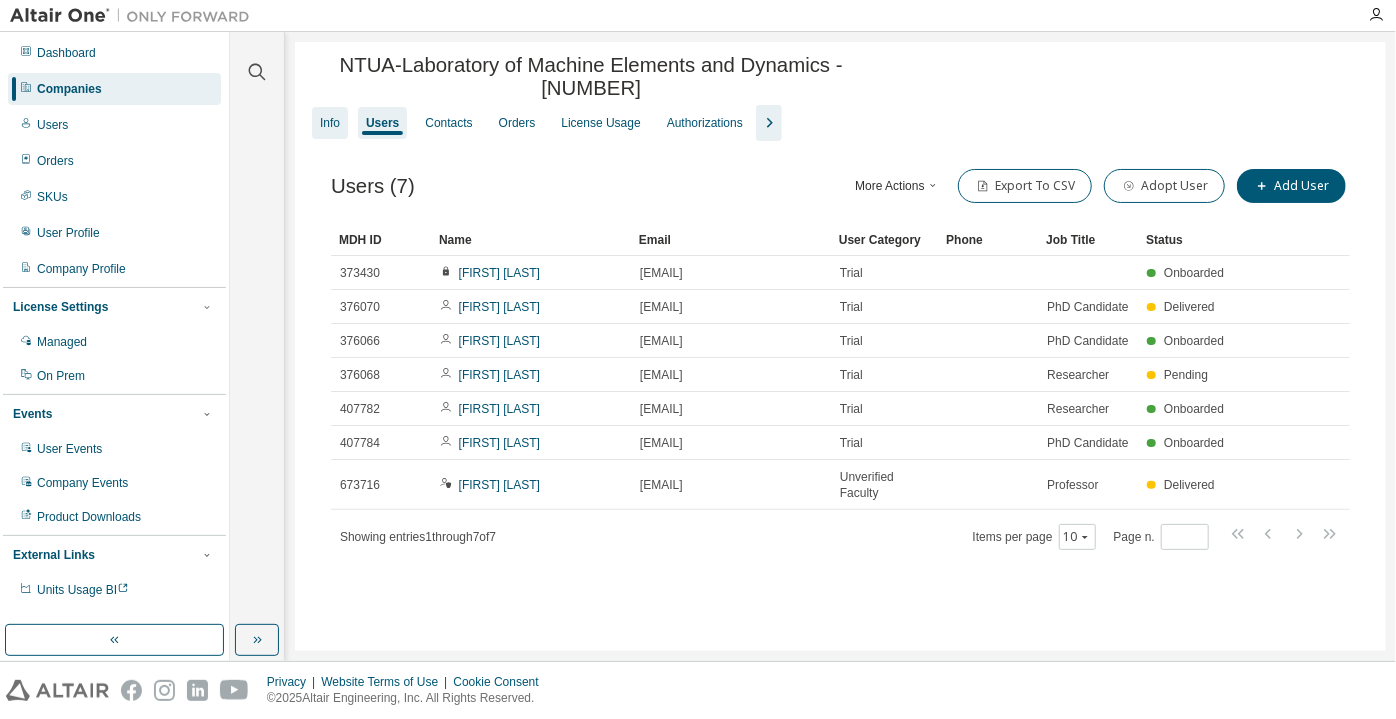 click on "Info" at bounding box center [330, 123] 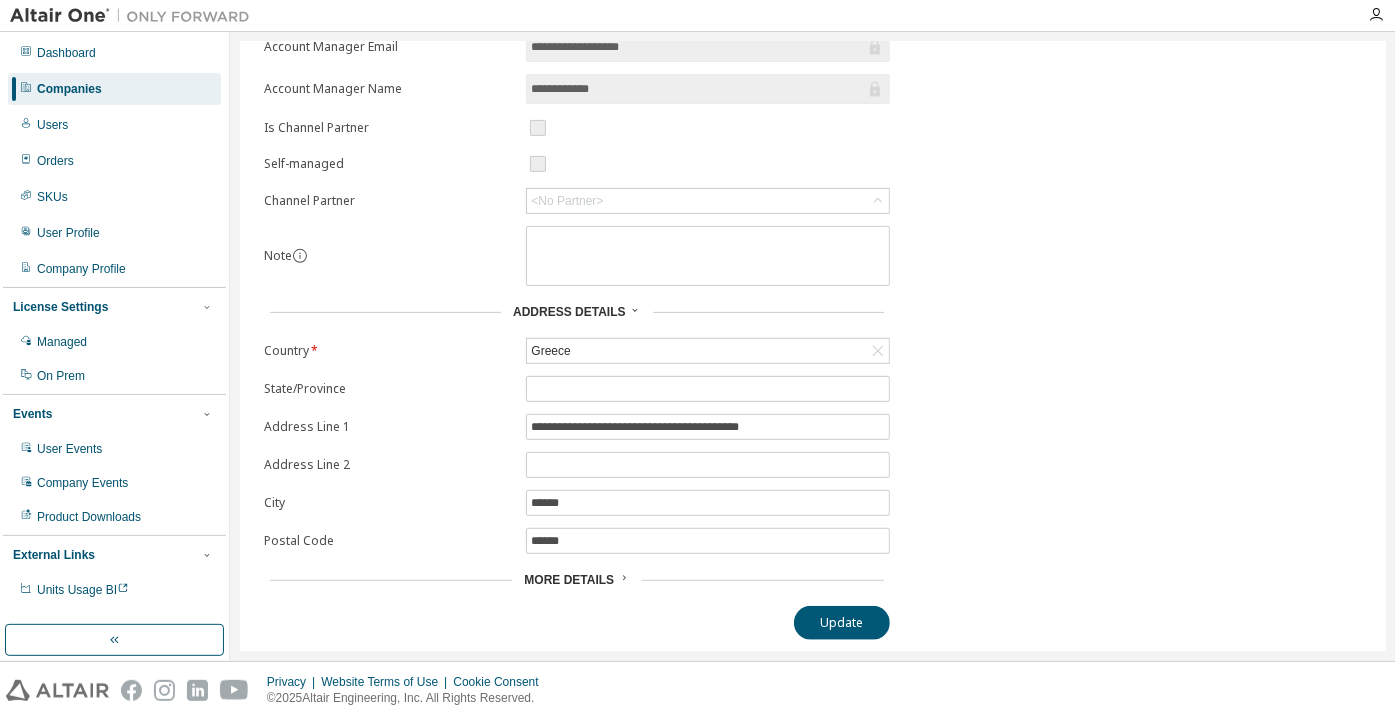 scroll, scrollTop: 0, scrollLeft: 0, axis: both 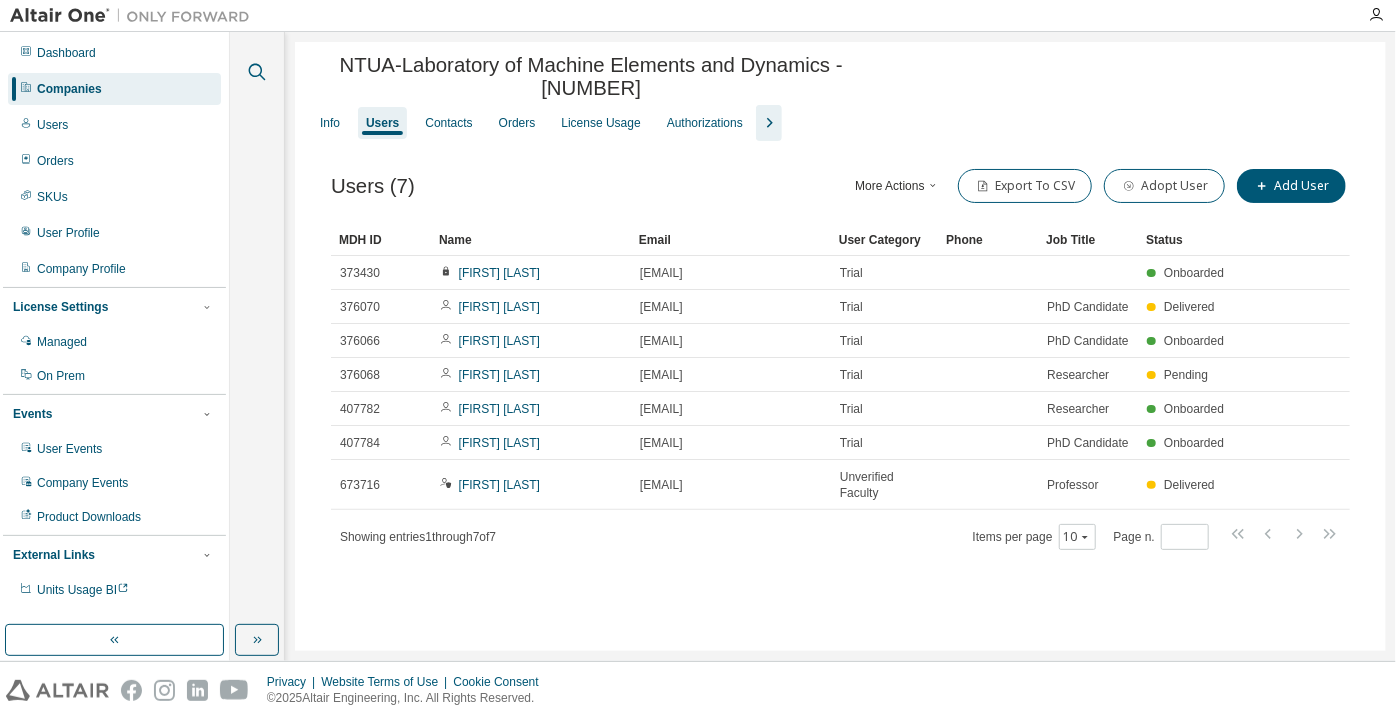 click 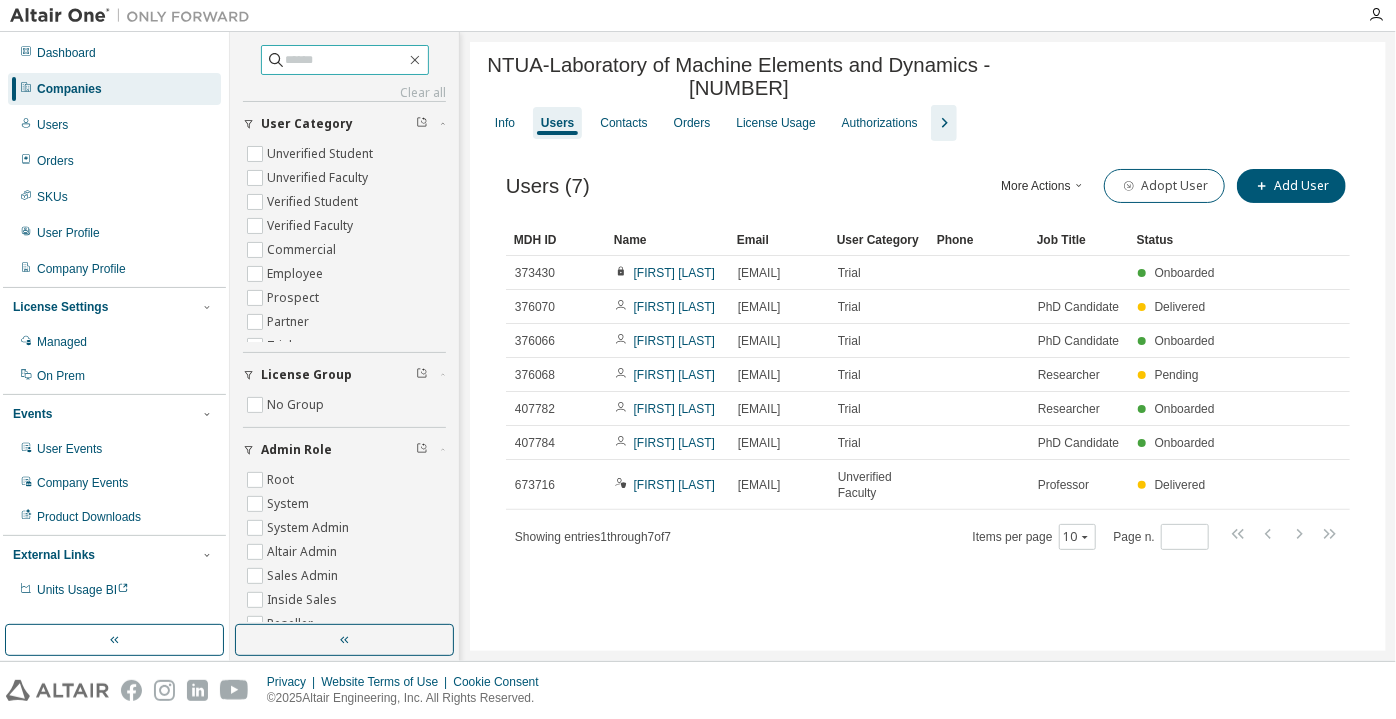 click at bounding box center [346, 60] 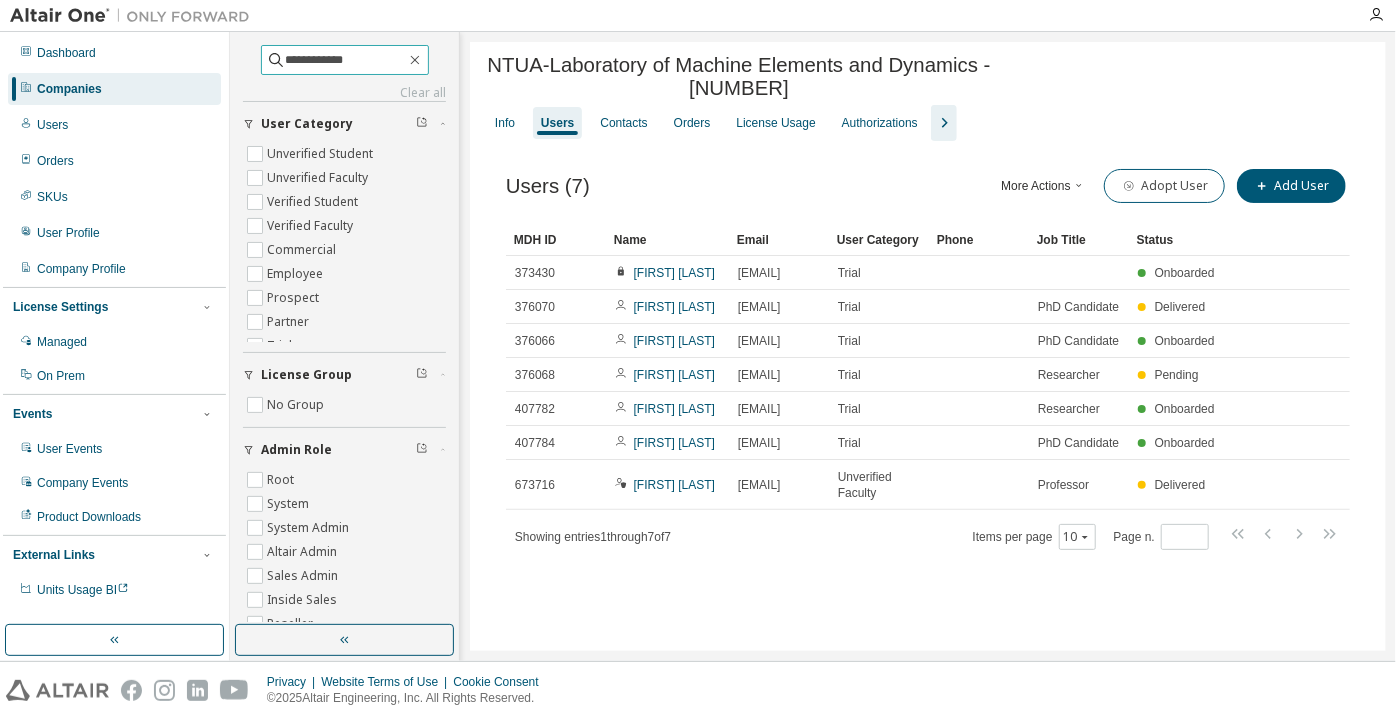 type on "**********" 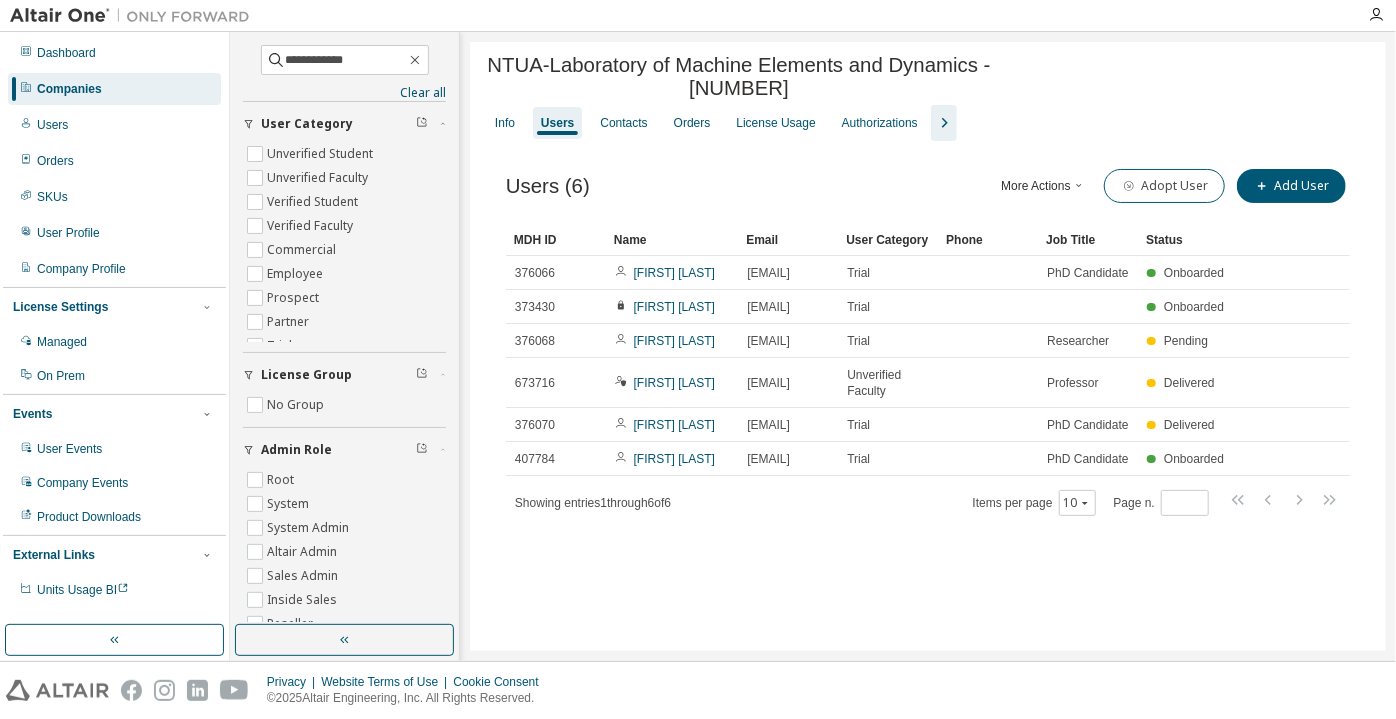 drag, startPoint x: 72, startPoint y: 104, endPoint x: 72, endPoint y: 90, distance: 14 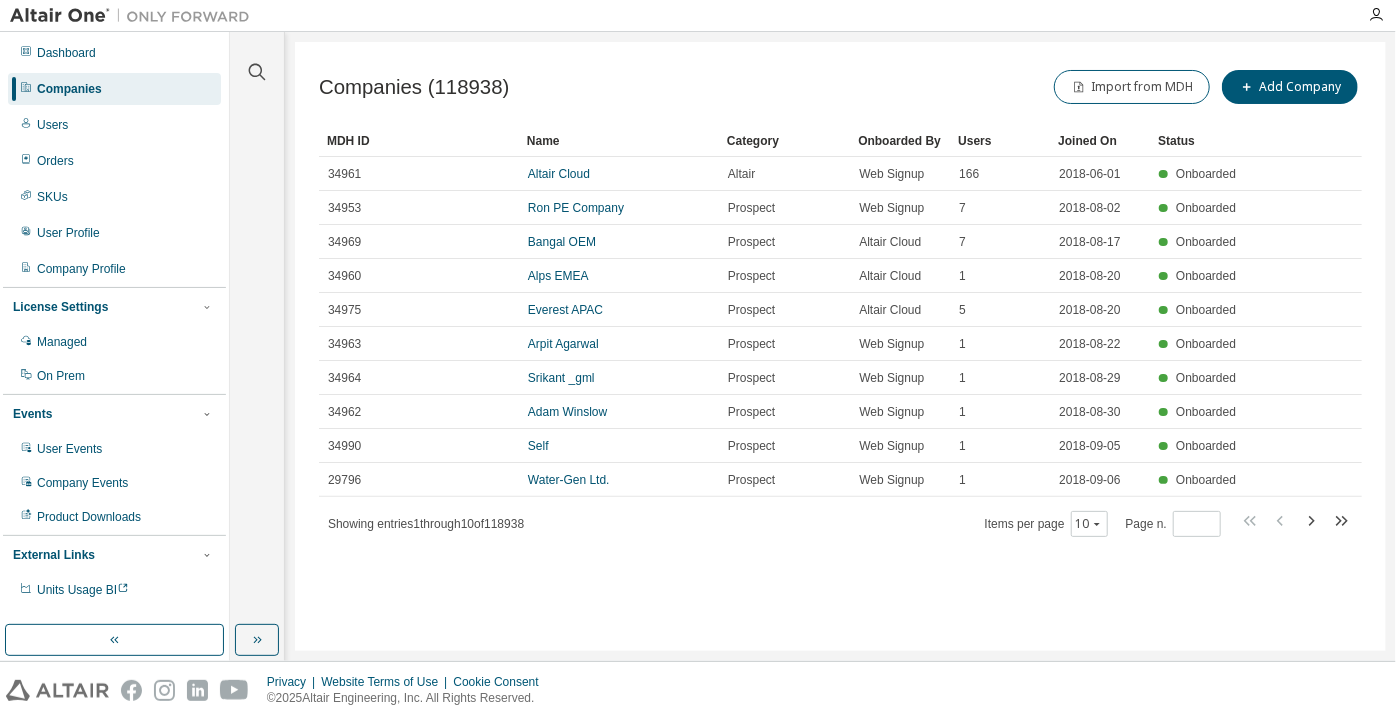 click at bounding box center [257, 60] 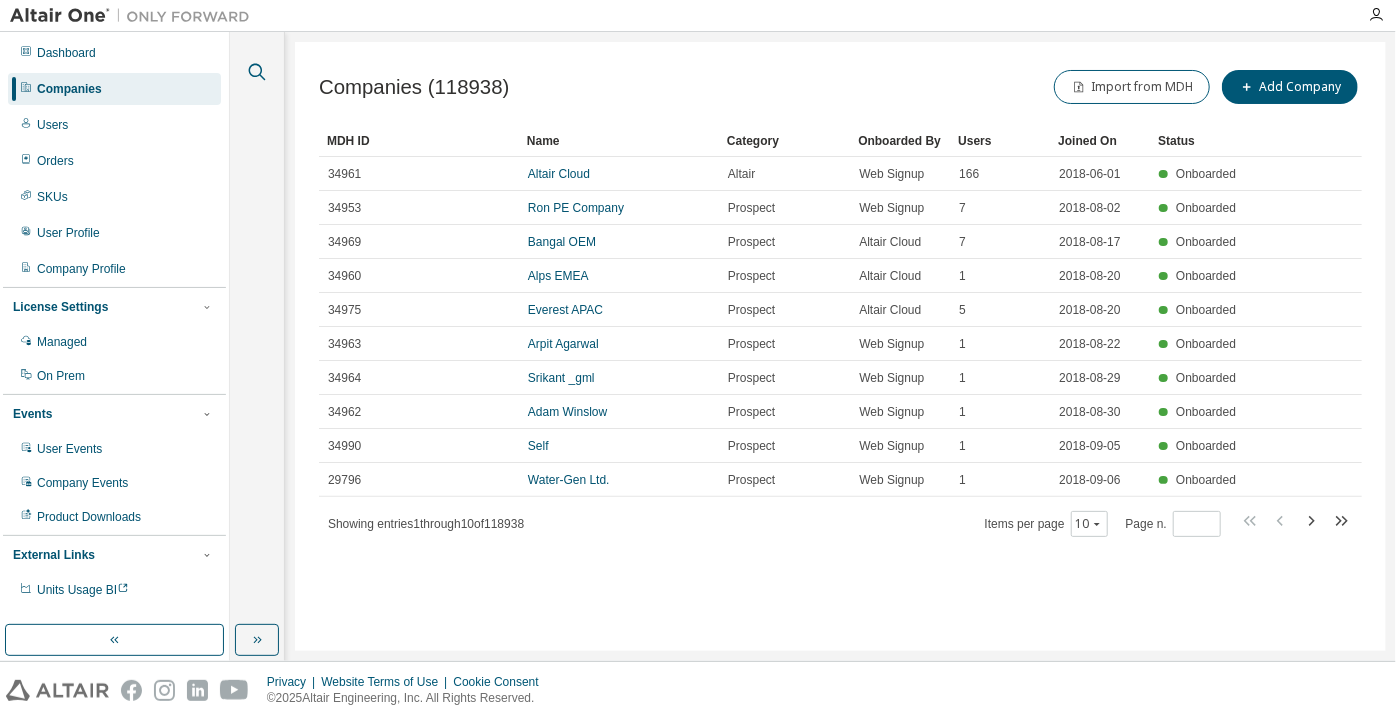 click 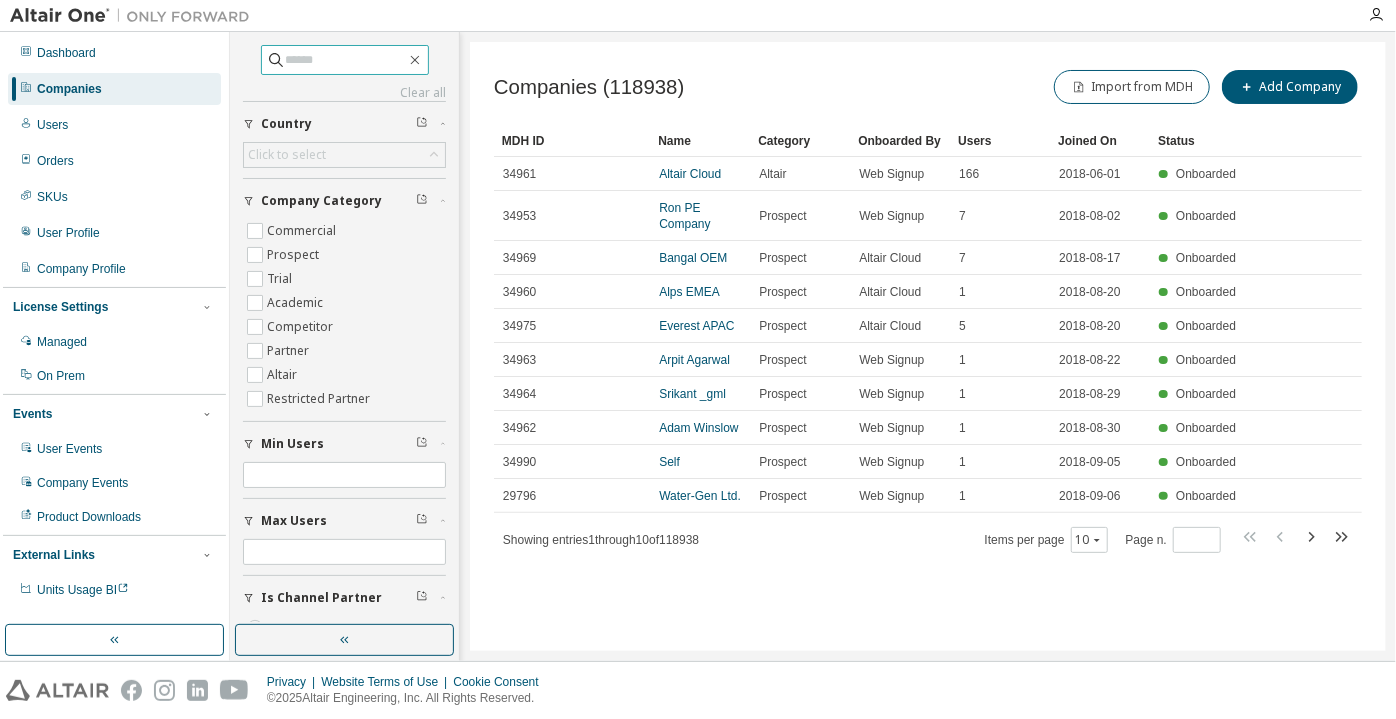 click 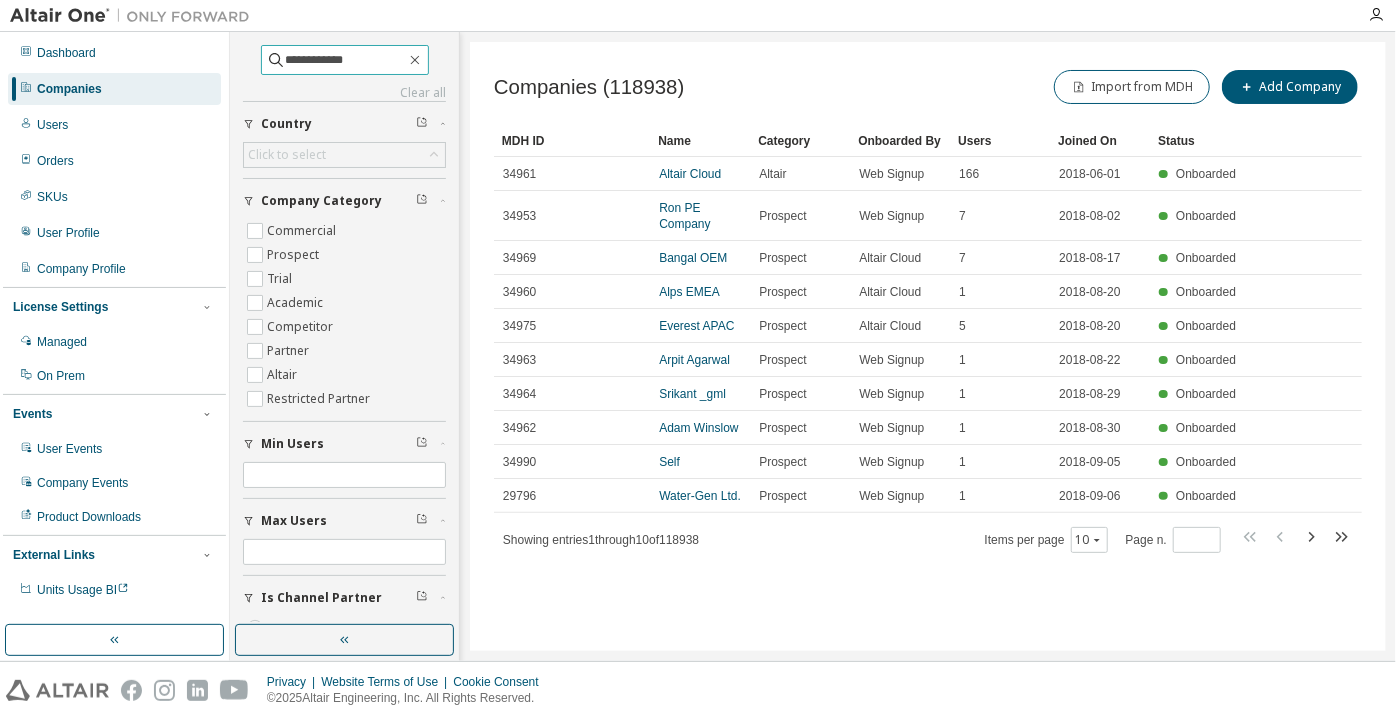 type on "**********" 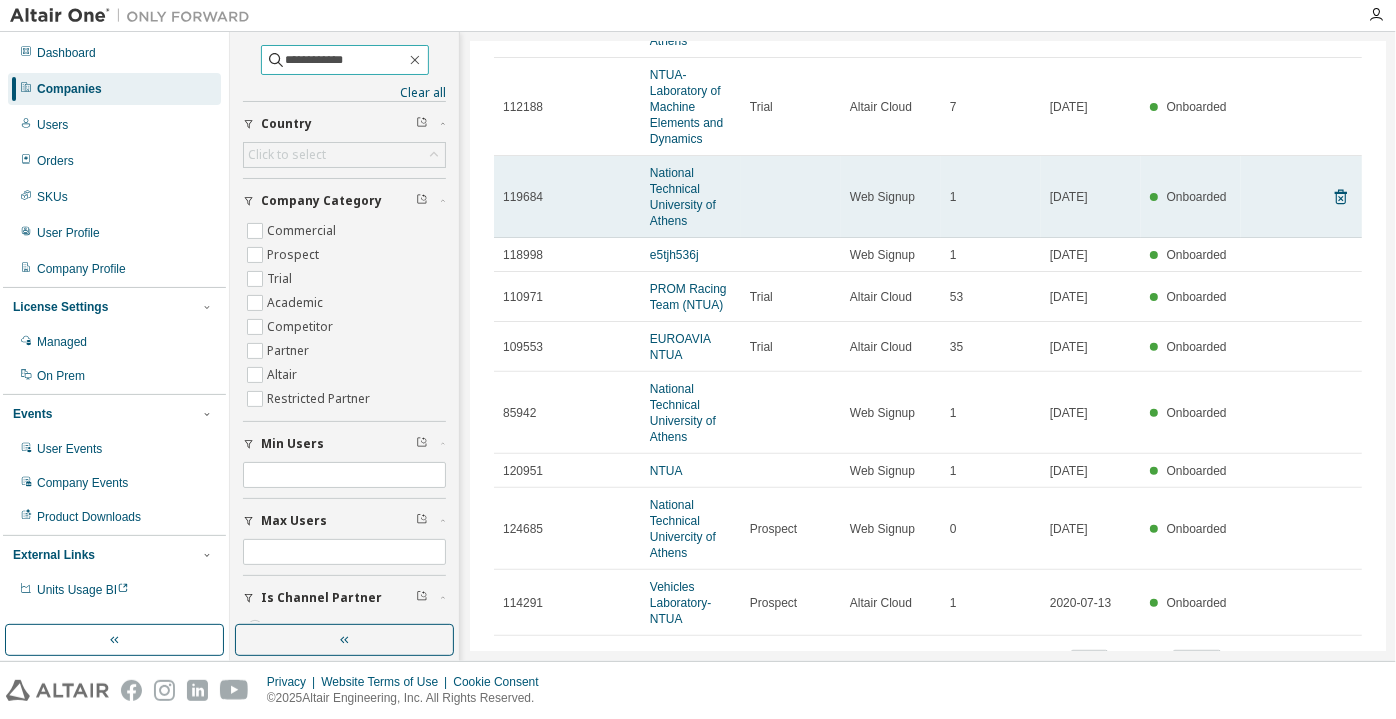 scroll, scrollTop: 0, scrollLeft: 0, axis: both 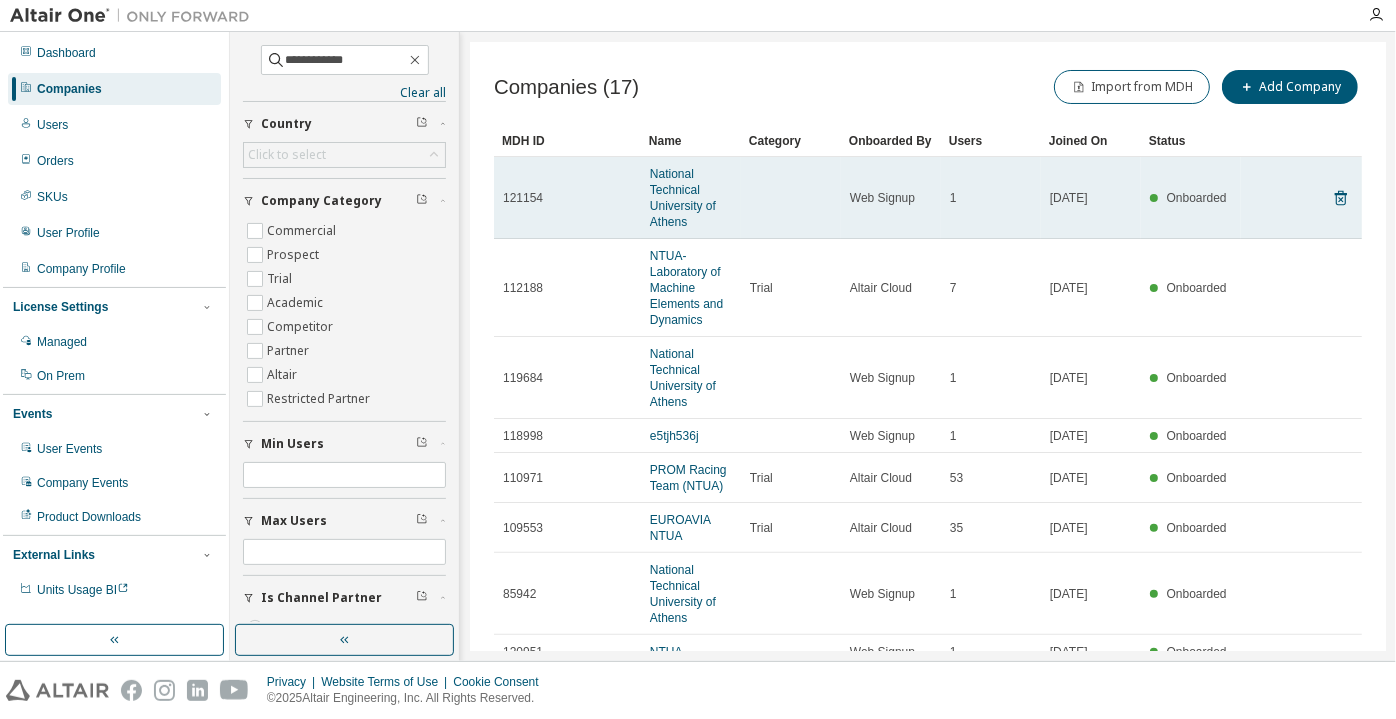 click on "National Technical University of Athens" at bounding box center [691, 198] 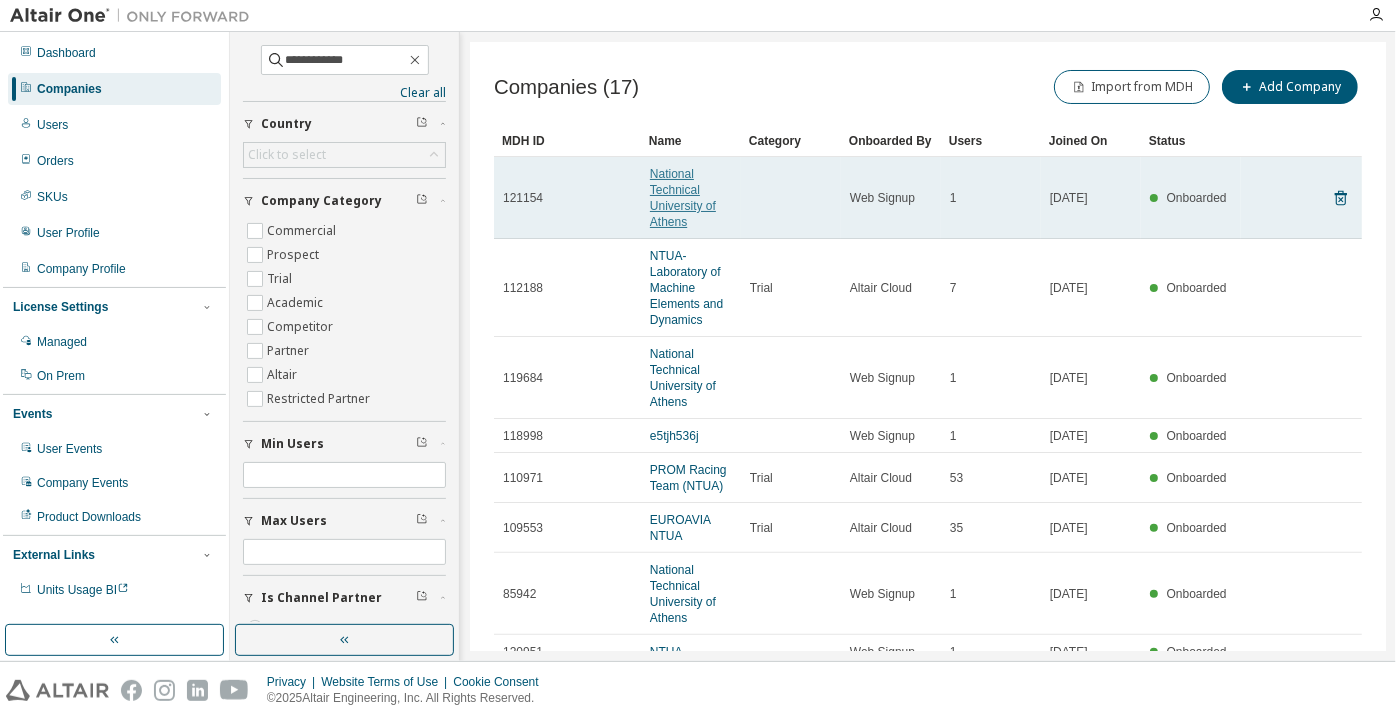 click on "National Technical University of Athens" at bounding box center (683, 198) 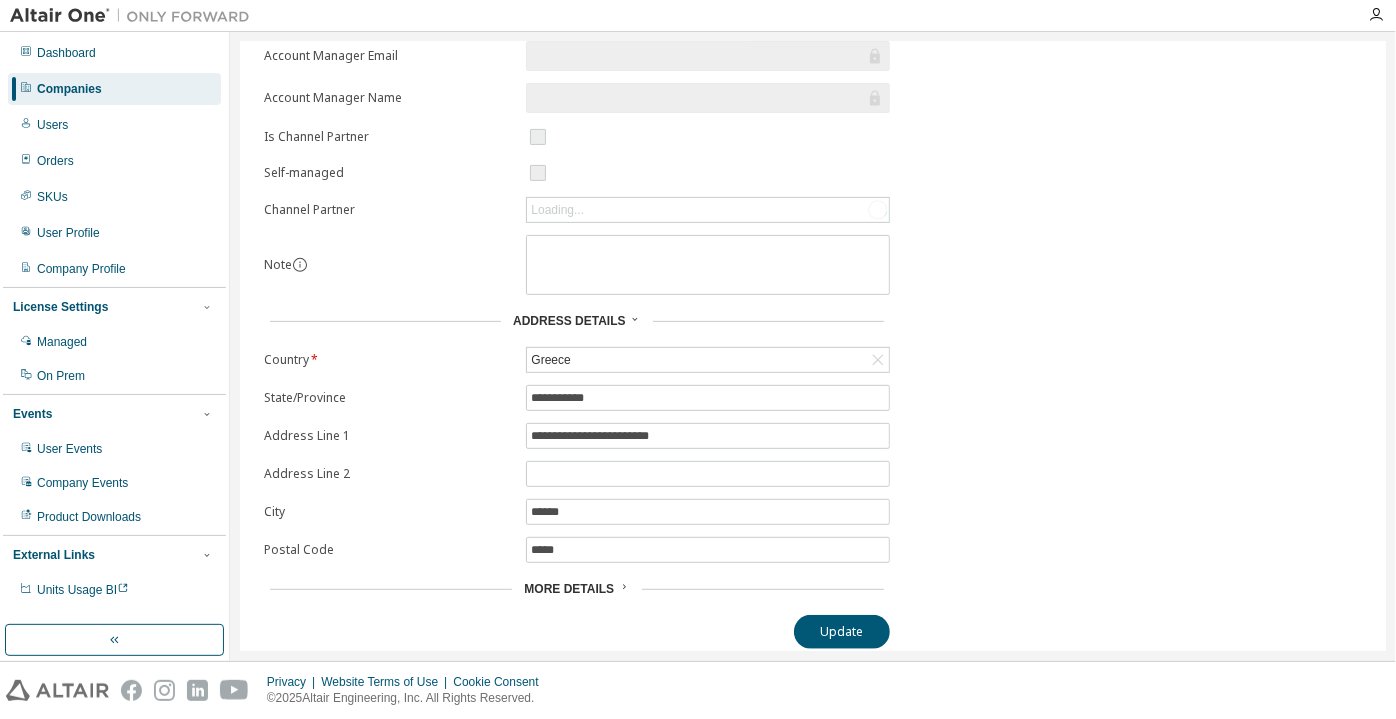scroll, scrollTop: 0, scrollLeft: 0, axis: both 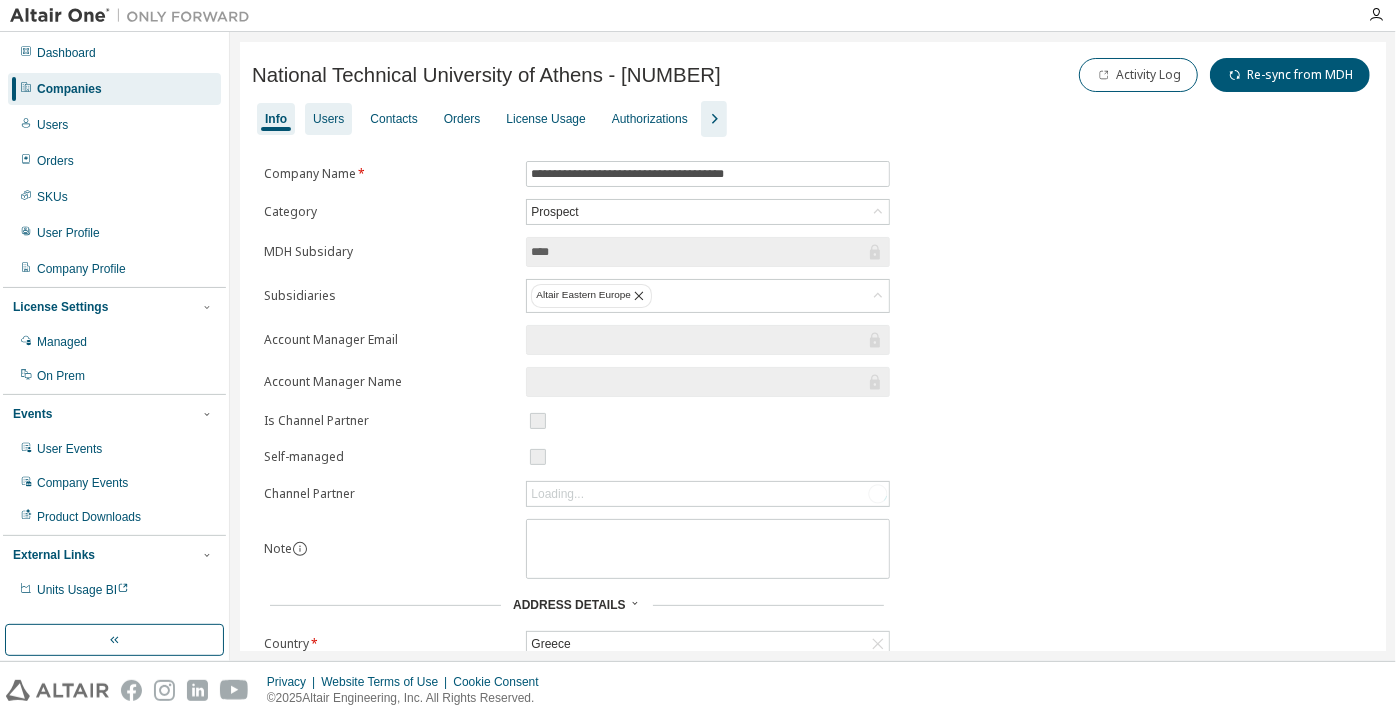 click on "Users" at bounding box center (328, 119) 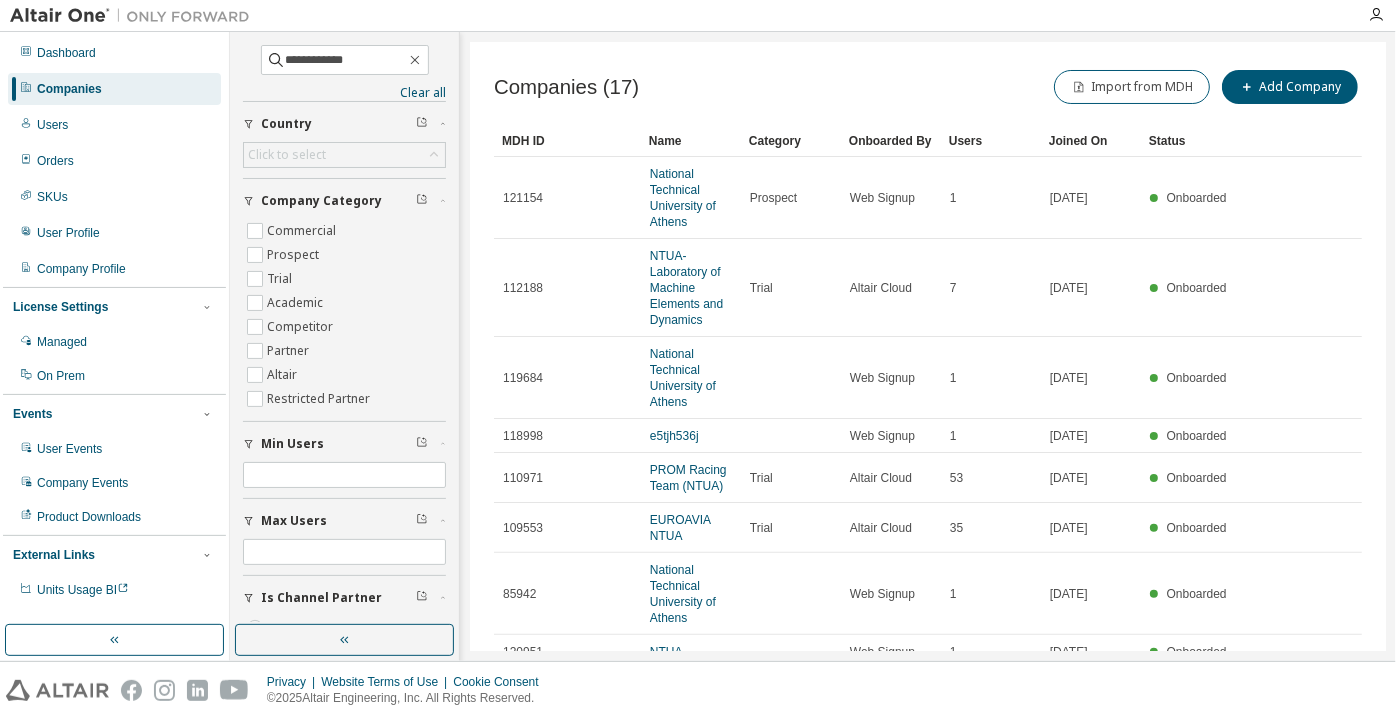 click on "Country" at bounding box center (344, 124) 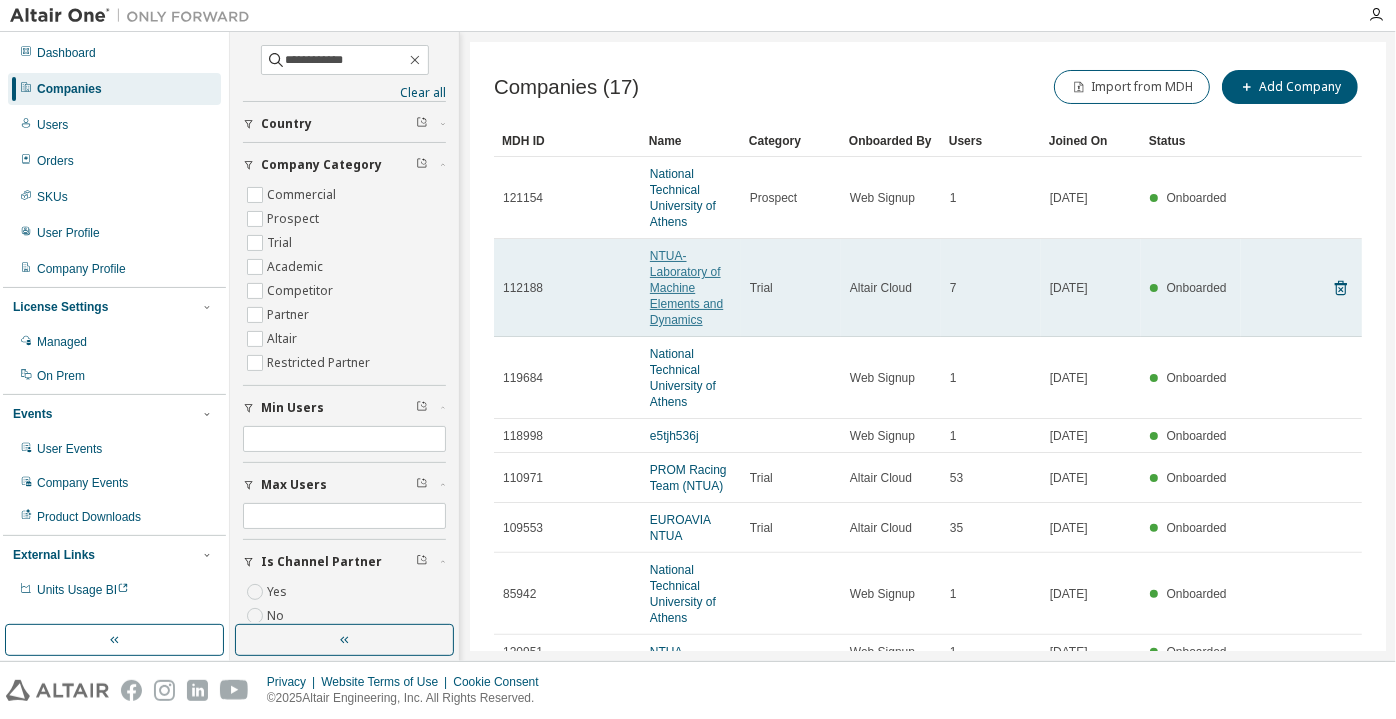 click on "NTUA-Laboratory of Machine Elements and Dynamics" at bounding box center (686, 288) 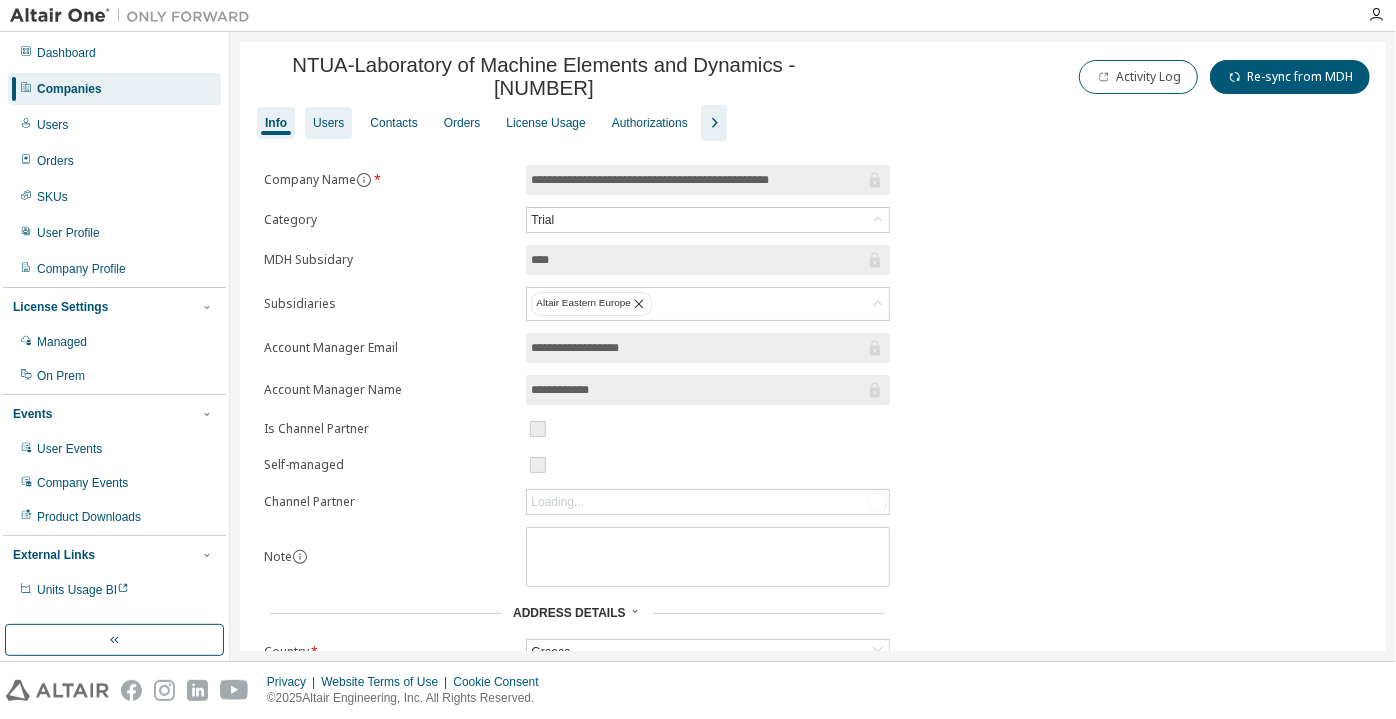 click on "Users" at bounding box center [328, 123] 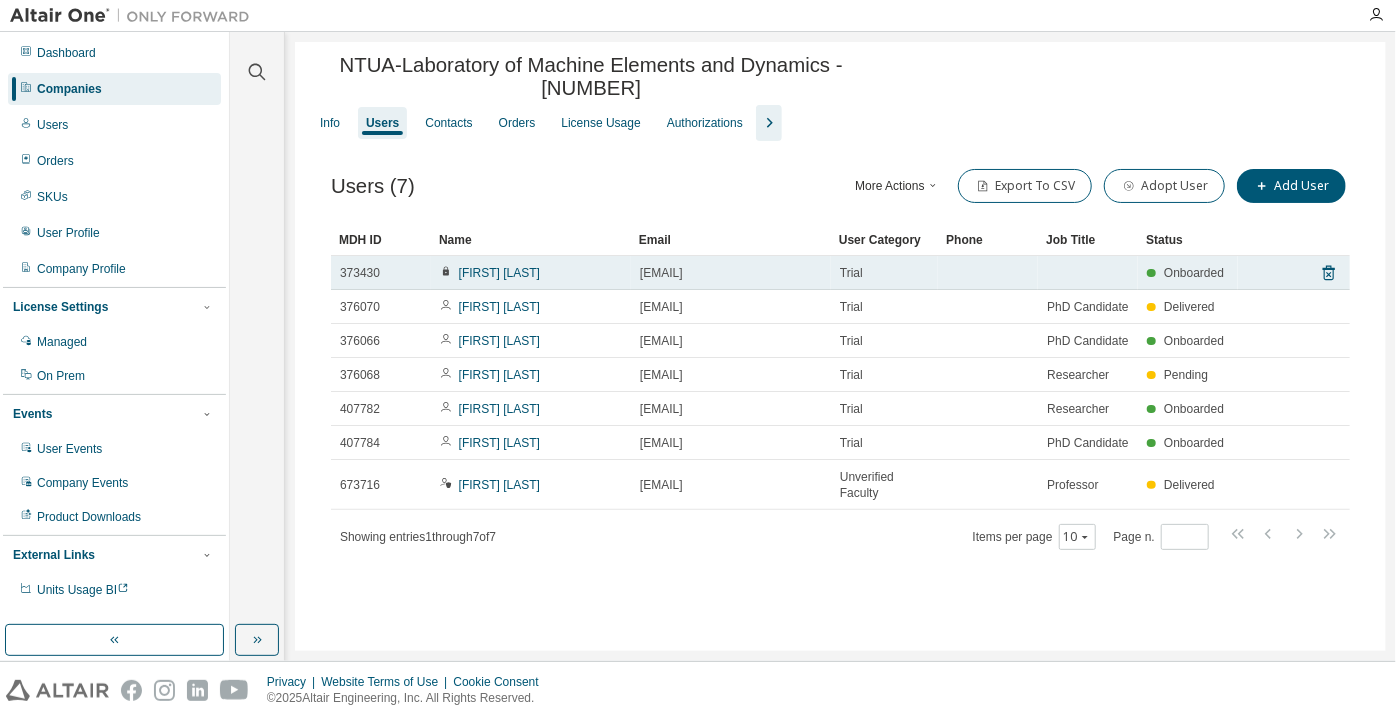 drag, startPoint x: 455, startPoint y: 283, endPoint x: 758, endPoint y: 293, distance: 303.16498 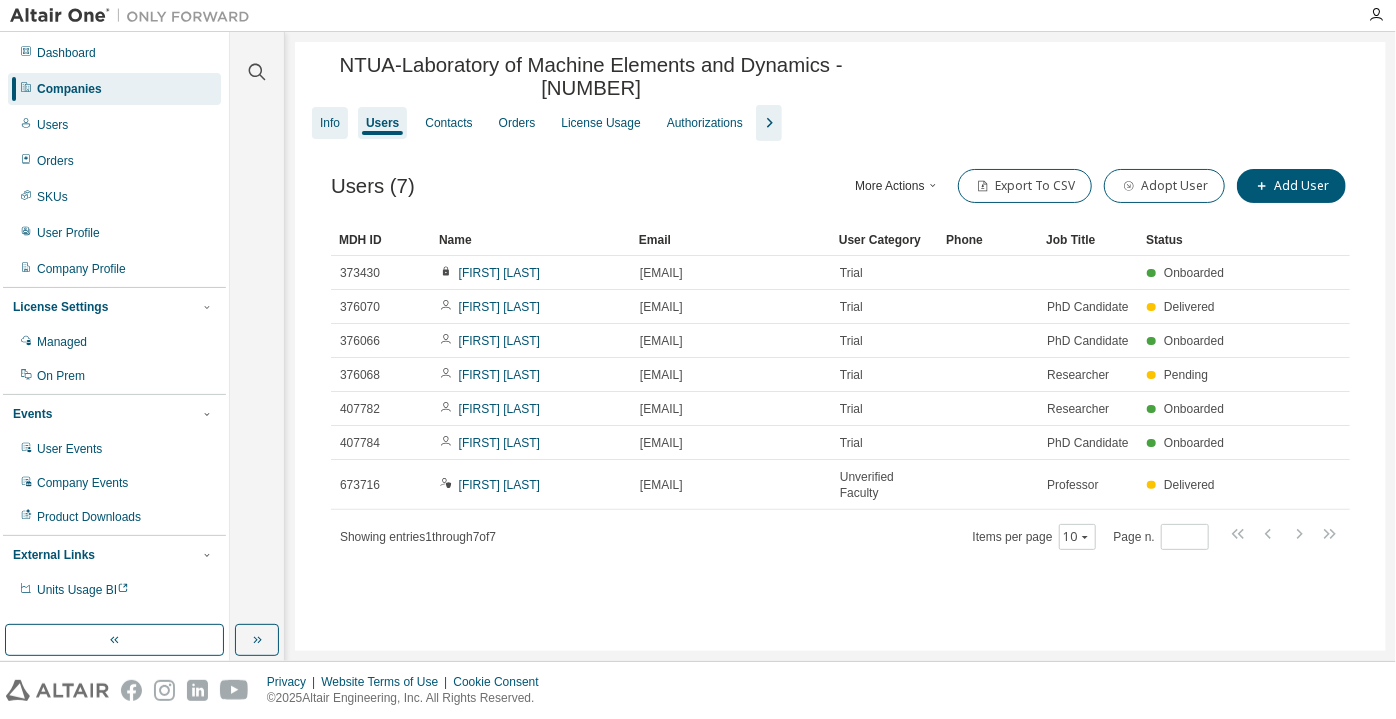 click on "Info" at bounding box center [330, 123] 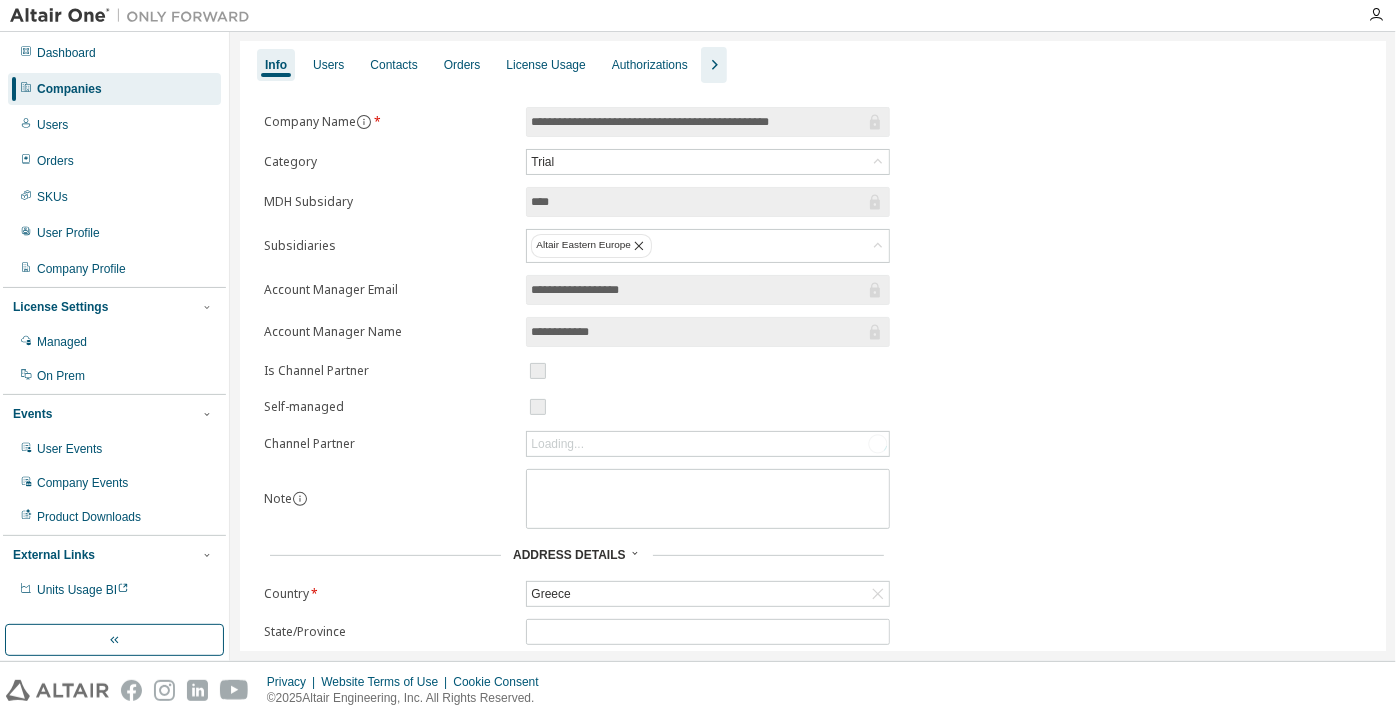 scroll, scrollTop: 90, scrollLeft: 0, axis: vertical 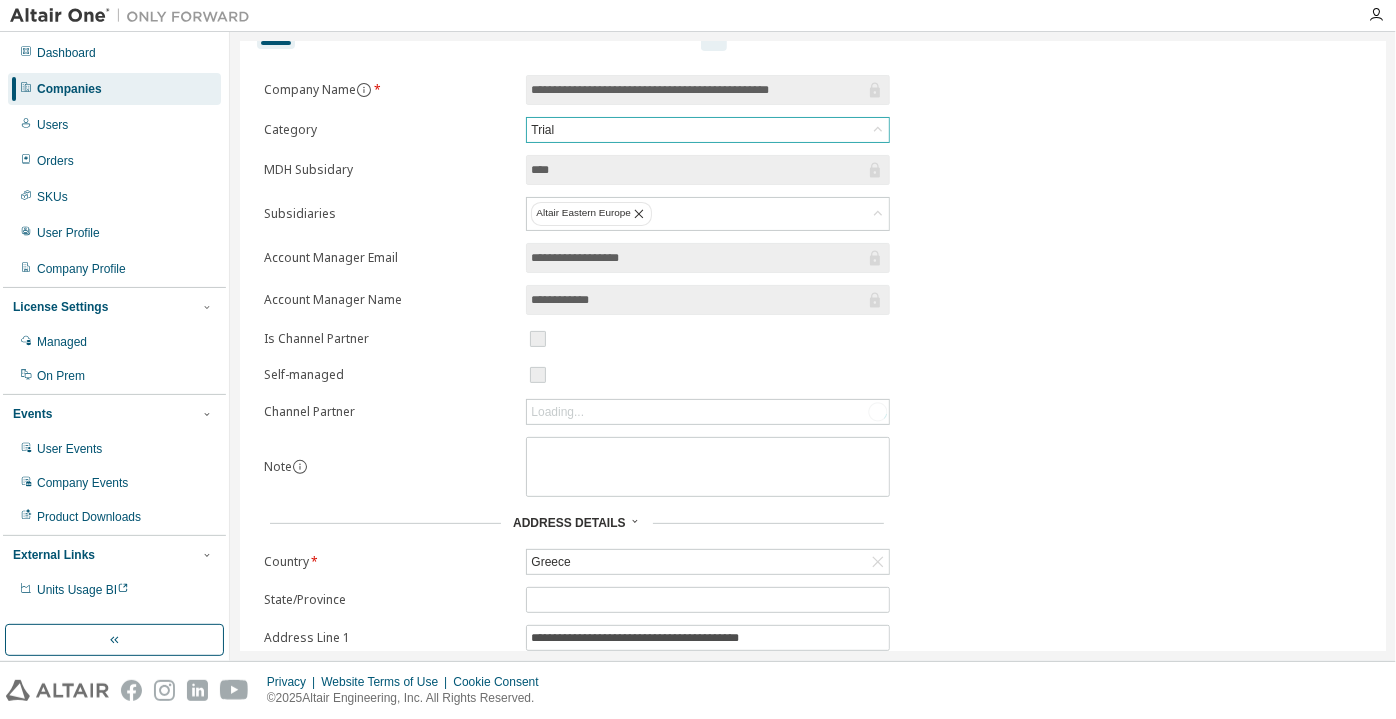 click on "Trial" at bounding box center (708, 130) 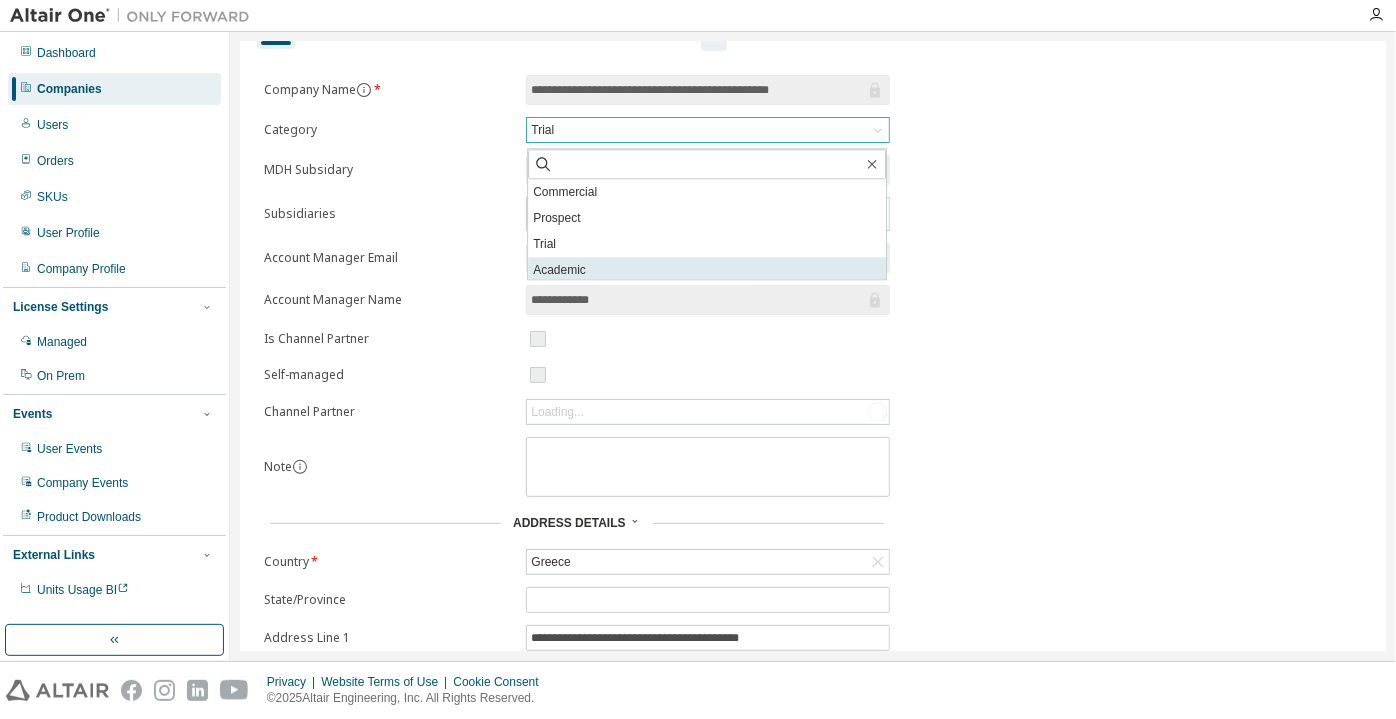 click on "Academic" at bounding box center [707, 270] 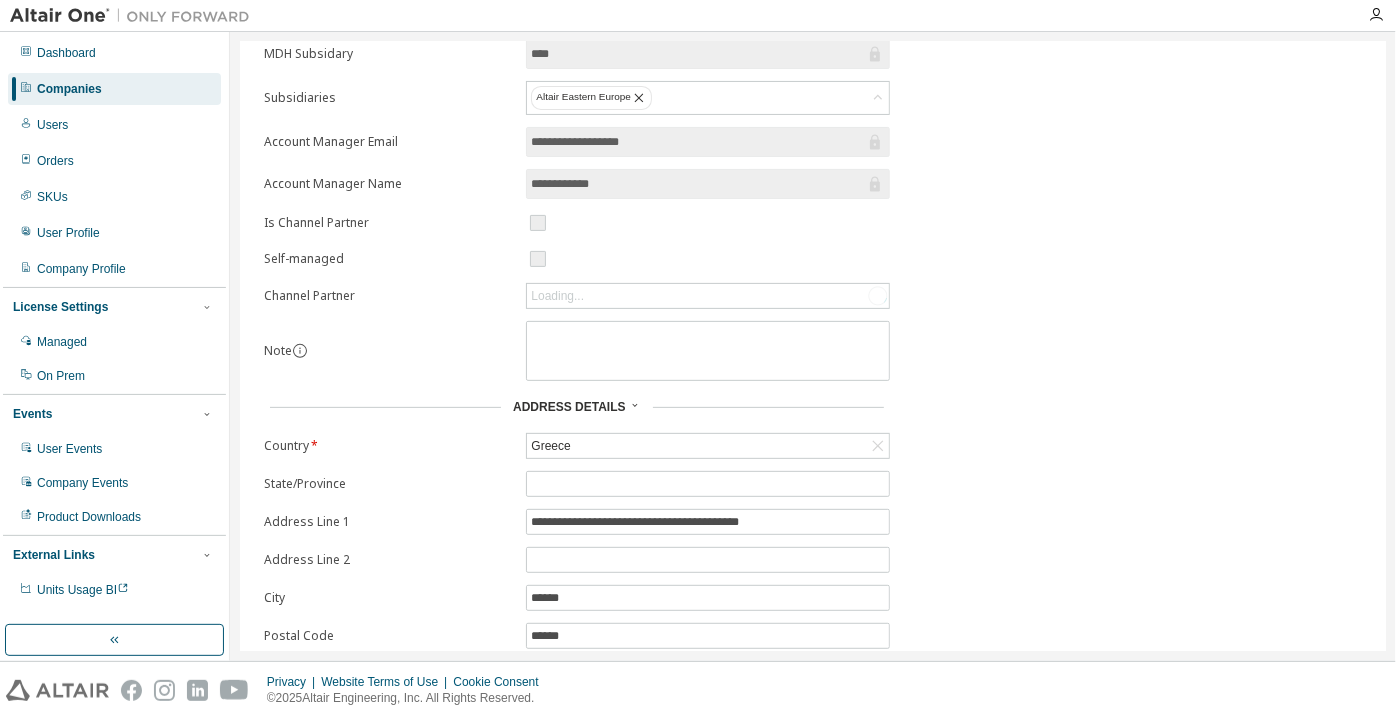 scroll, scrollTop: 301, scrollLeft: 0, axis: vertical 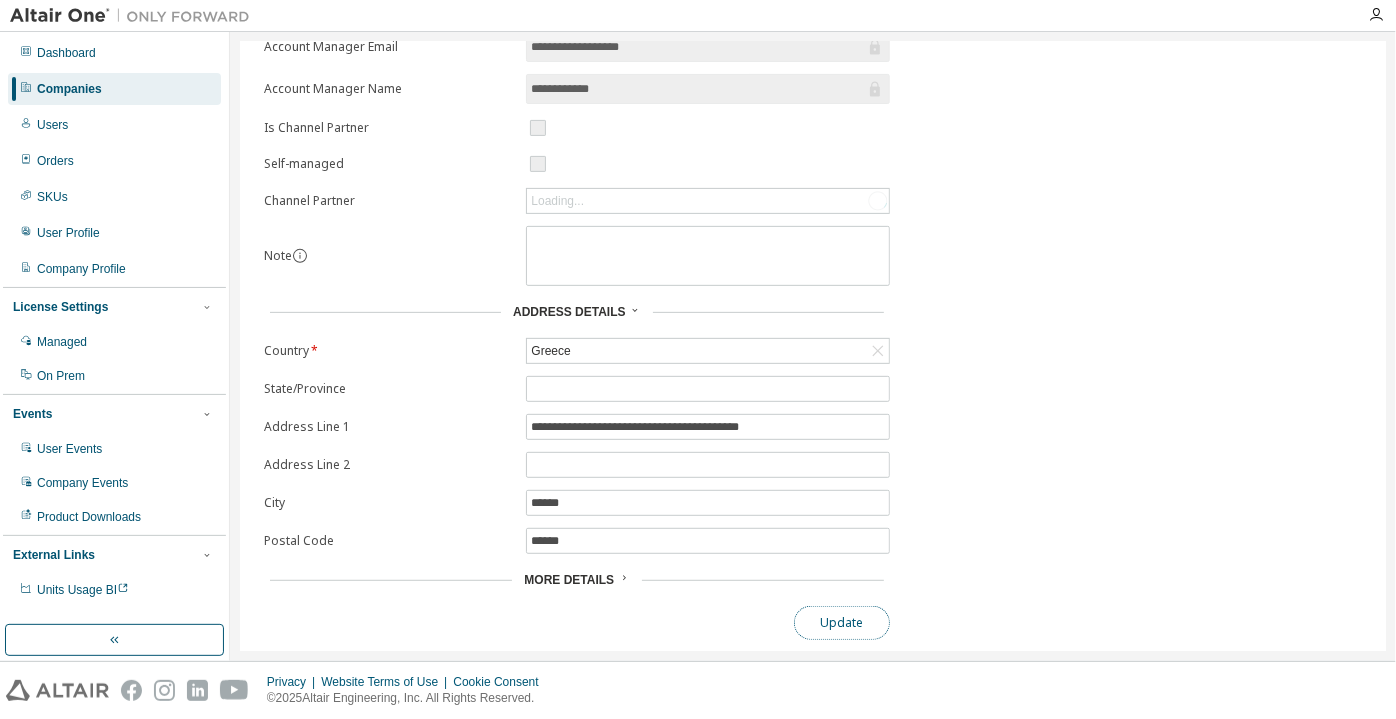 click on "Update" at bounding box center [842, 623] 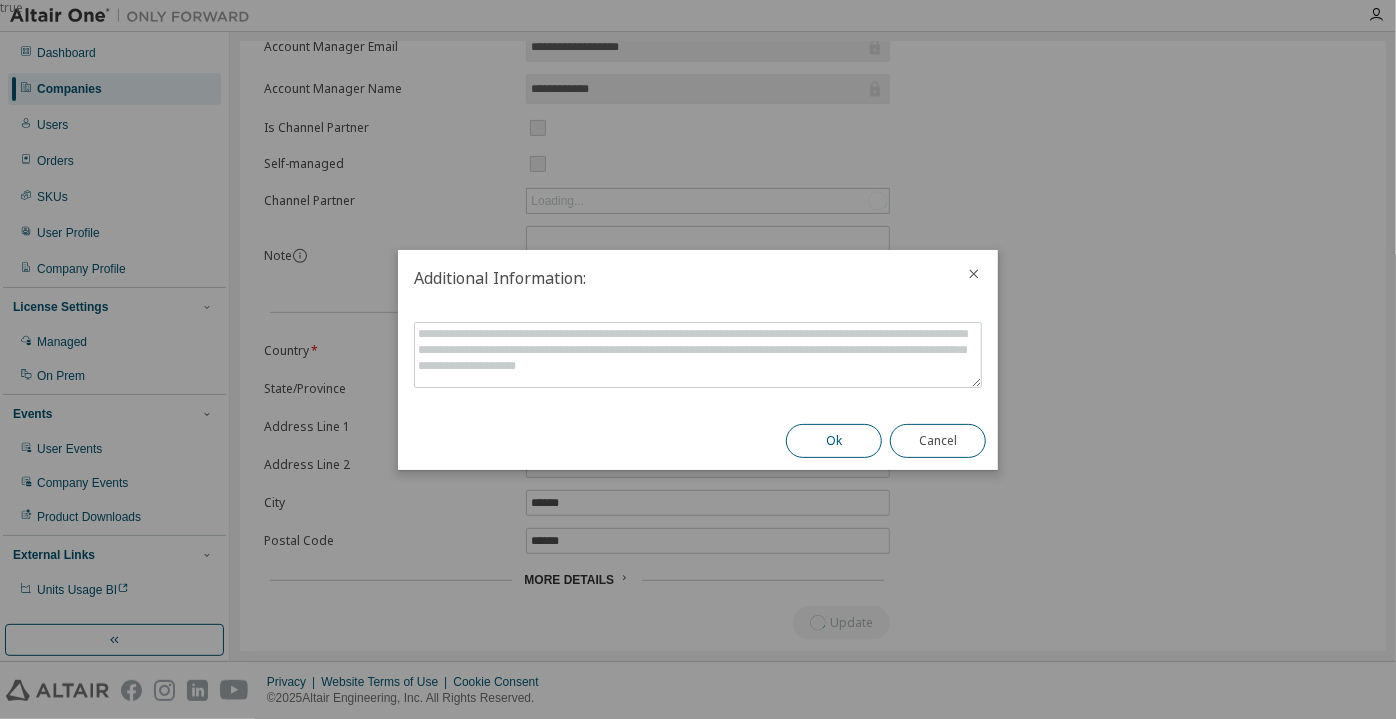 click on "Ok" at bounding box center [834, 441] 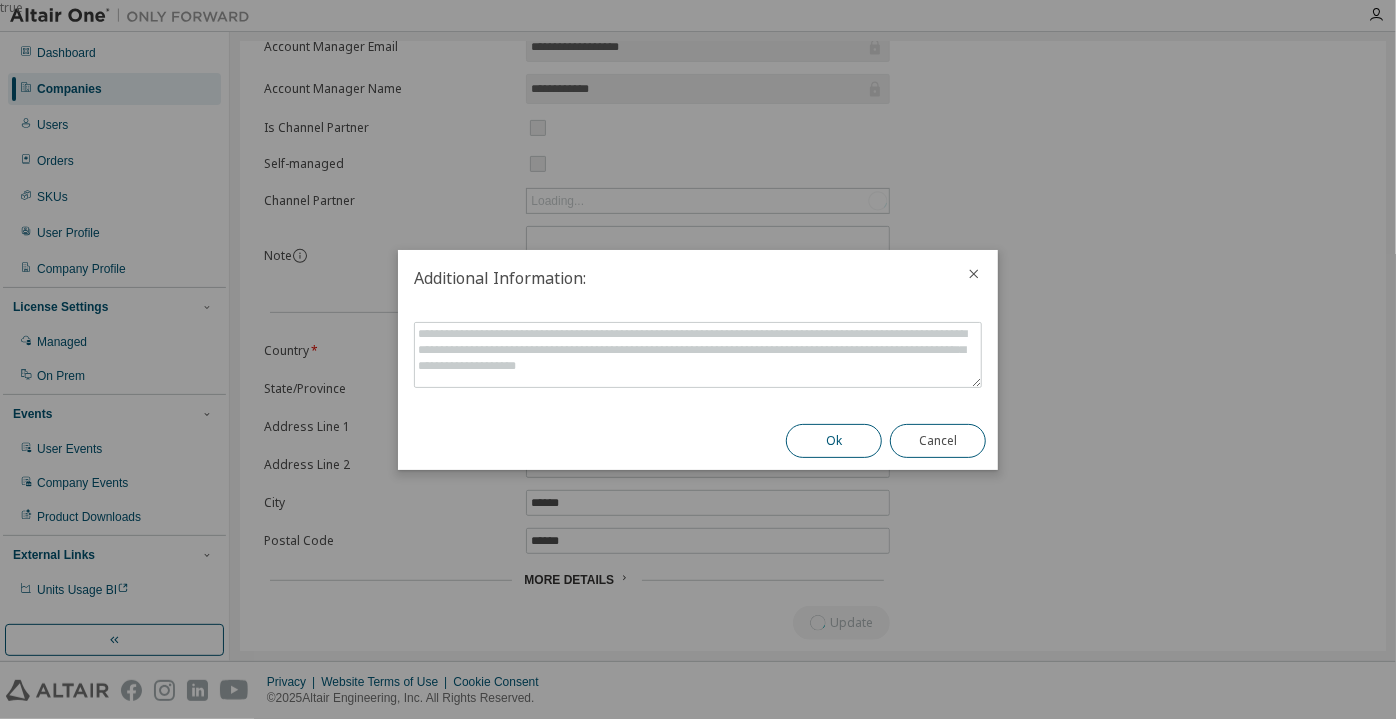 type on "**********" 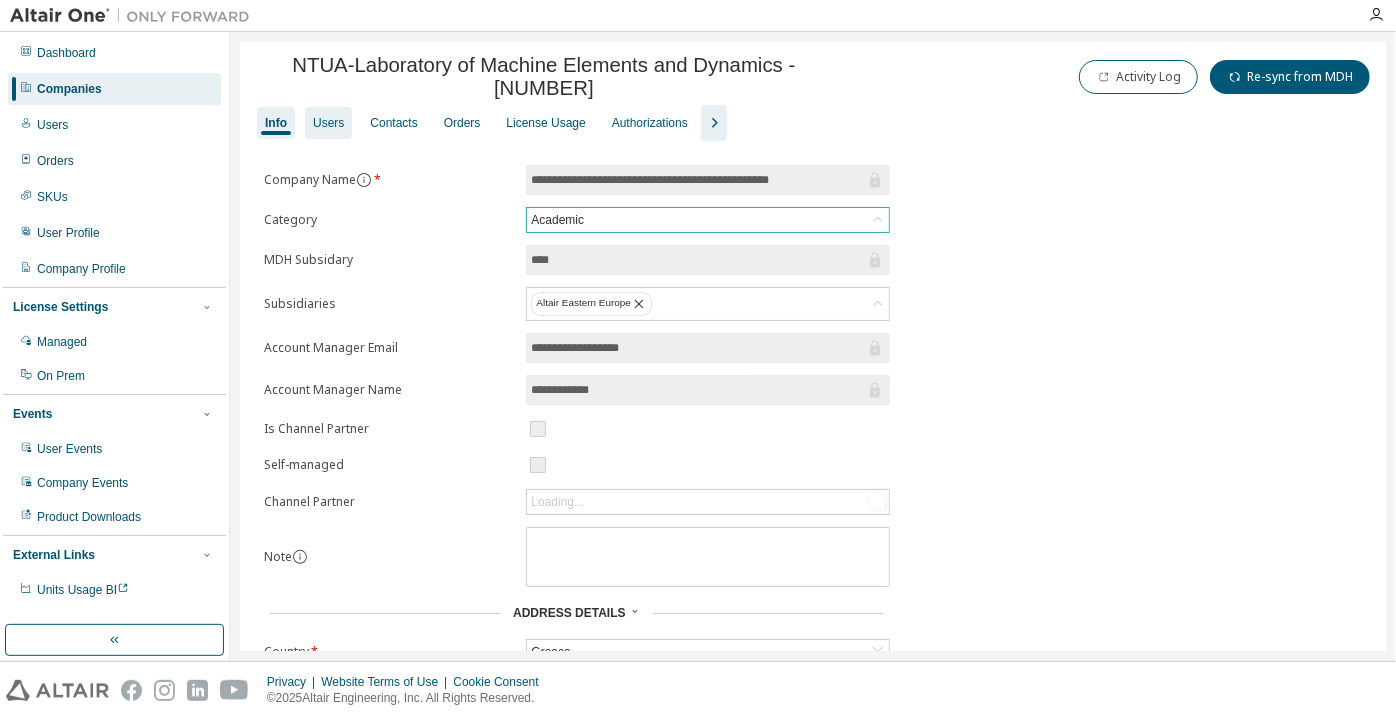 click on "Users" at bounding box center [328, 123] 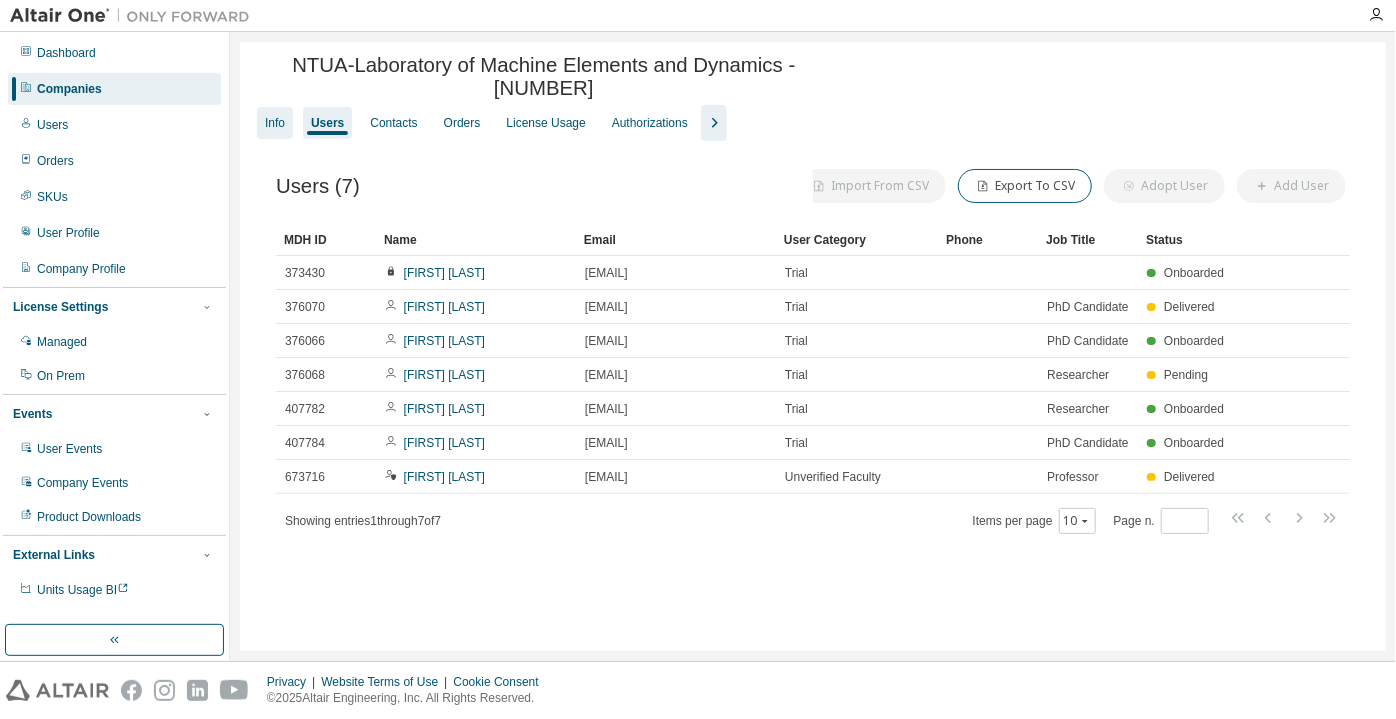 click on "Info" at bounding box center (275, 123) 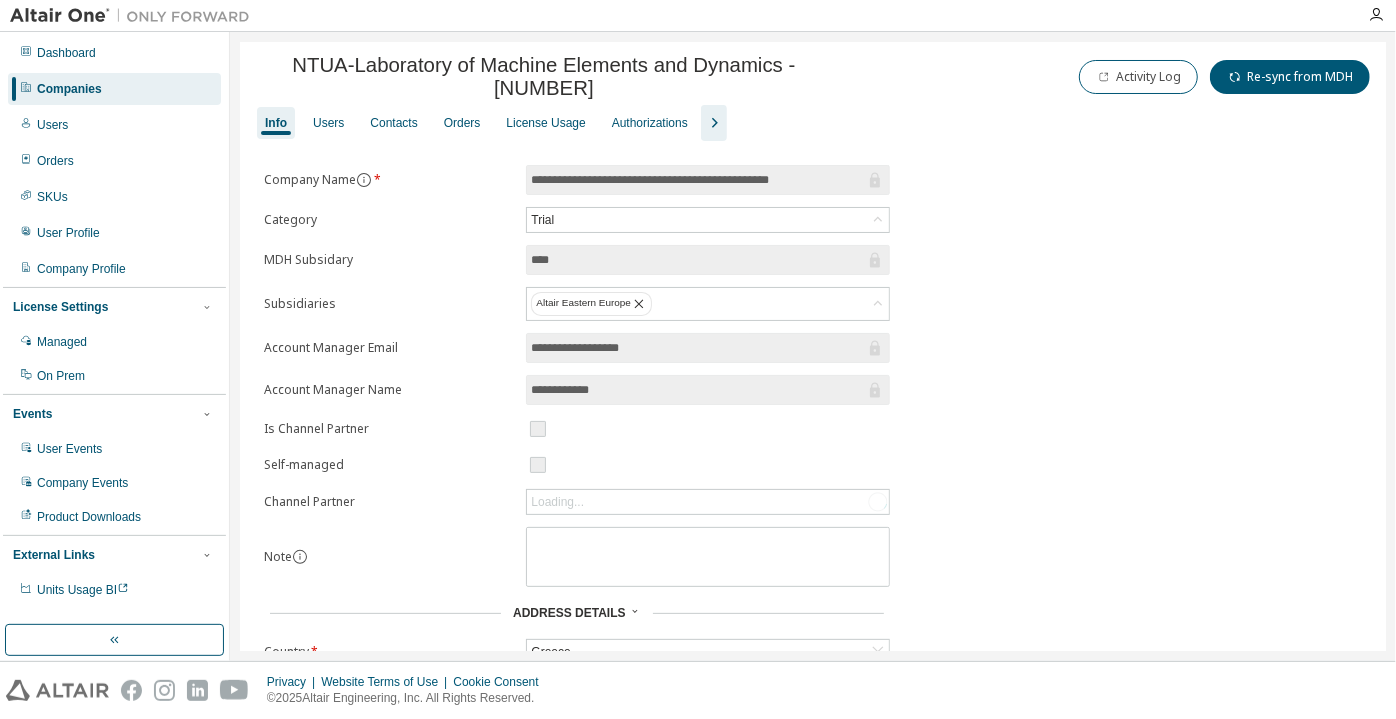 click on "**********" at bounding box center (698, 180) 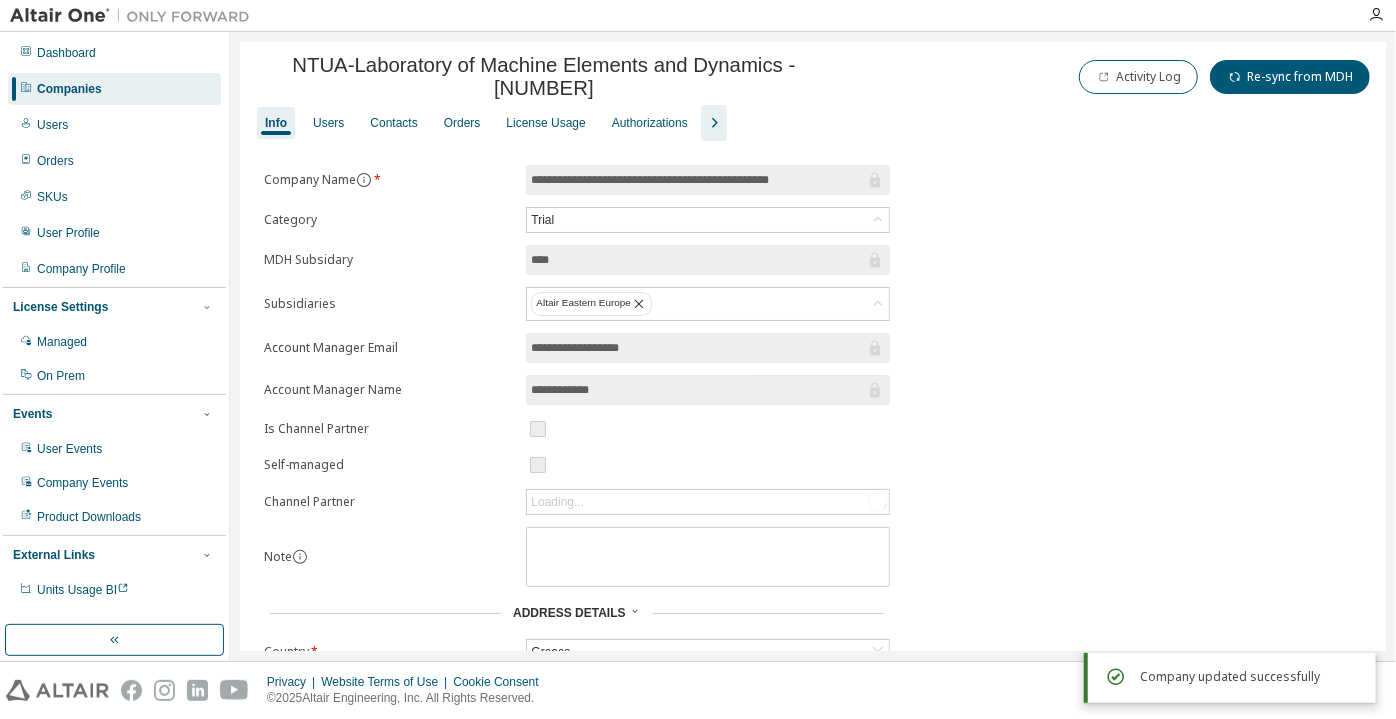 type on "**********" 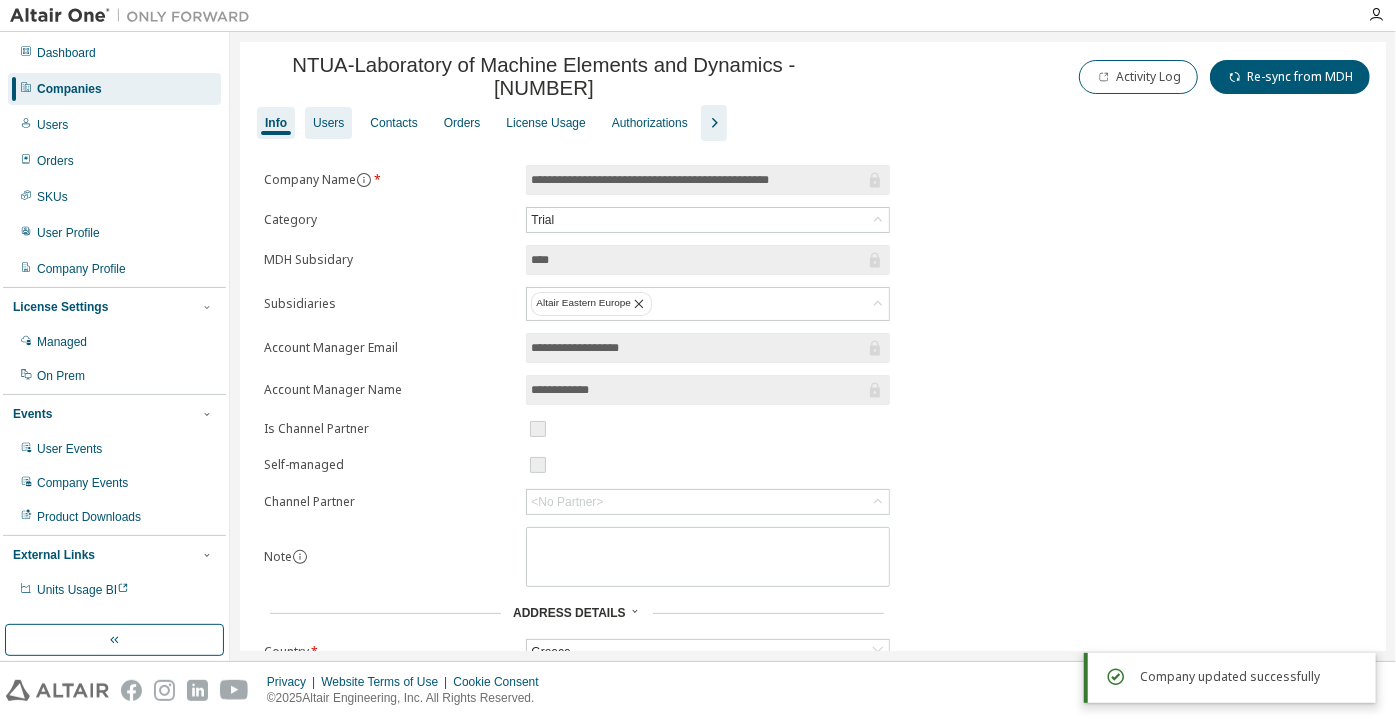 click on "Users" at bounding box center (328, 123) 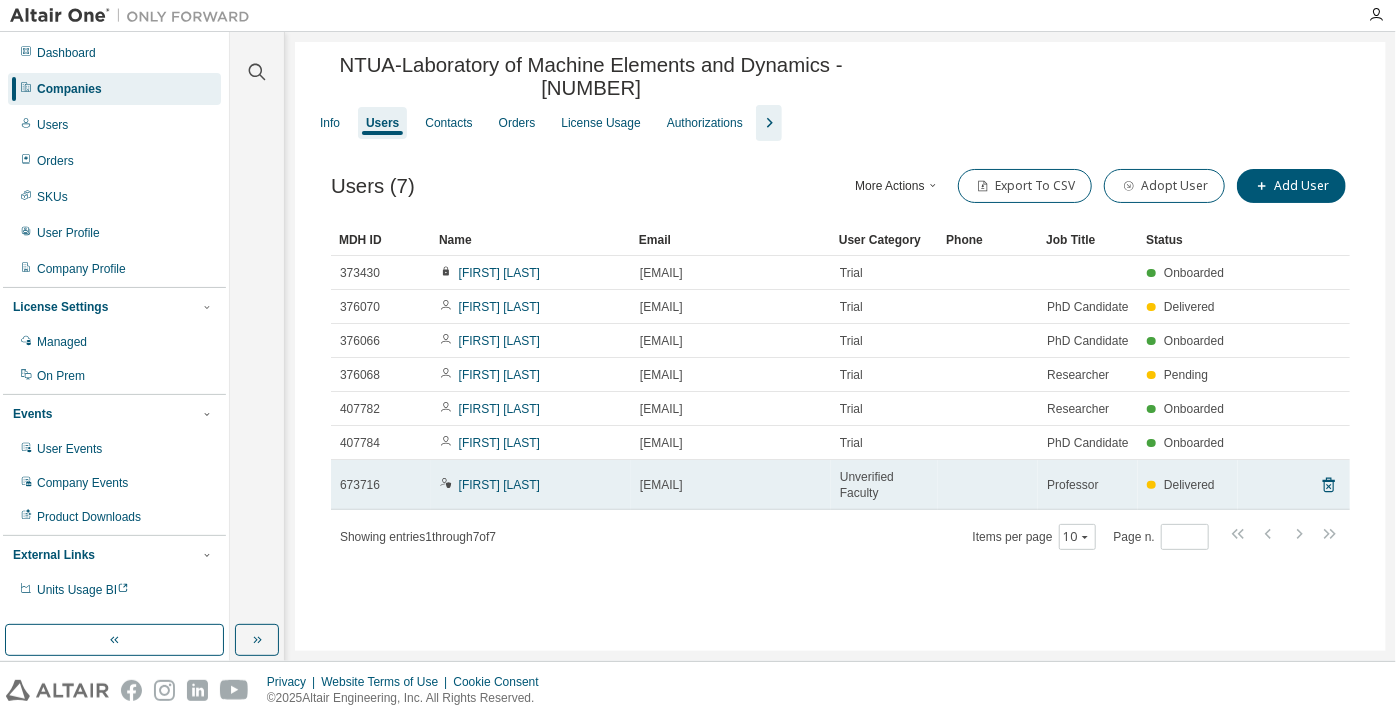 drag, startPoint x: 775, startPoint y: 501, endPoint x: 451, endPoint y: 489, distance: 324.22214 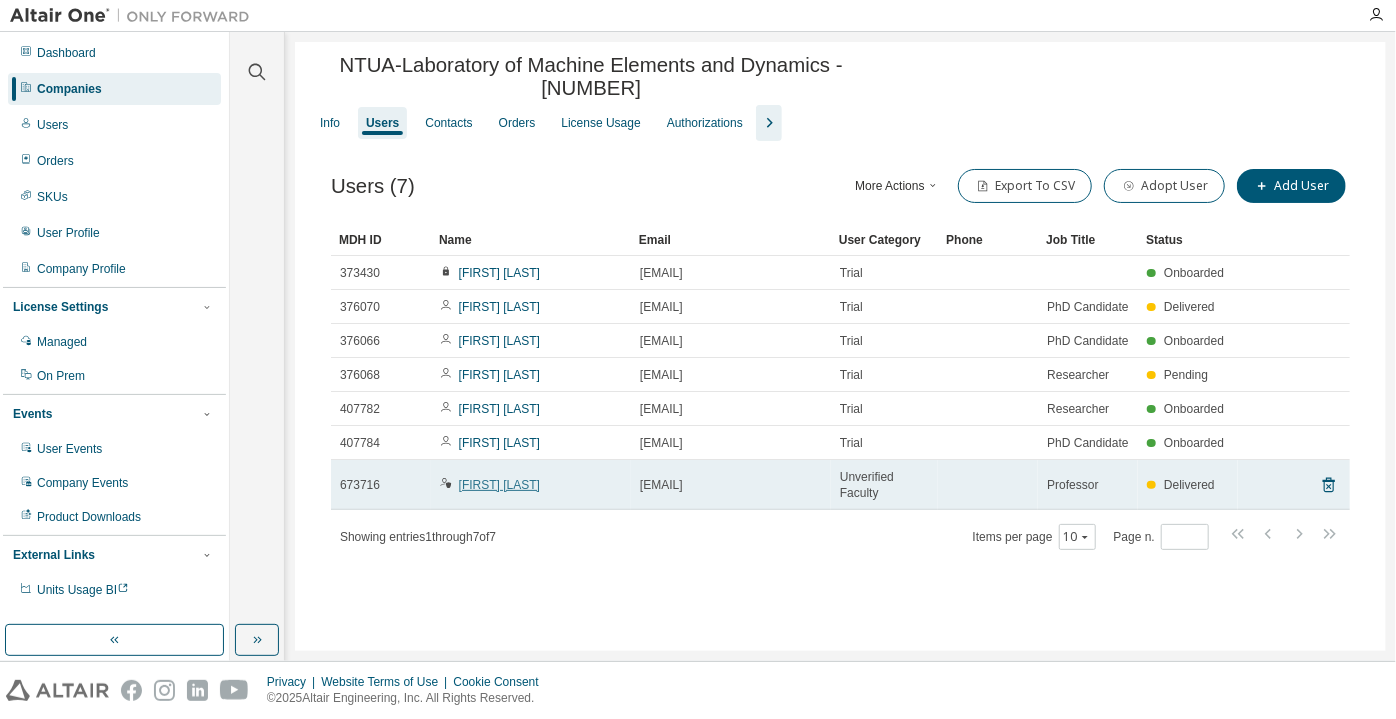 click on "[FIRST] [LAST]" at bounding box center [499, 485] 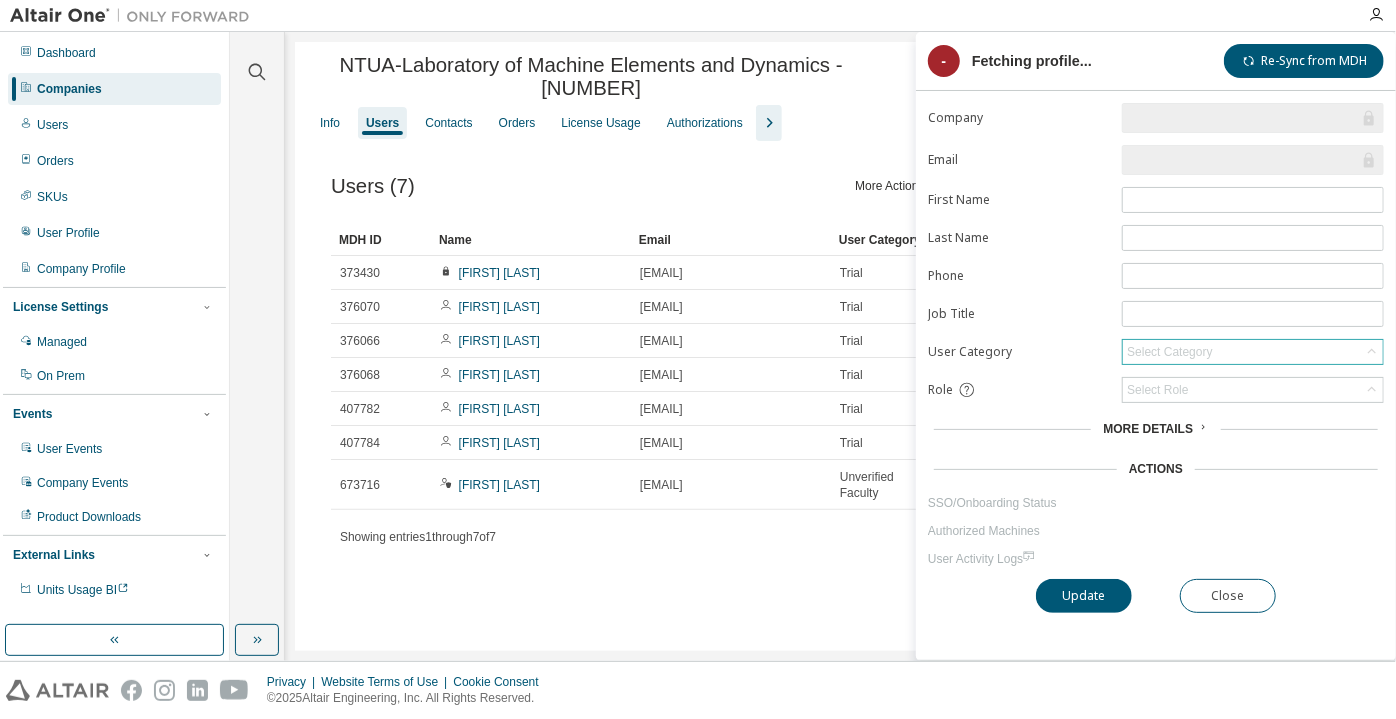 click on "Select Category" at bounding box center (1169, 352) 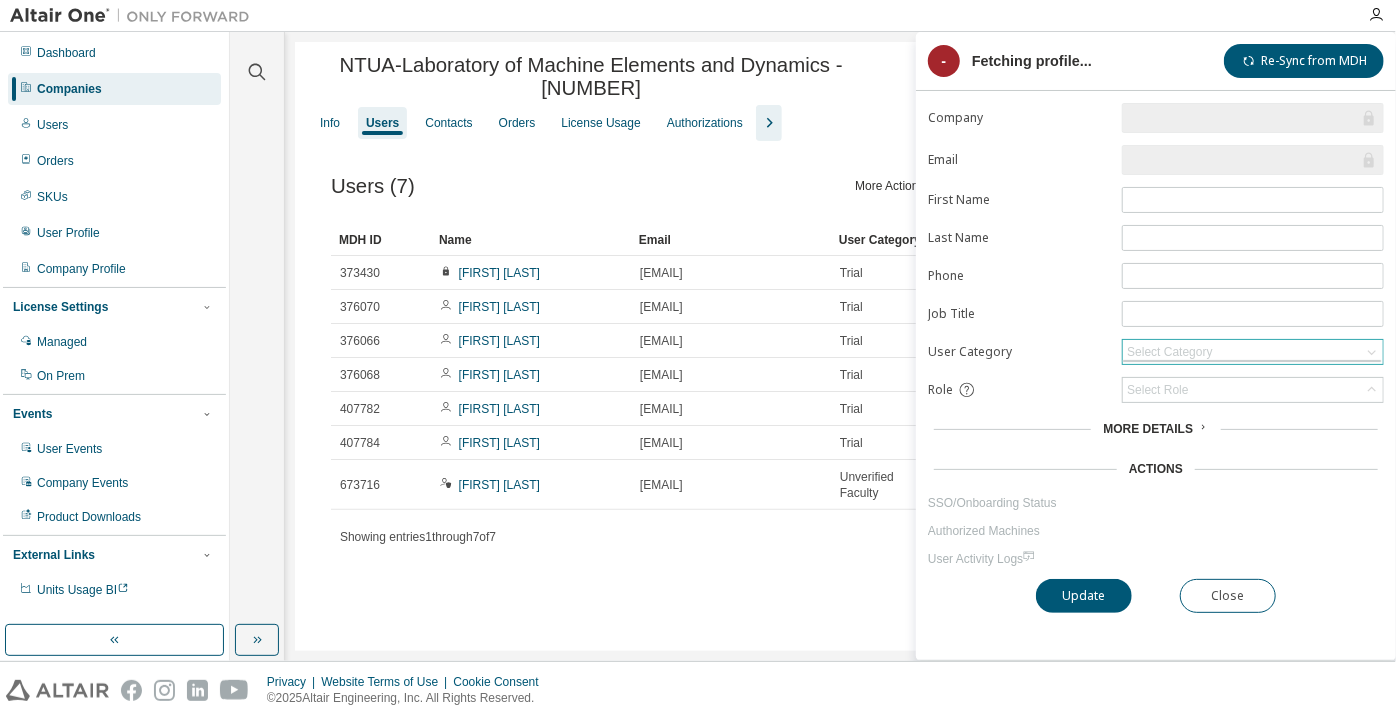 click at bounding box center [1252, 361] 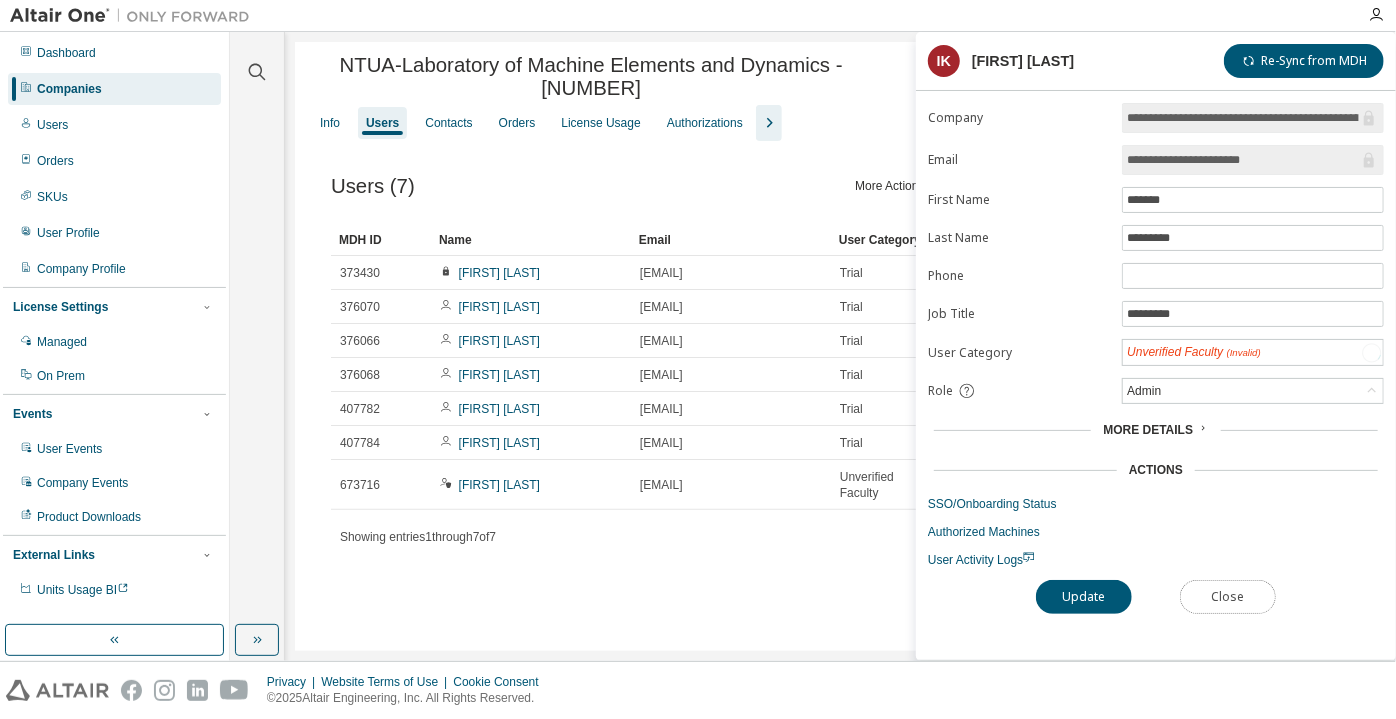 click on "Close" at bounding box center (1228, 597) 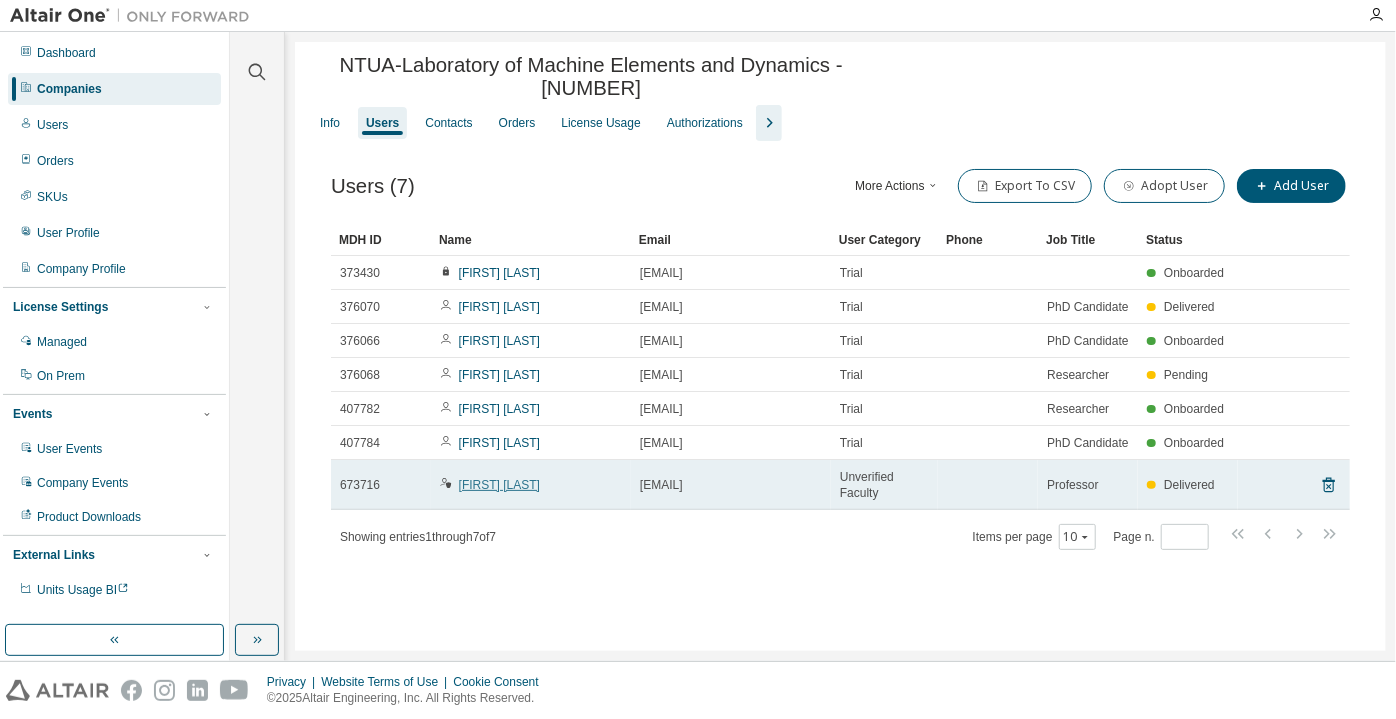 click on "[FIRST] [LAST]" at bounding box center (499, 485) 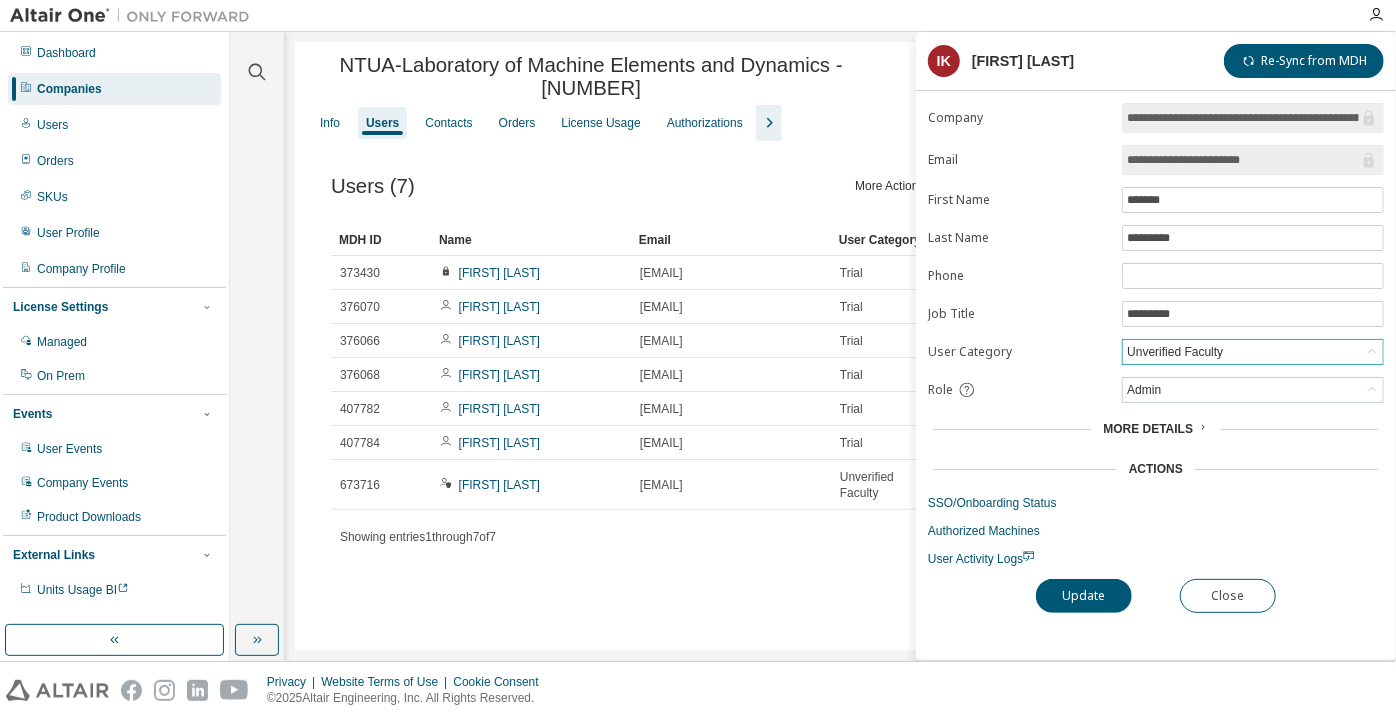 click on "Unverified Faculty" at bounding box center (1175, 352) 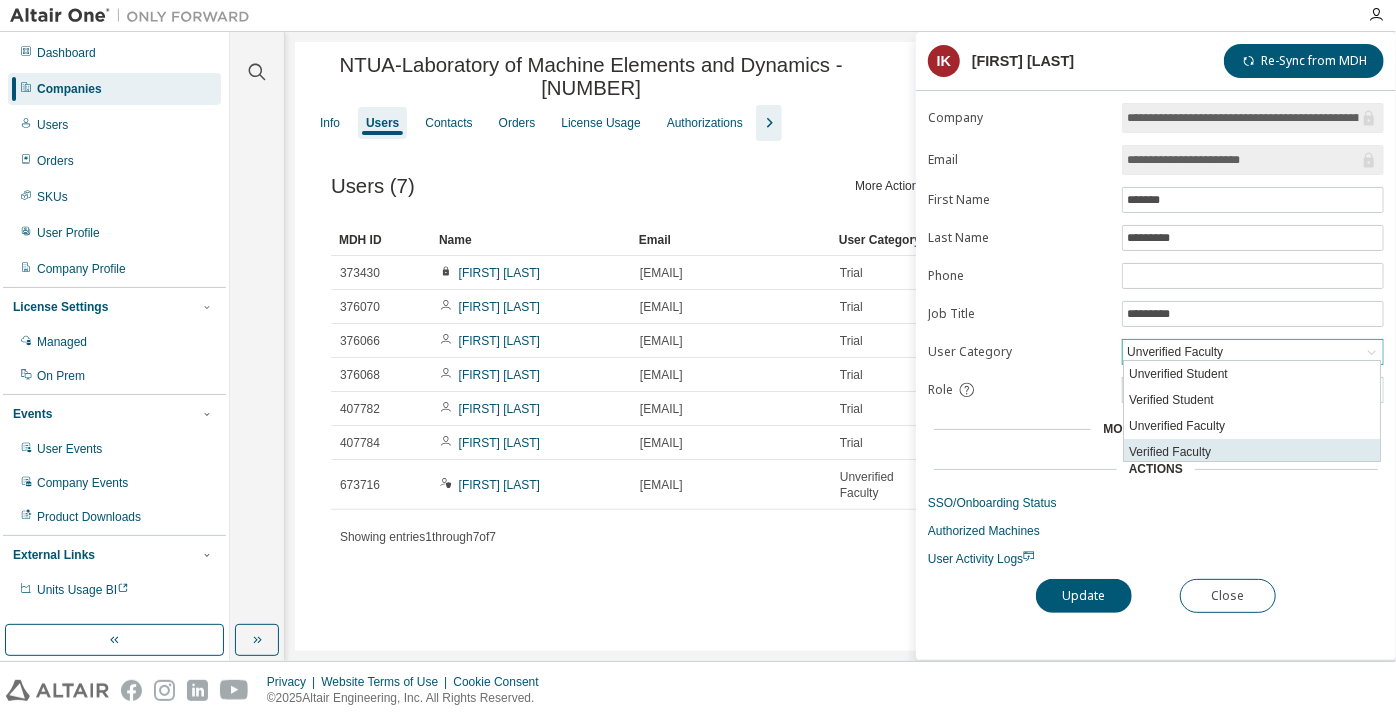 click on "Verified Faculty" at bounding box center [1252, 452] 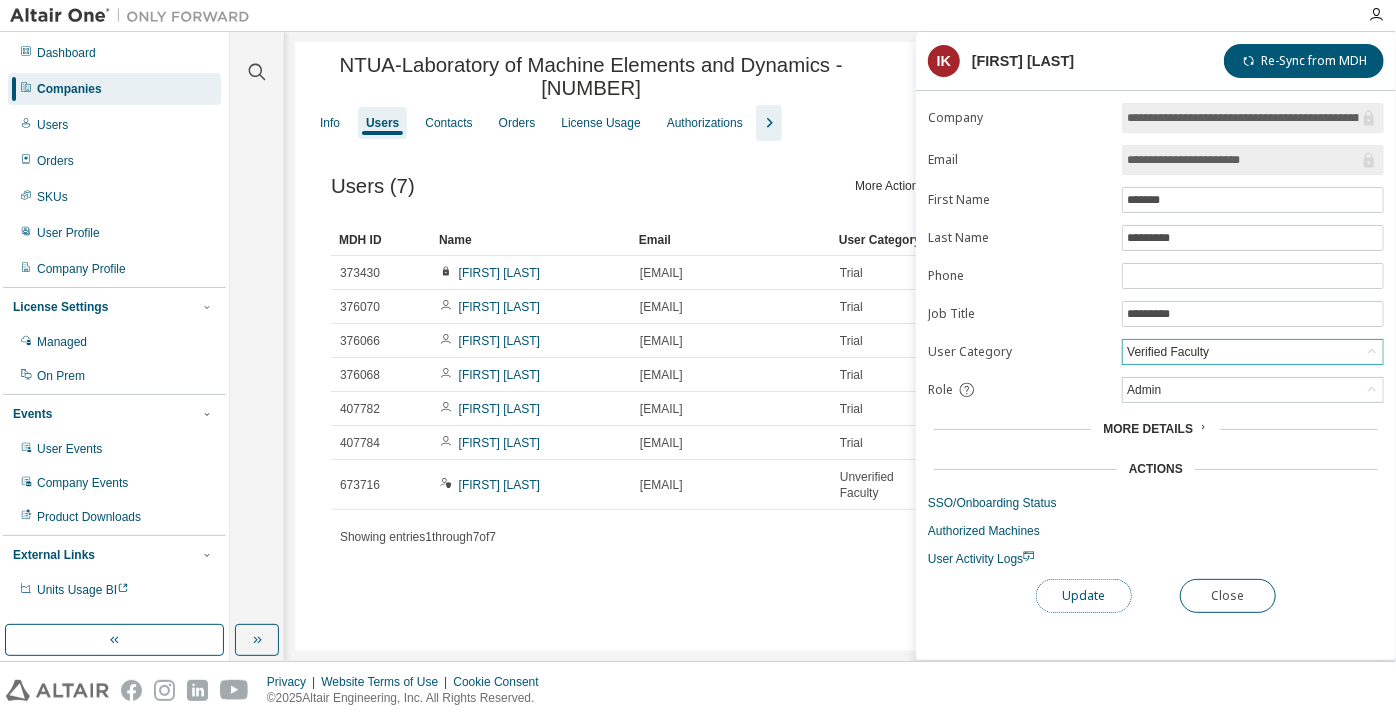 click on "Update" at bounding box center [1084, 596] 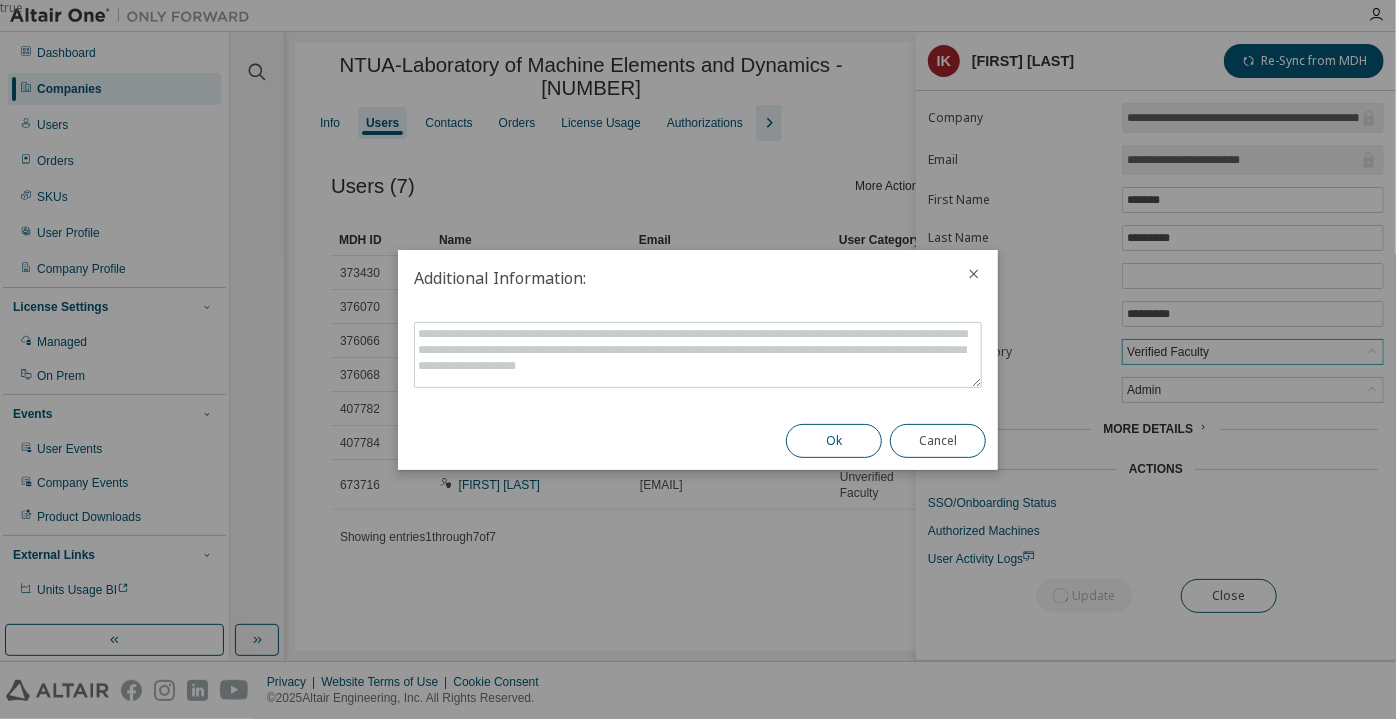 click on "Ok" at bounding box center [834, 441] 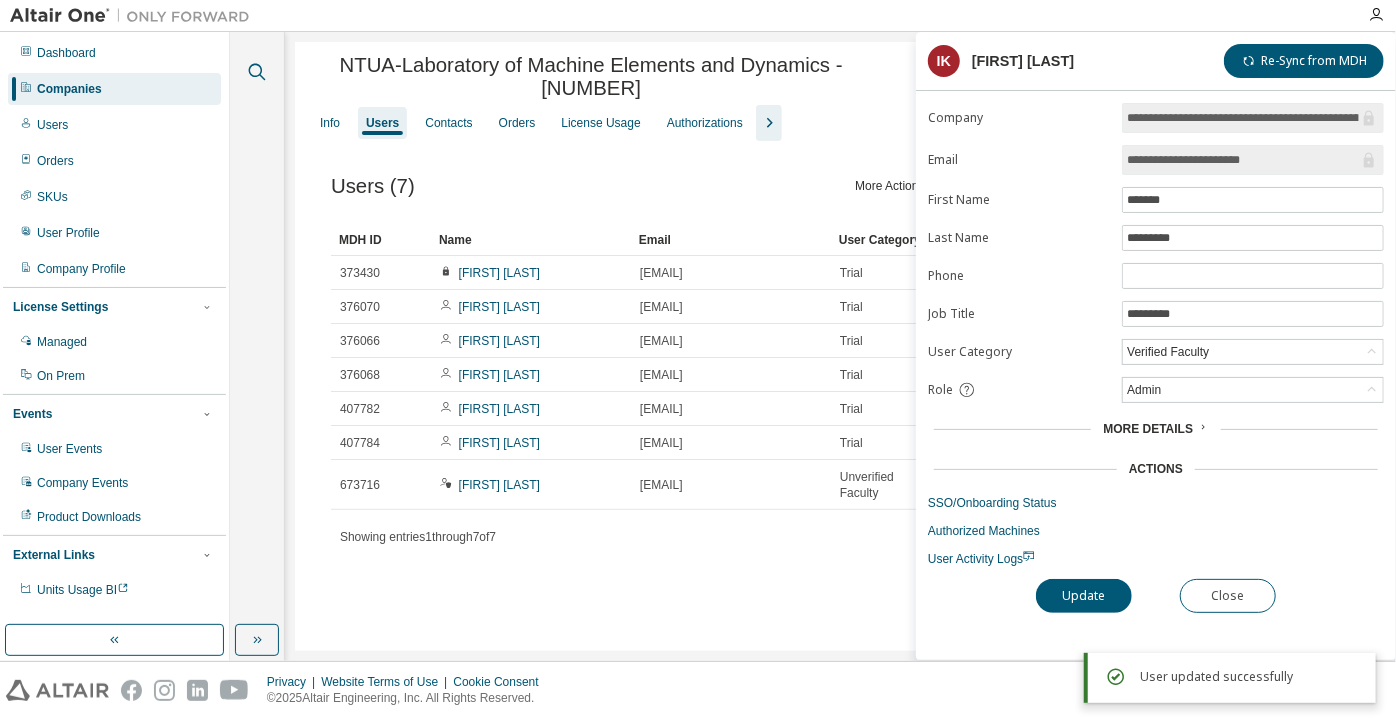 click 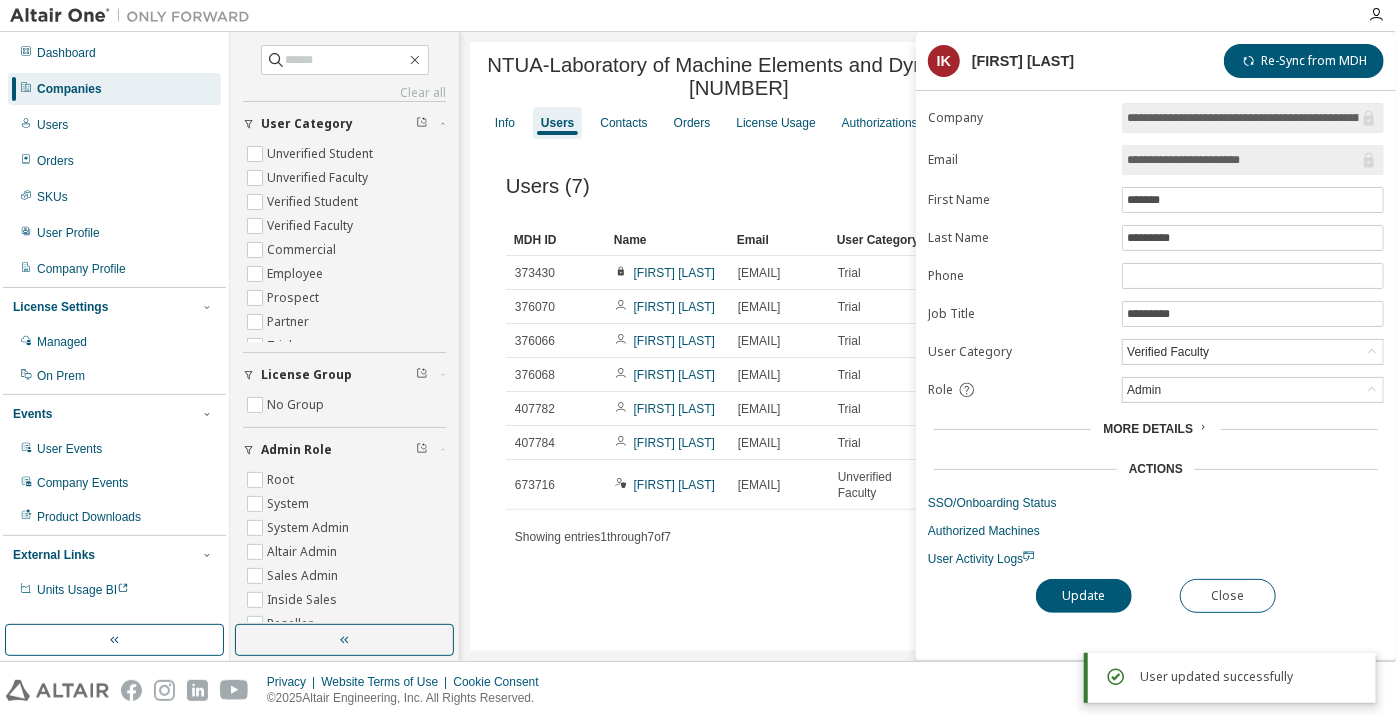 click on "Companies" at bounding box center (114, 89) 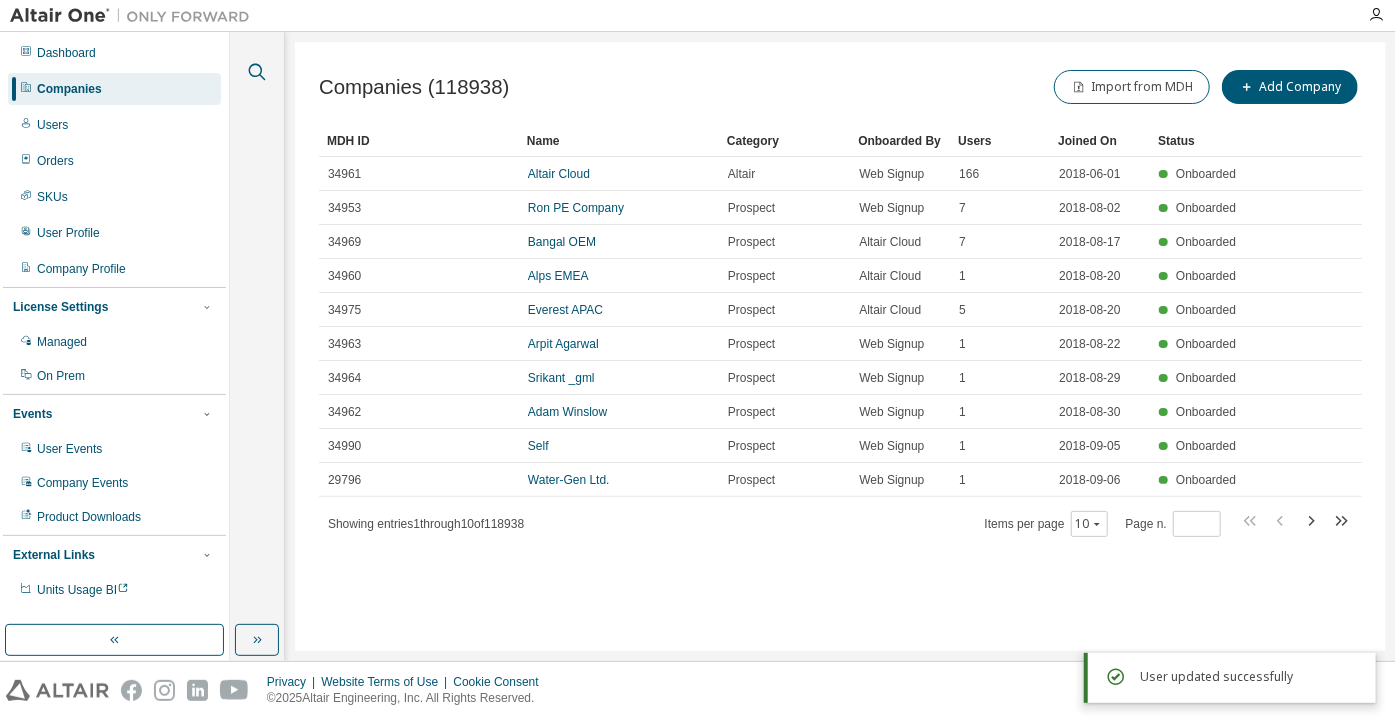click 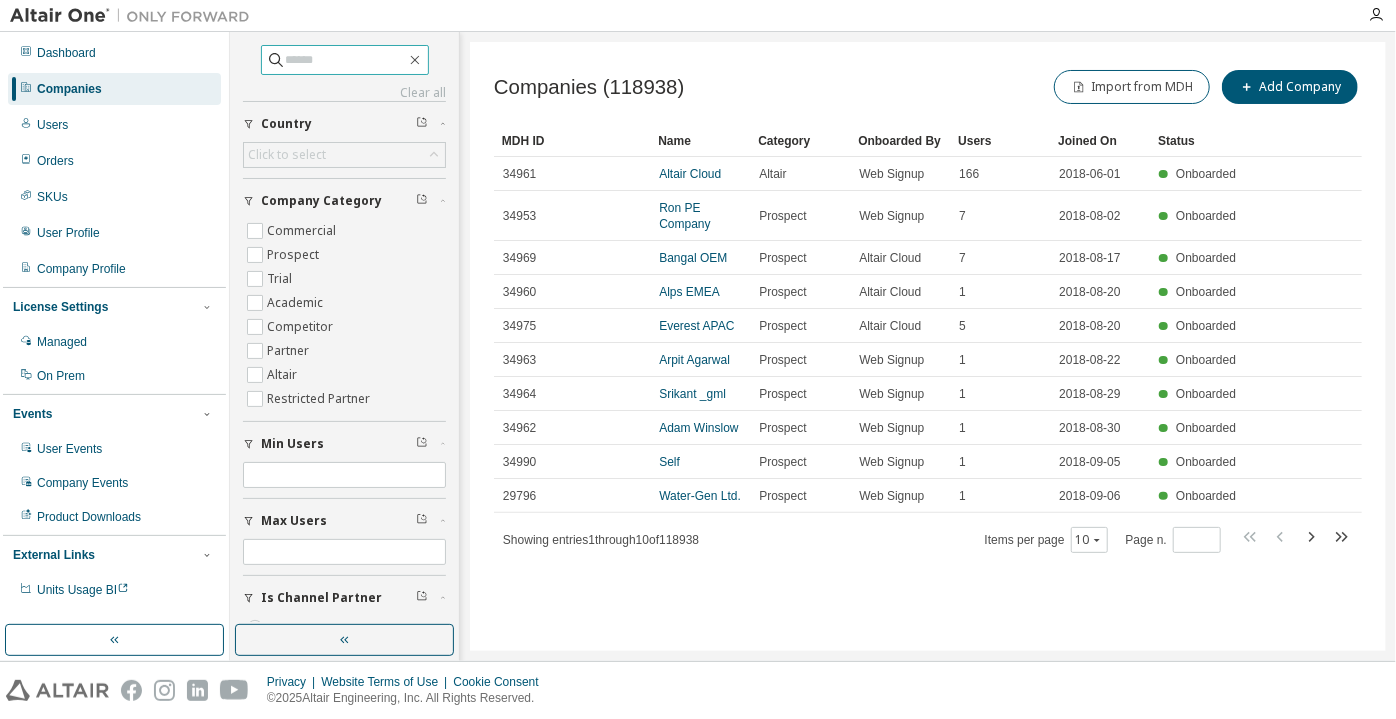click at bounding box center (346, 60) 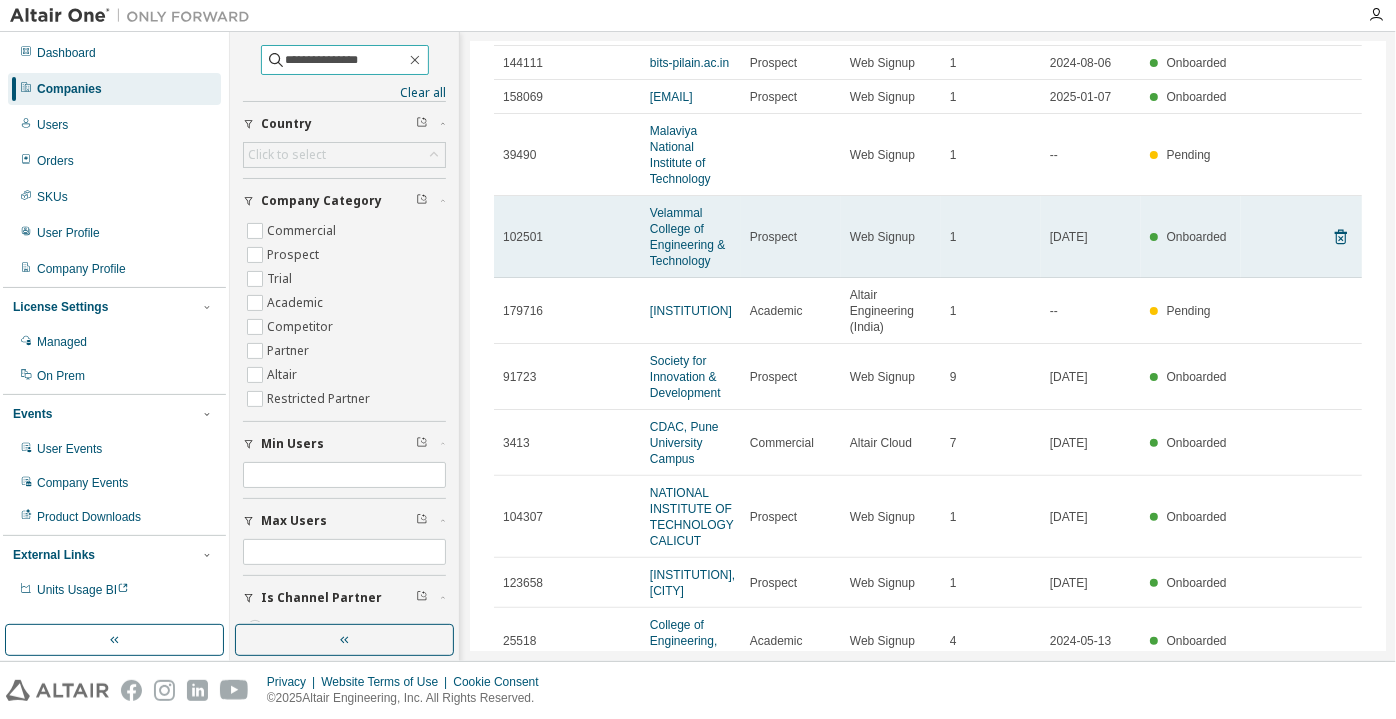 scroll, scrollTop: 0, scrollLeft: 0, axis: both 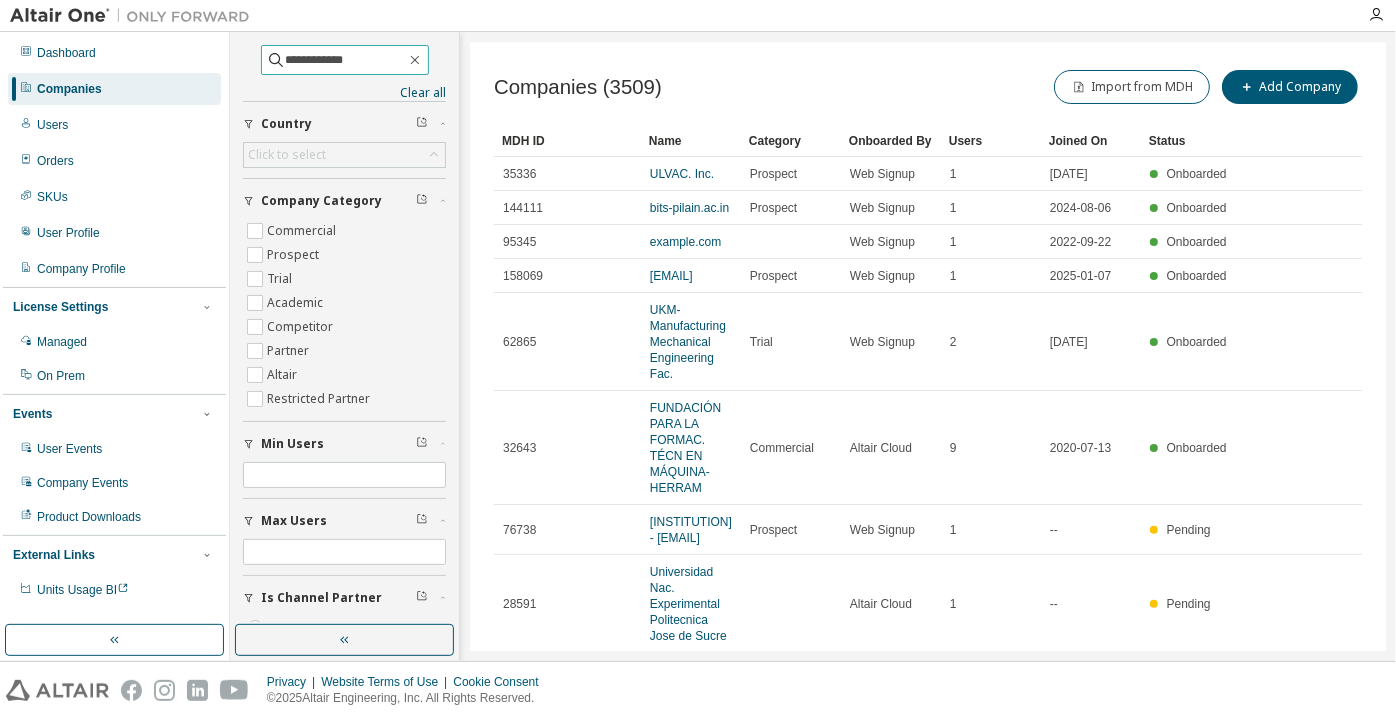 type on "**********" 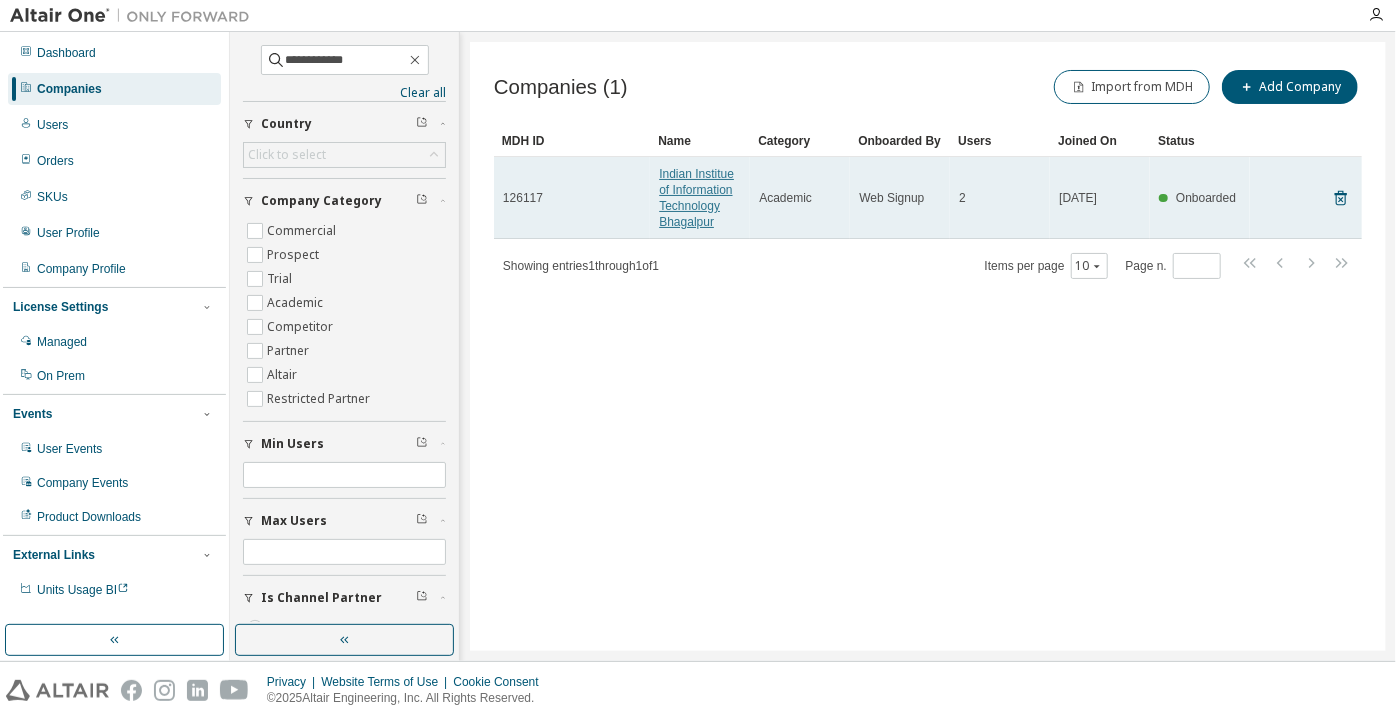click on "Indian Institue of Information Technology Bhagalpur" at bounding box center [696, 198] 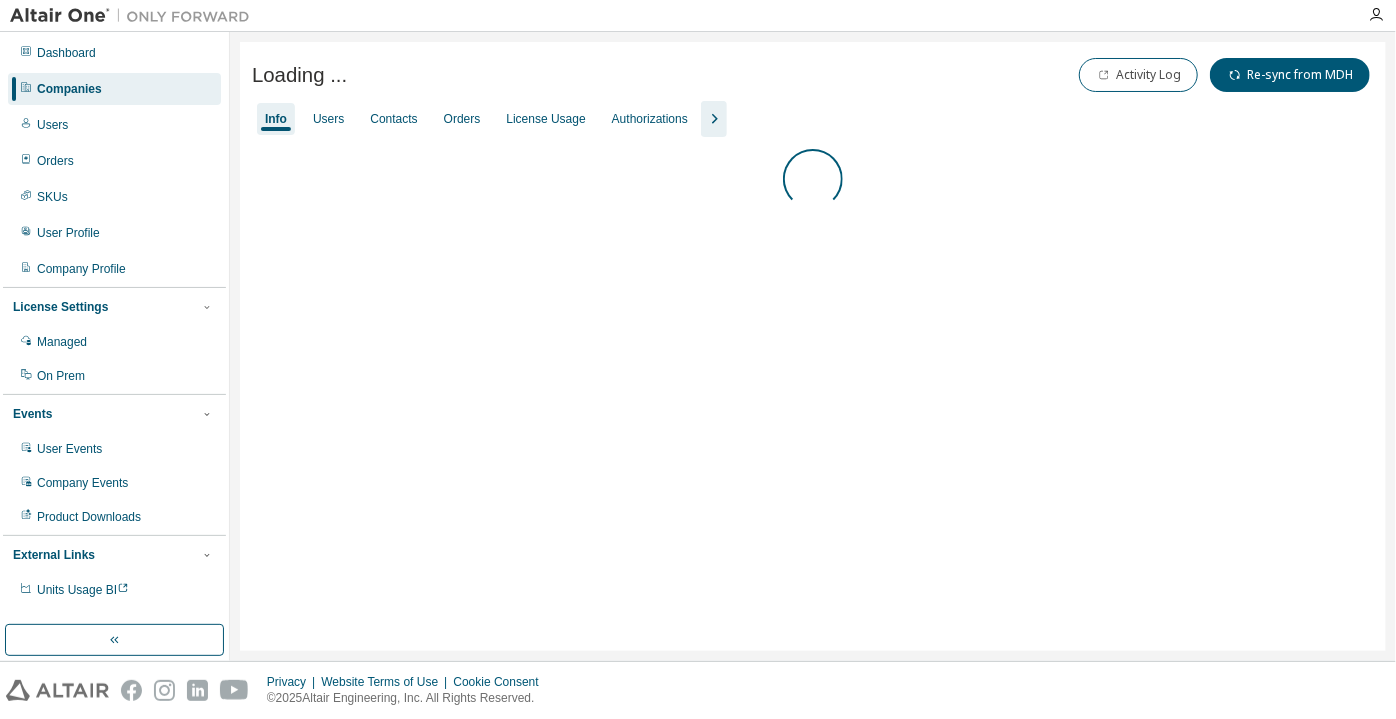 click on "Loading ... Activity Log Re-sync from MDH" at bounding box center (813, 77) 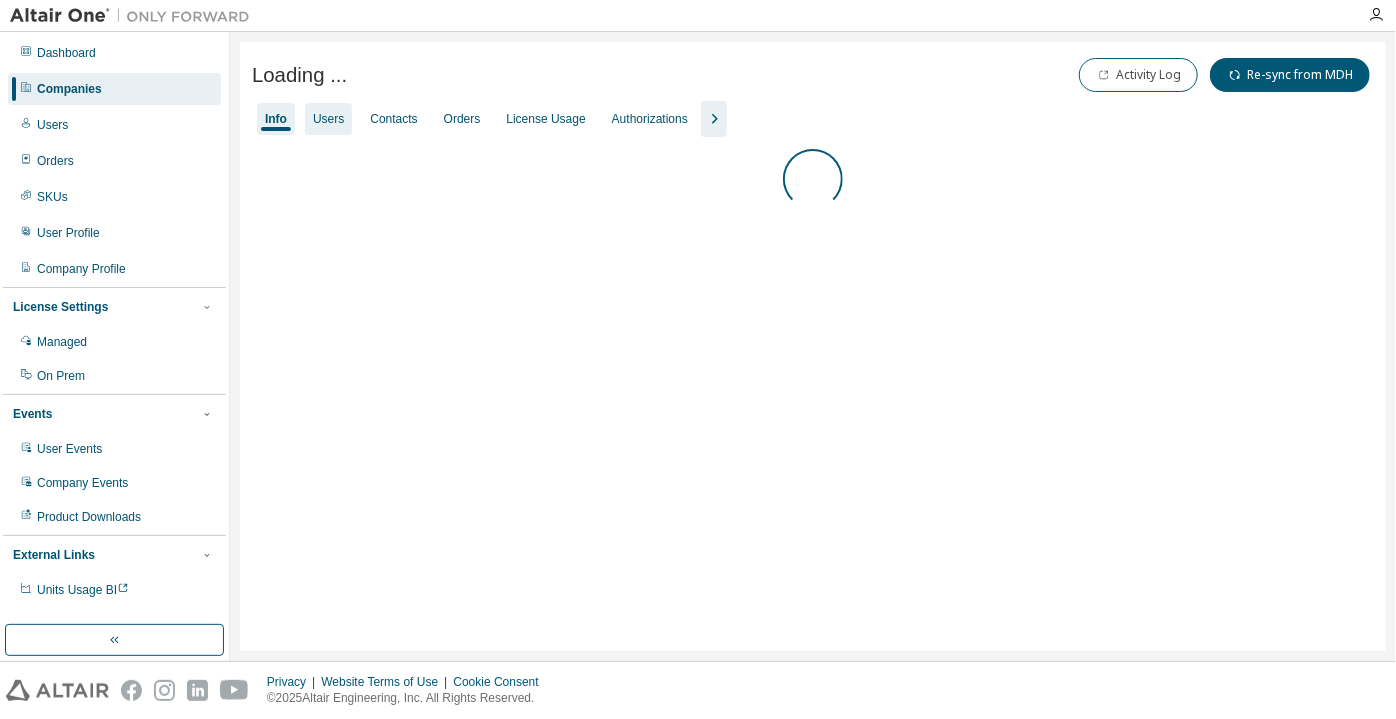 click on "Users" at bounding box center (328, 119) 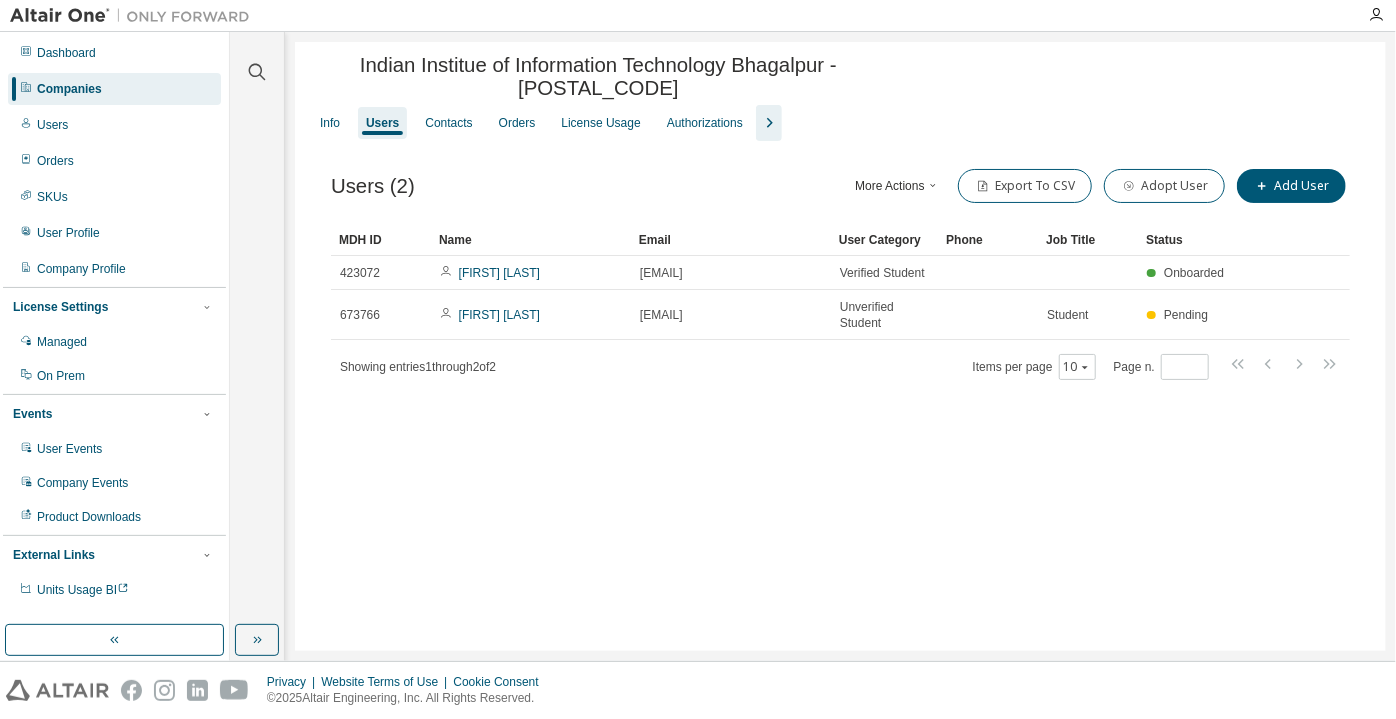 click on "Companies" at bounding box center [114, 89] 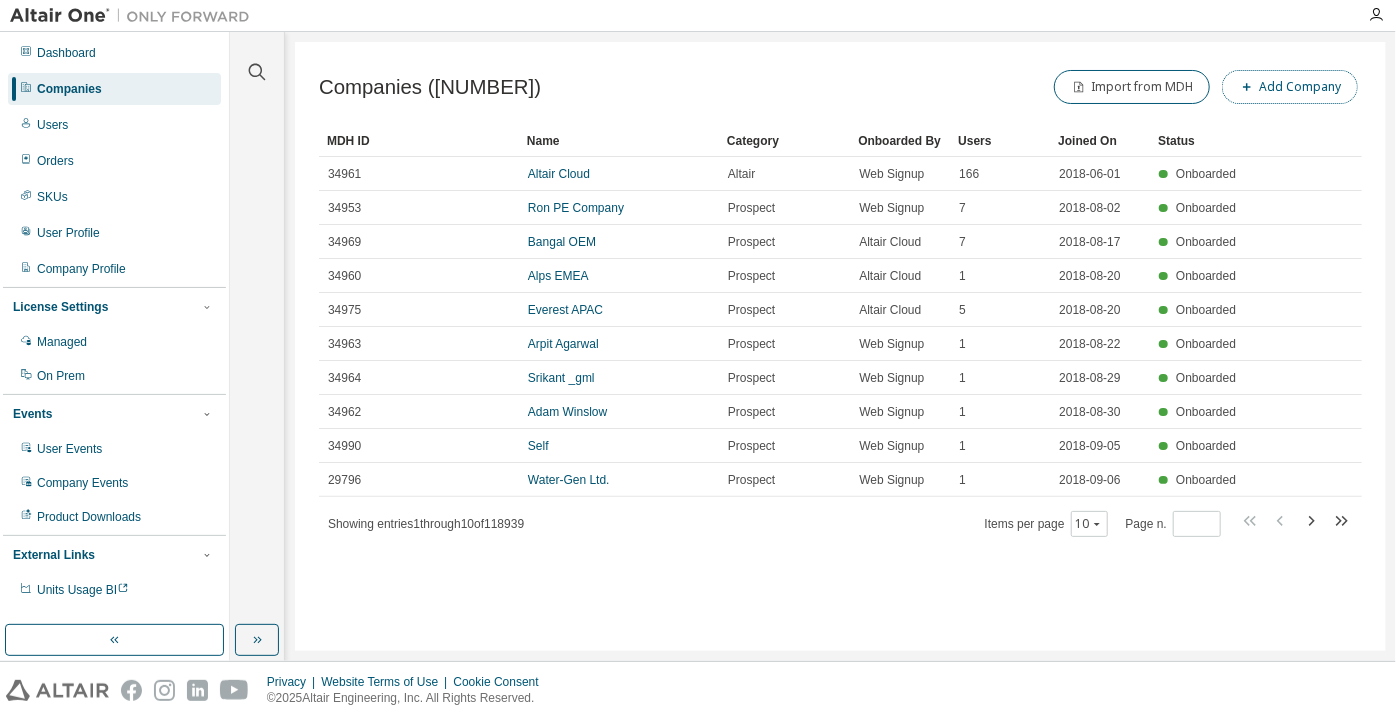 click on "Add Company" at bounding box center [1290, 87] 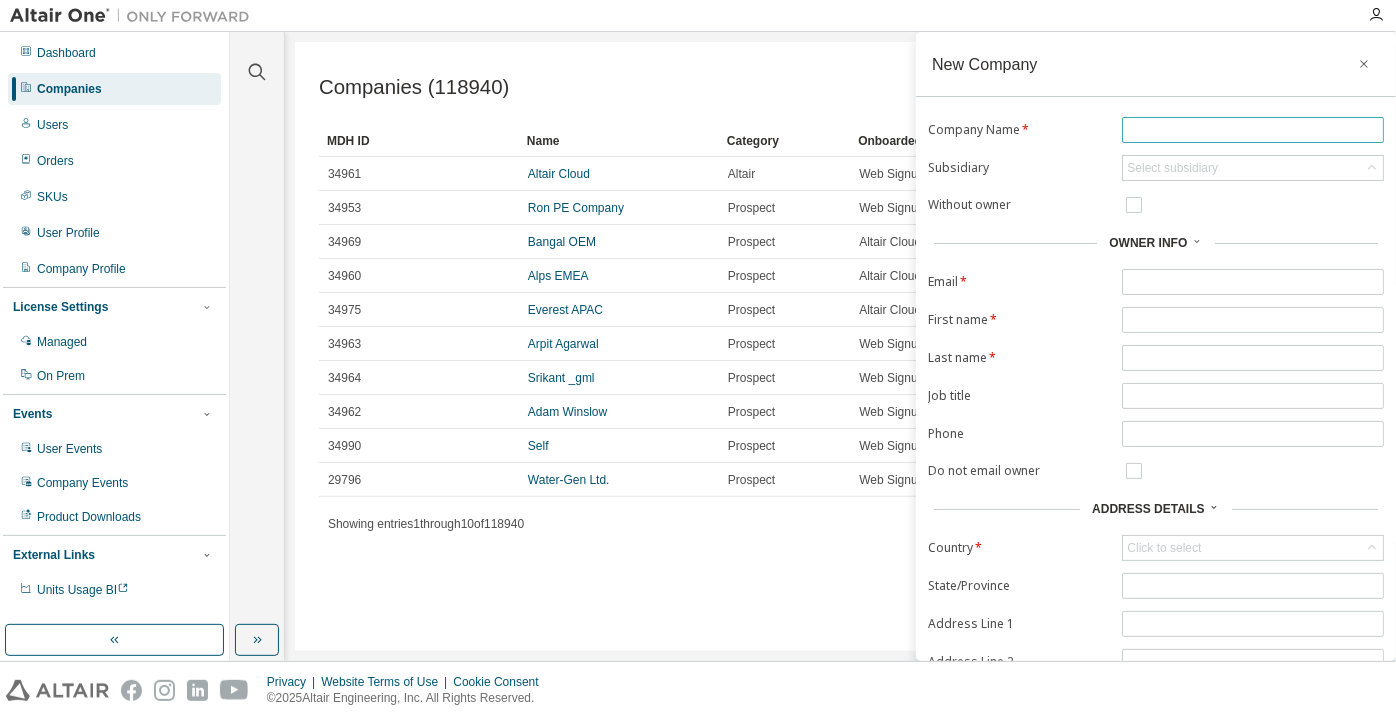 click at bounding box center (1253, 130) 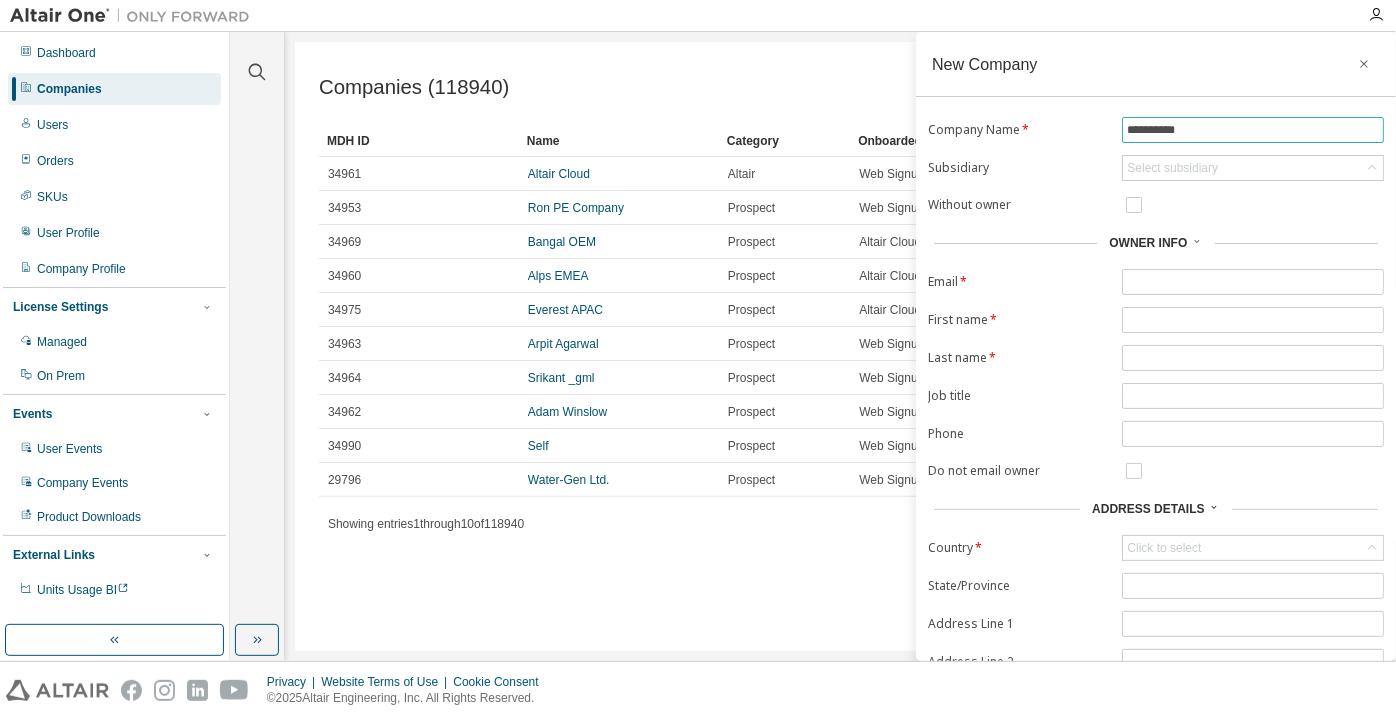 type on "**********" 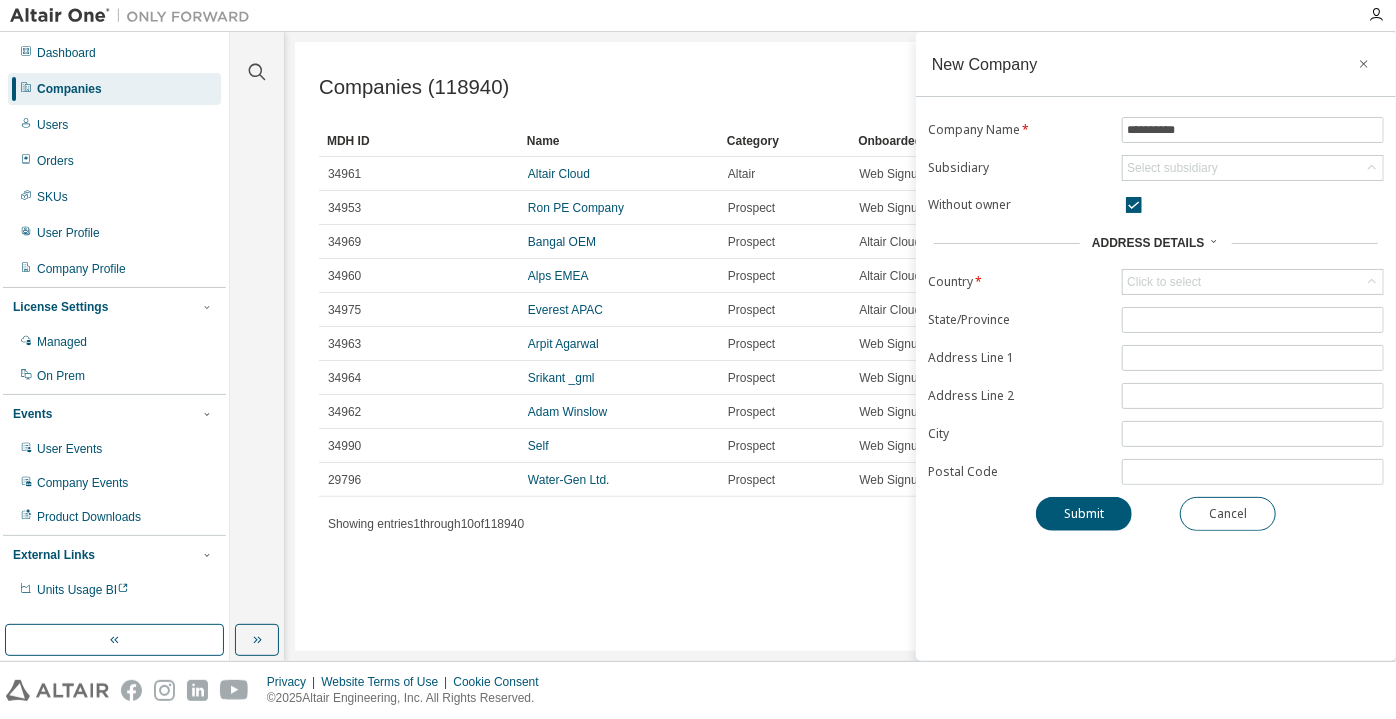 click on "**********" at bounding box center [1156, 301] 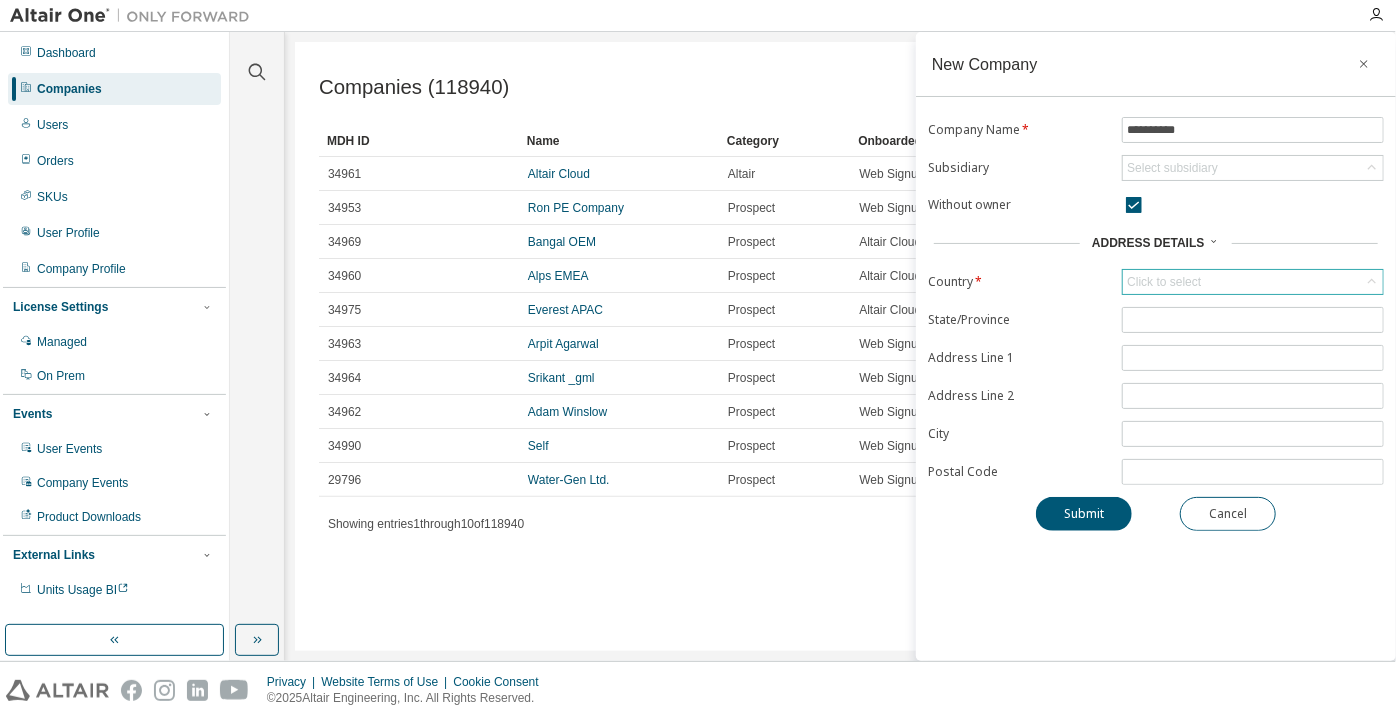 click on "Click to select" at bounding box center [1164, 282] 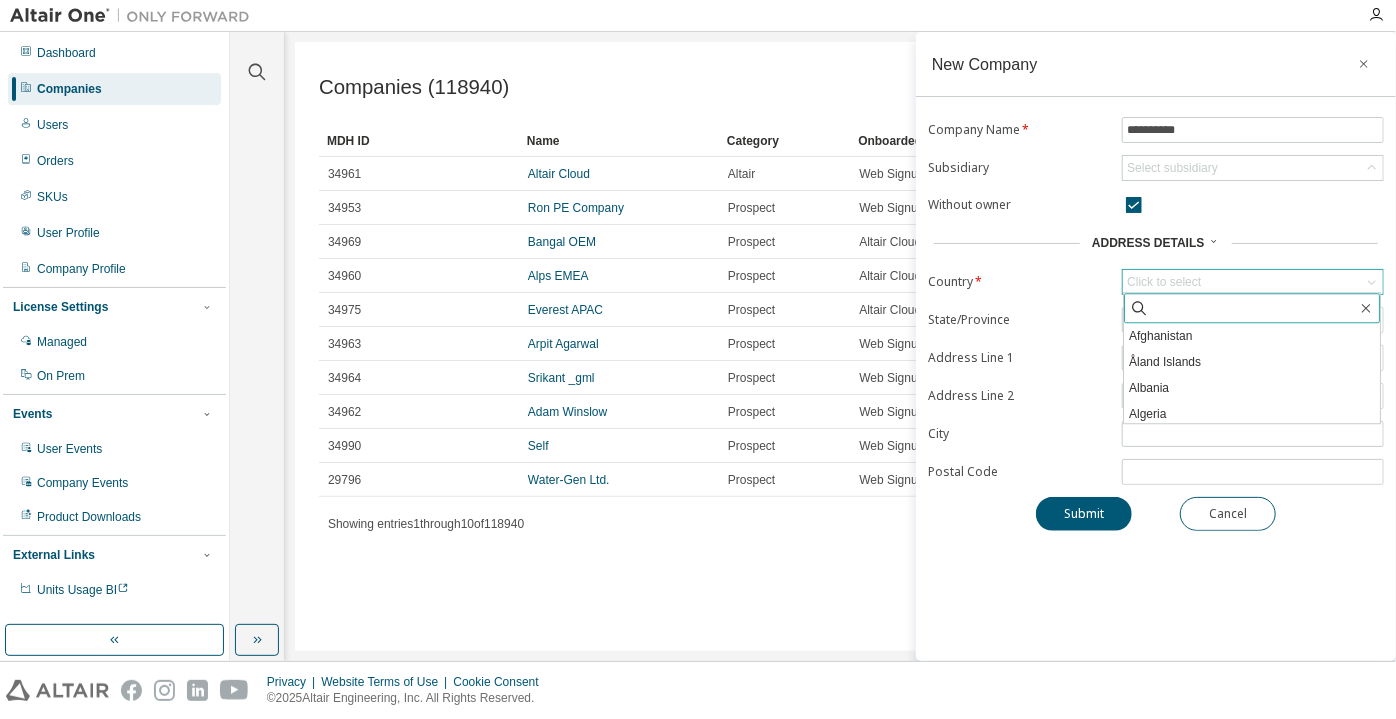 click at bounding box center [1253, 308] 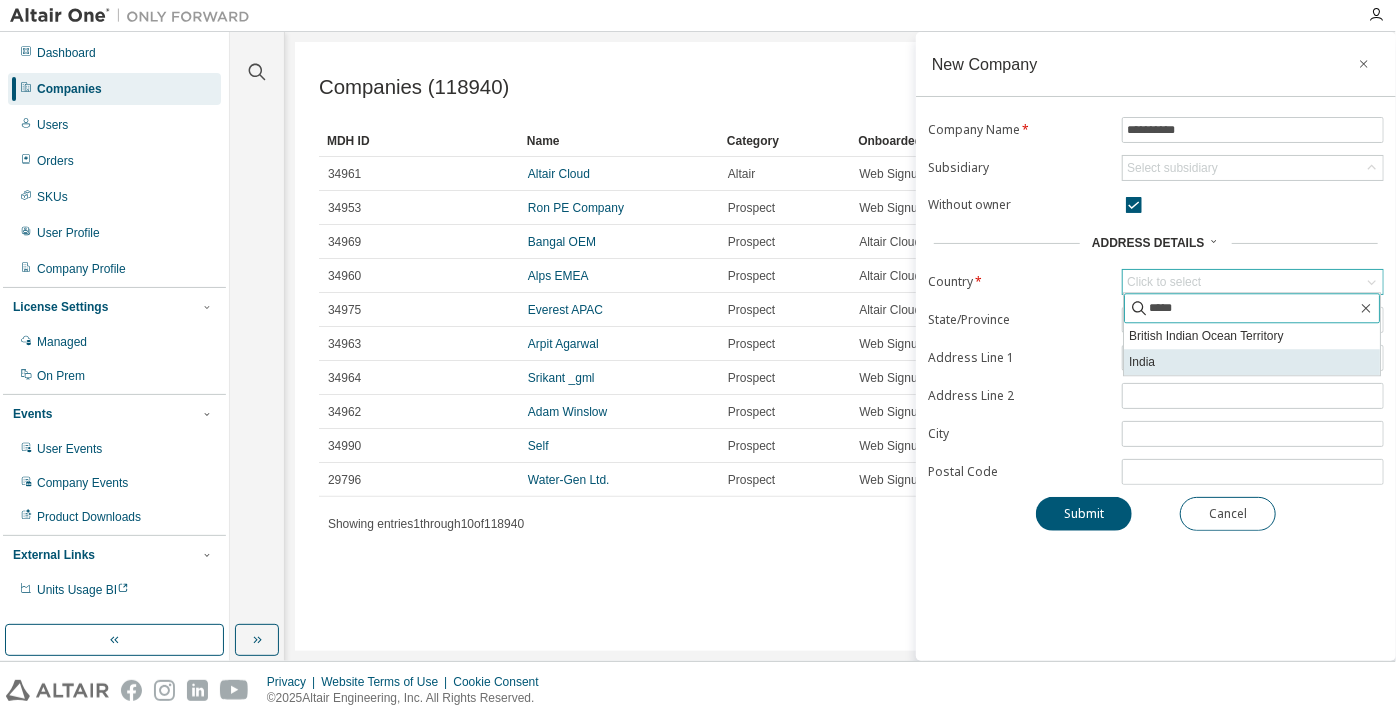 type on "*****" 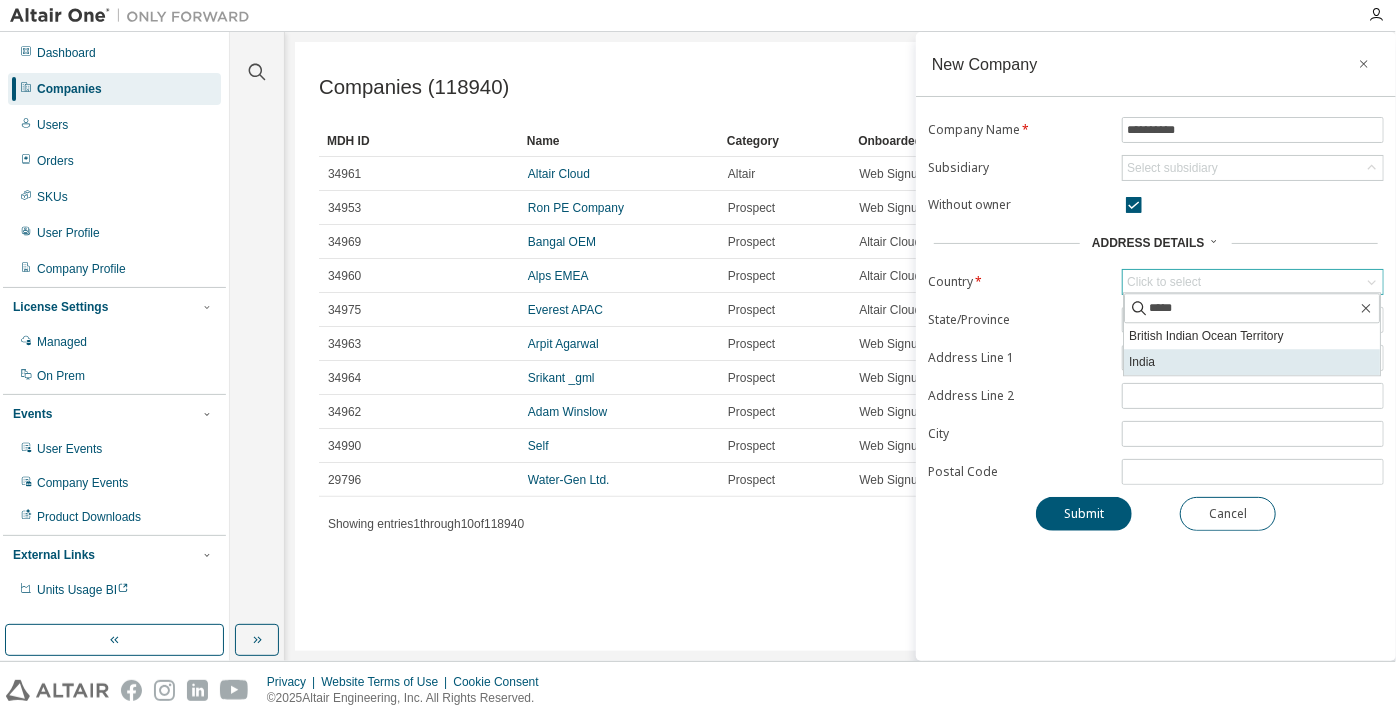 click on "India" at bounding box center (1252, 362) 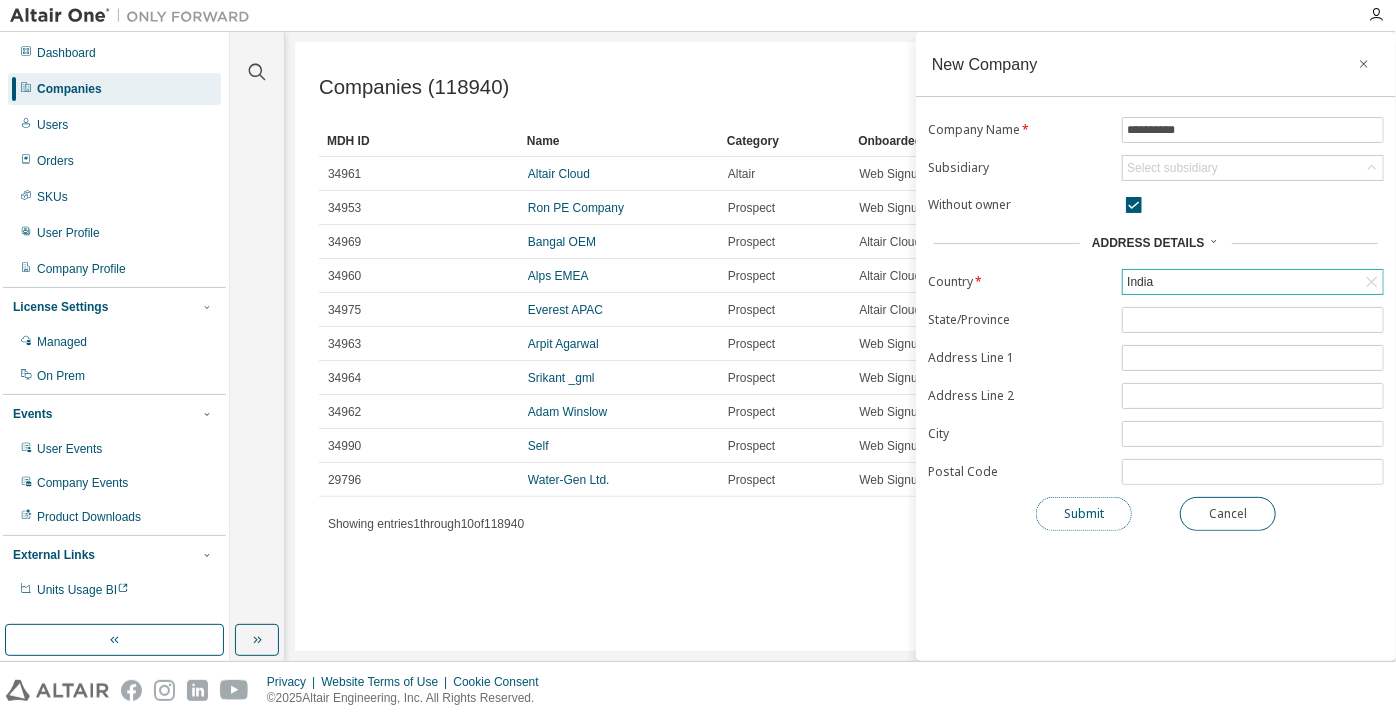 click on "Submit" at bounding box center (1084, 514) 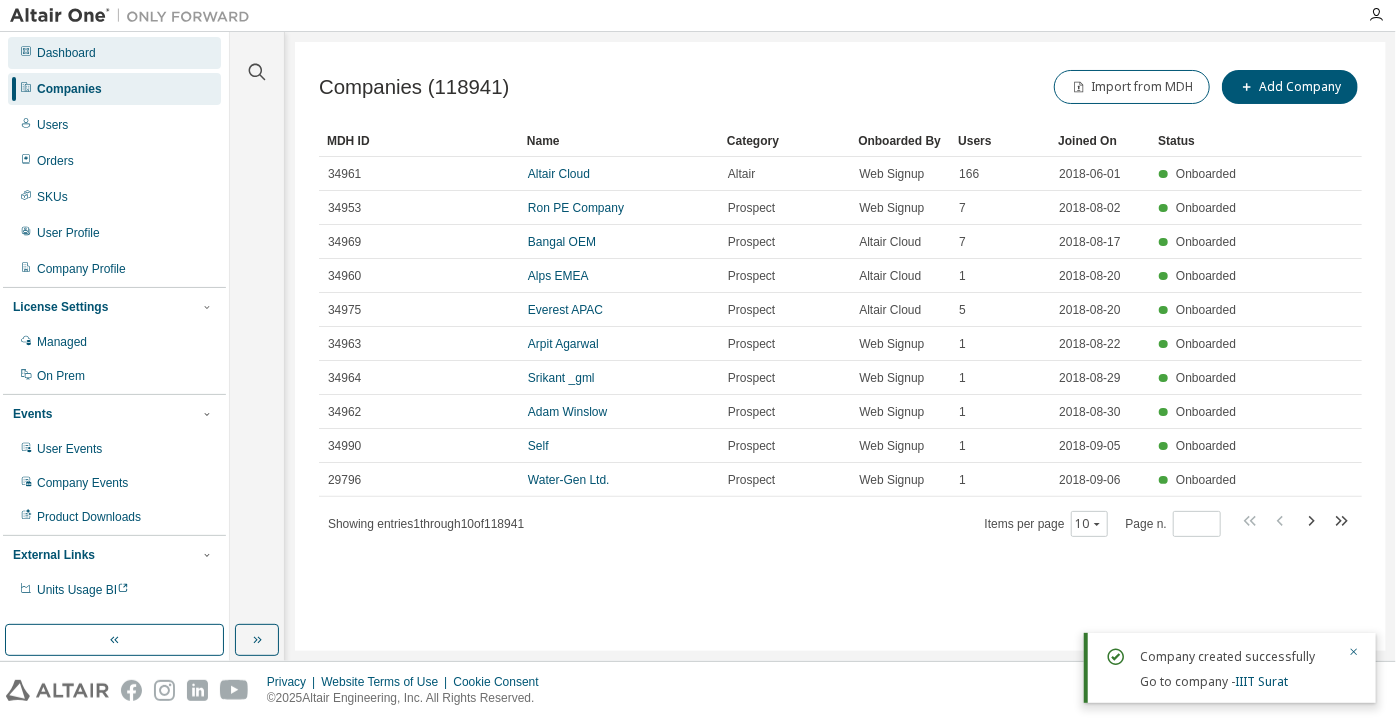 click on "Dashboard" at bounding box center (114, 53) 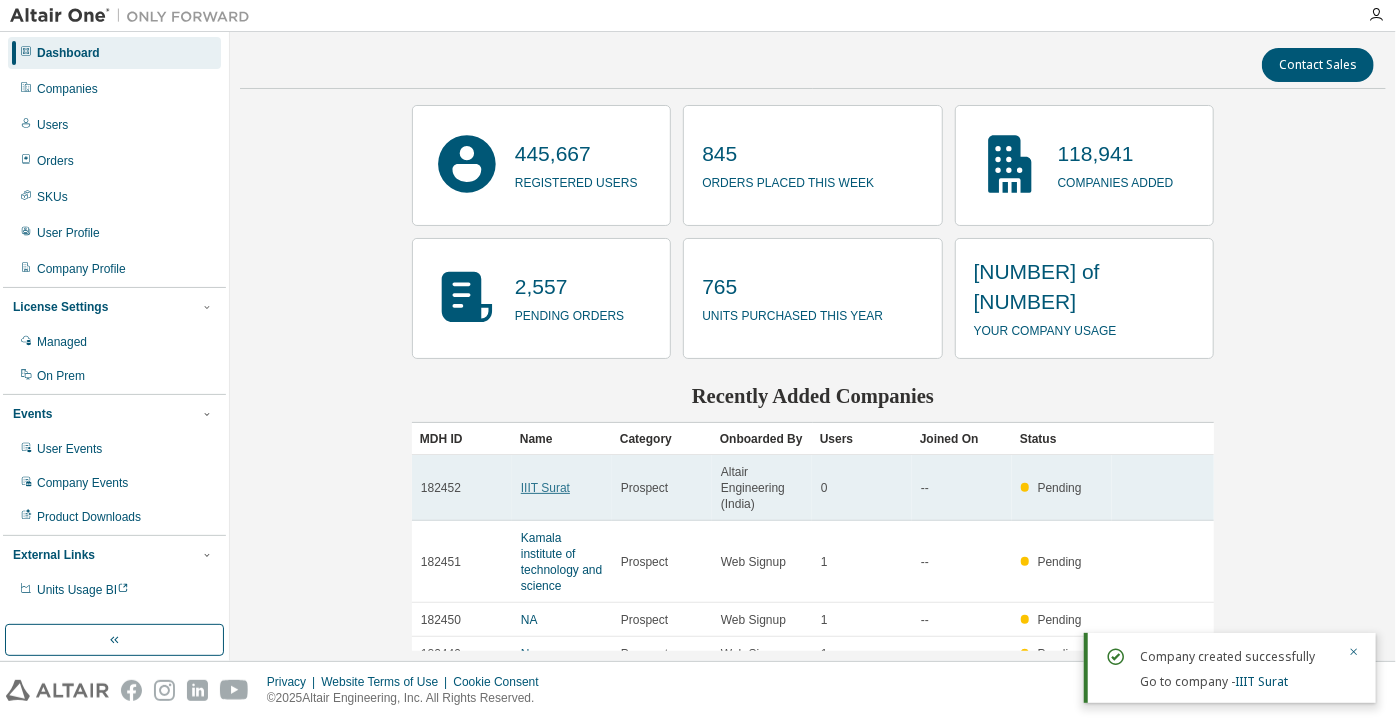 click on "IIIT Surat" at bounding box center [545, 488] 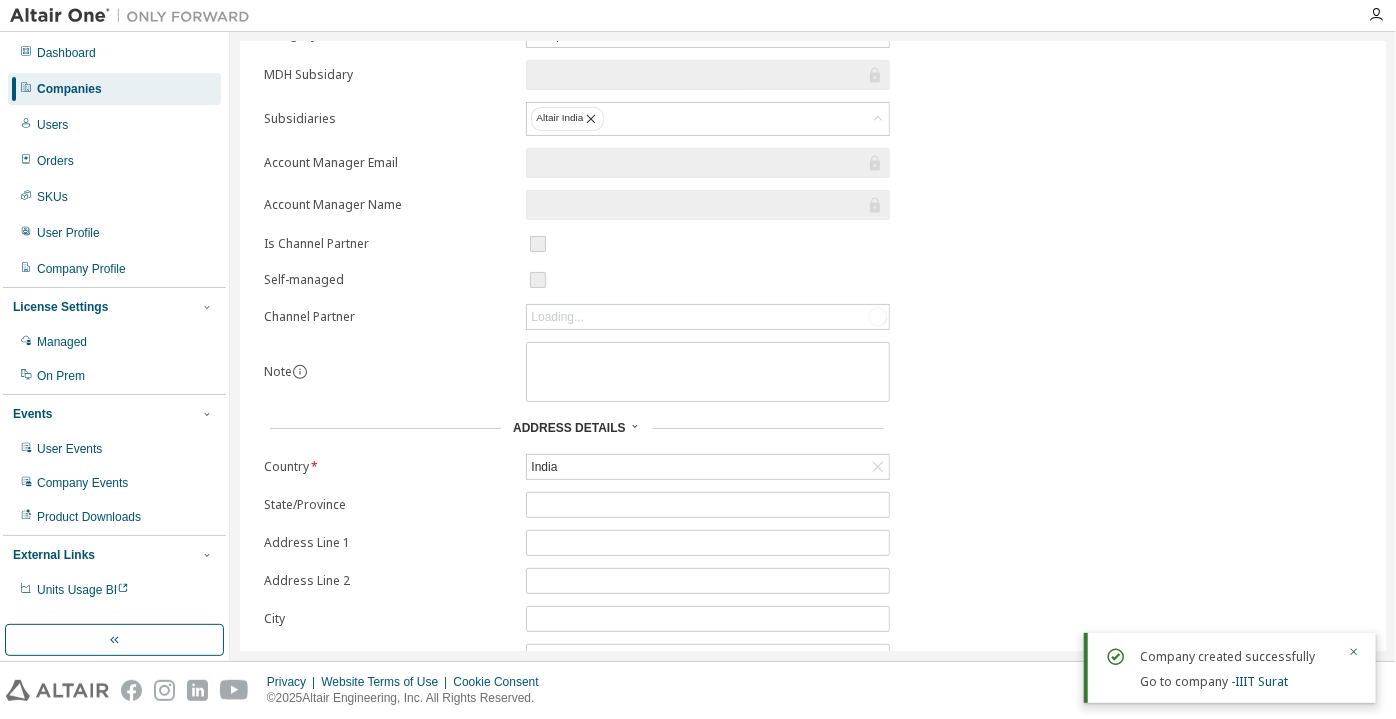 scroll, scrollTop: 90, scrollLeft: 0, axis: vertical 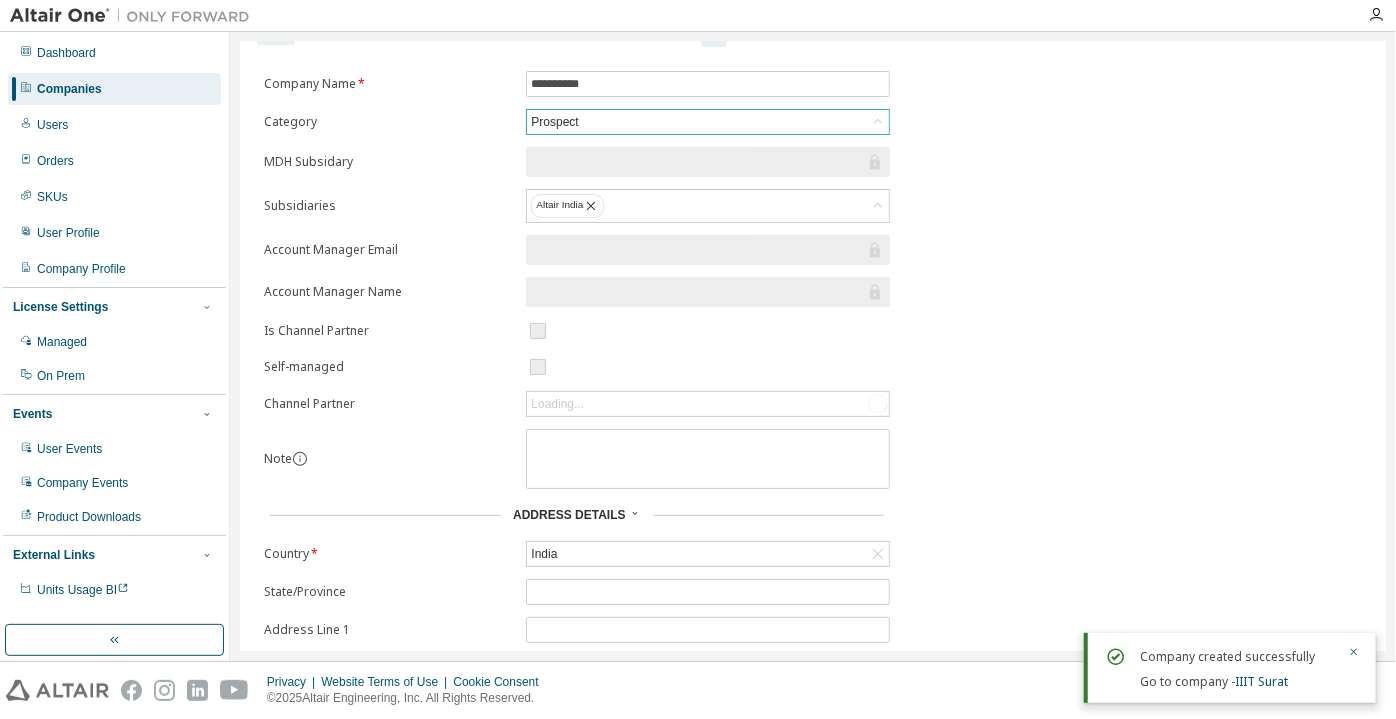 click on "Prospect" at bounding box center [708, 122] 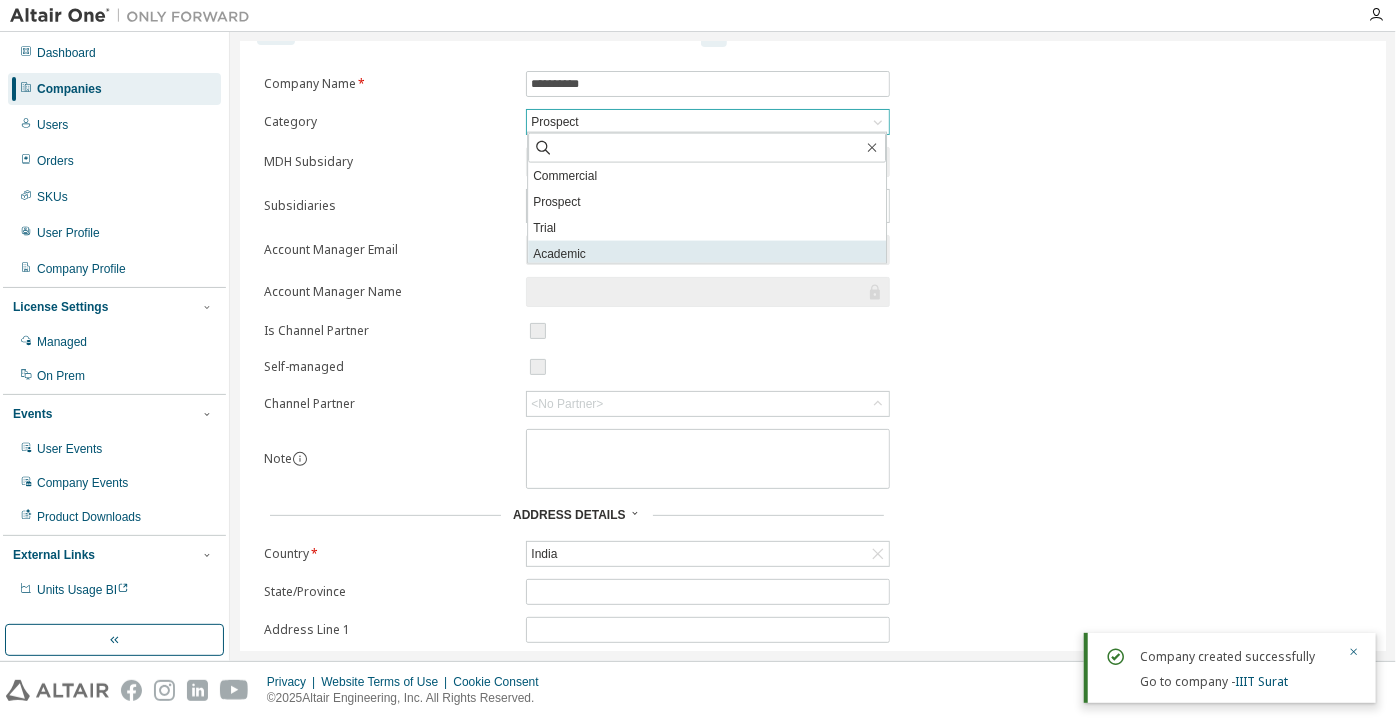 click on "Academic" at bounding box center [707, 254] 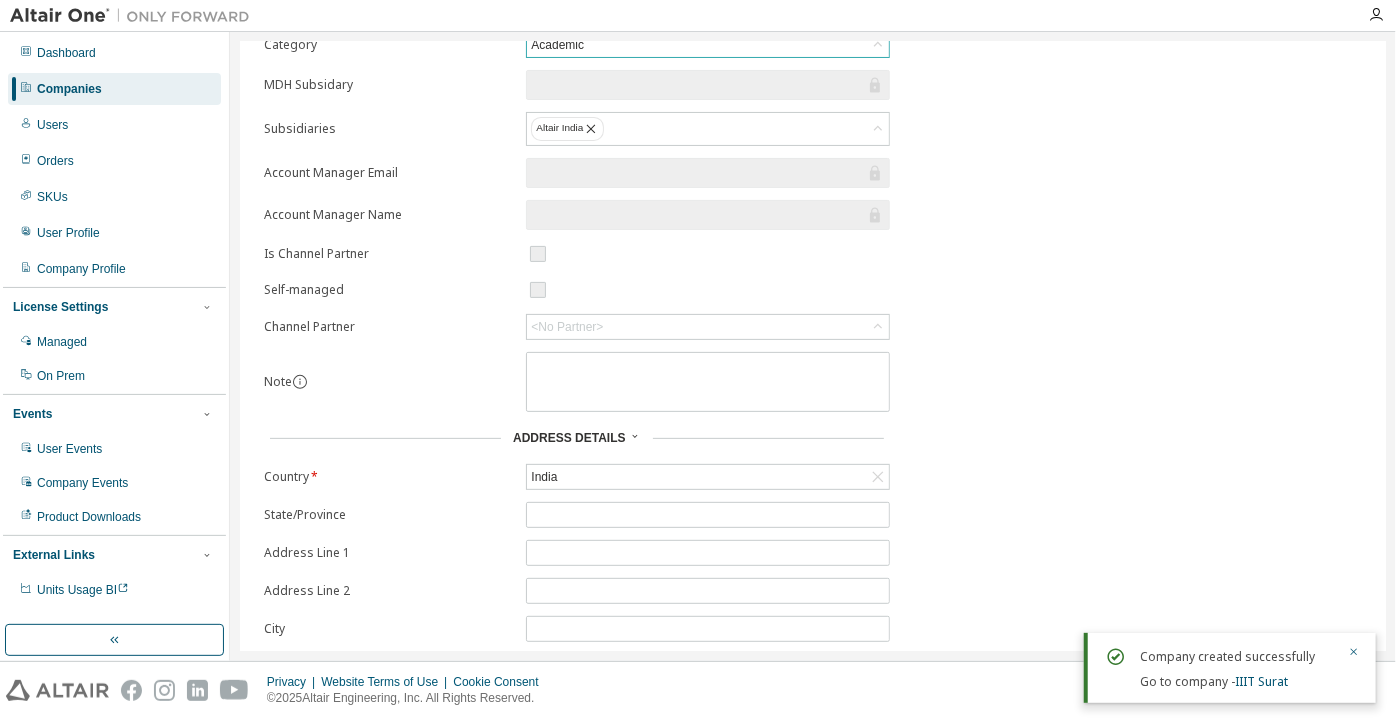 scroll, scrollTop: 272, scrollLeft: 0, axis: vertical 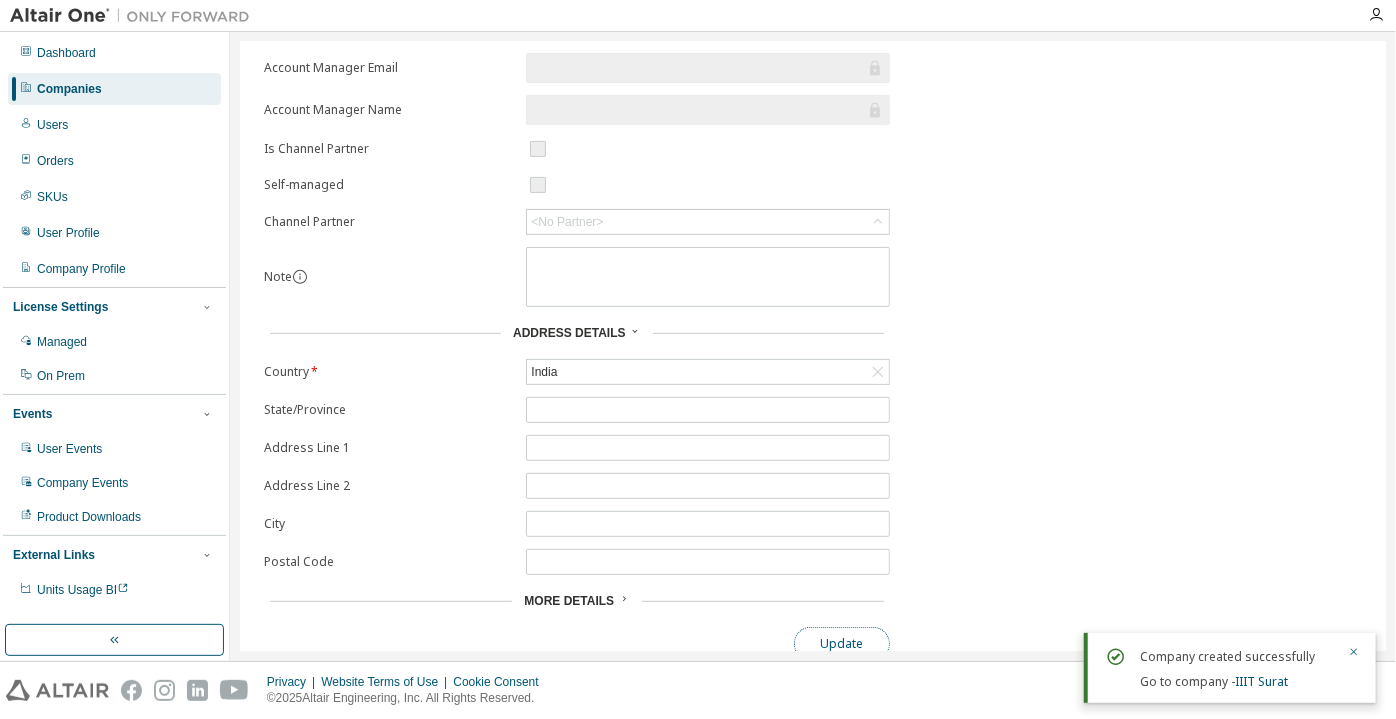 click on "Update" at bounding box center [842, 644] 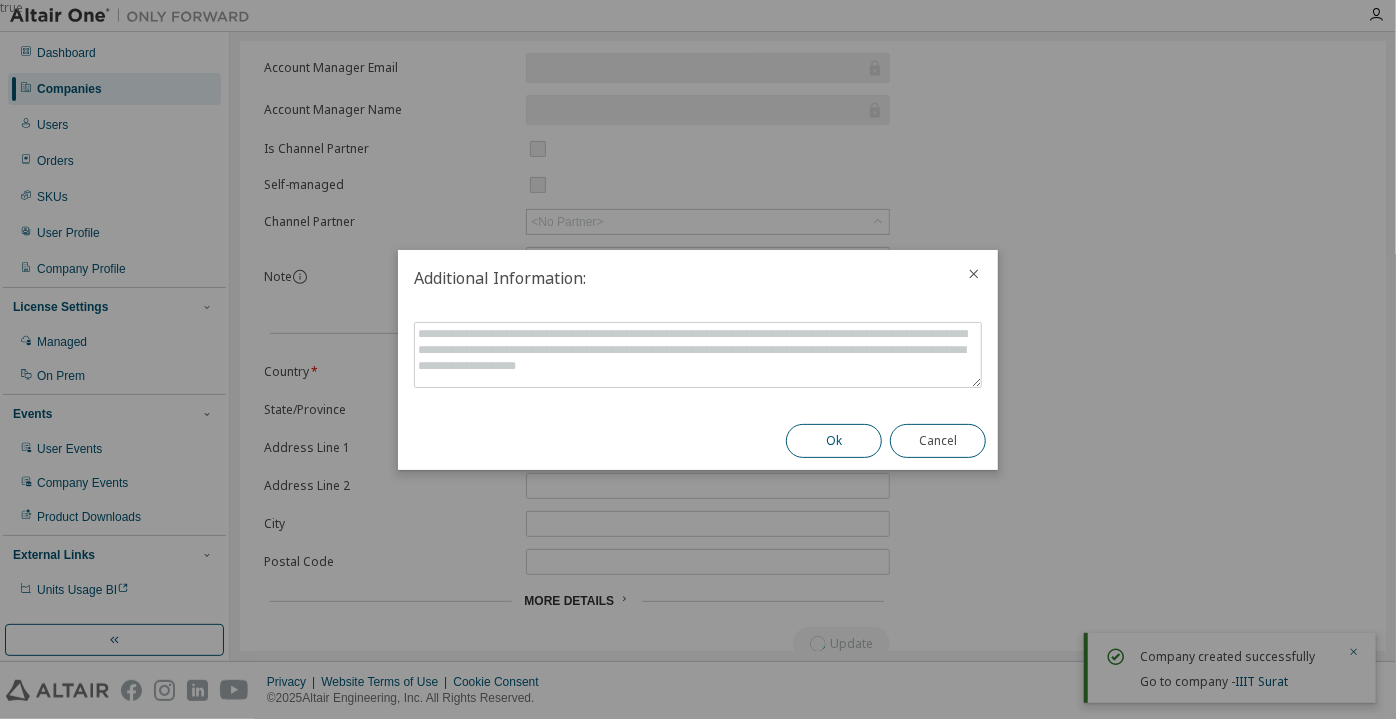 click on "Ok" at bounding box center (834, 441) 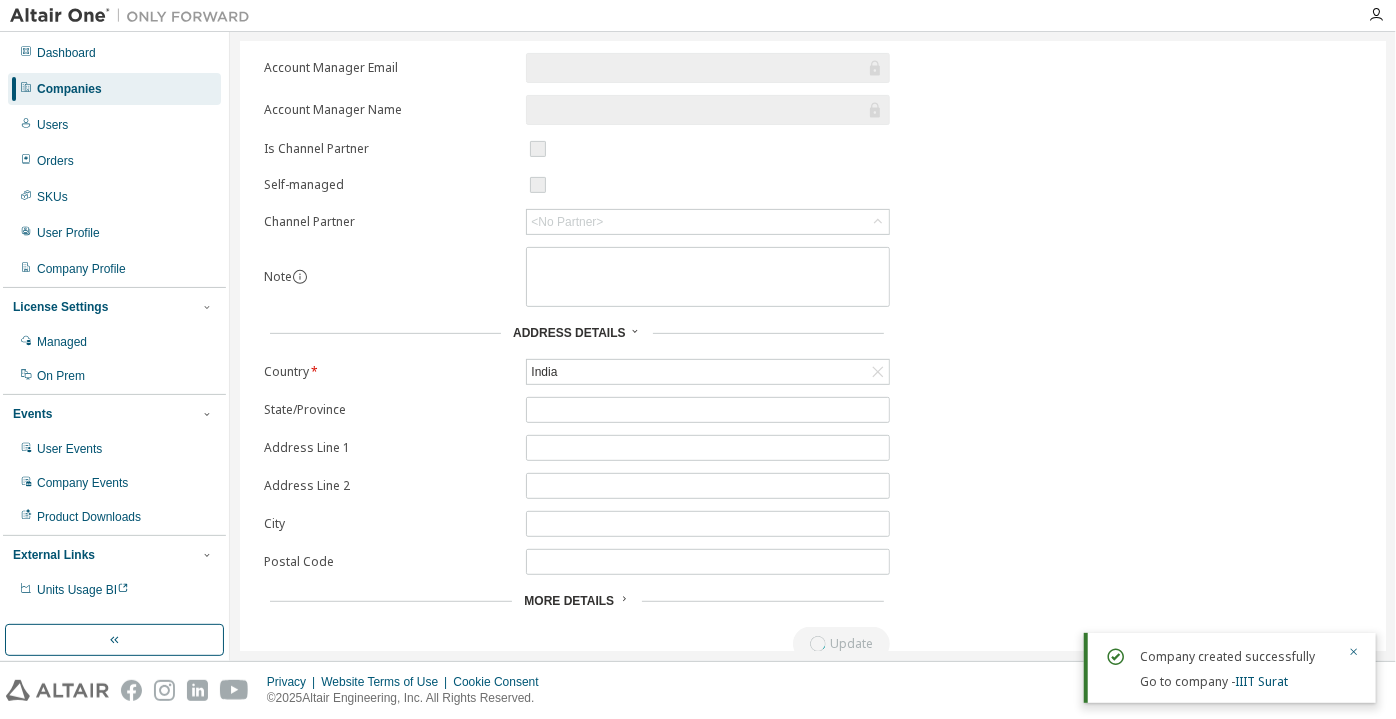 scroll, scrollTop: 0, scrollLeft: 0, axis: both 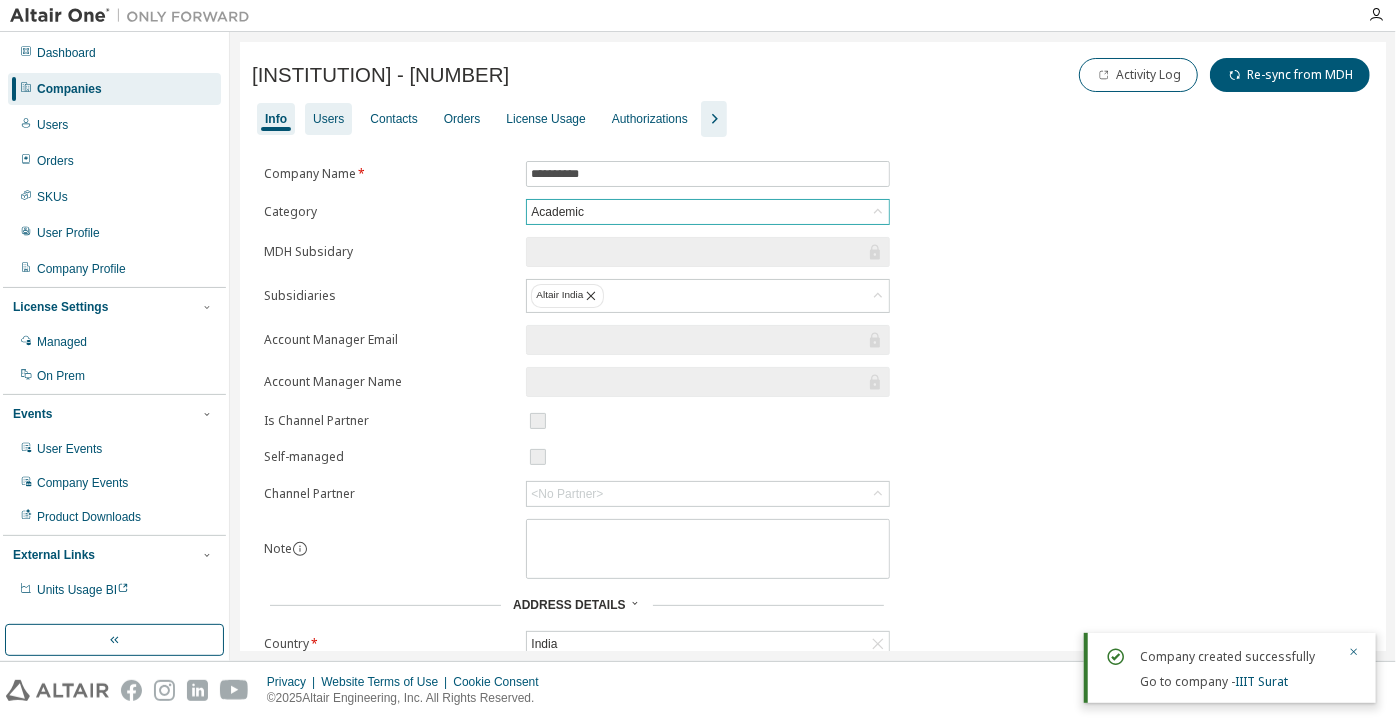 click on "Users" at bounding box center (328, 119) 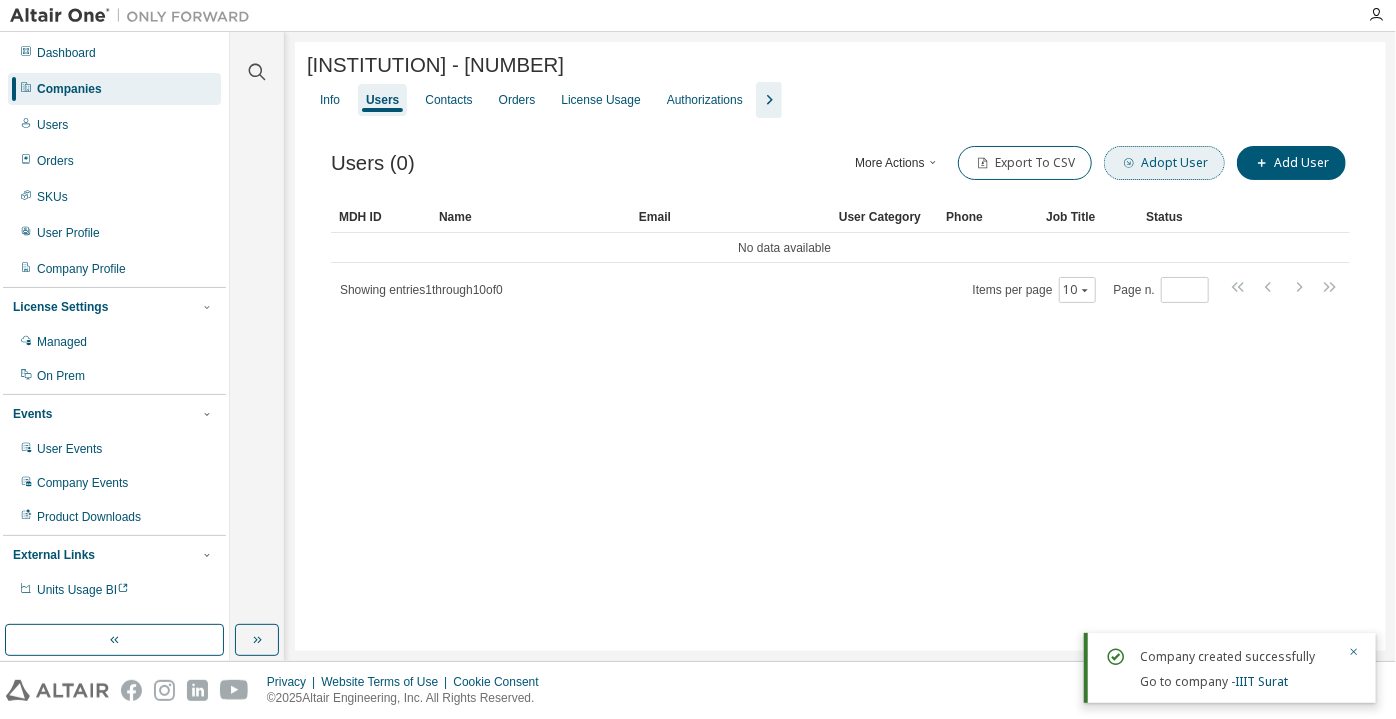 click on "Adopt User" at bounding box center [1164, 163] 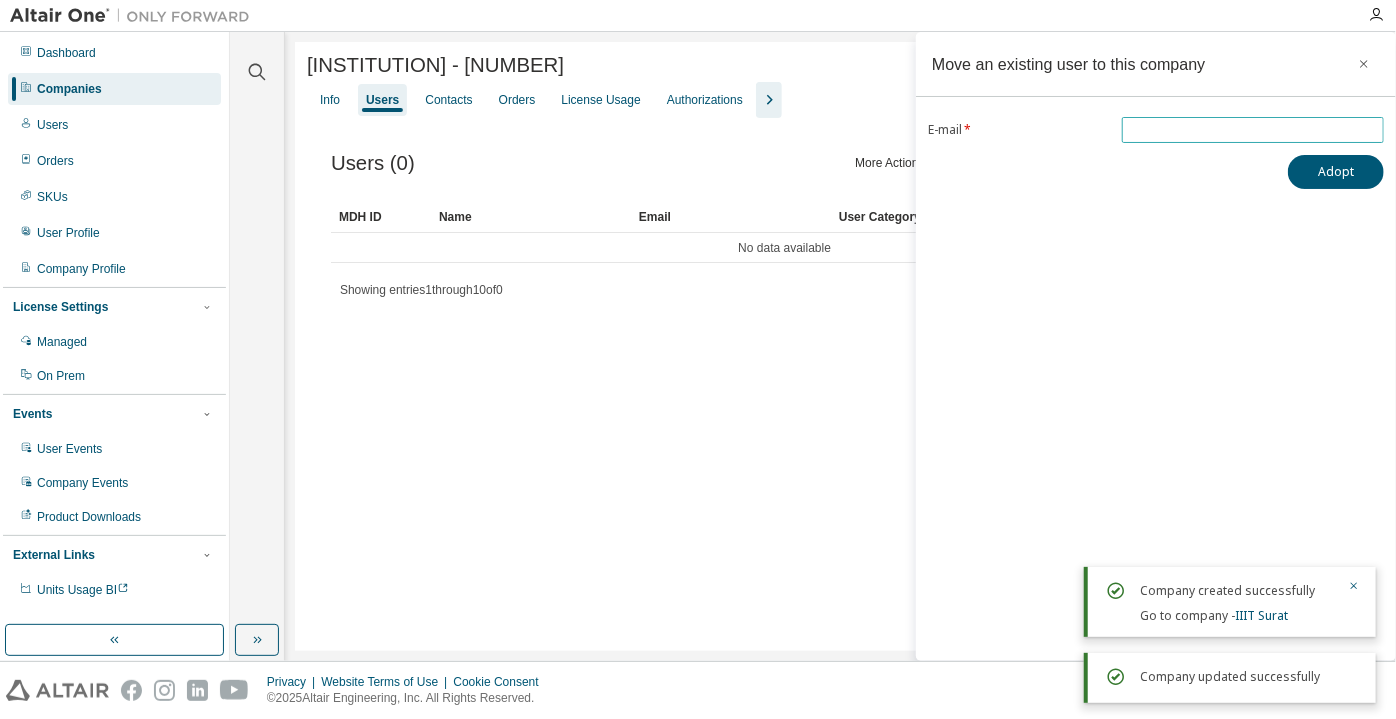 click at bounding box center [1253, 130] 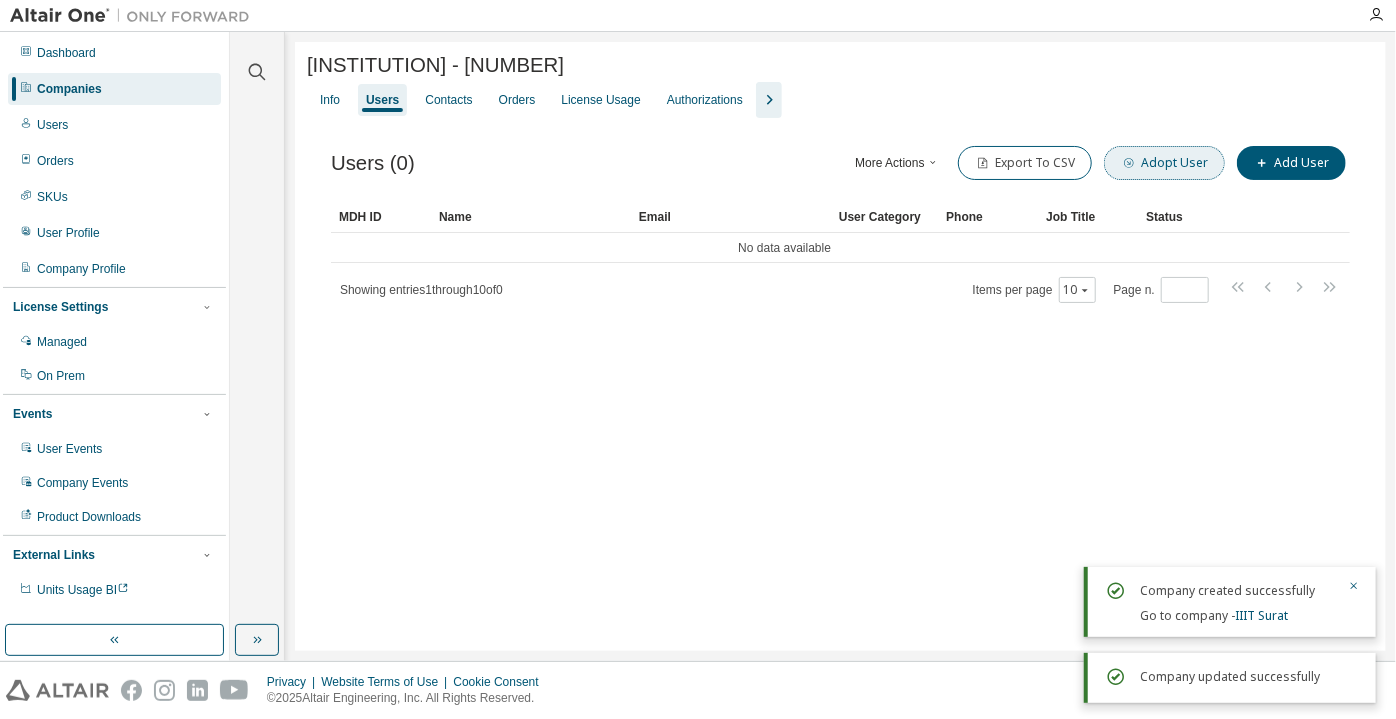 click on "Adopt User" at bounding box center (1164, 163) 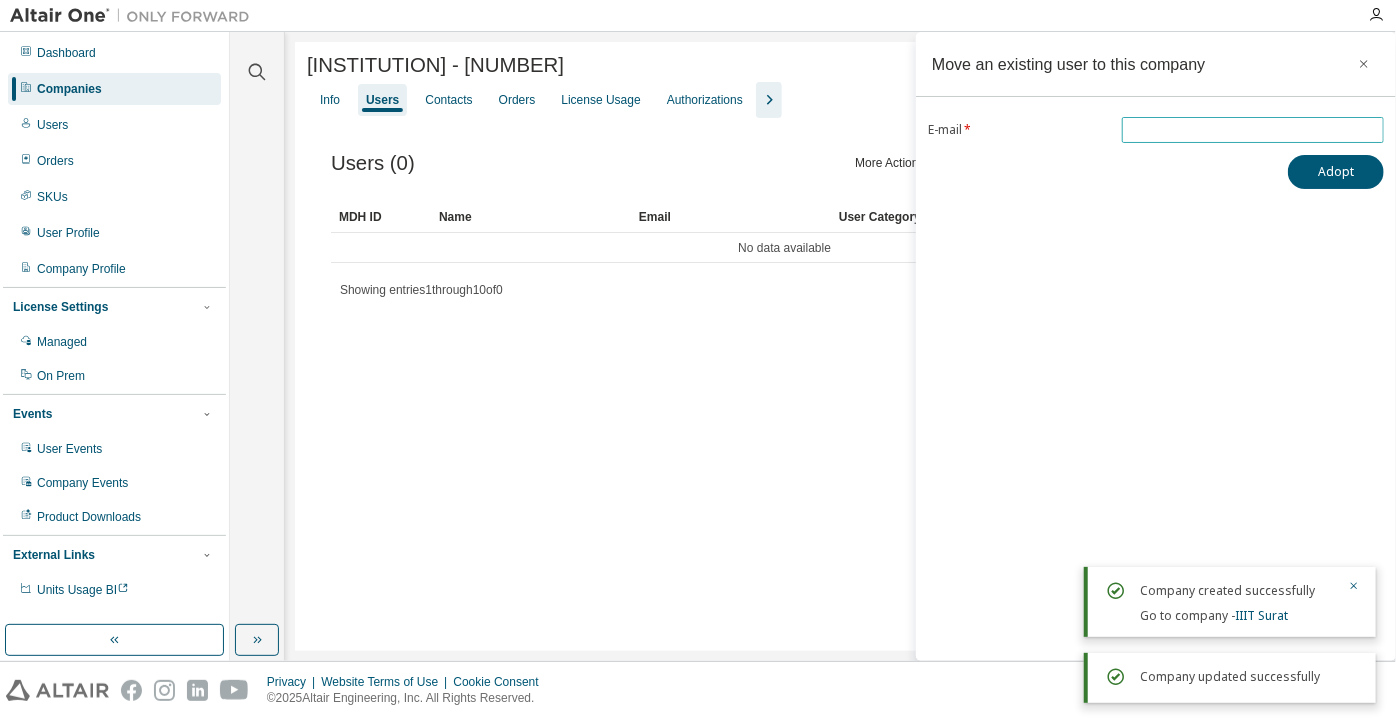 click at bounding box center [1253, 130] 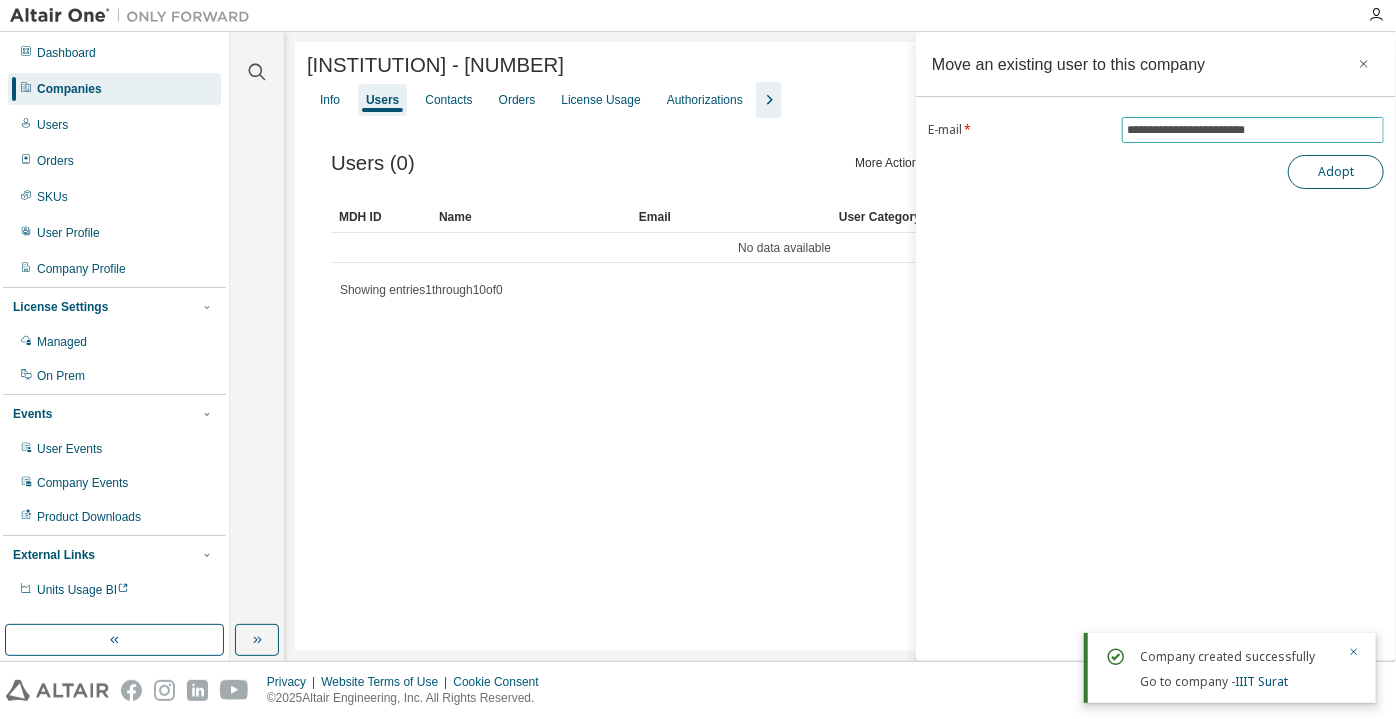 type on "**********" 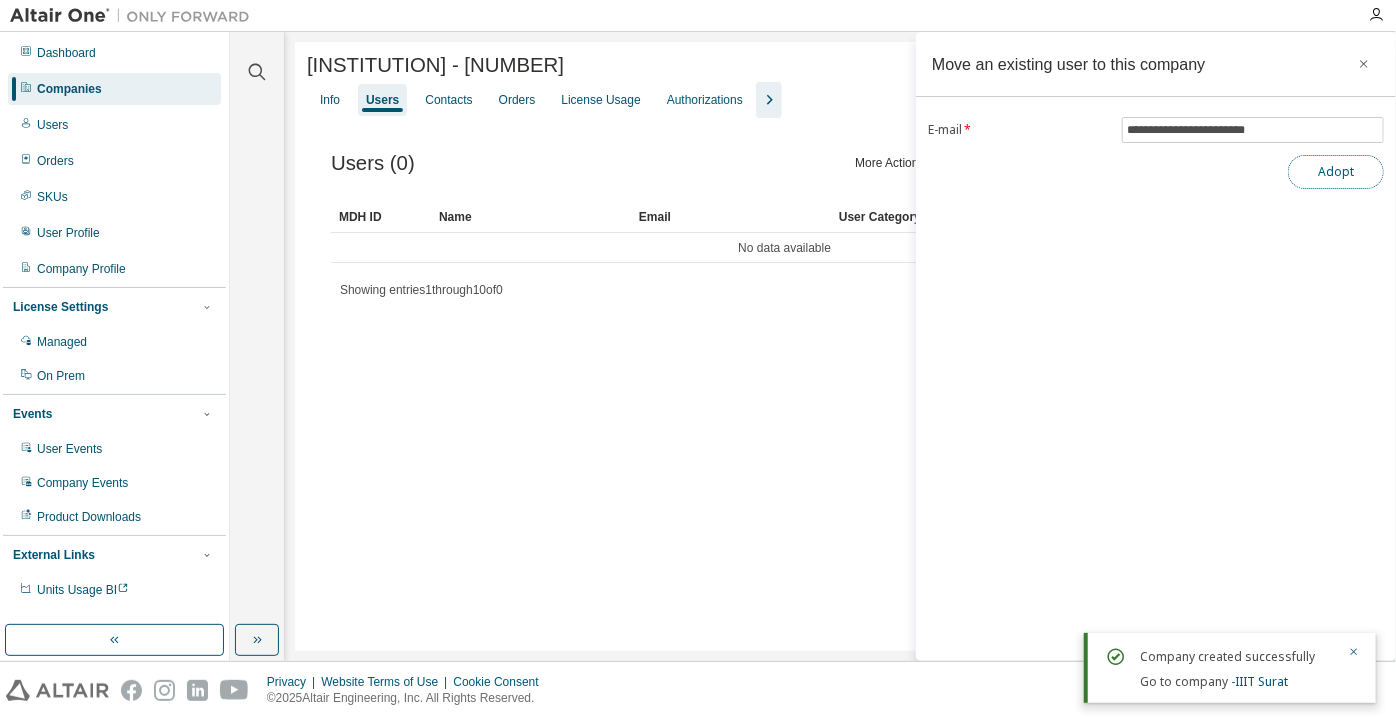click on "Adopt" at bounding box center [1336, 172] 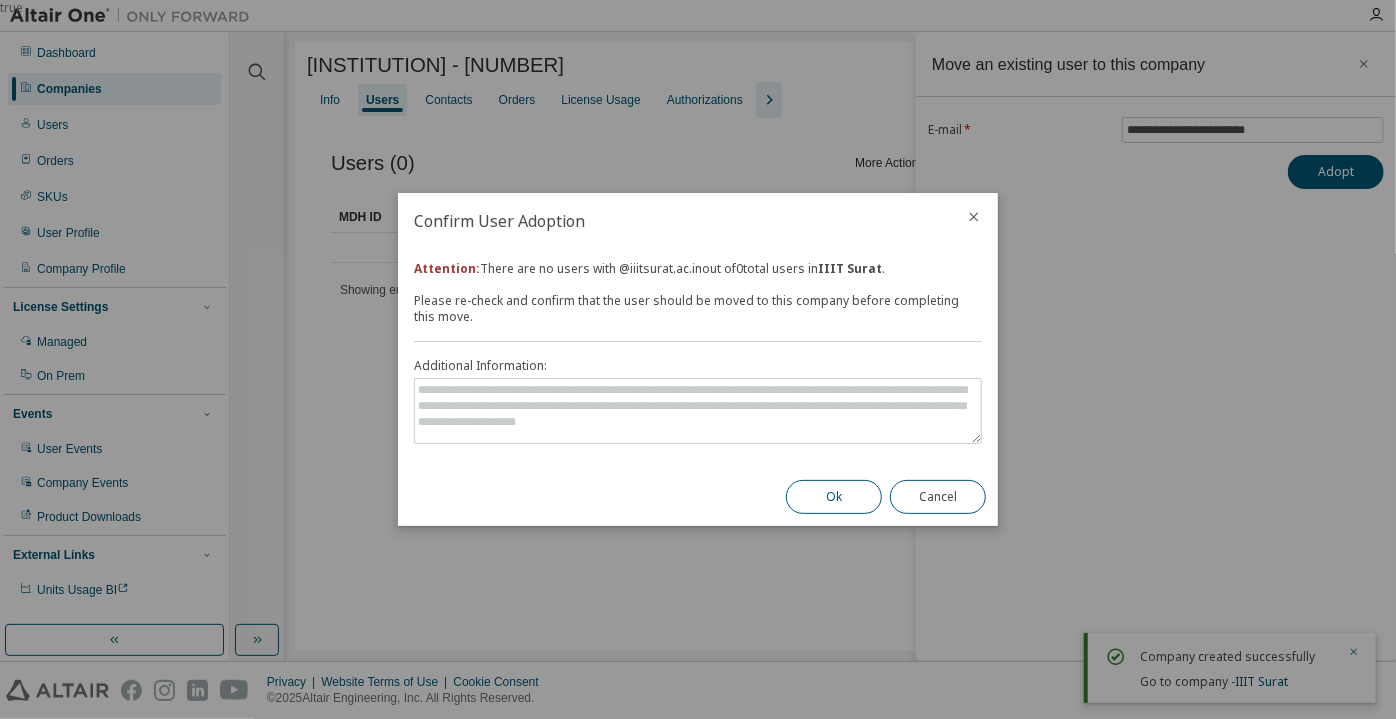click on "Ok" at bounding box center [834, 497] 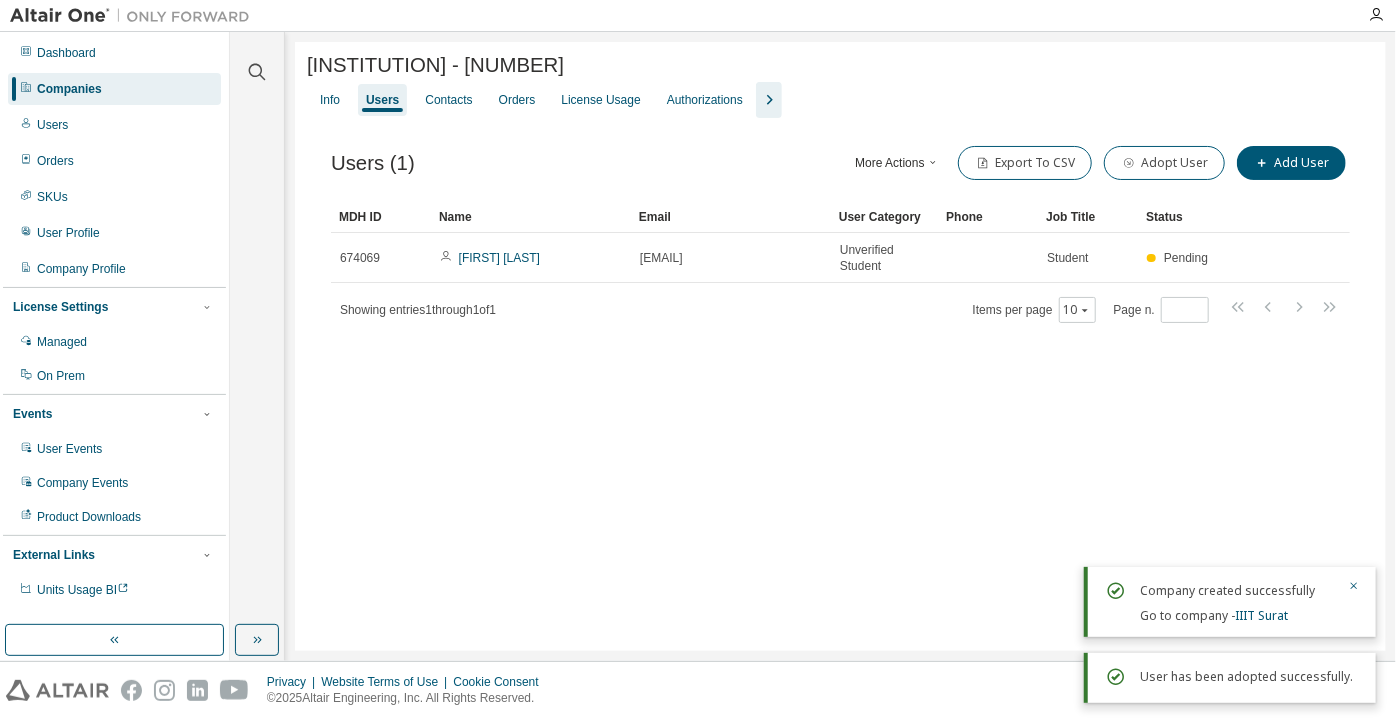 click 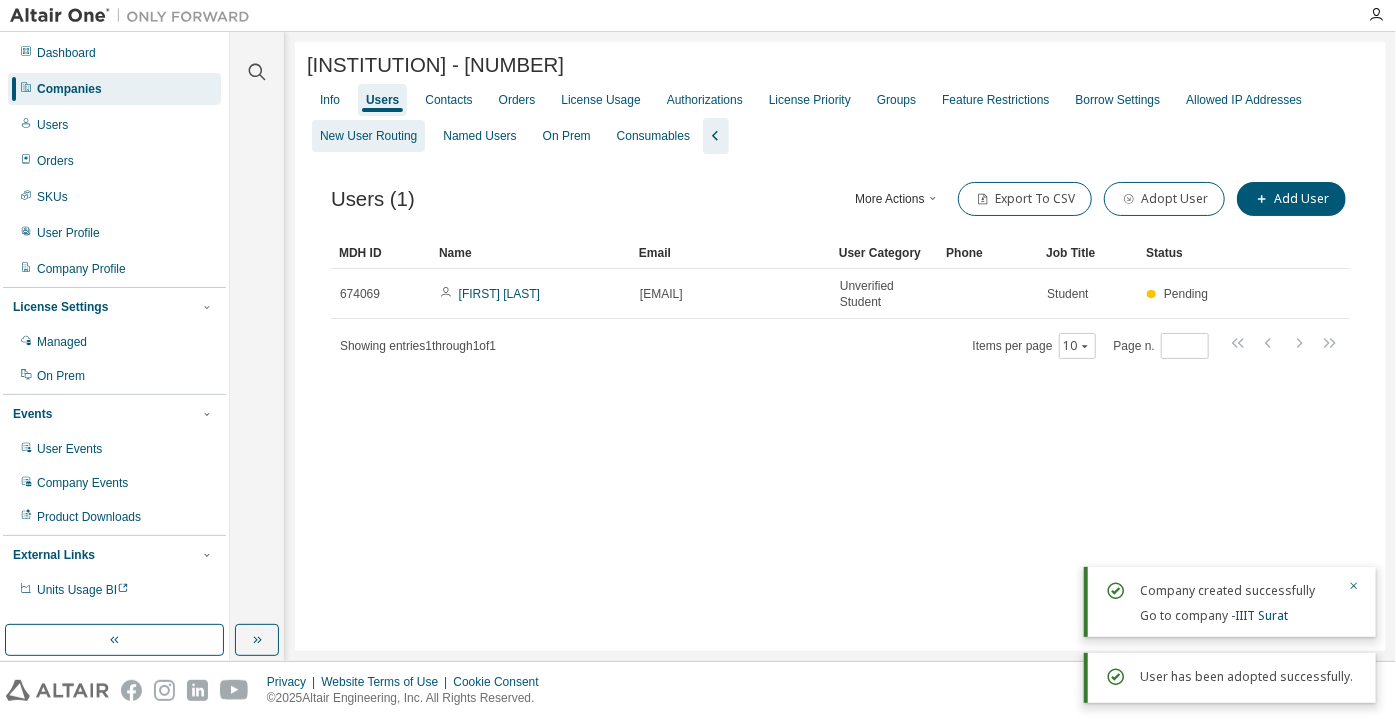 click on "New User Routing" at bounding box center [368, 136] 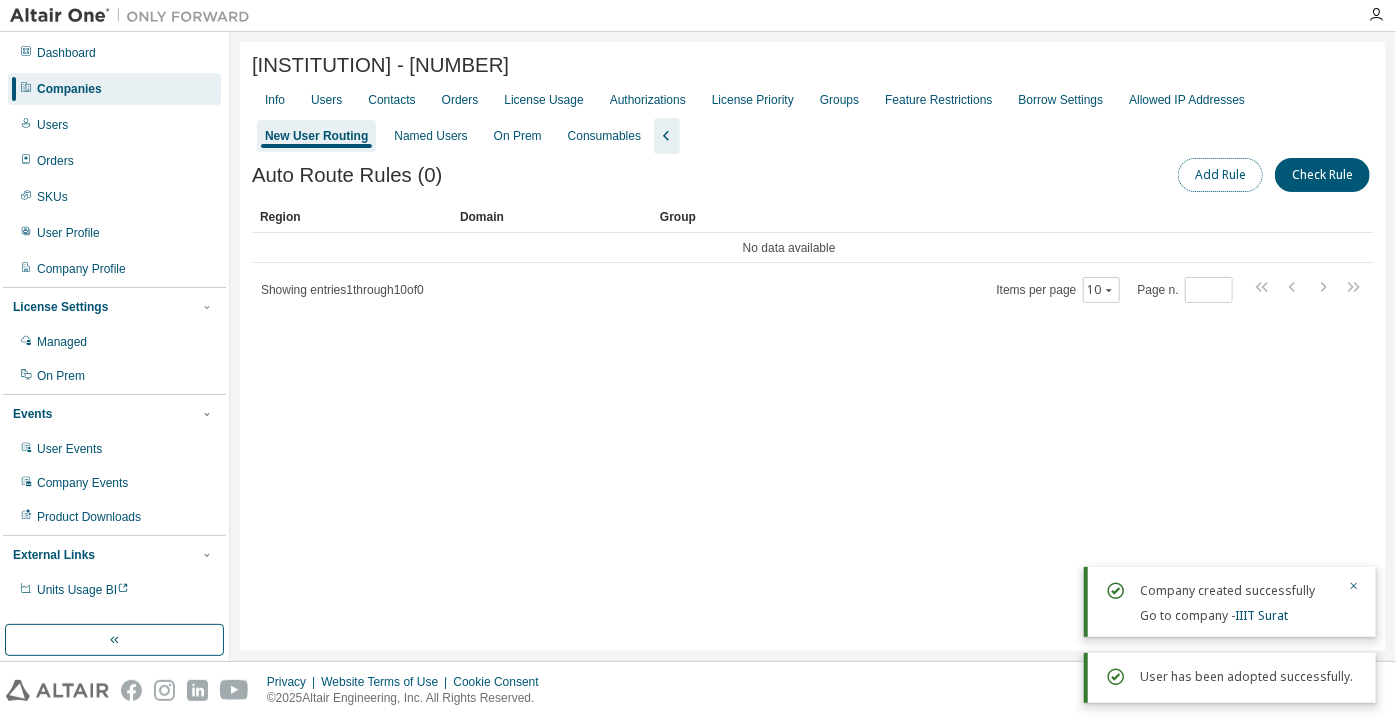 click on "Add Rule" at bounding box center [1220, 175] 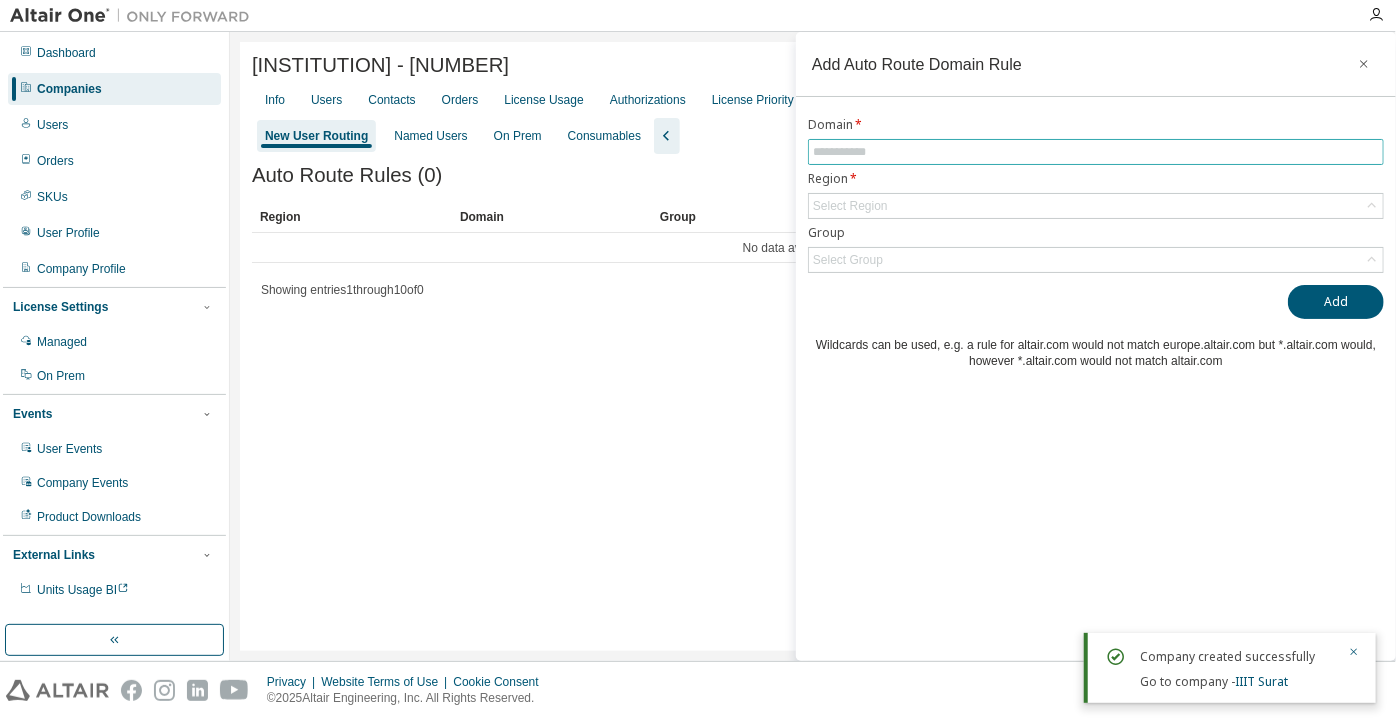 click at bounding box center [1096, 152] 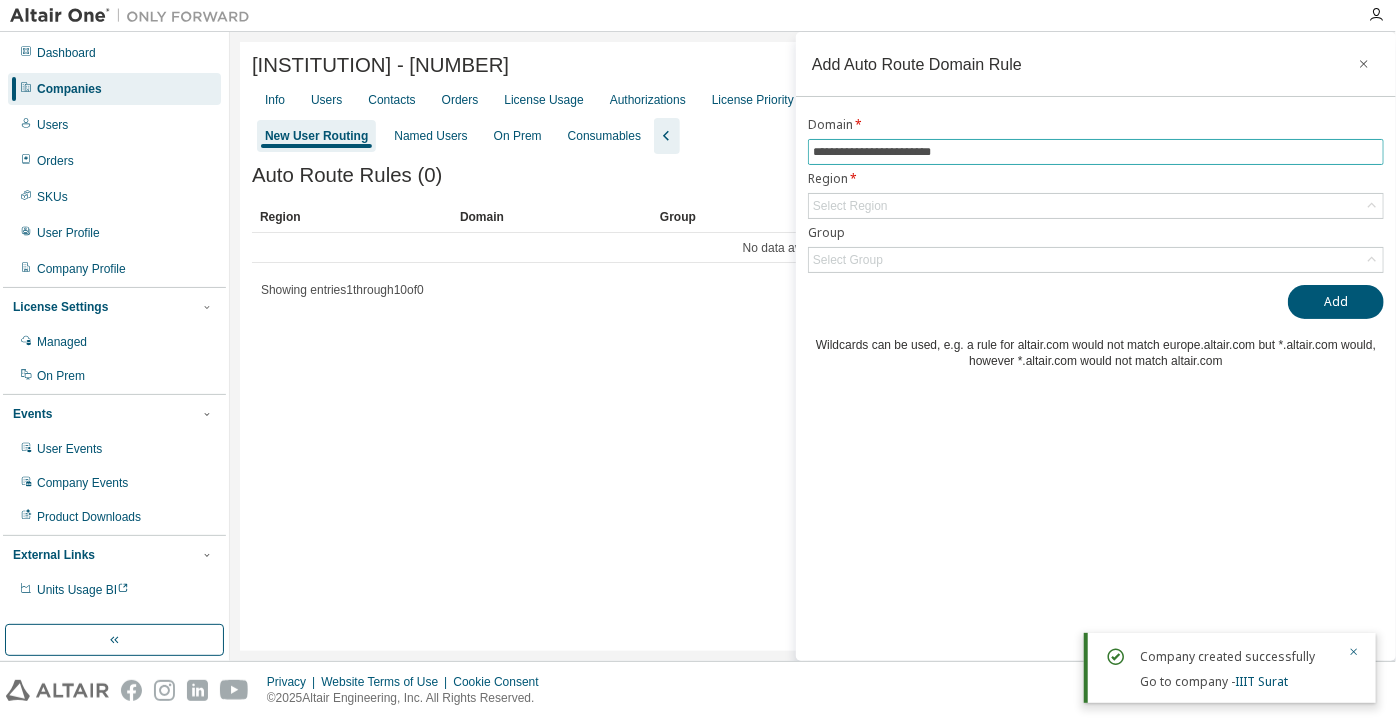 drag, startPoint x: 872, startPoint y: 151, endPoint x: 793, endPoint y: 160, distance: 79.51101 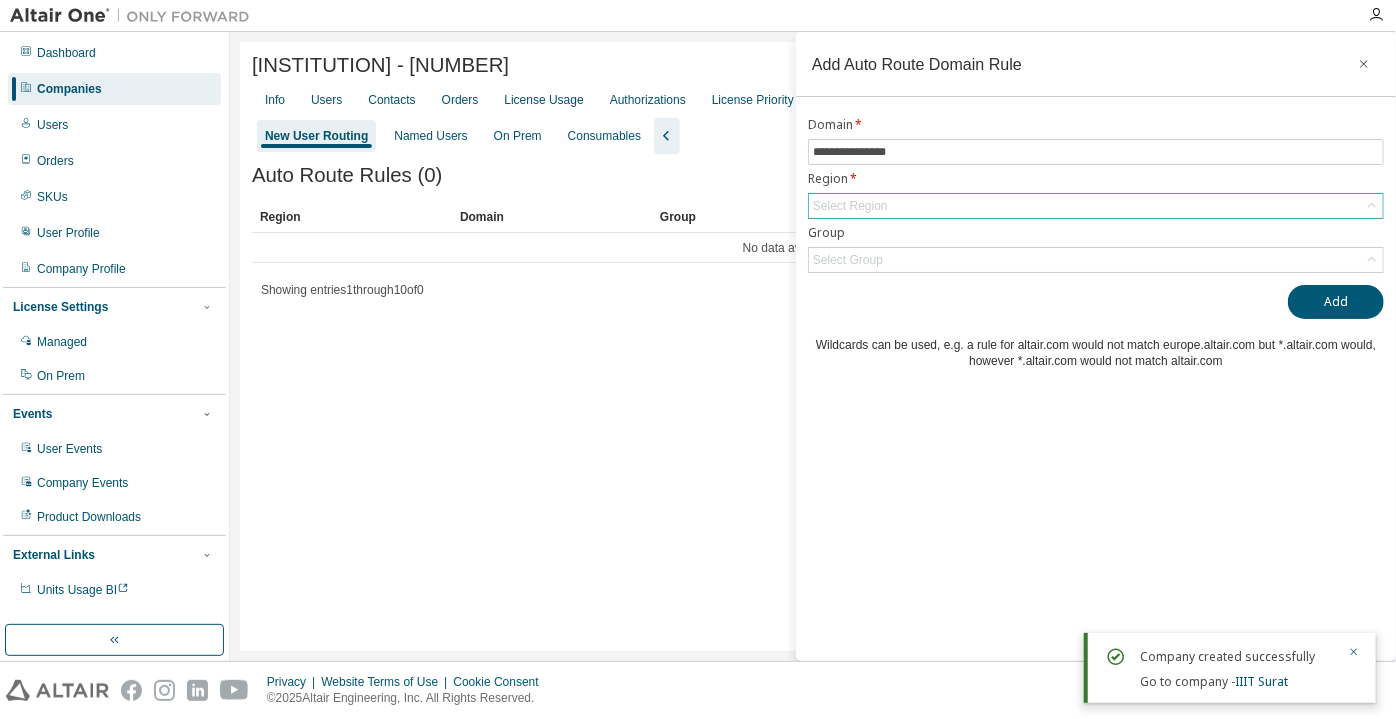click on "Select Region" at bounding box center [850, 206] 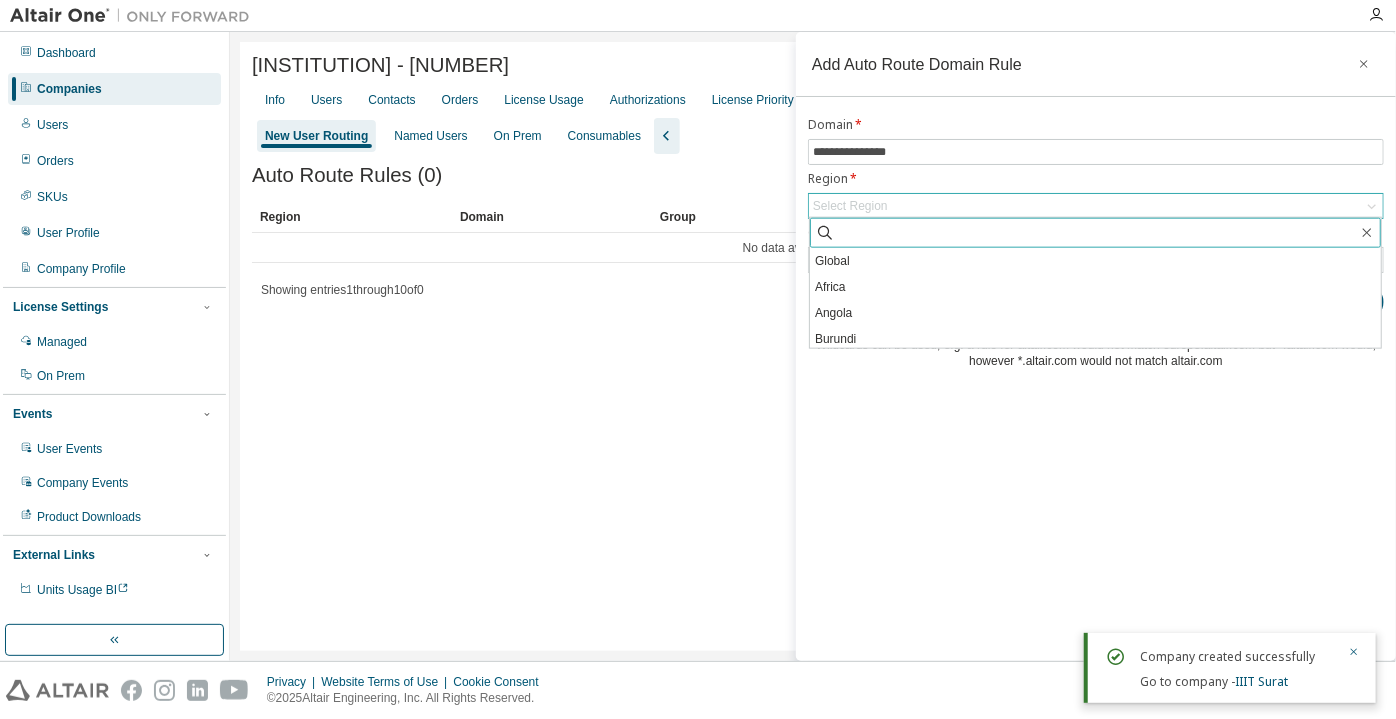 click at bounding box center (1096, 233) 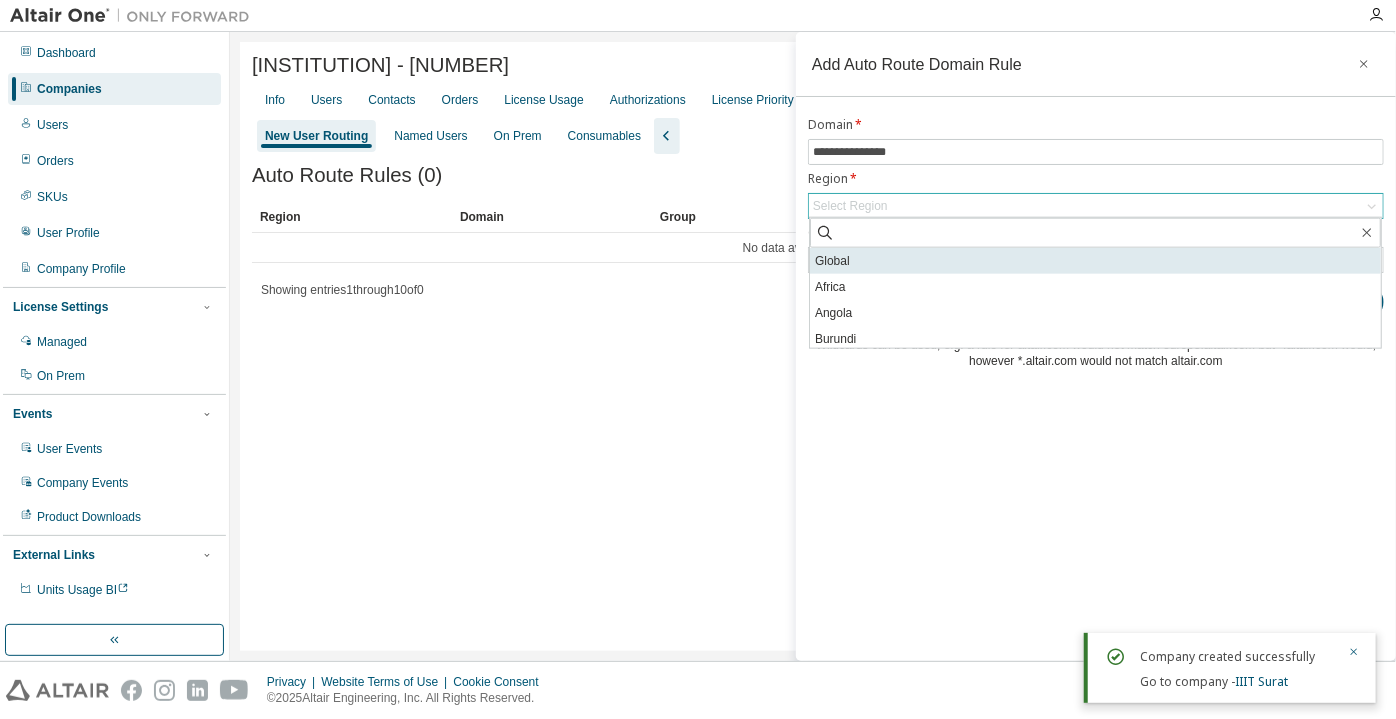 click on "Global" at bounding box center [1095, 261] 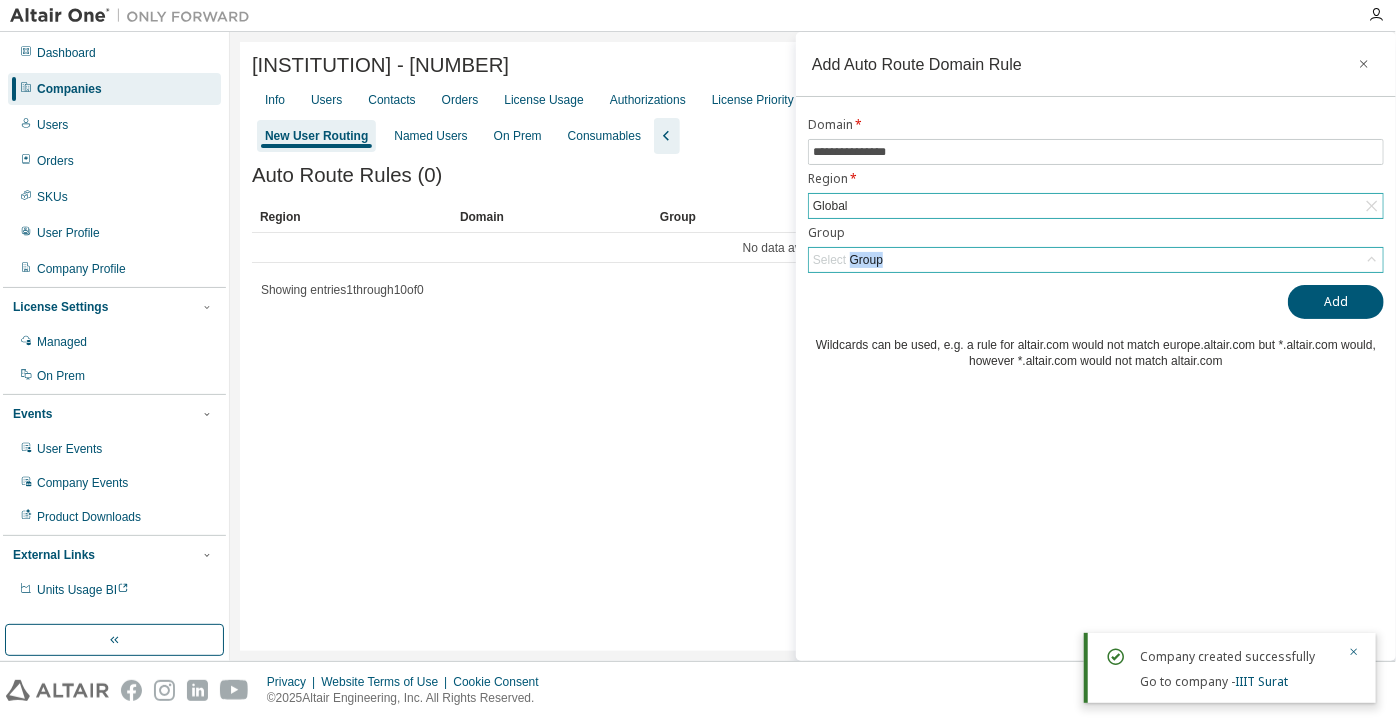click on "Select Group" at bounding box center [848, 260] 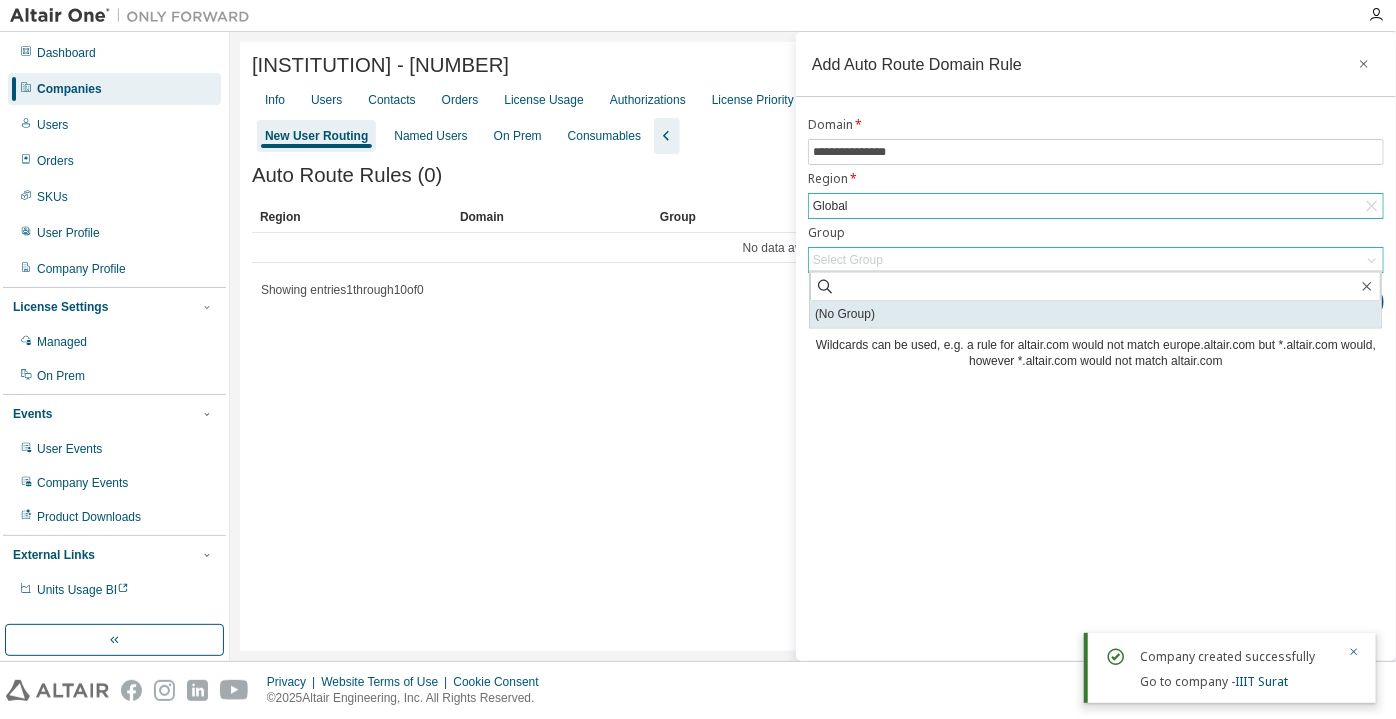 click on "(No Group)" at bounding box center [1095, 315] 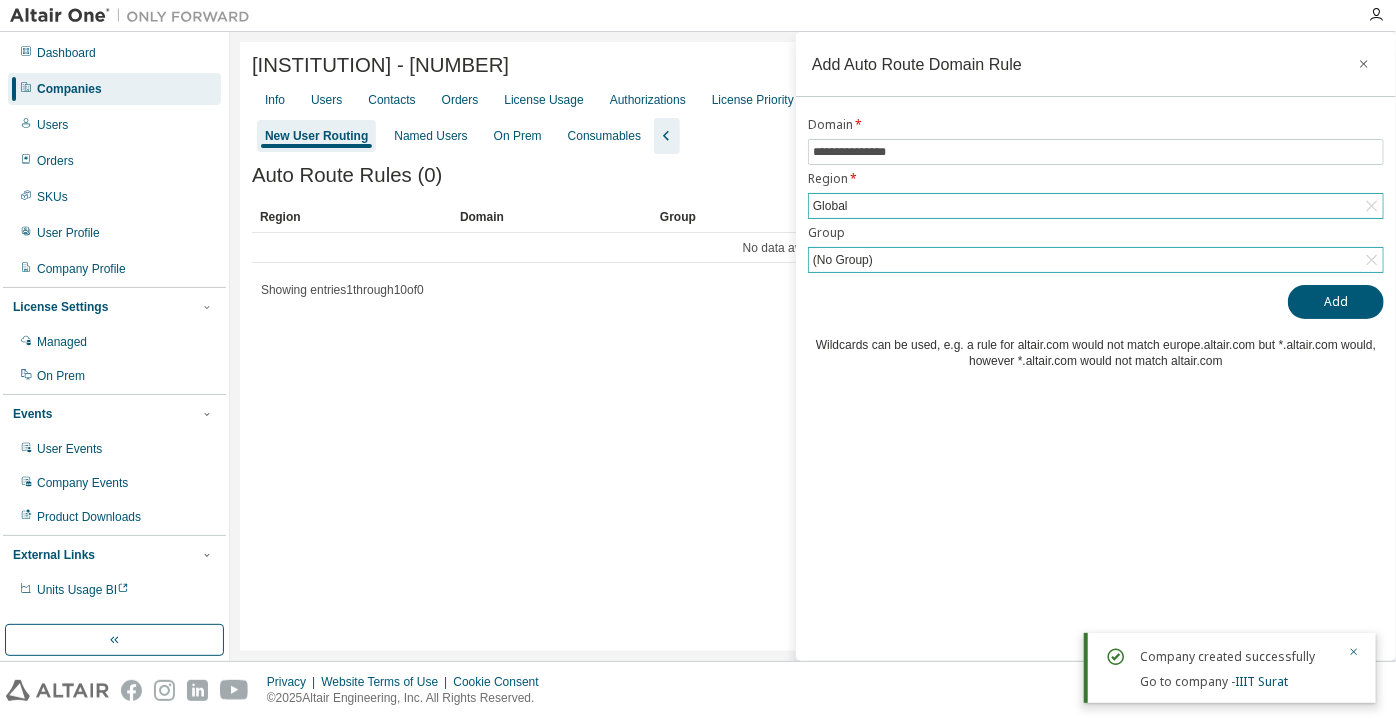 click on "Wildcards can be used, e.g. a rule for altair.com would not match europe.altair.com but *.altair.com would, however *.altair.com would not match altair.com" at bounding box center [1096, 353] 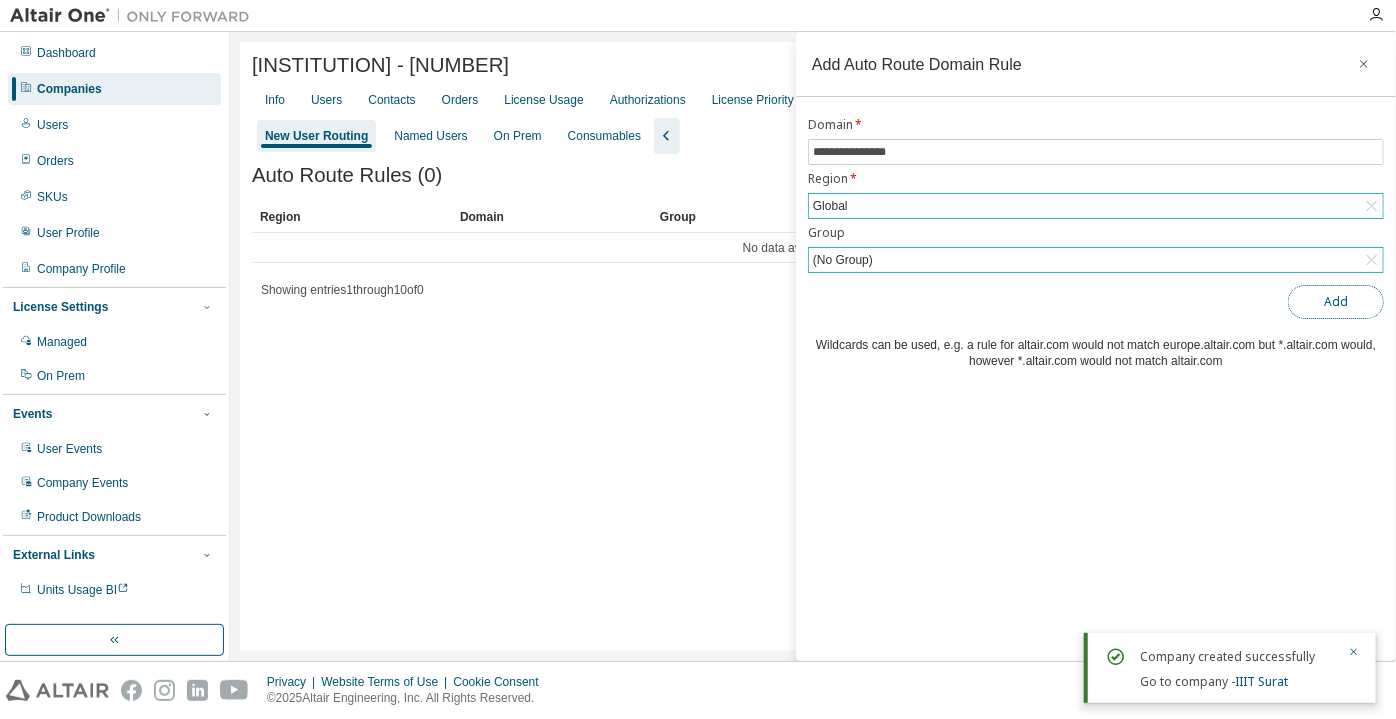 click on "Add" at bounding box center [1336, 302] 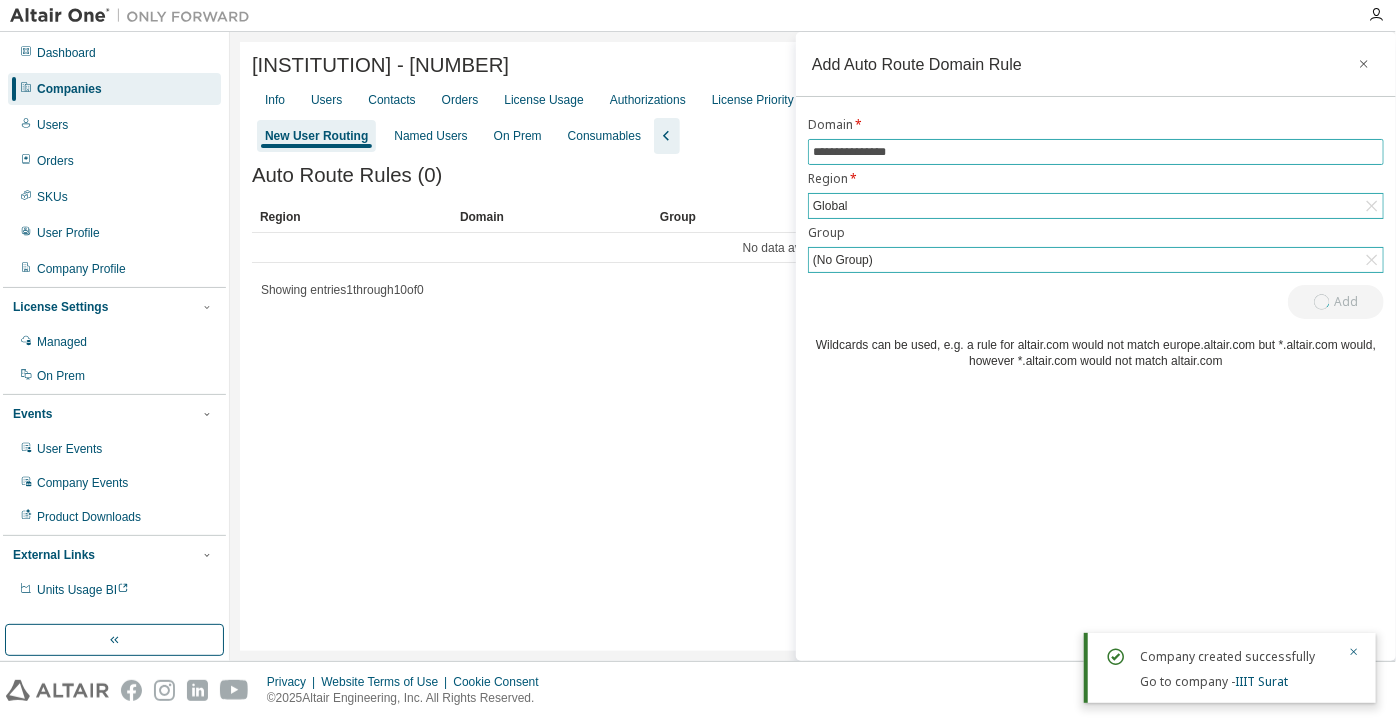 click on "**********" at bounding box center [1096, 152] 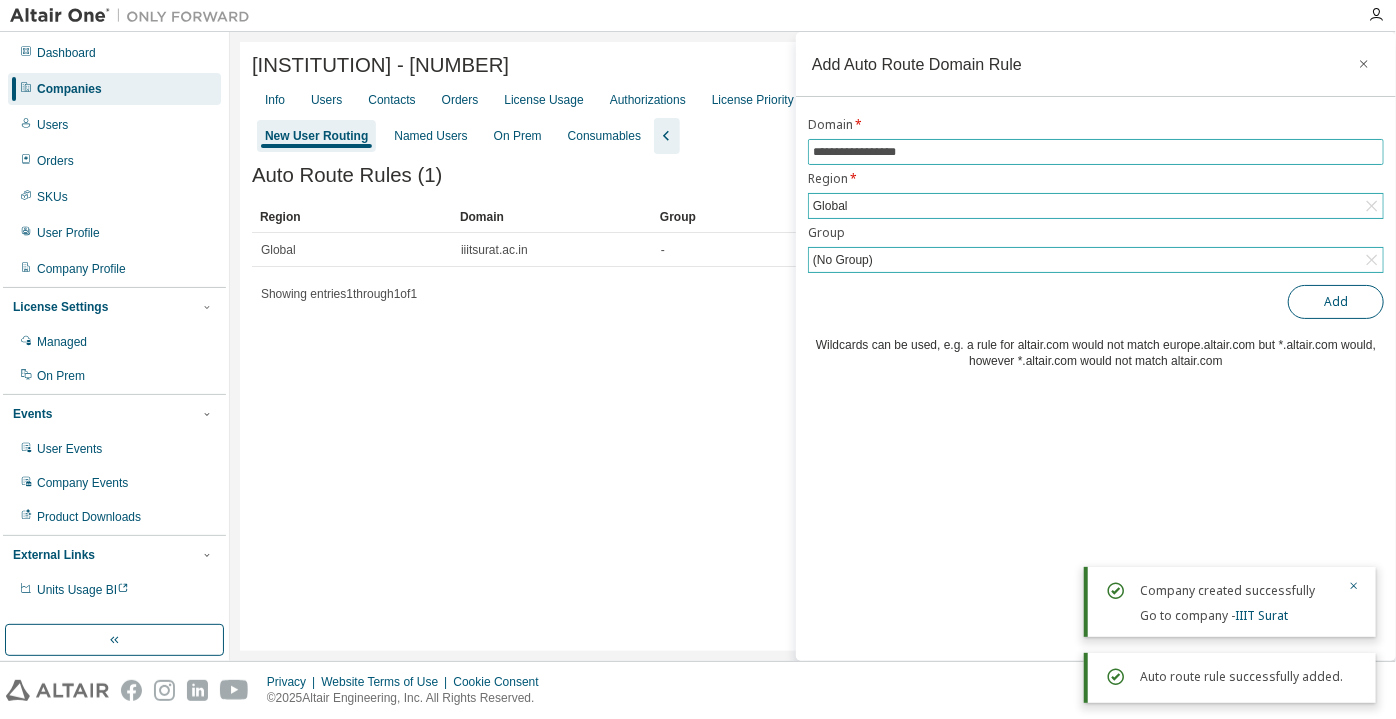type on "**********" 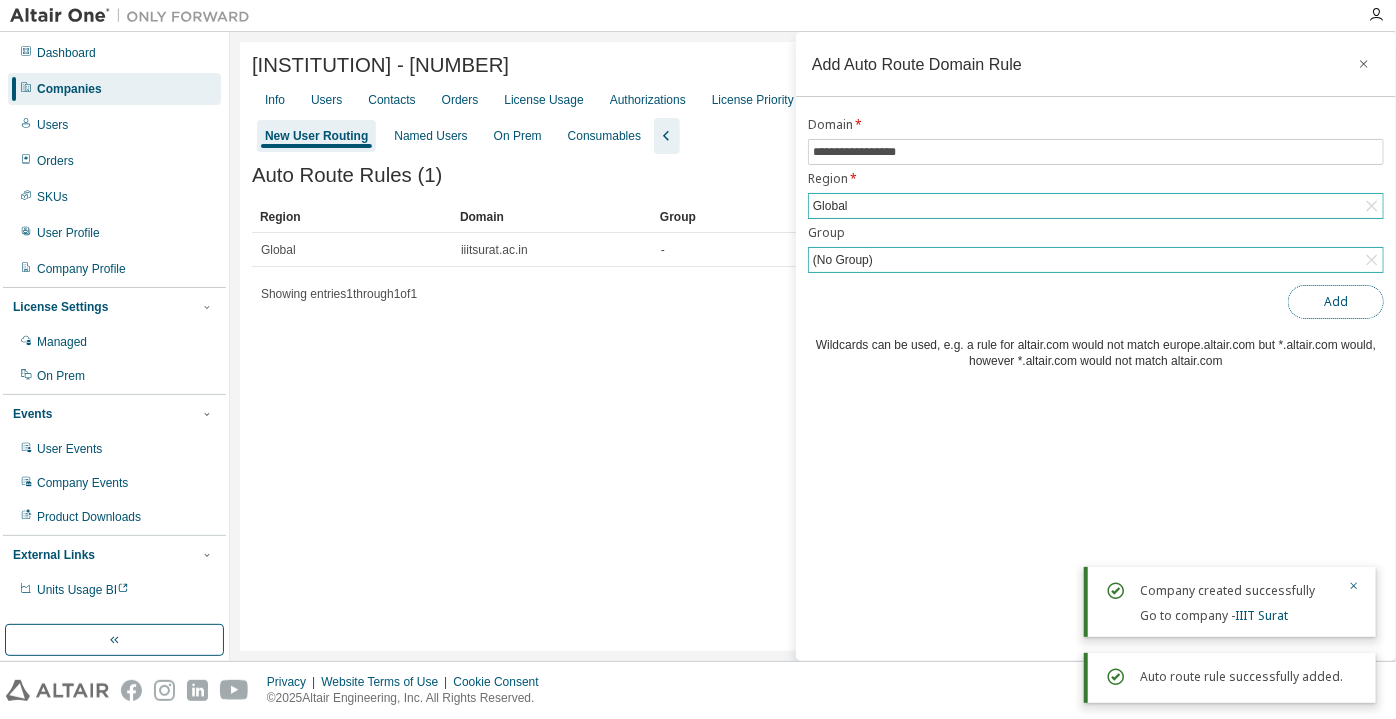 click on "Add" at bounding box center (1336, 302) 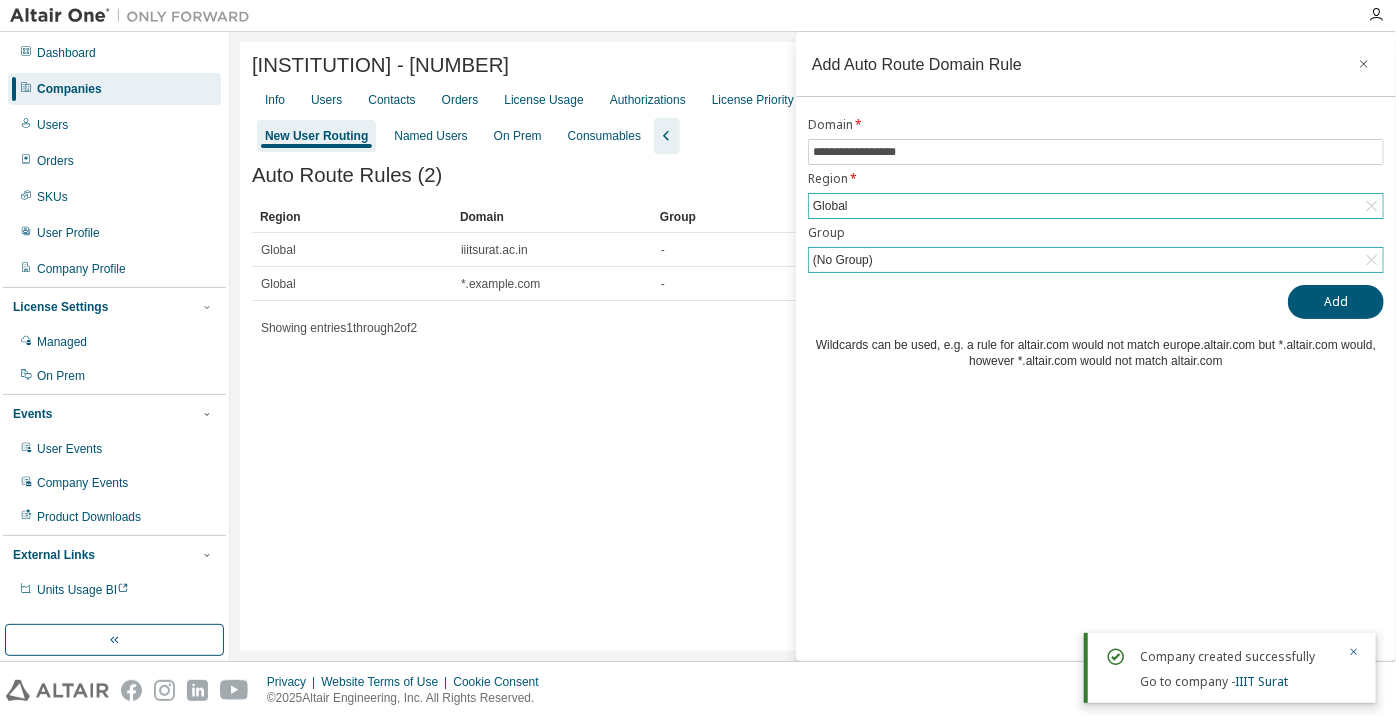 click on "Companies" at bounding box center (114, 89) 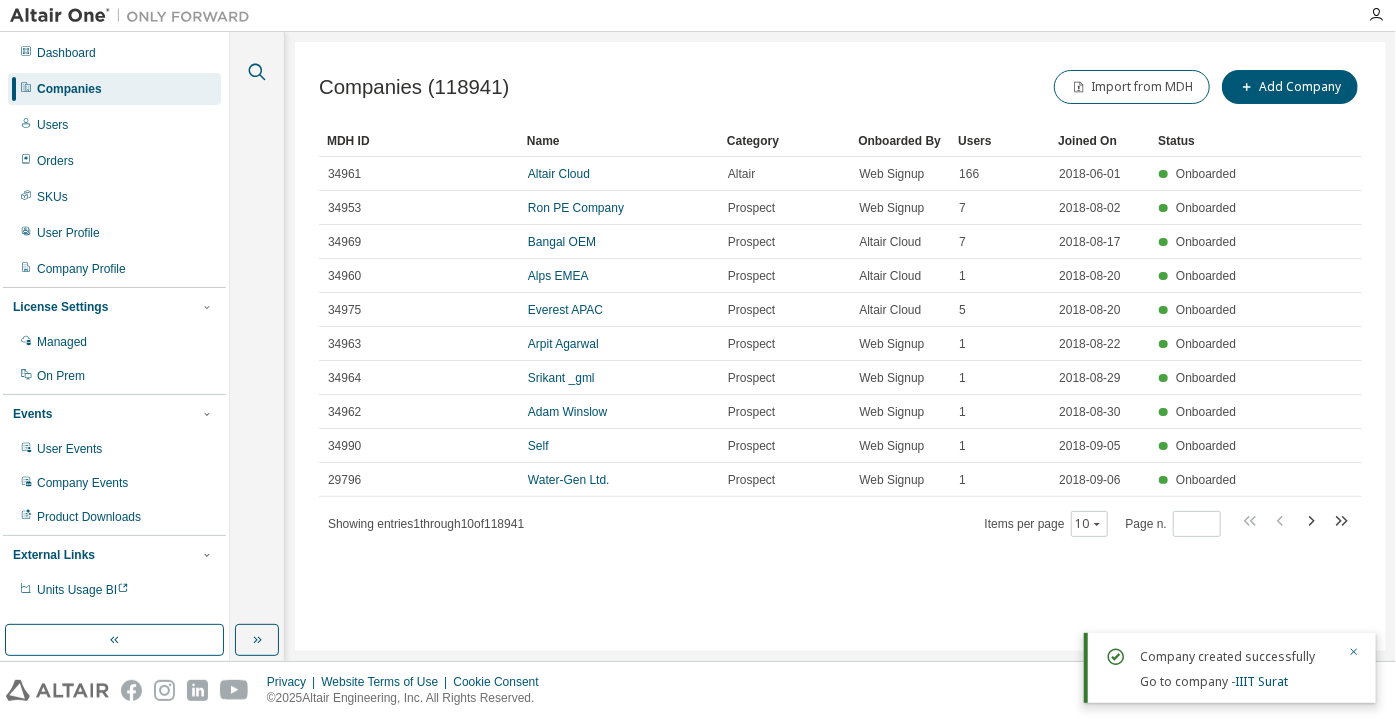 click 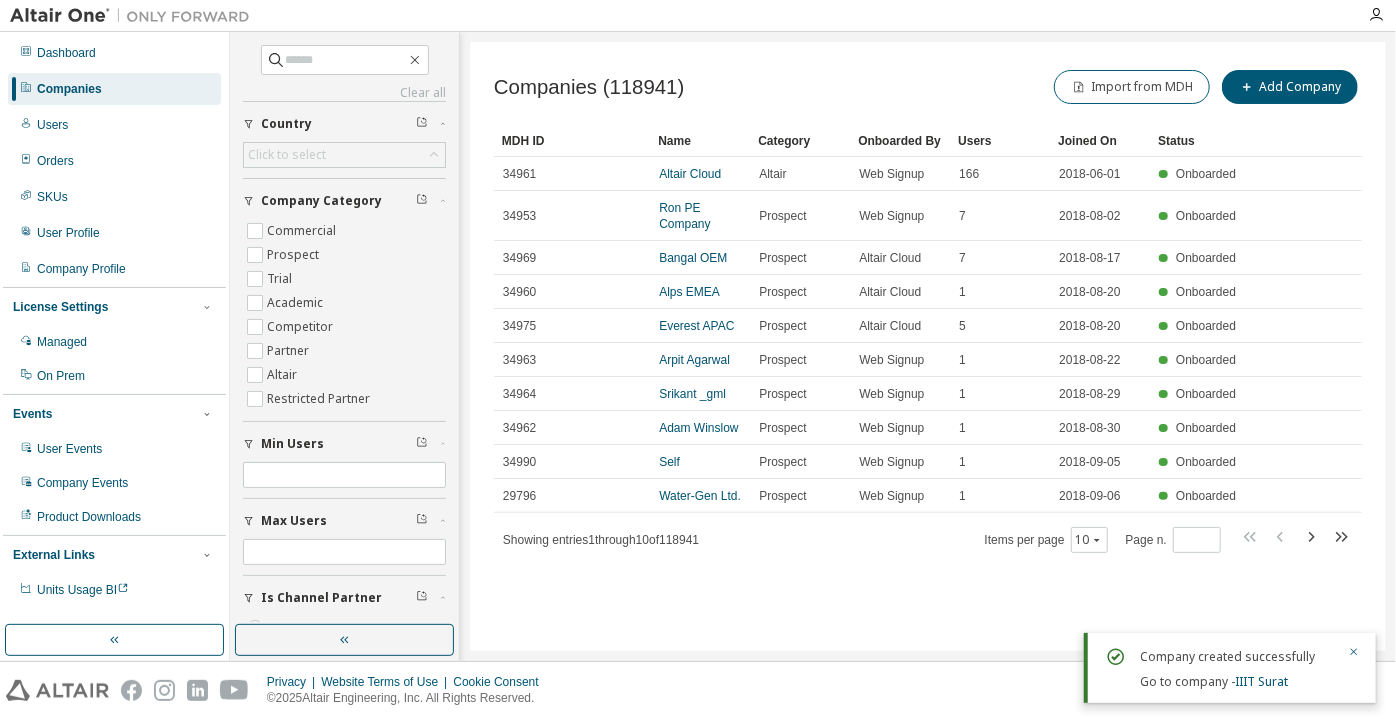 click on "Clear all Is Channel Partner Yes No Max Users Min Users Company Category Commercial Prospect Trial Academic Competitor Partner Altair Restricted Partner Country Click to select" at bounding box center [344, 359] 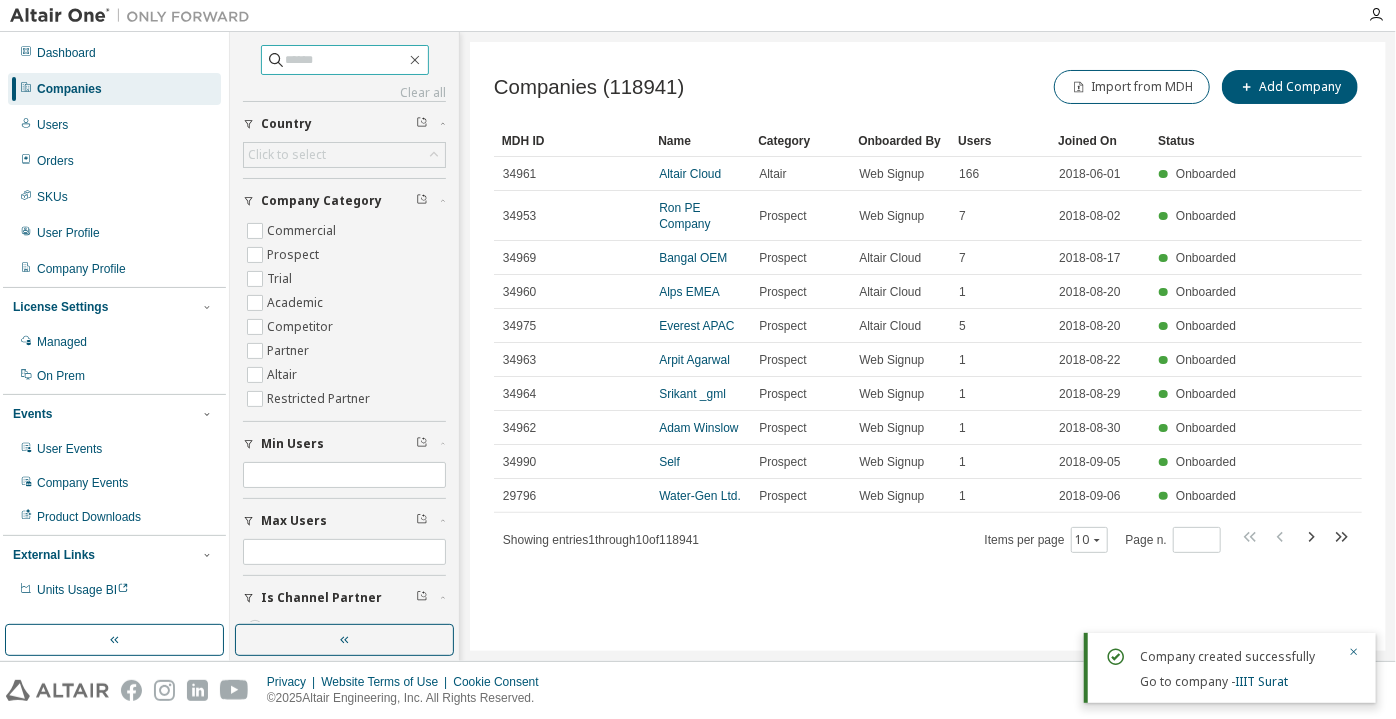 click at bounding box center [346, 60] 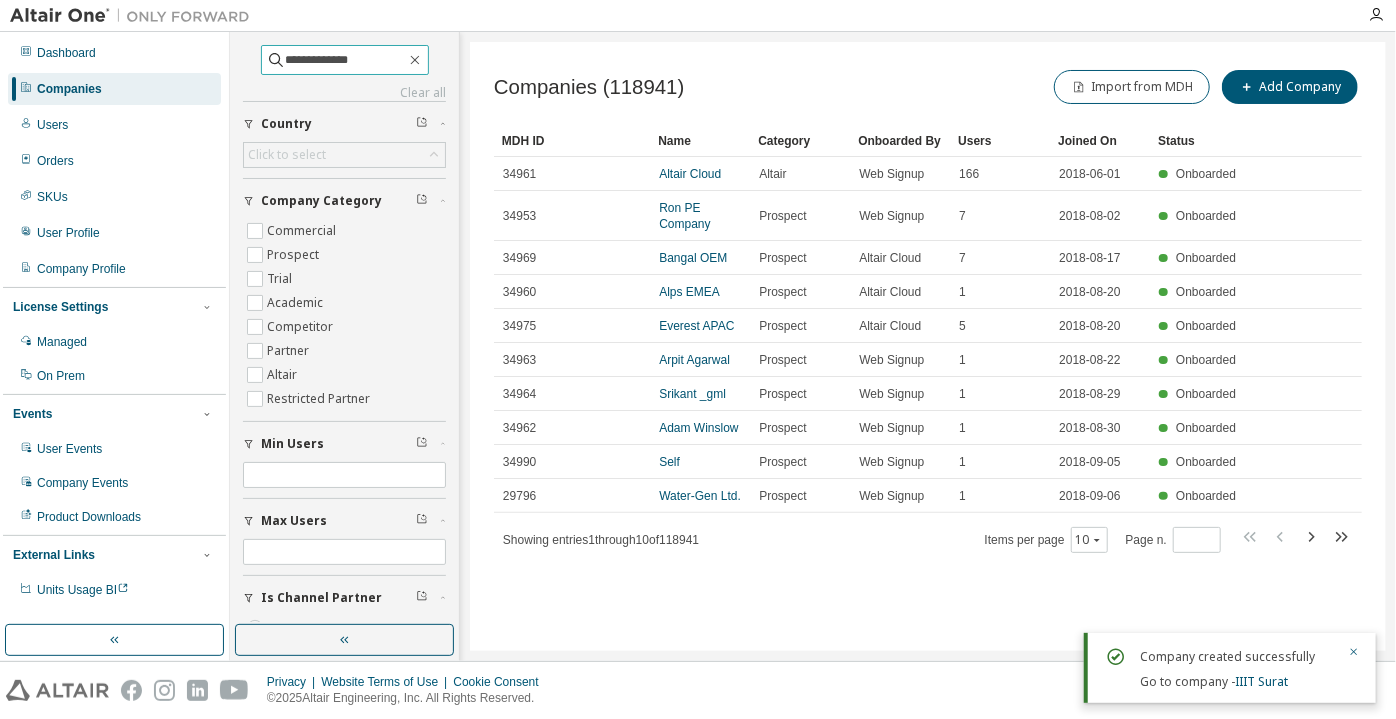 type on "**********" 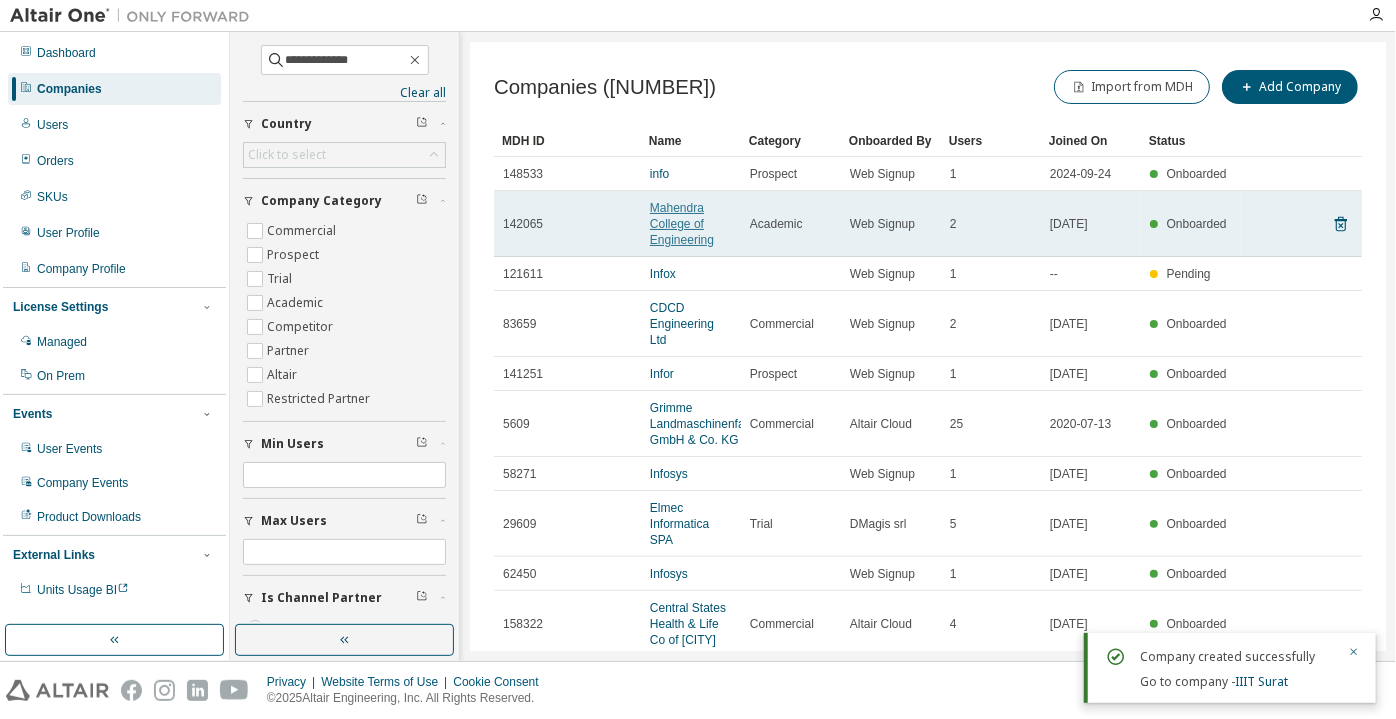 click on "Mahendra College of Engineering" at bounding box center (682, 224) 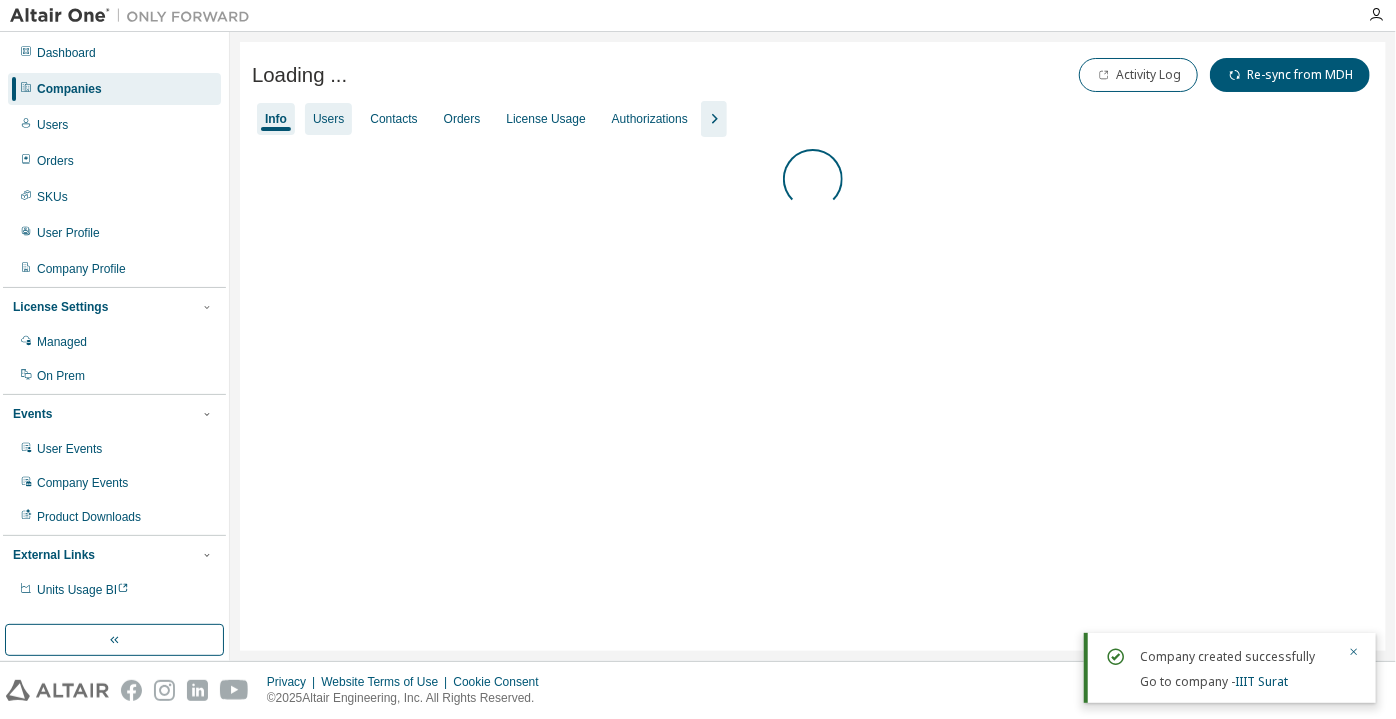 click on "Users" at bounding box center [328, 119] 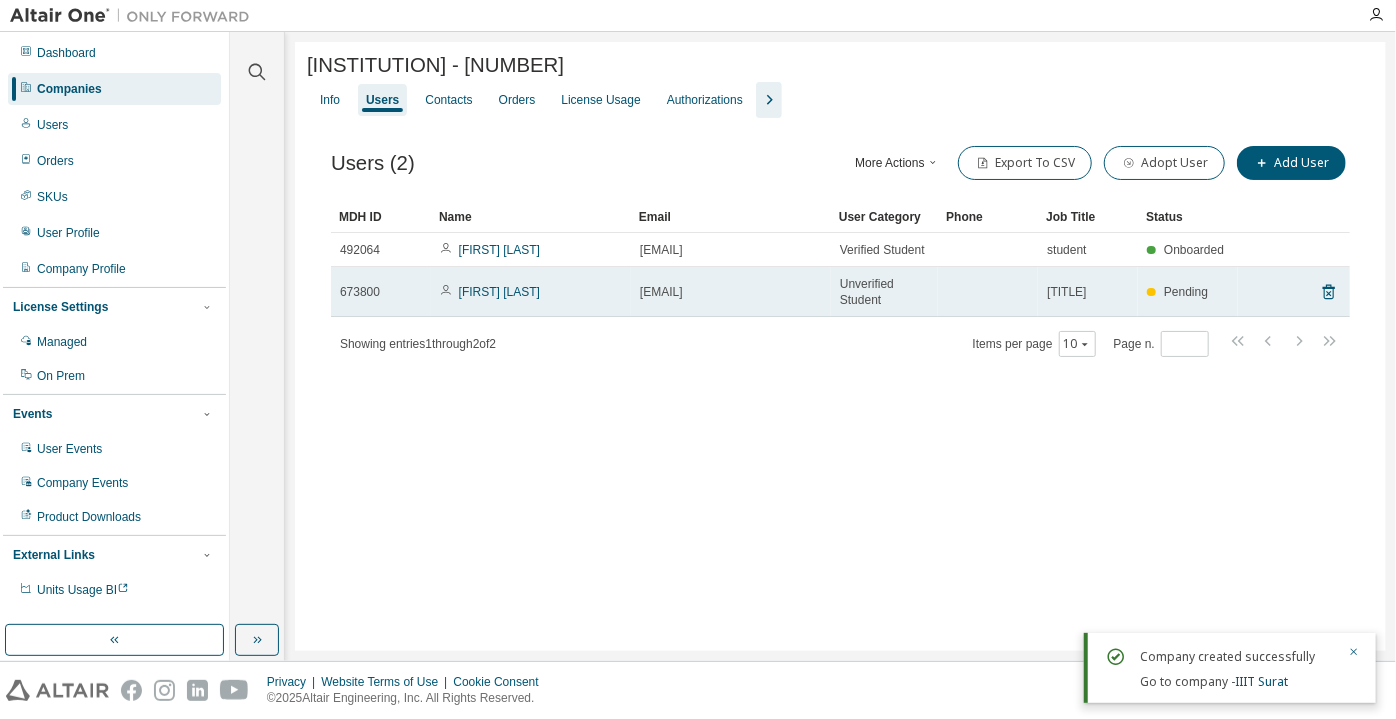 drag, startPoint x: 800, startPoint y: 295, endPoint x: 715, endPoint y: 303, distance: 85.37564 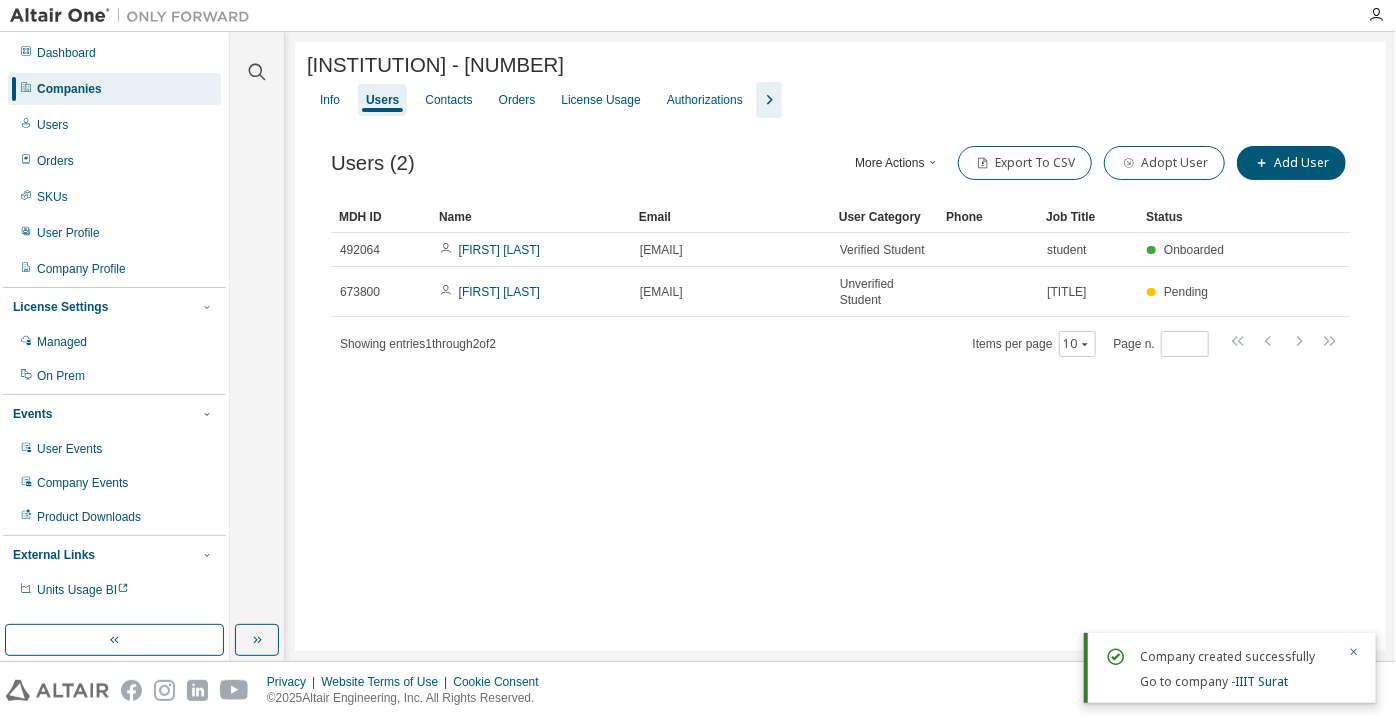 click 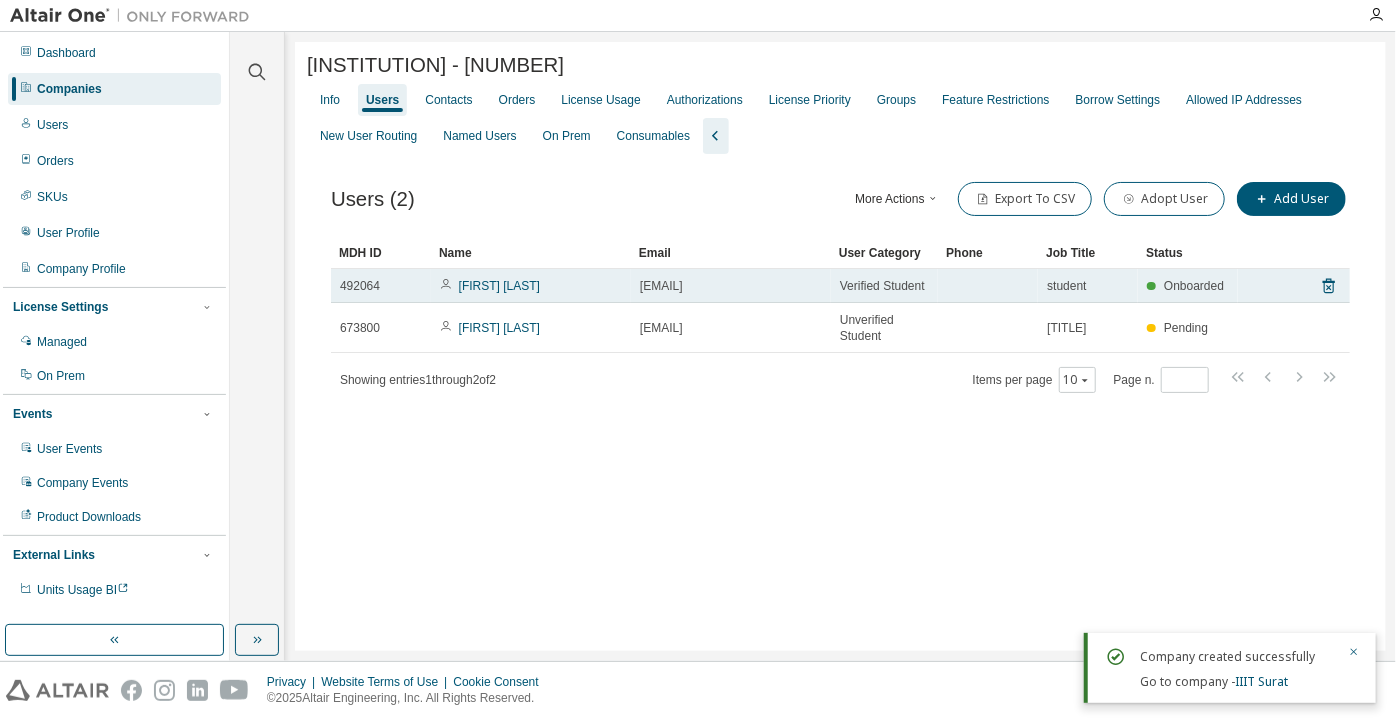 drag, startPoint x: 722, startPoint y: 286, endPoint x: 844, endPoint y: 285, distance: 122.0041 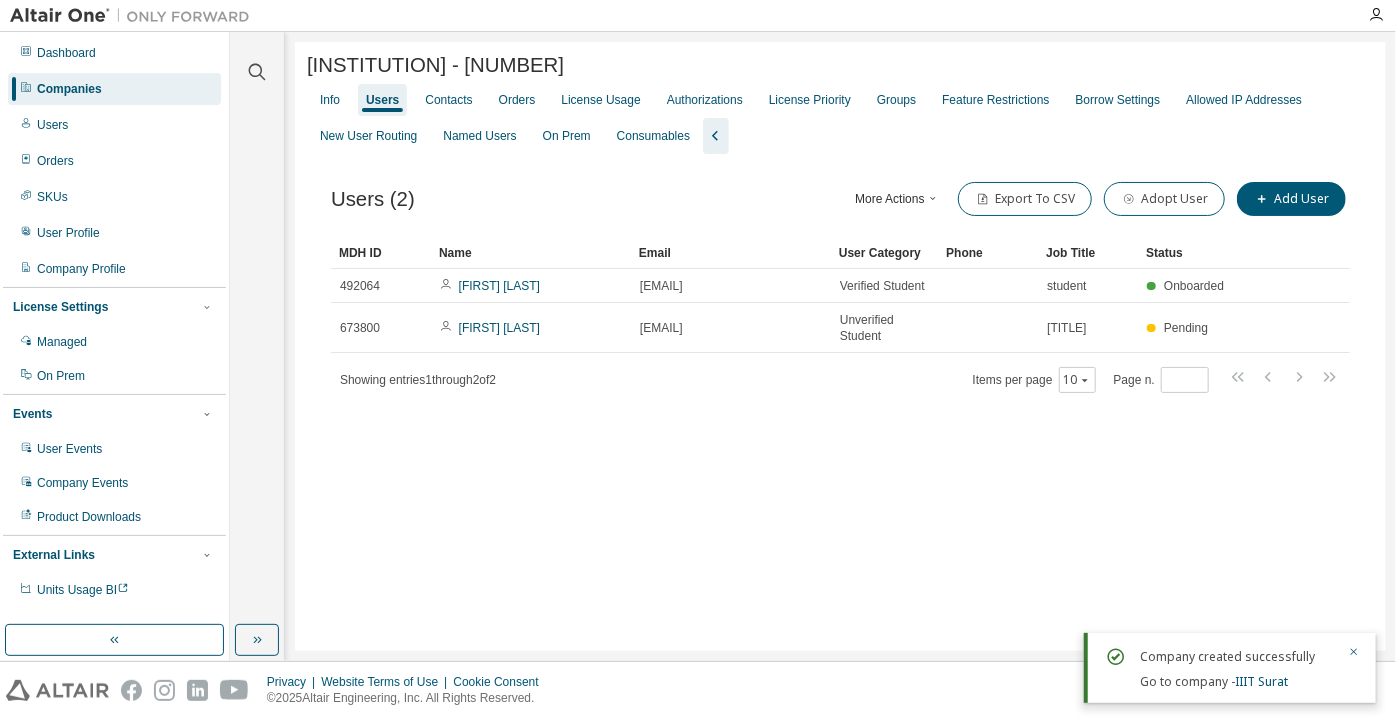copy on "example.com [VALUE]" 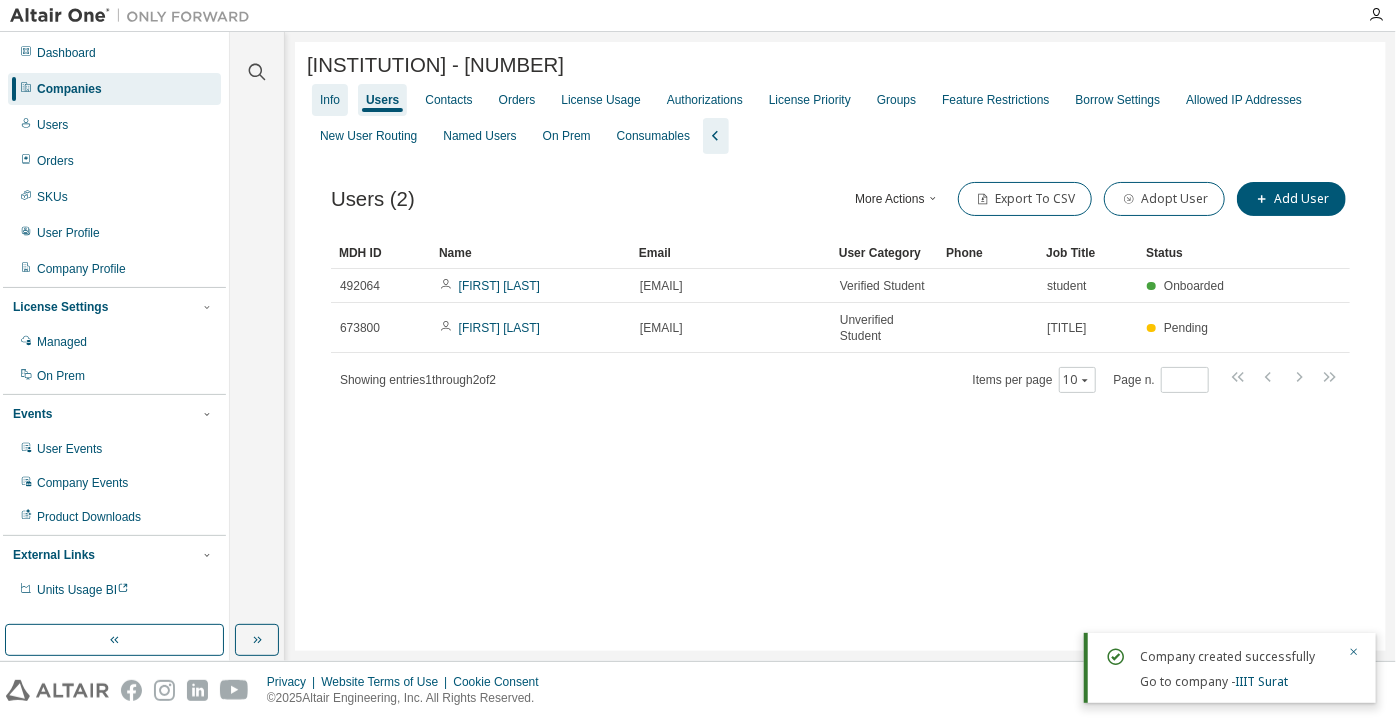 click on "Info" at bounding box center (330, 100) 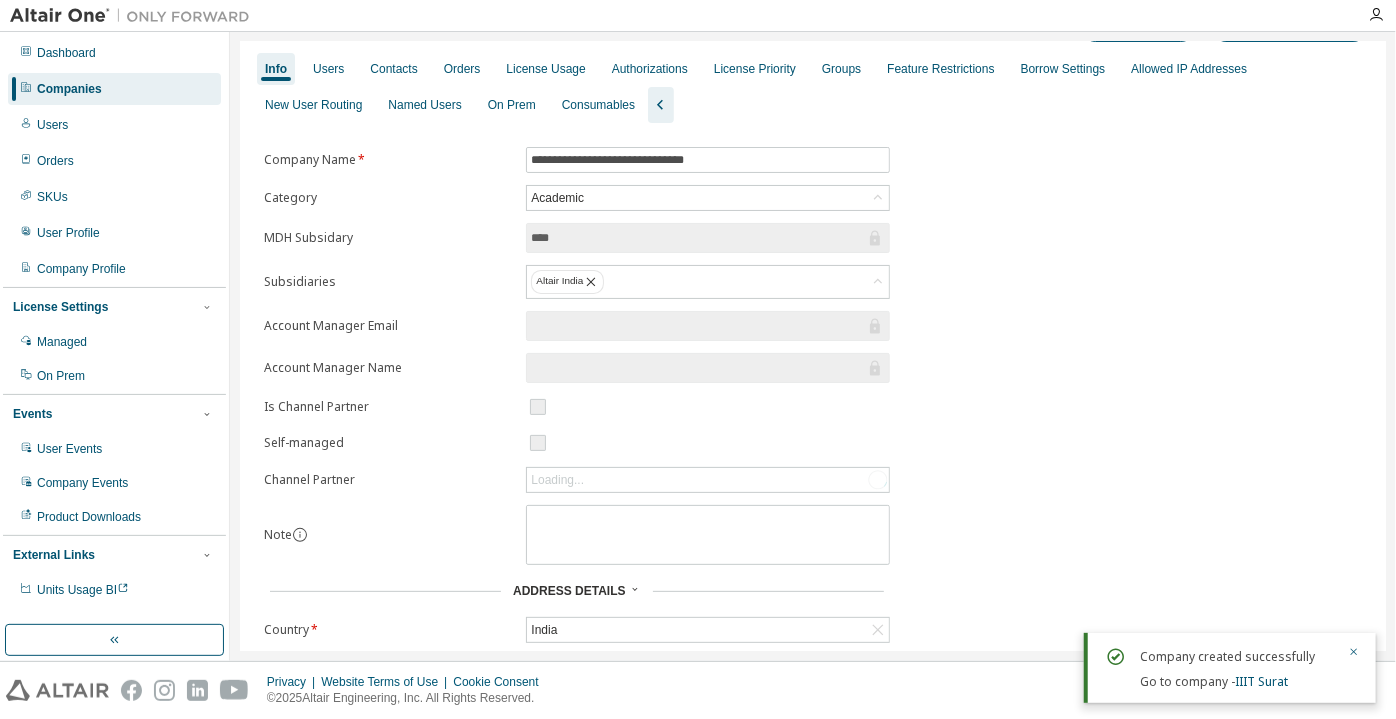 scroll, scrollTop: 0, scrollLeft: 0, axis: both 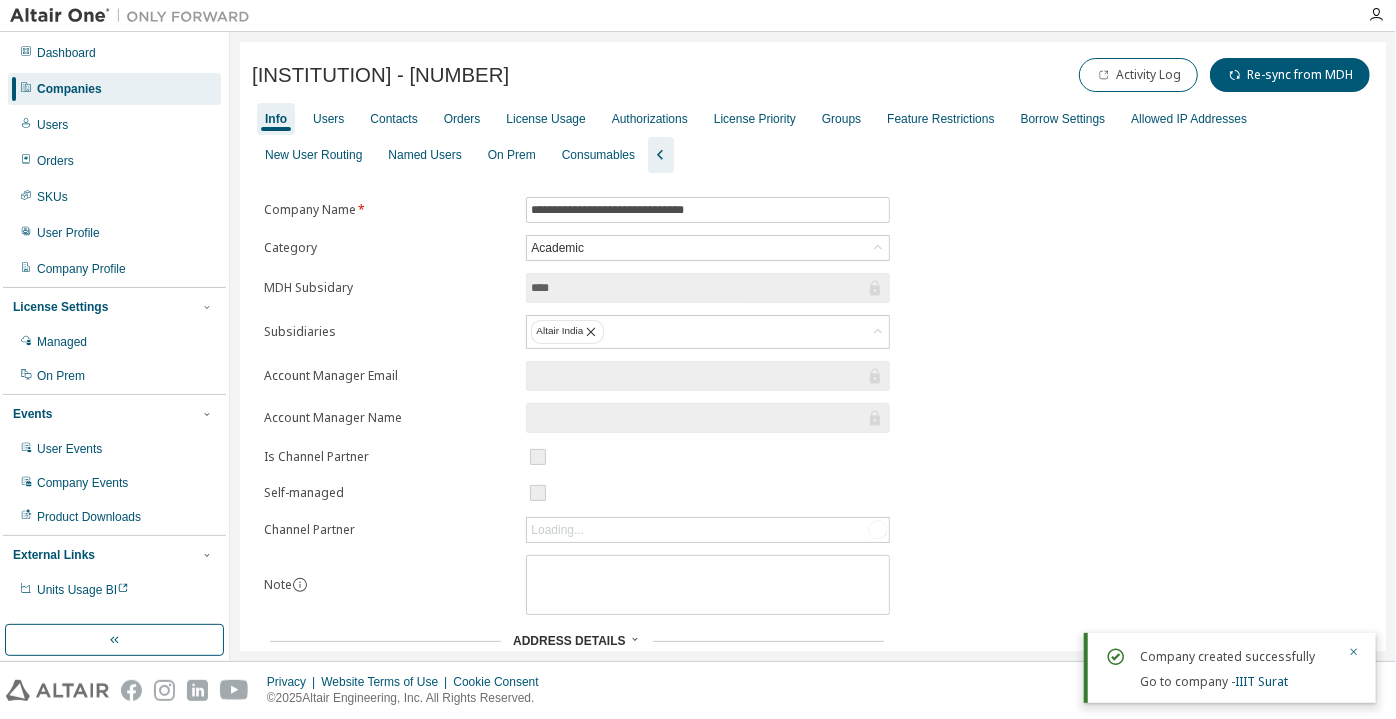 click on "Companies" at bounding box center [114, 89] 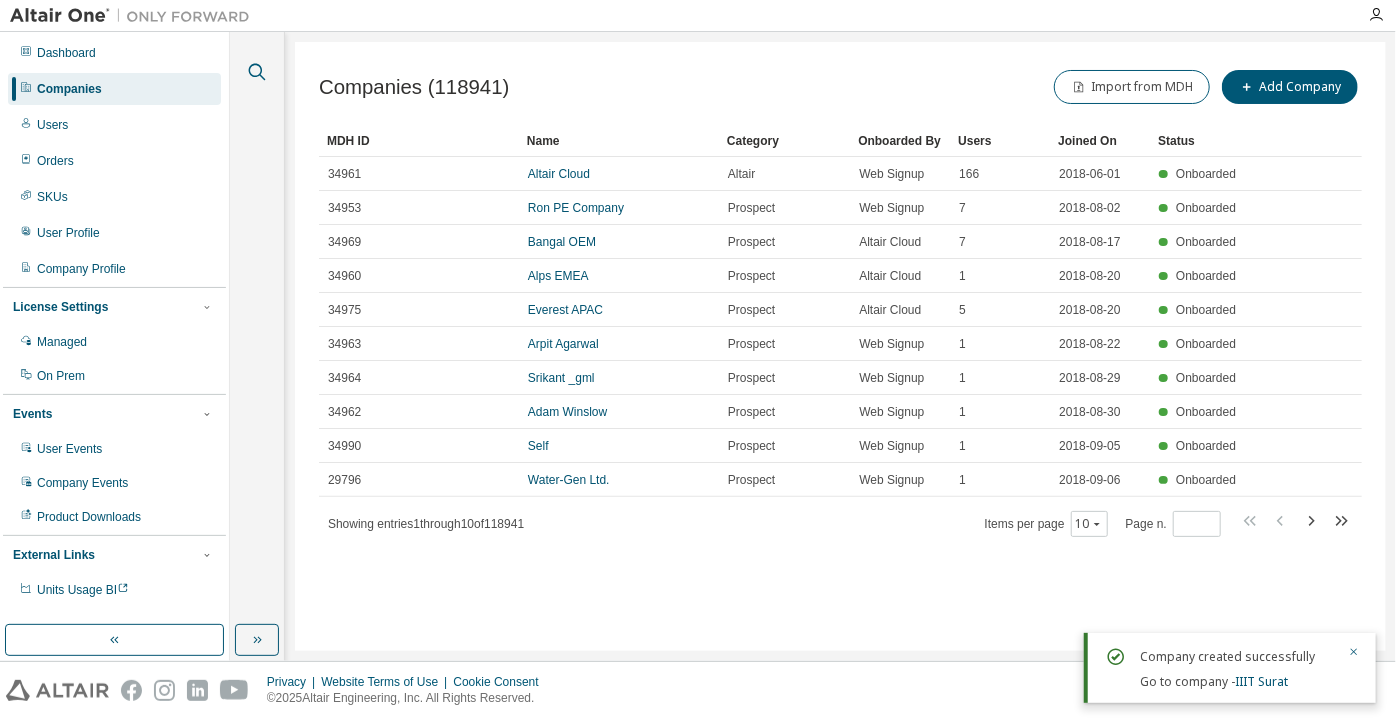 click at bounding box center [257, 60] 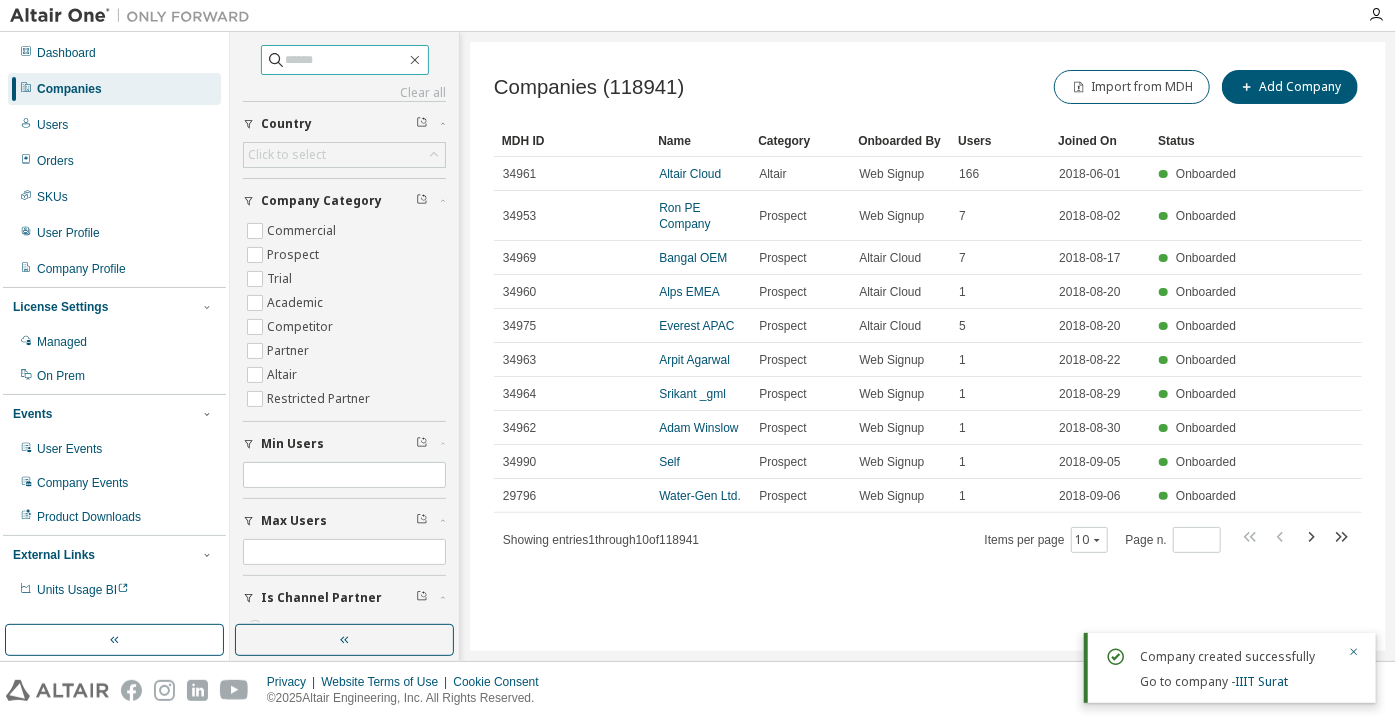 drag, startPoint x: 338, startPoint y: 73, endPoint x: 328, endPoint y: 60, distance: 16.40122 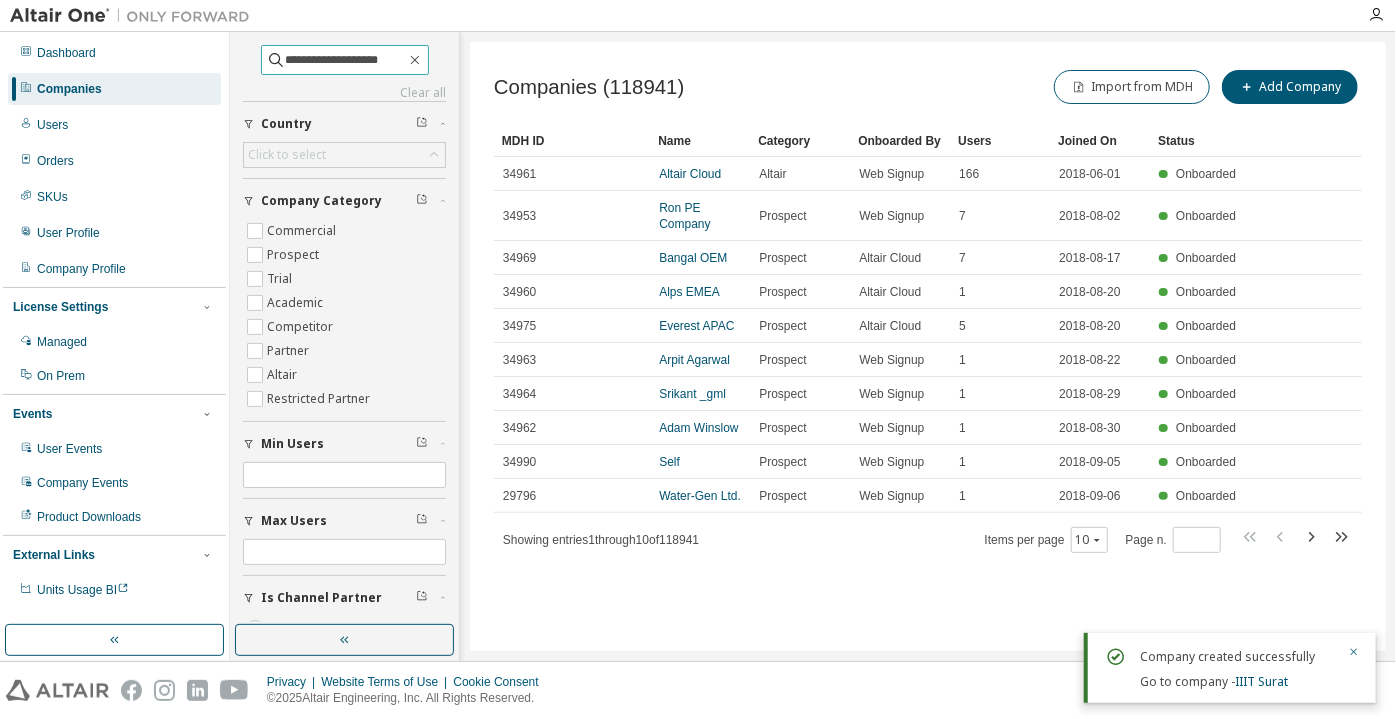 click 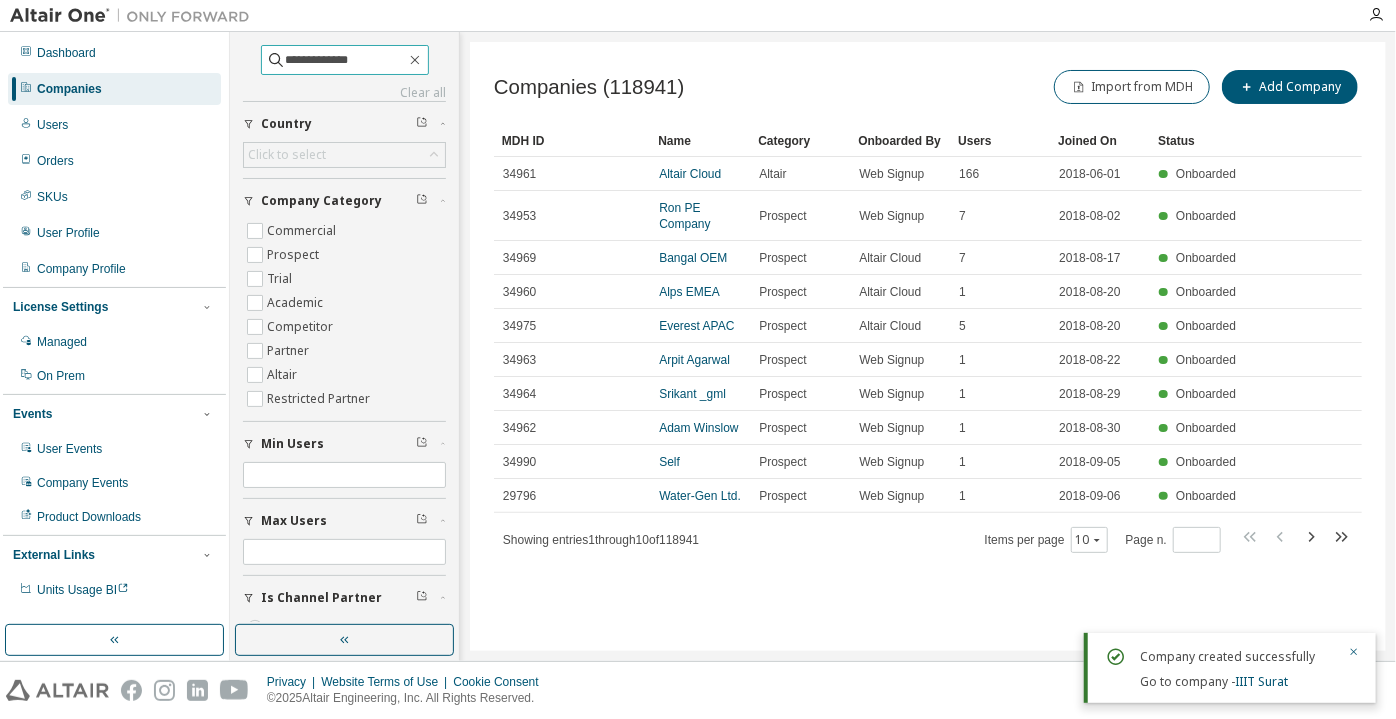 type on "**********" 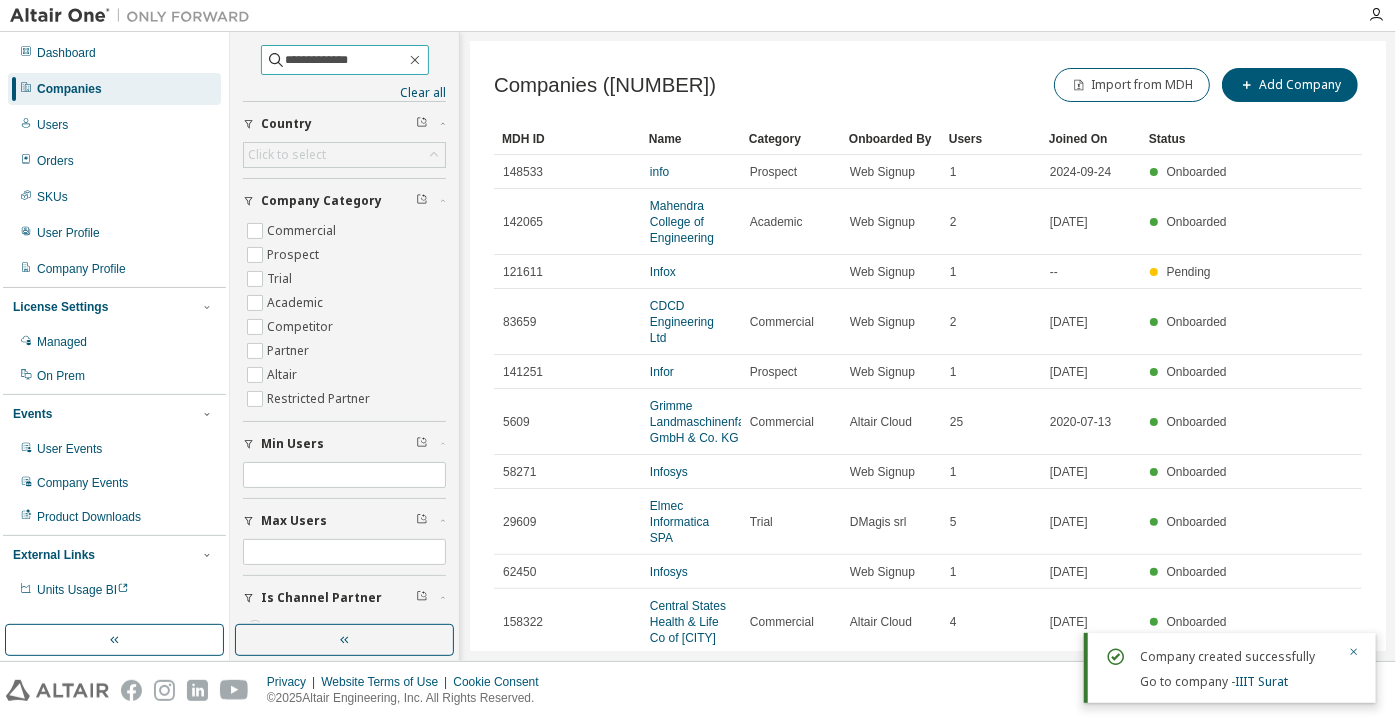 scroll, scrollTop: 0, scrollLeft: 0, axis: both 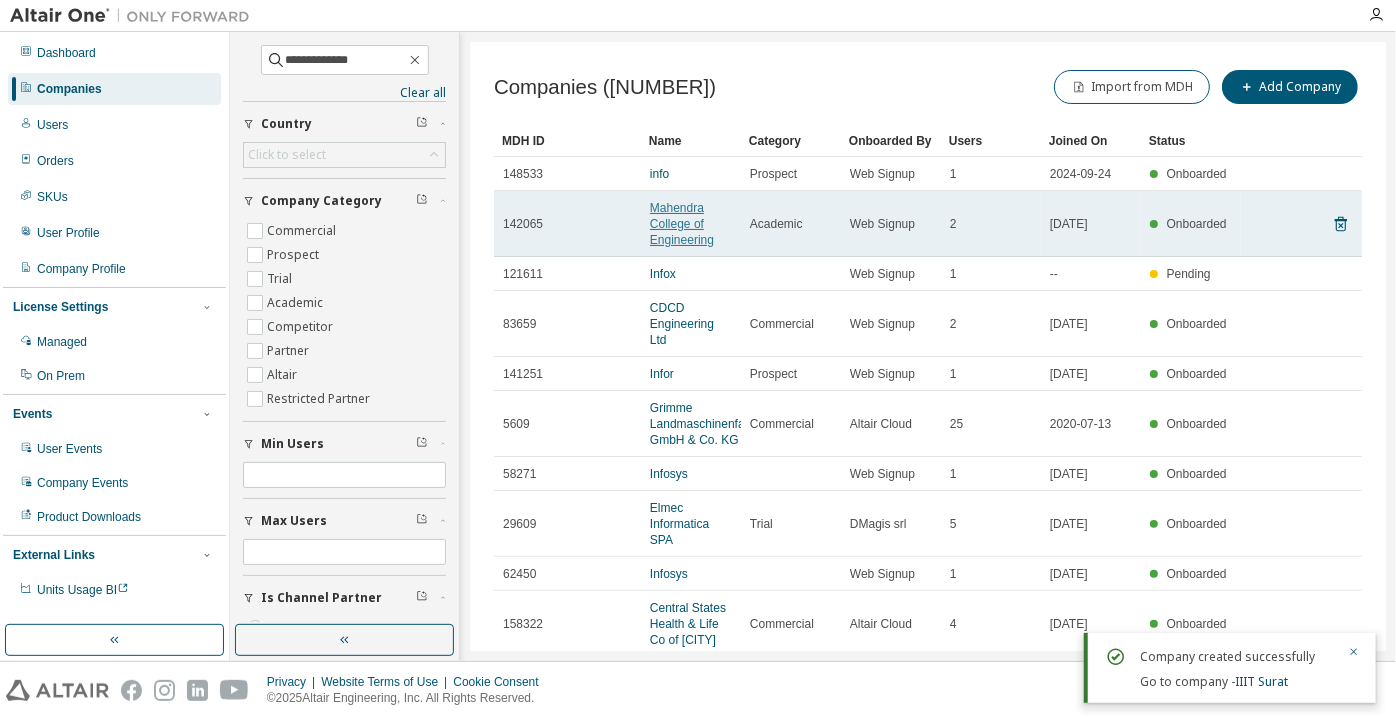 click on "Mahendra College of Engineering" at bounding box center [682, 224] 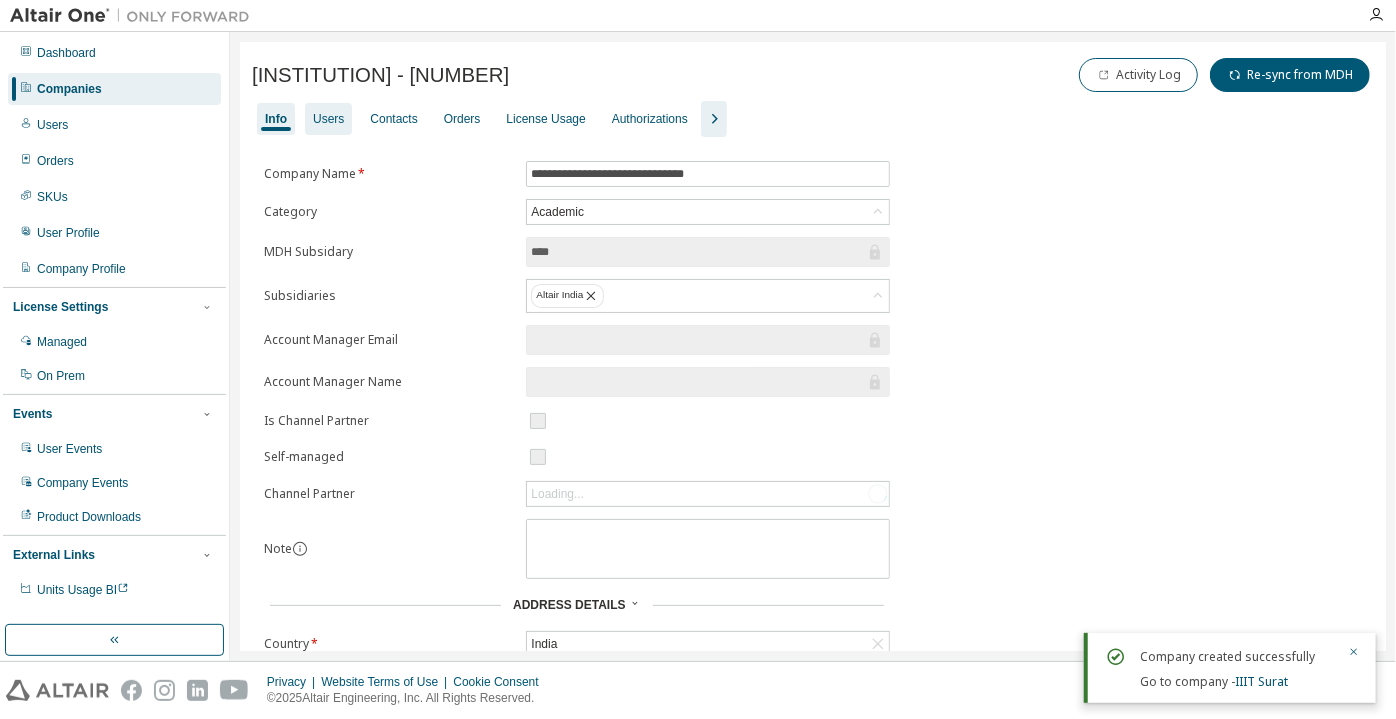 click on "Users" at bounding box center (328, 119) 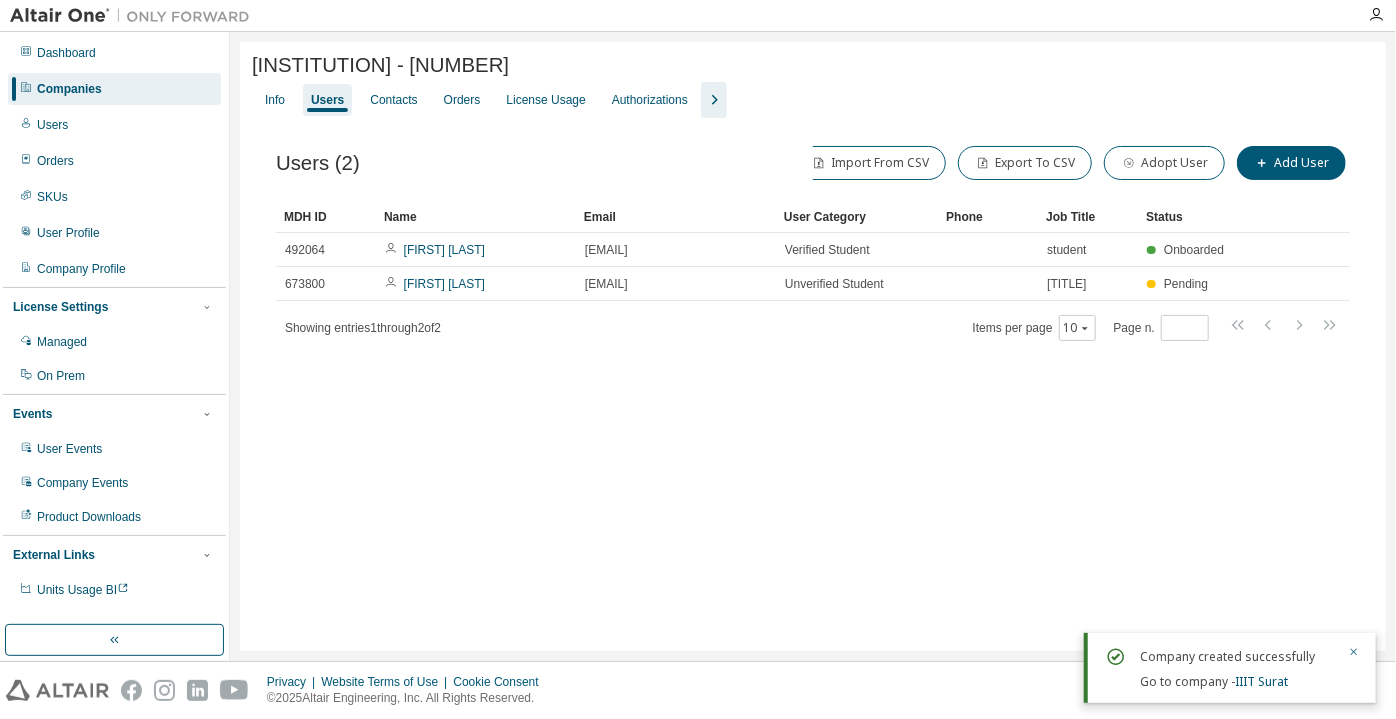 click 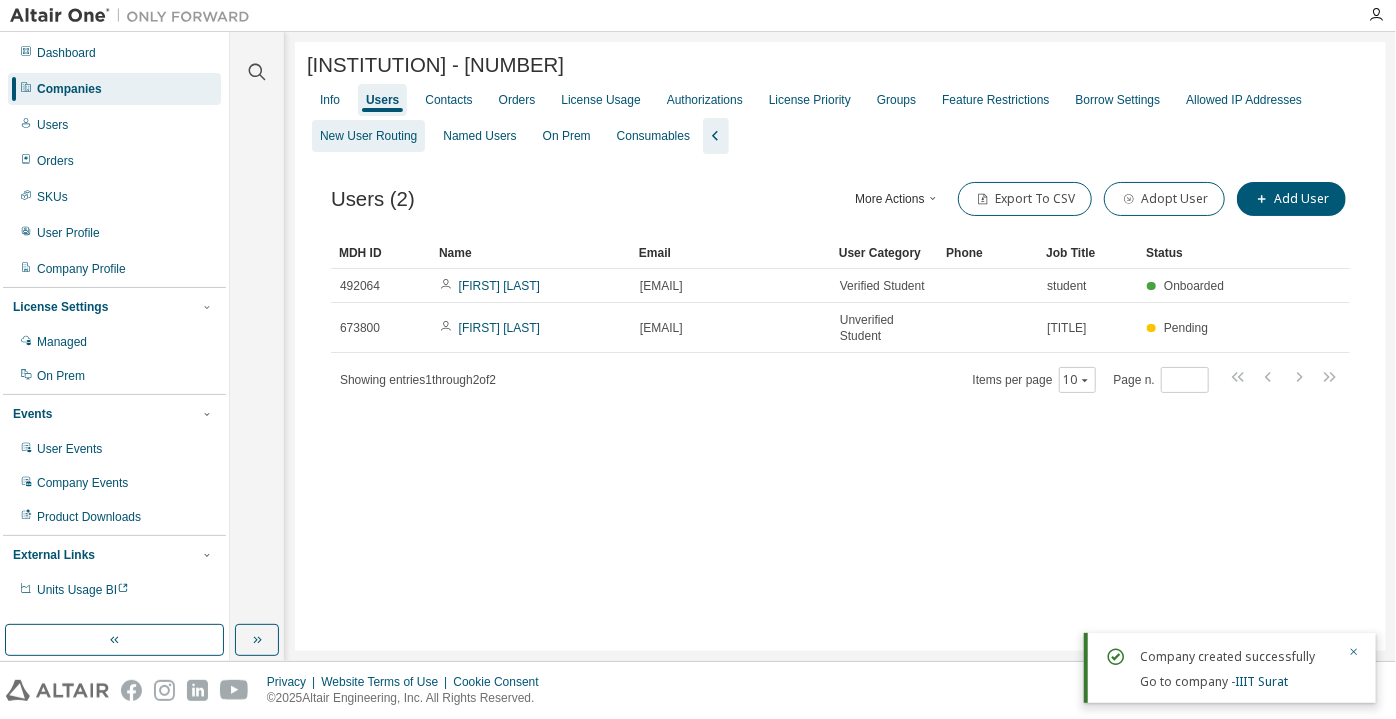 click on "New User Routing" at bounding box center (368, 136) 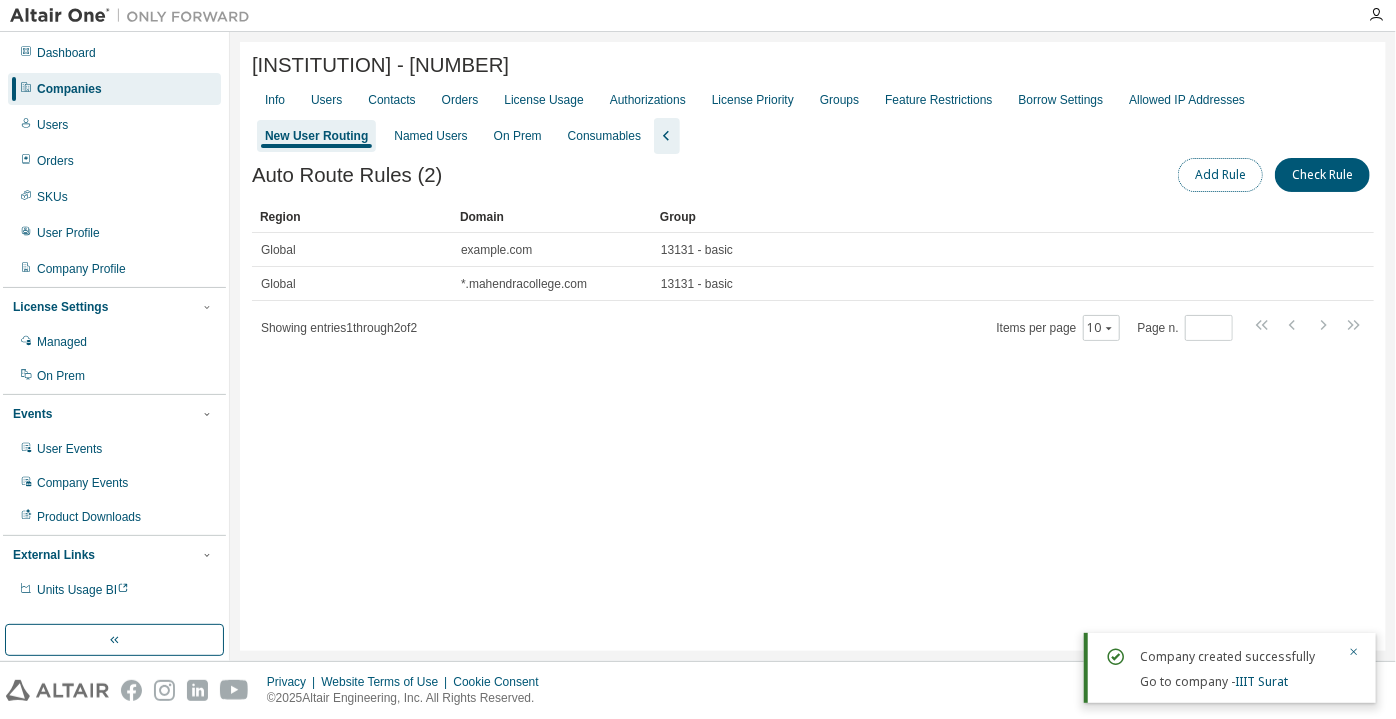 click on "Add Rule" at bounding box center [1220, 175] 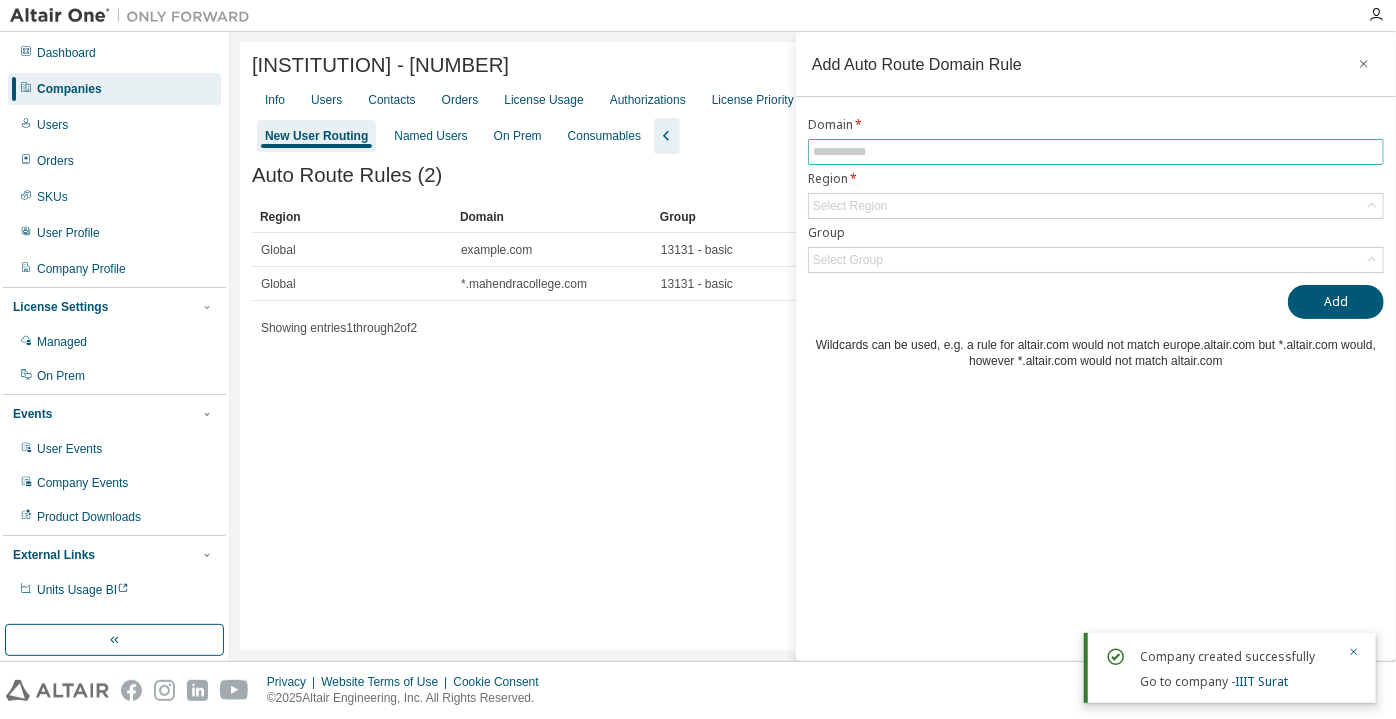 click at bounding box center (1096, 152) 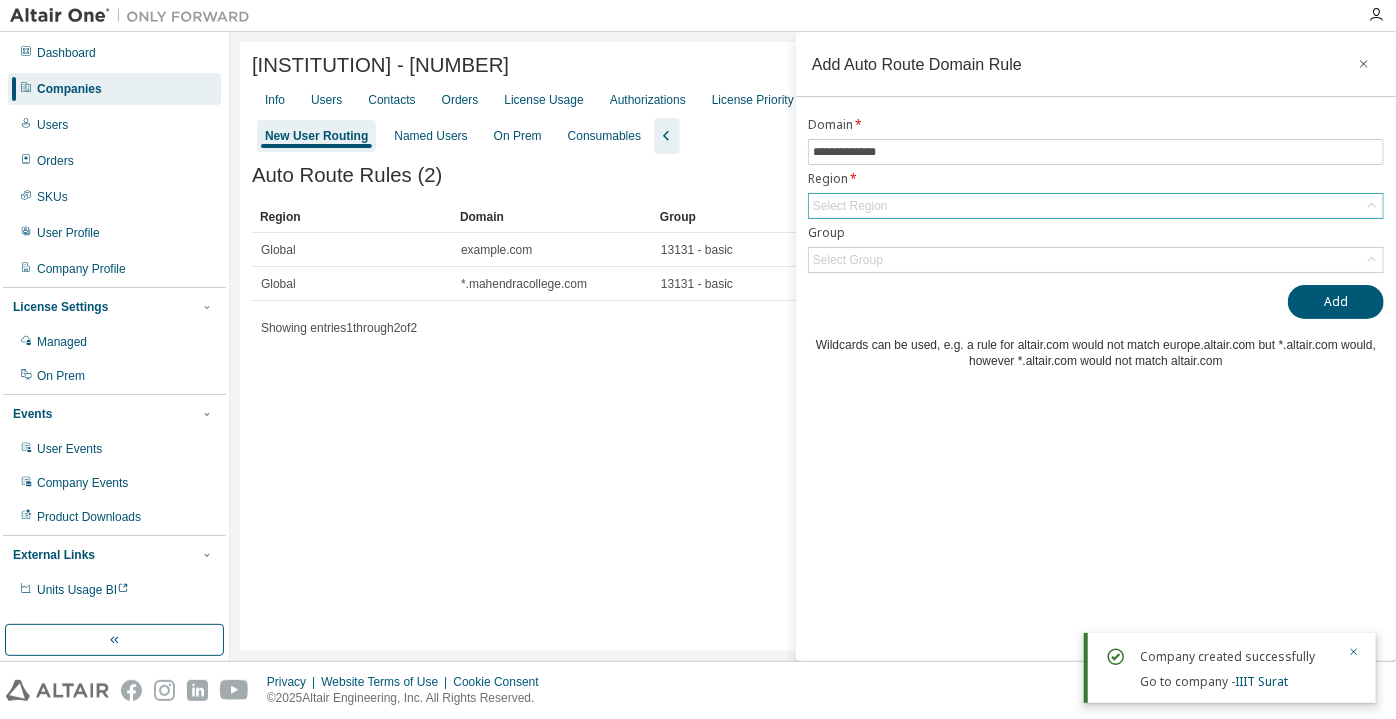 click on "Select Region" at bounding box center [850, 206] 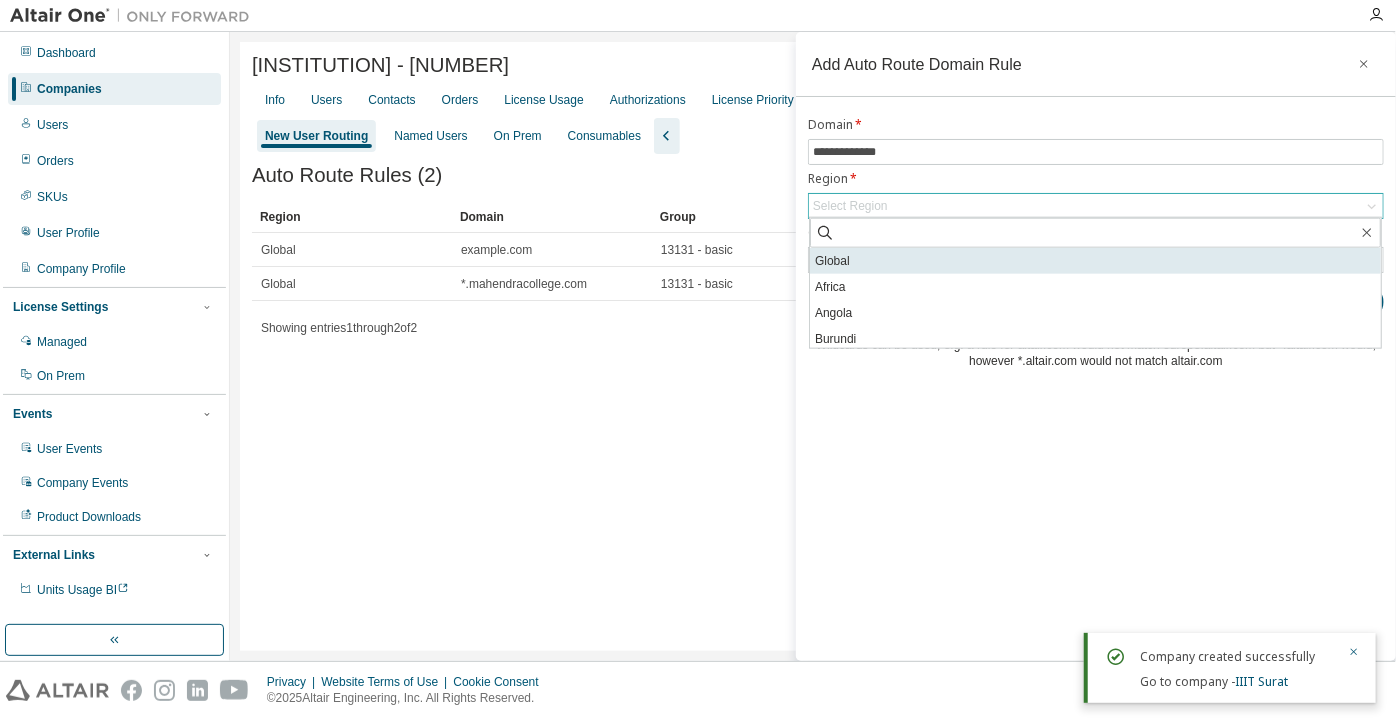 click on "Global" at bounding box center (1095, 261) 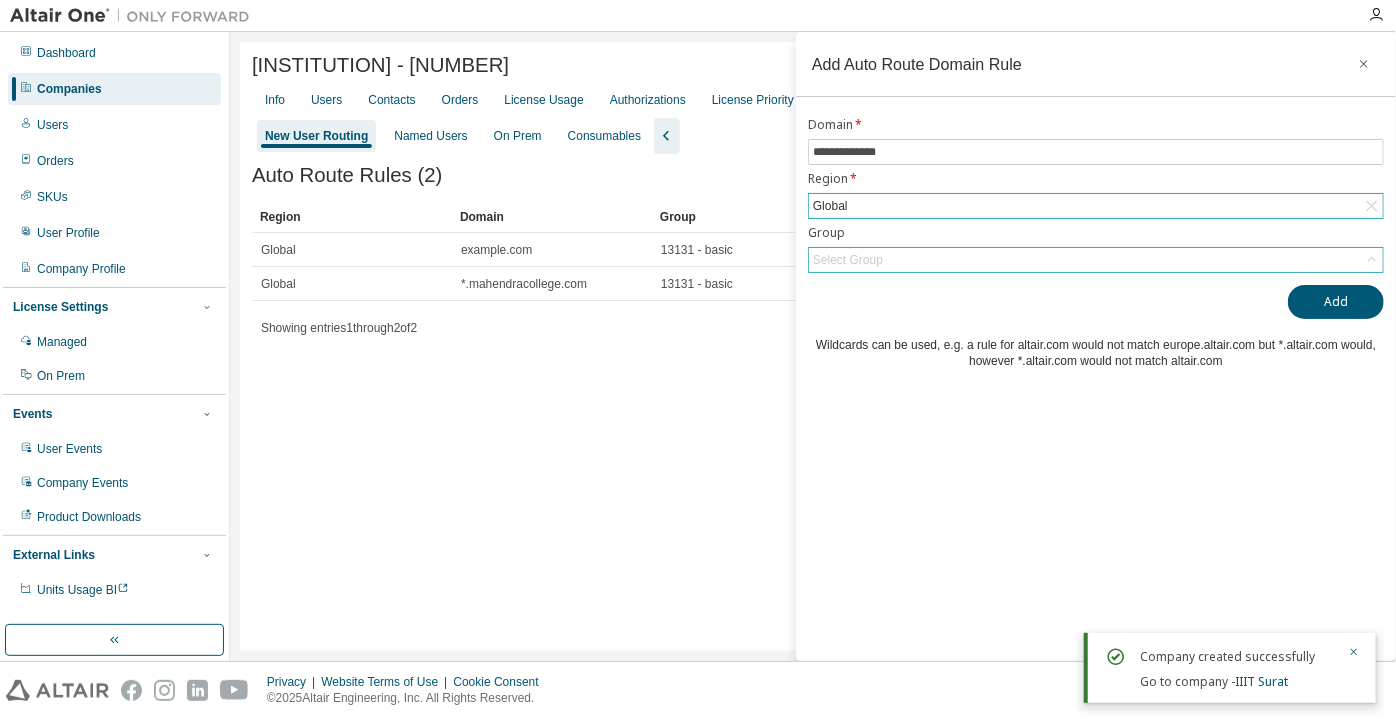 click on "Select Group" at bounding box center [1096, 260] 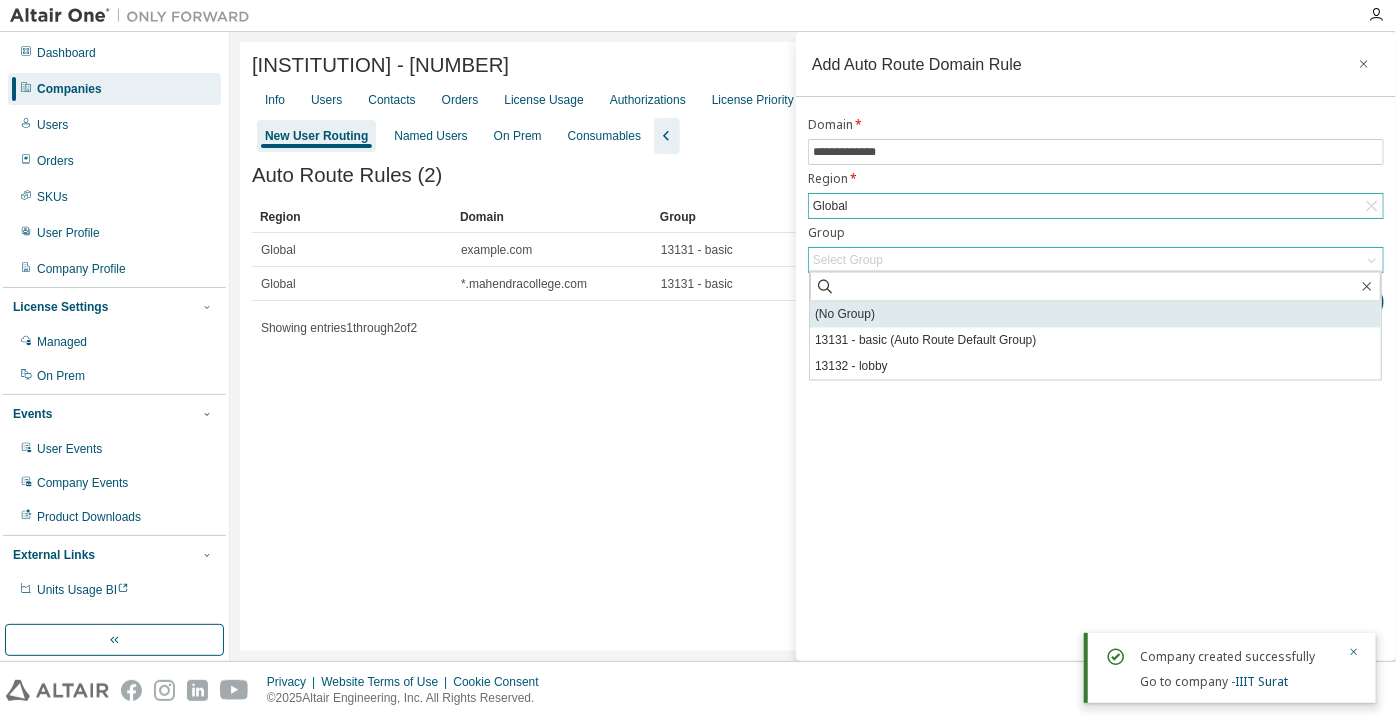 click on "(No Group)" at bounding box center (1095, 315) 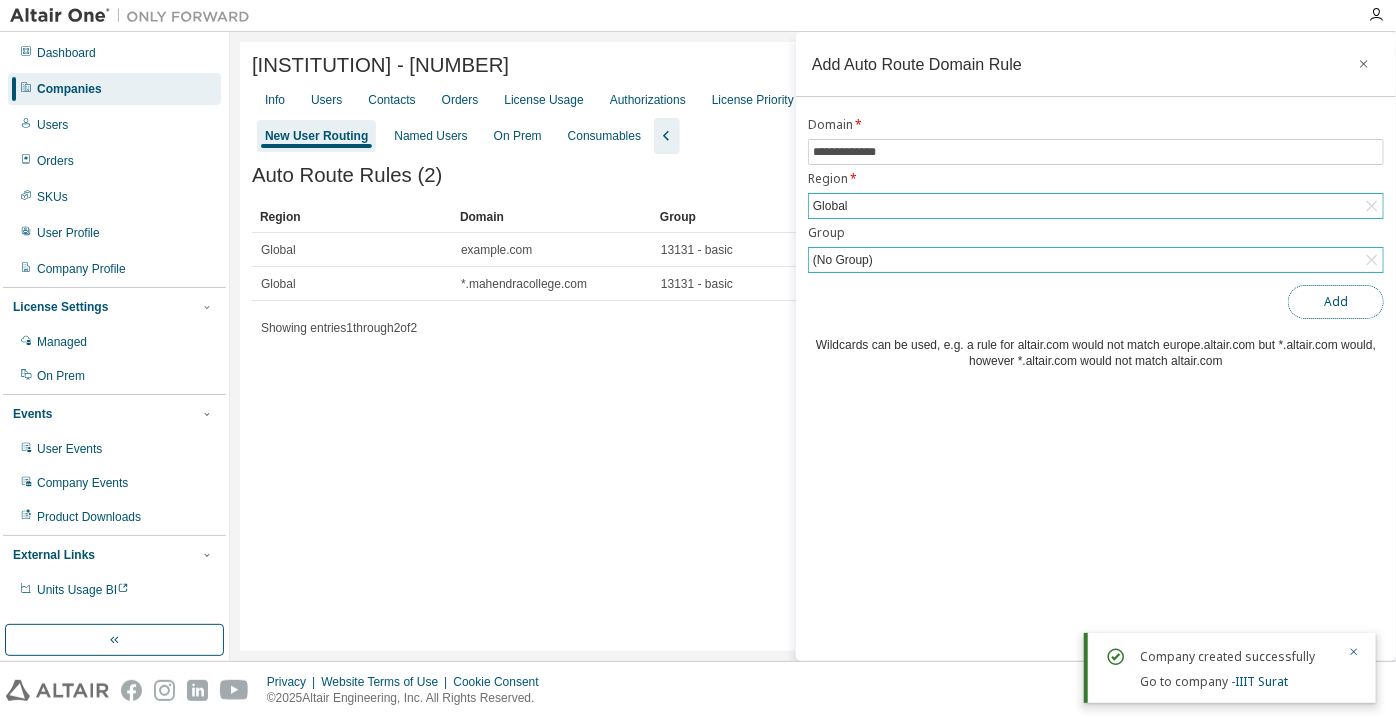 click on "Add" at bounding box center [1336, 302] 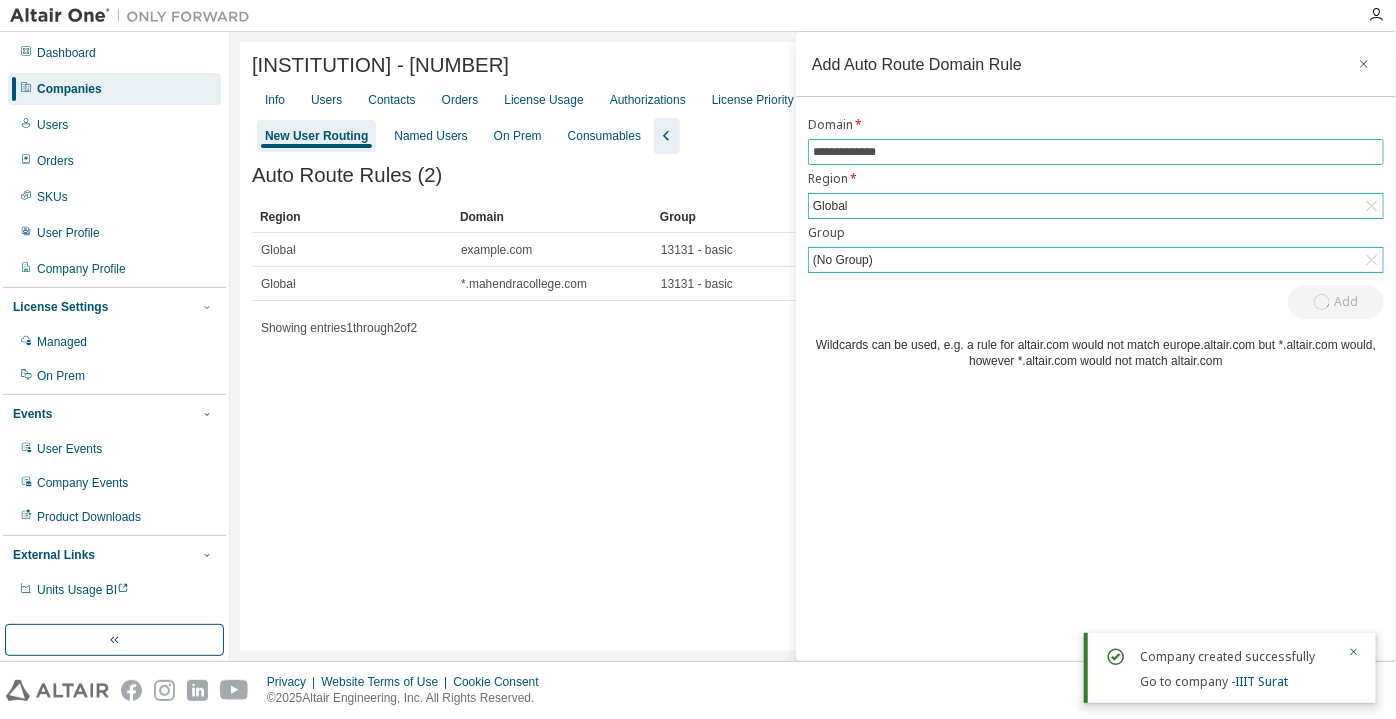 click on "**********" at bounding box center [1096, 152] 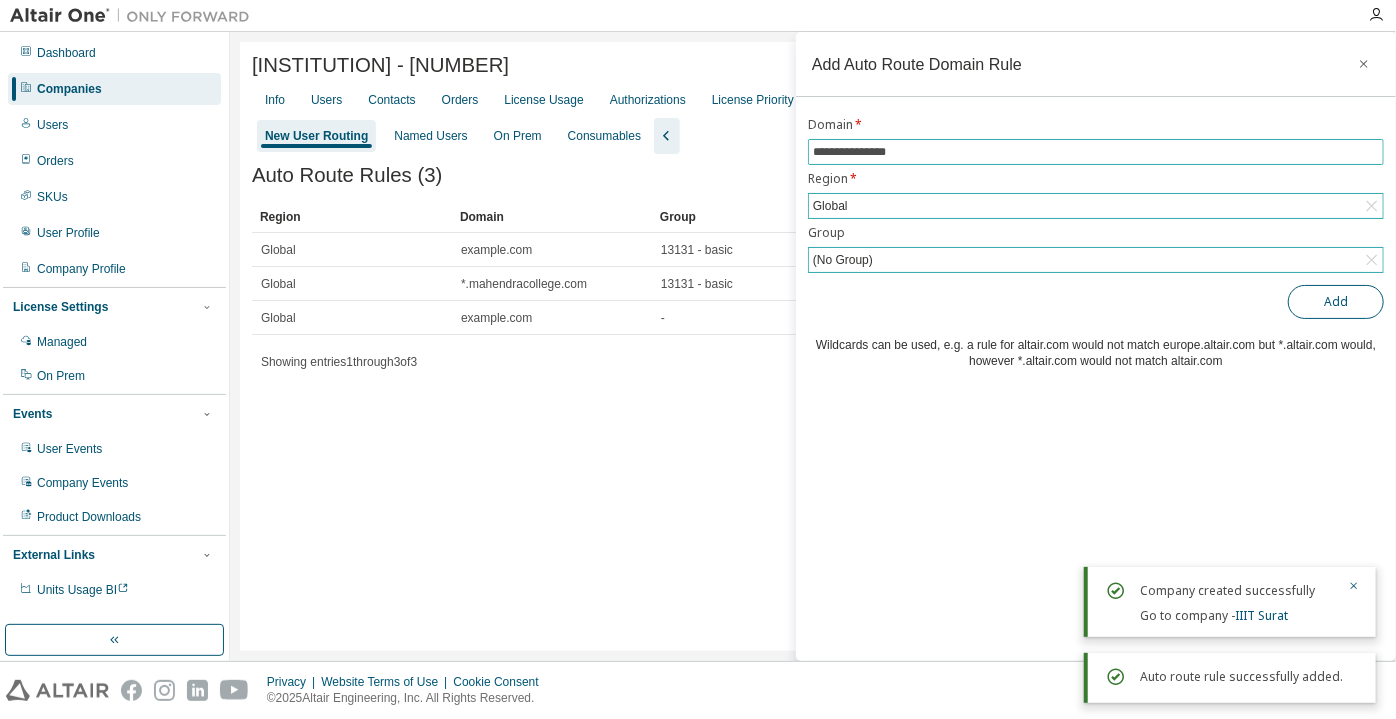 type on "**********" 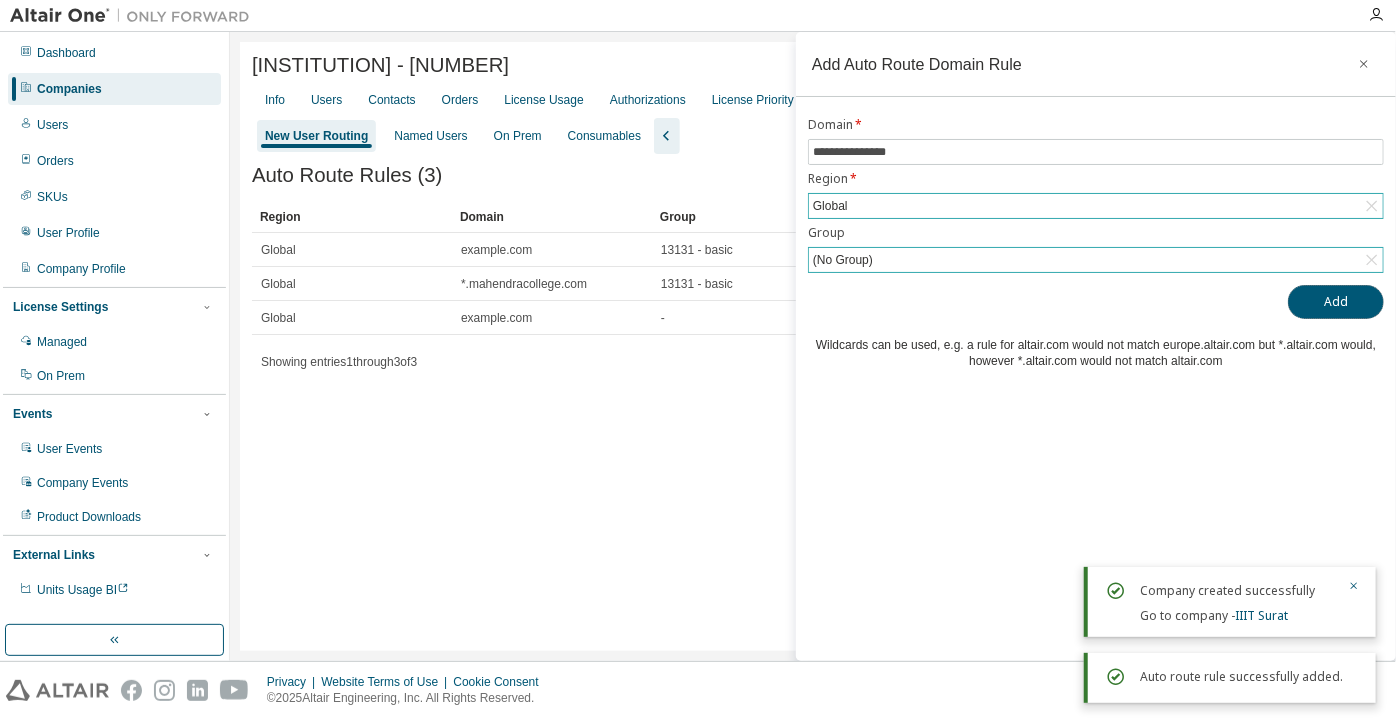 click on "Add" at bounding box center [1336, 302] 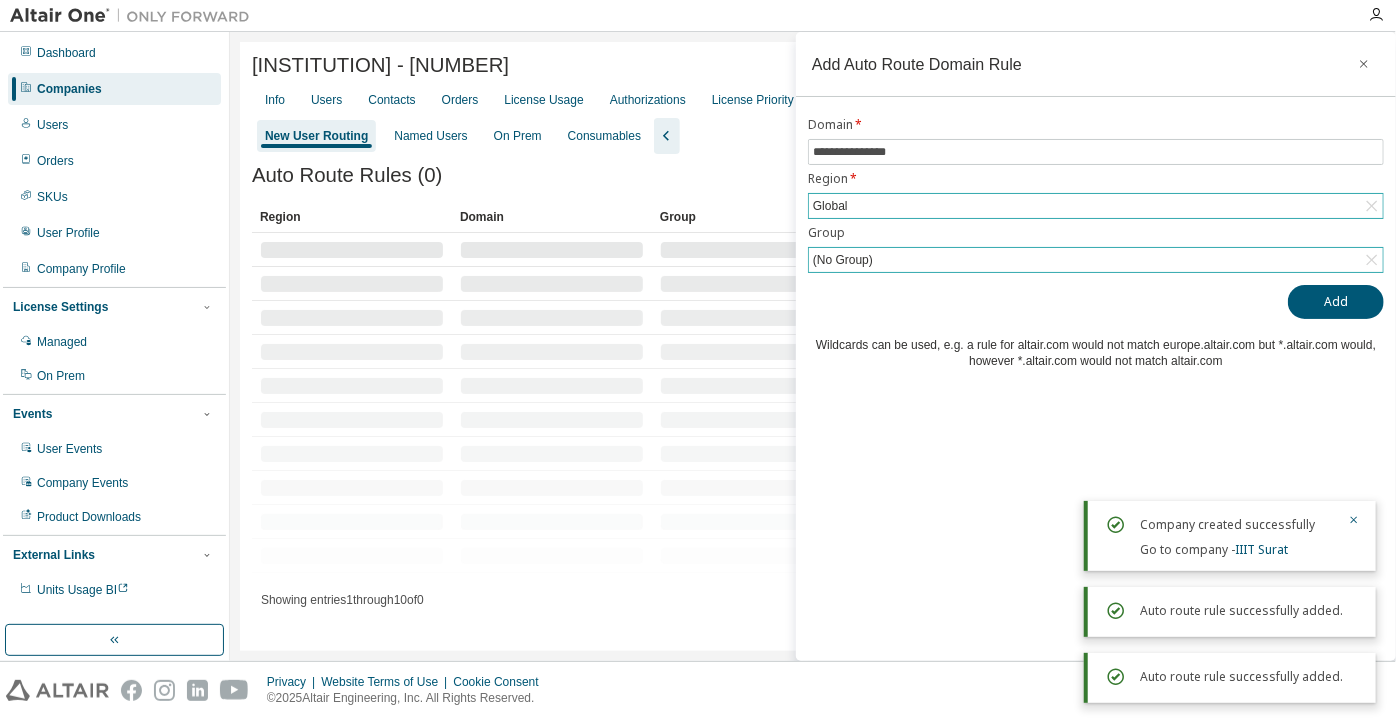 click on "Info Users Contacts Orders License Usage Authorizations License Priority Groups Feature Restrictions Borrow Settings Allowed IP Addresses New User Routing Named Users On Prem Consumables" at bounding box center [813, 118] 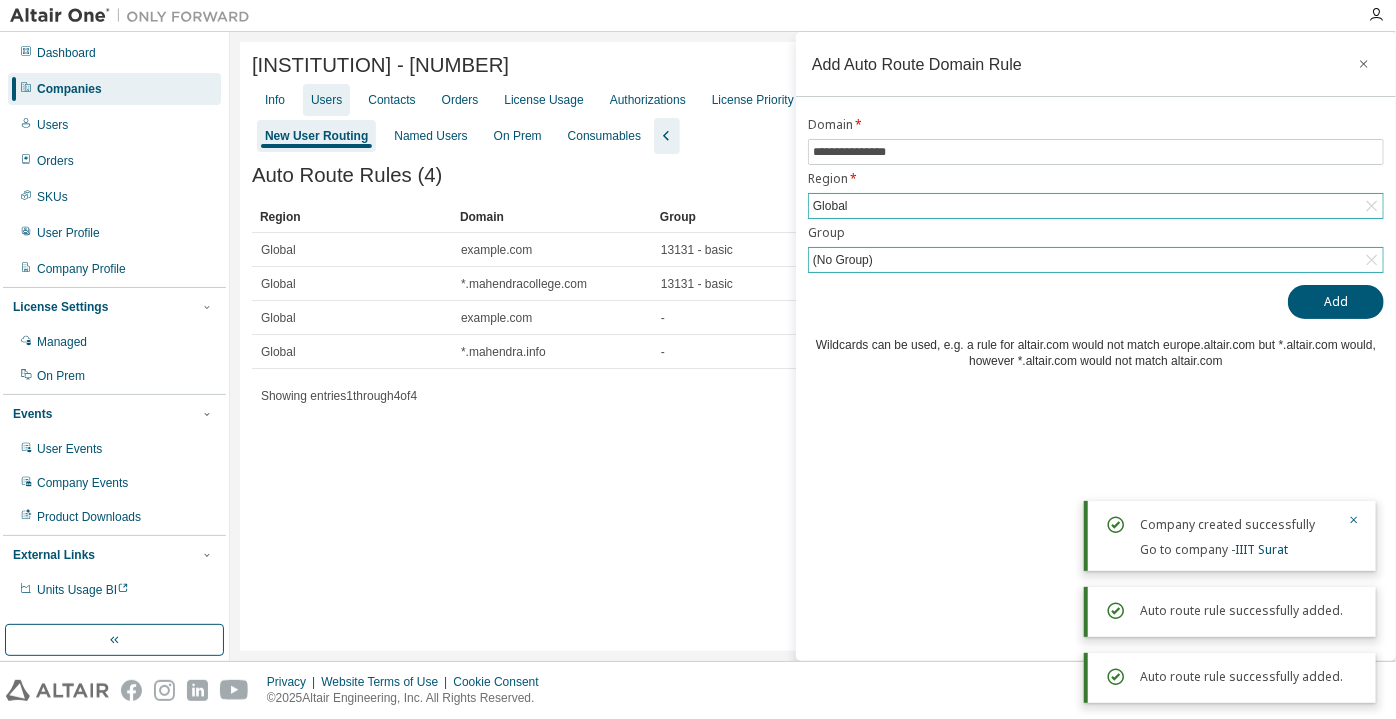 click on "Users" at bounding box center (326, 100) 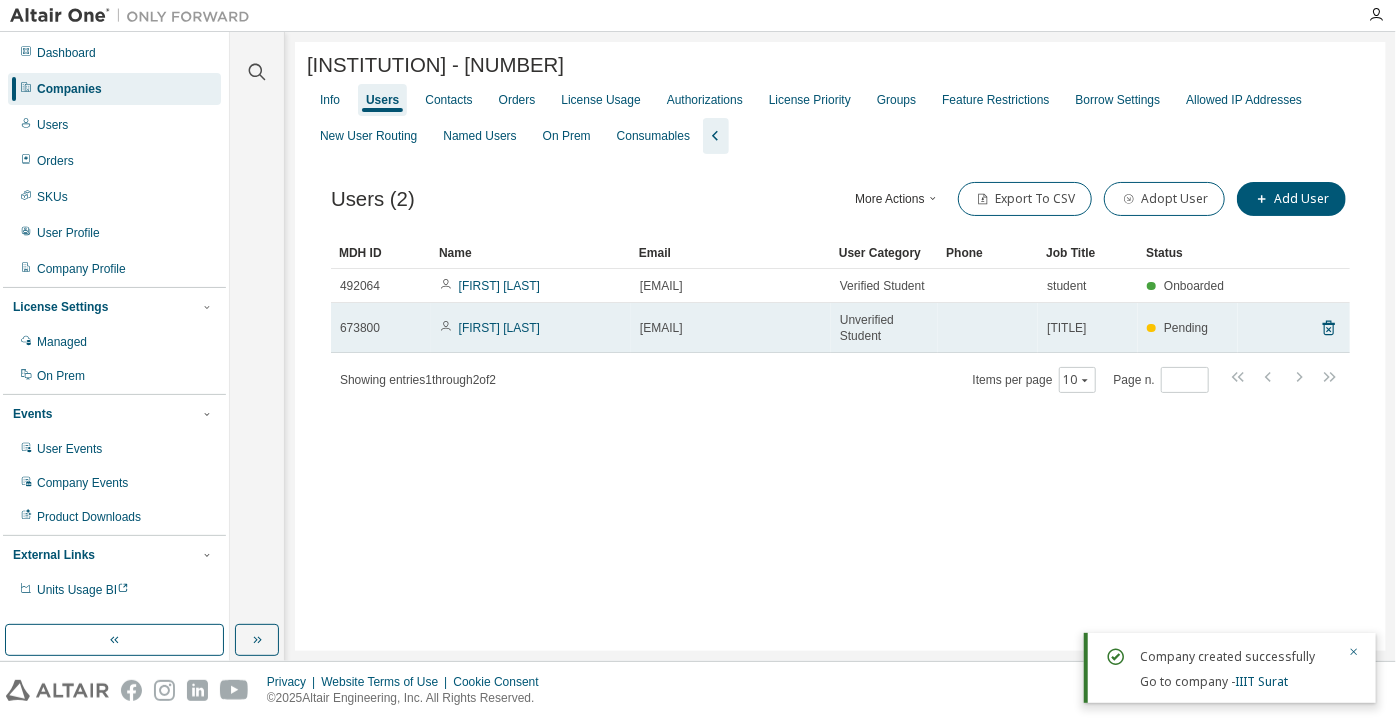 drag, startPoint x: 636, startPoint y: 330, endPoint x: 794, endPoint y: 316, distance: 158.61903 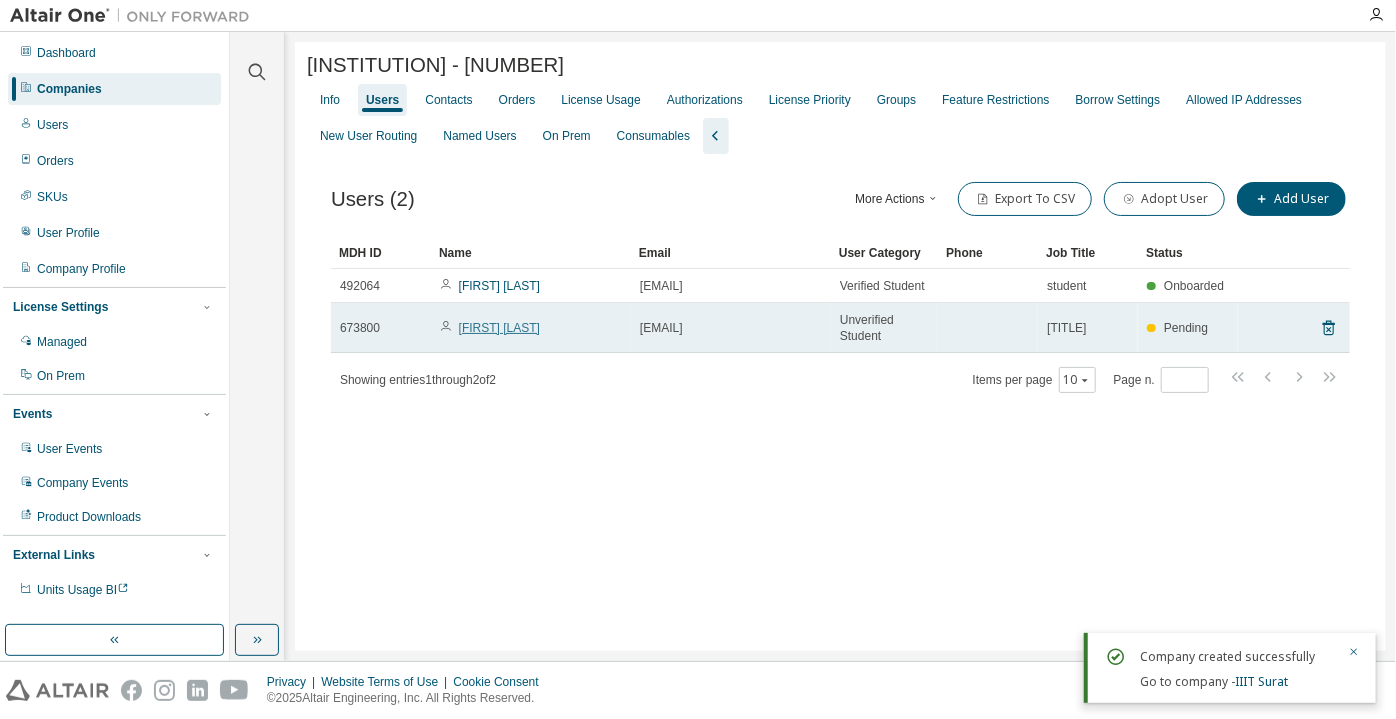 click on "[FIRST] [LAST]" at bounding box center (499, 328) 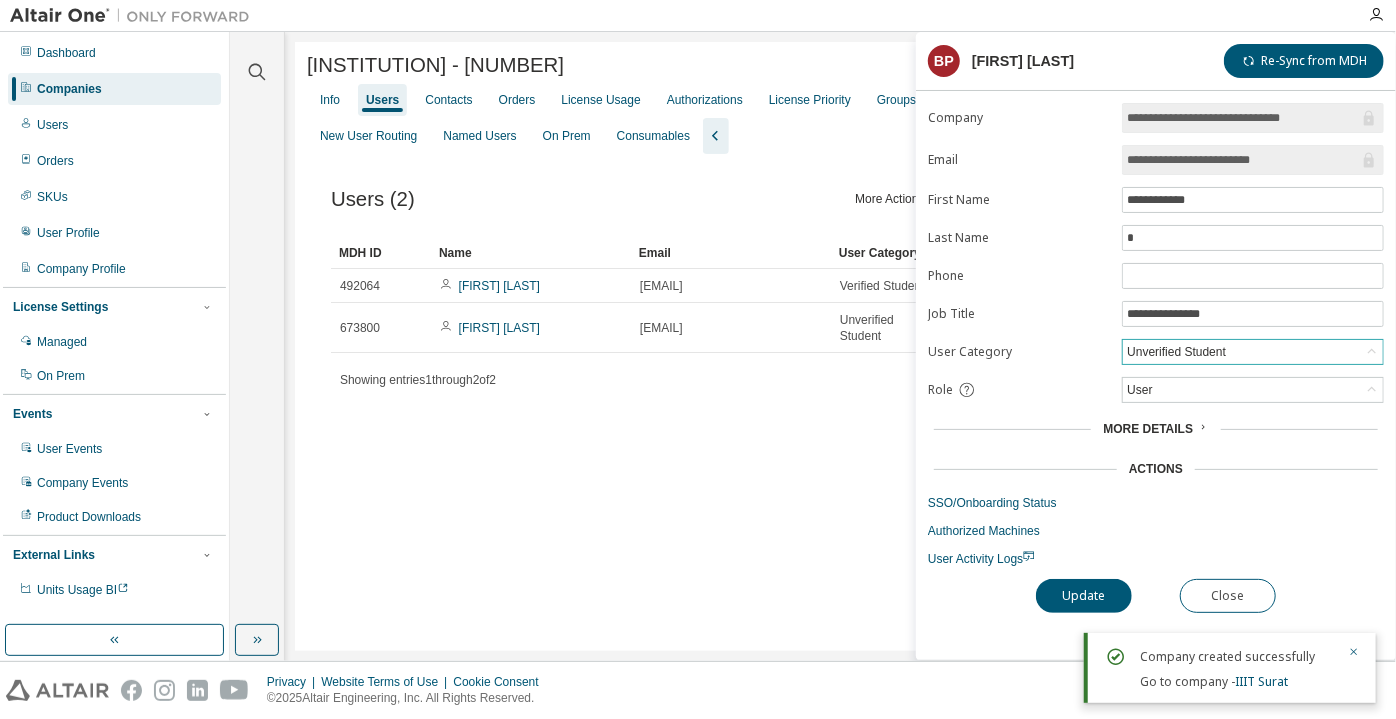 click on "Unverified Student" at bounding box center [1253, 352] 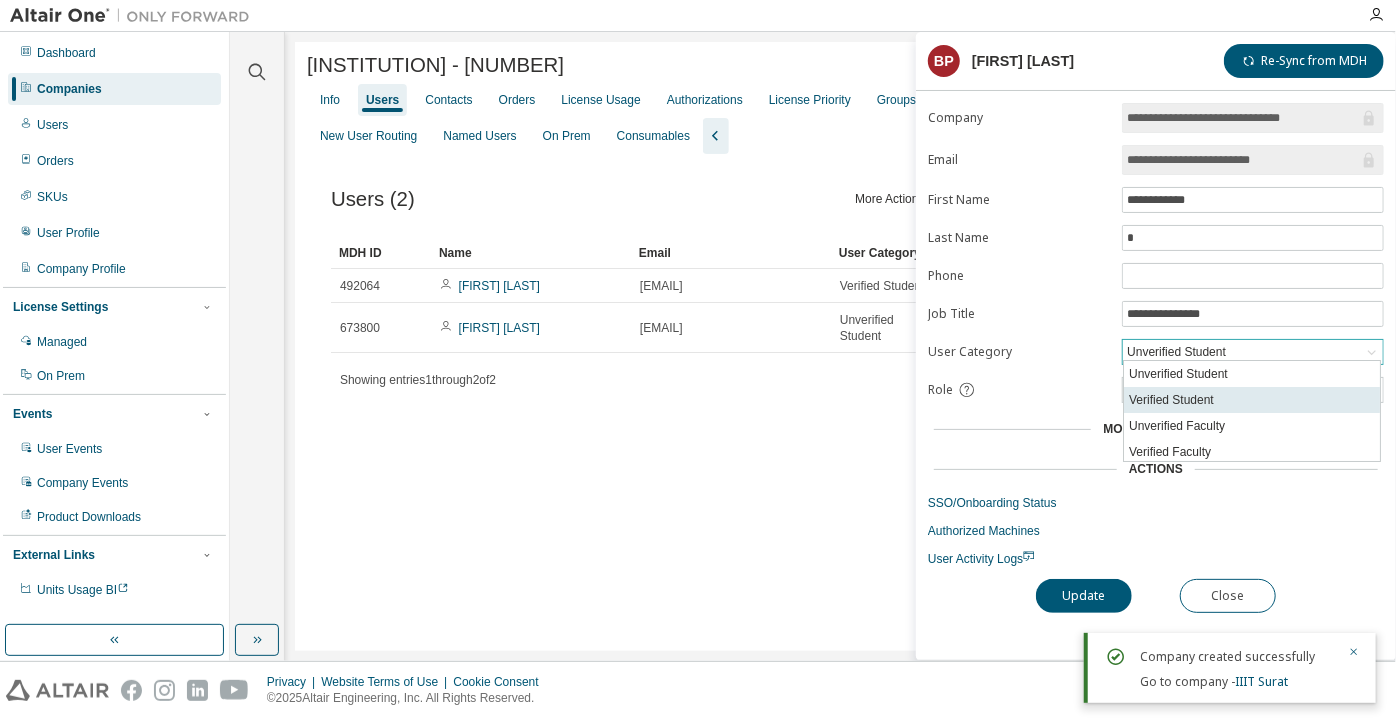 click on "Verified Student" at bounding box center [1252, 400] 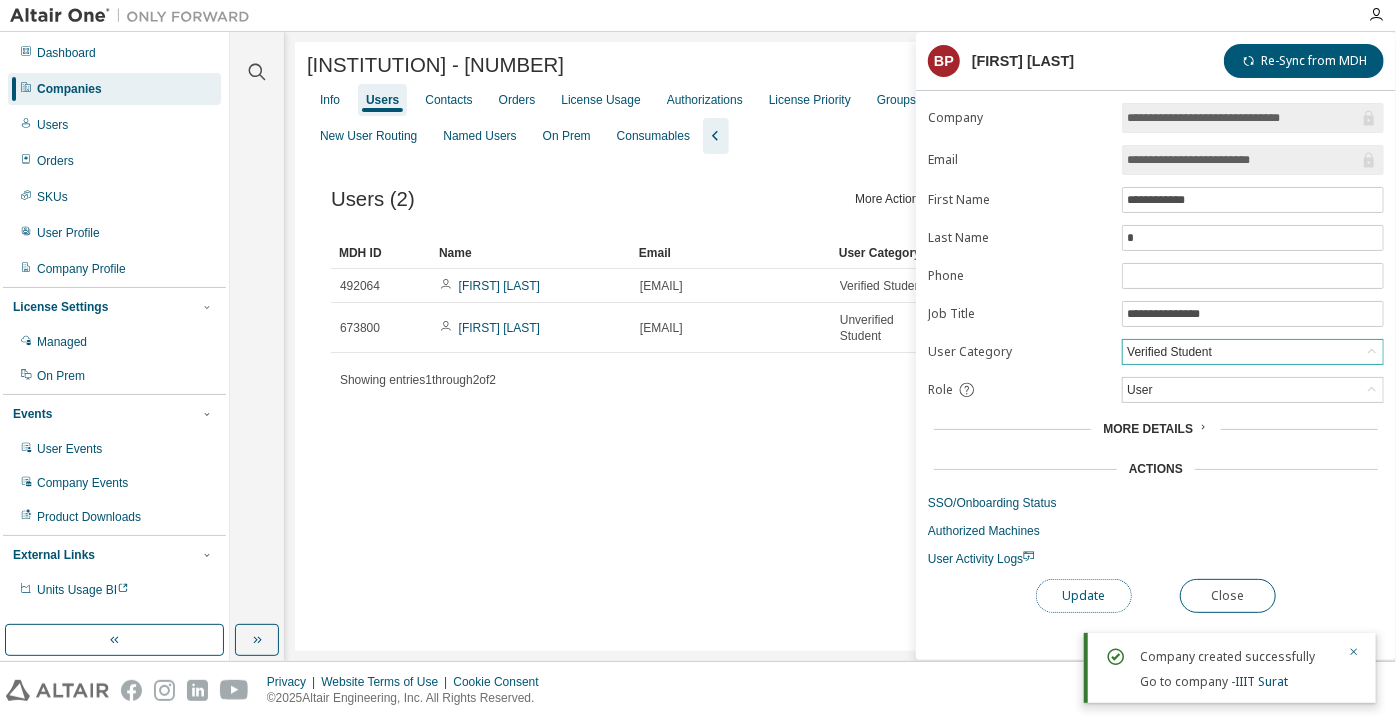 click on "Update" at bounding box center (1084, 596) 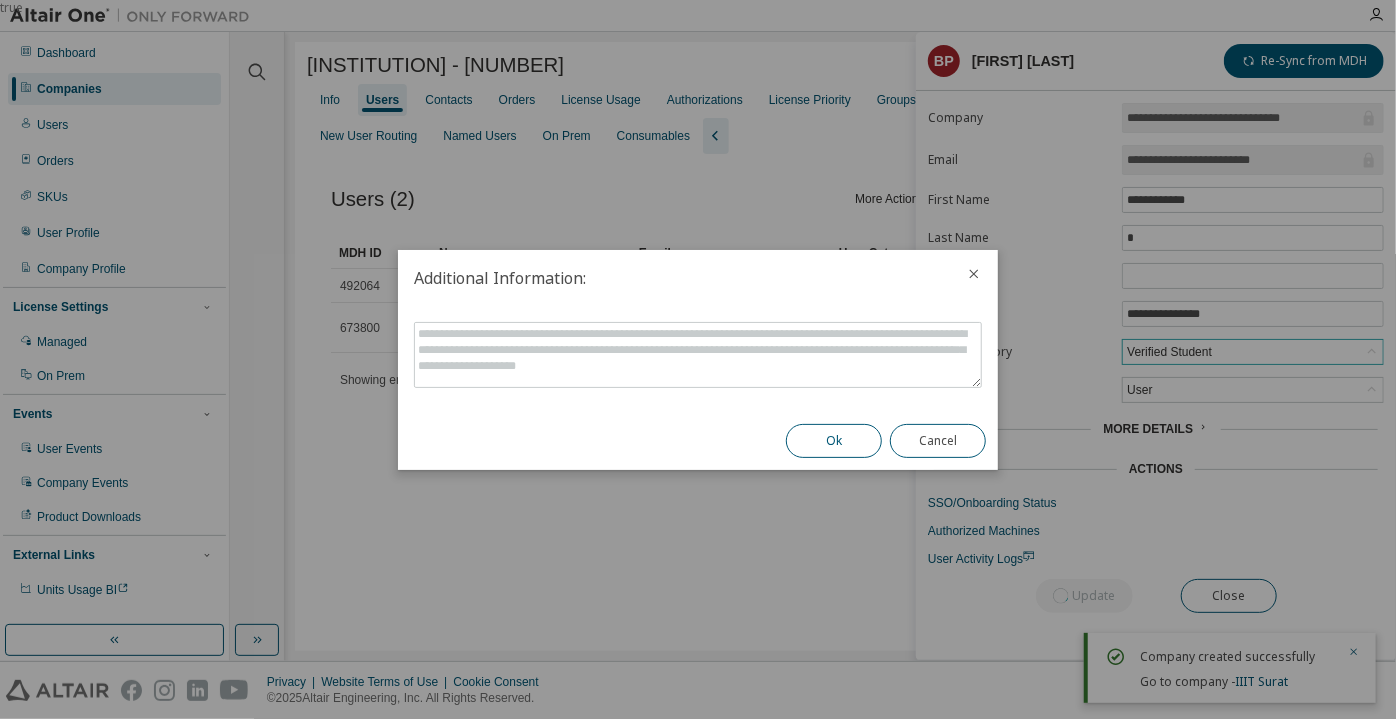 click on "Ok" at bounding box center [834, 441] 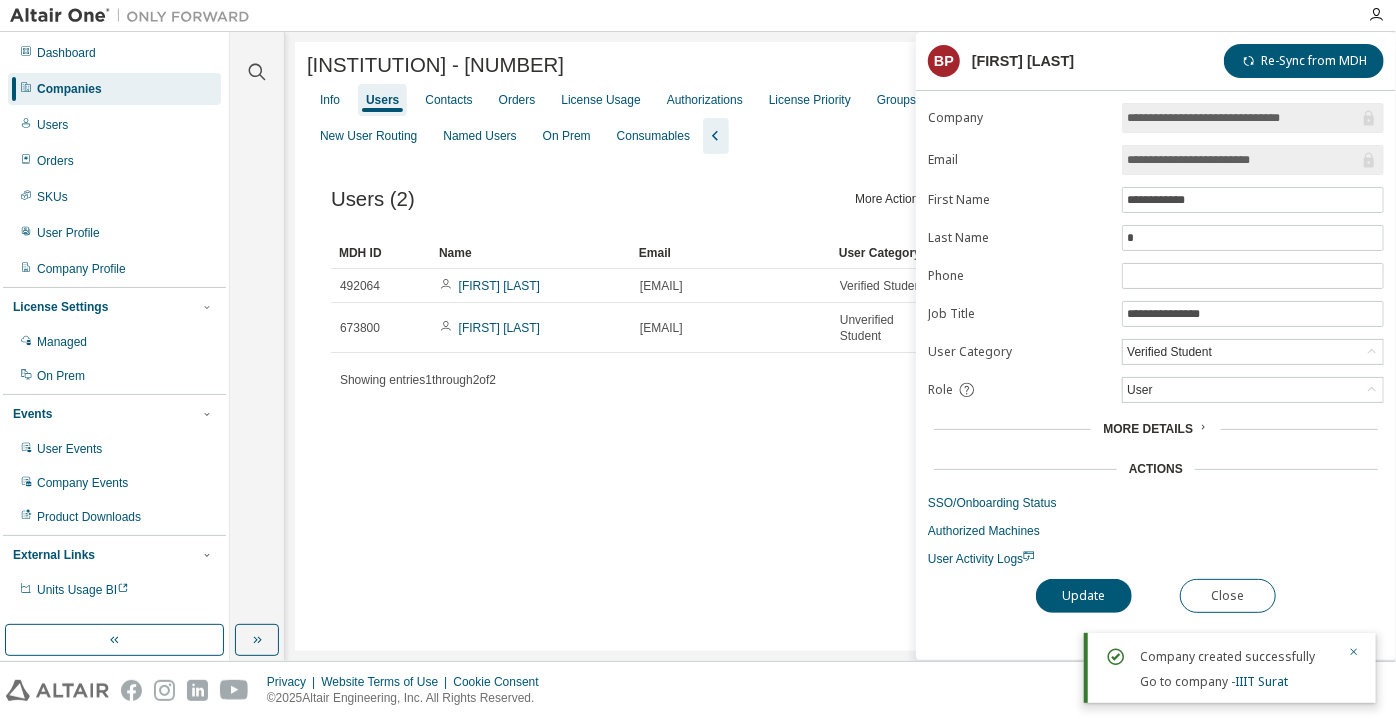 click on "Companies" at bounding box center (114, 89) 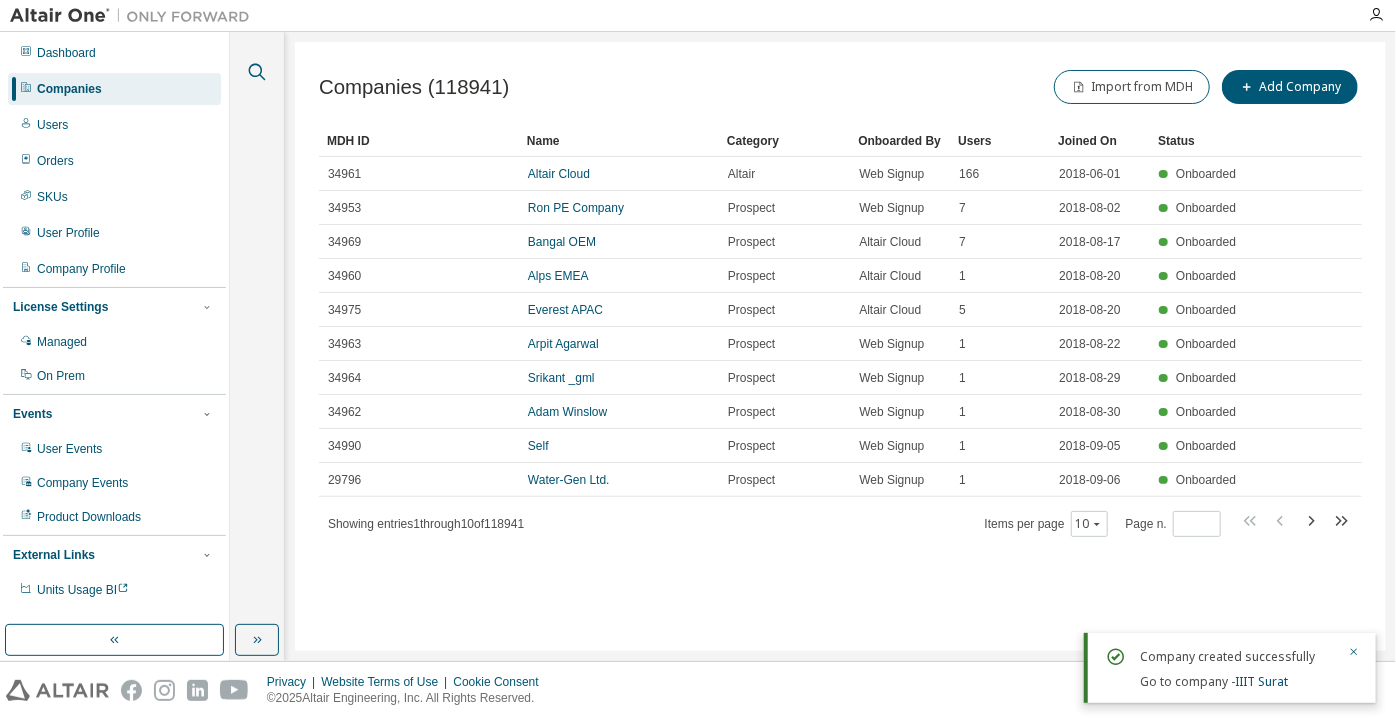 click 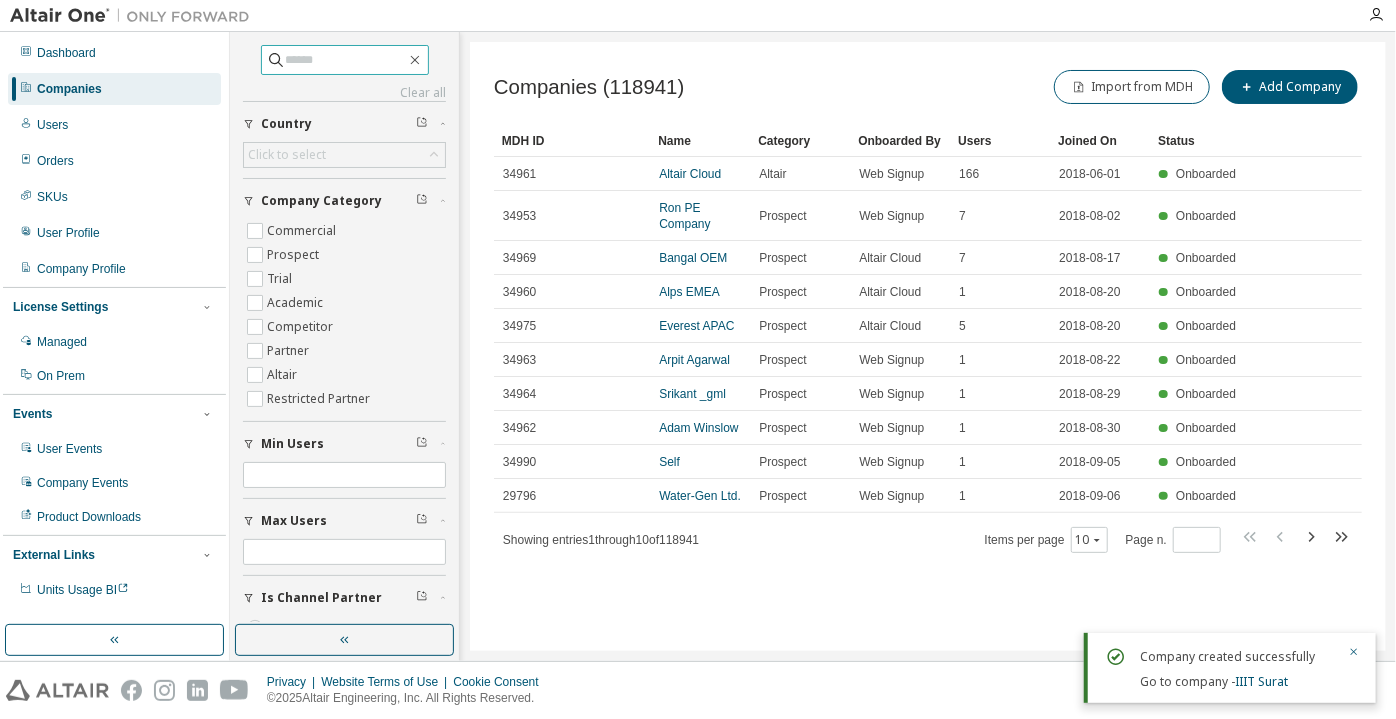 click at bounding box center (345, 60) 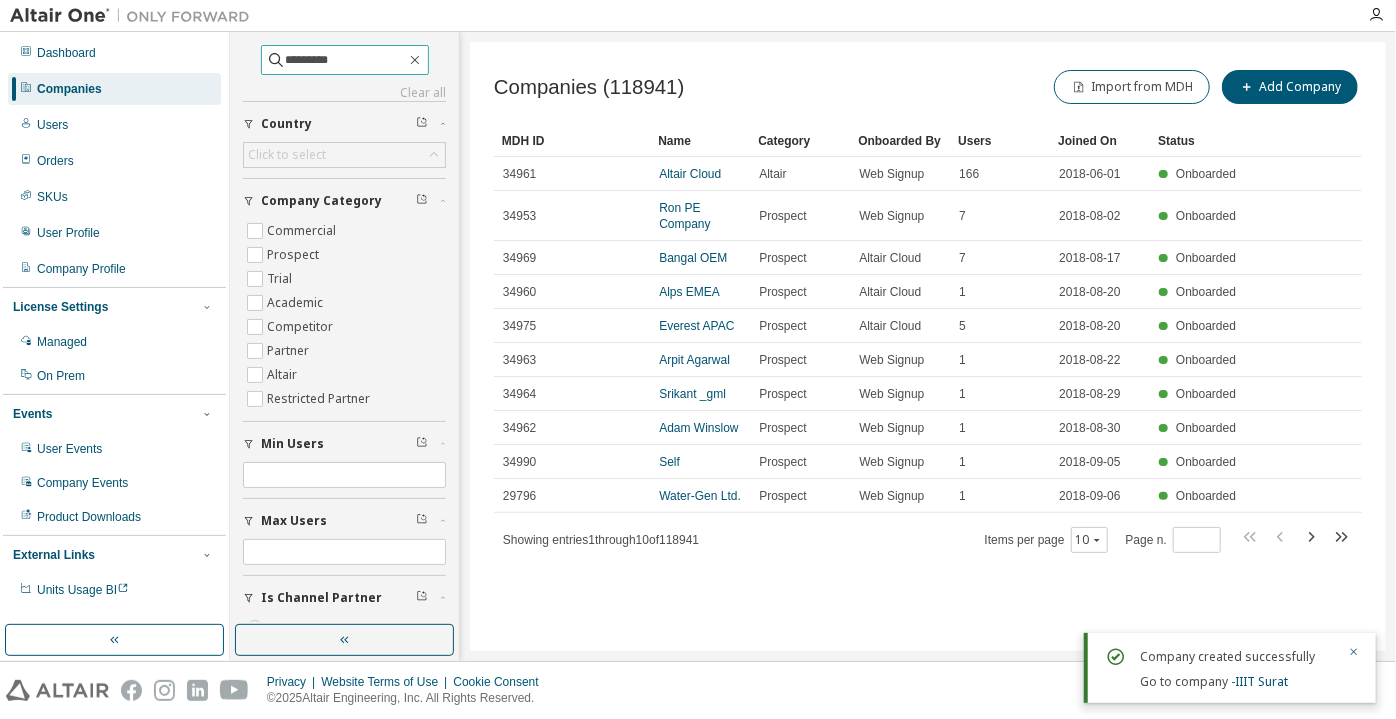 type on "*********" 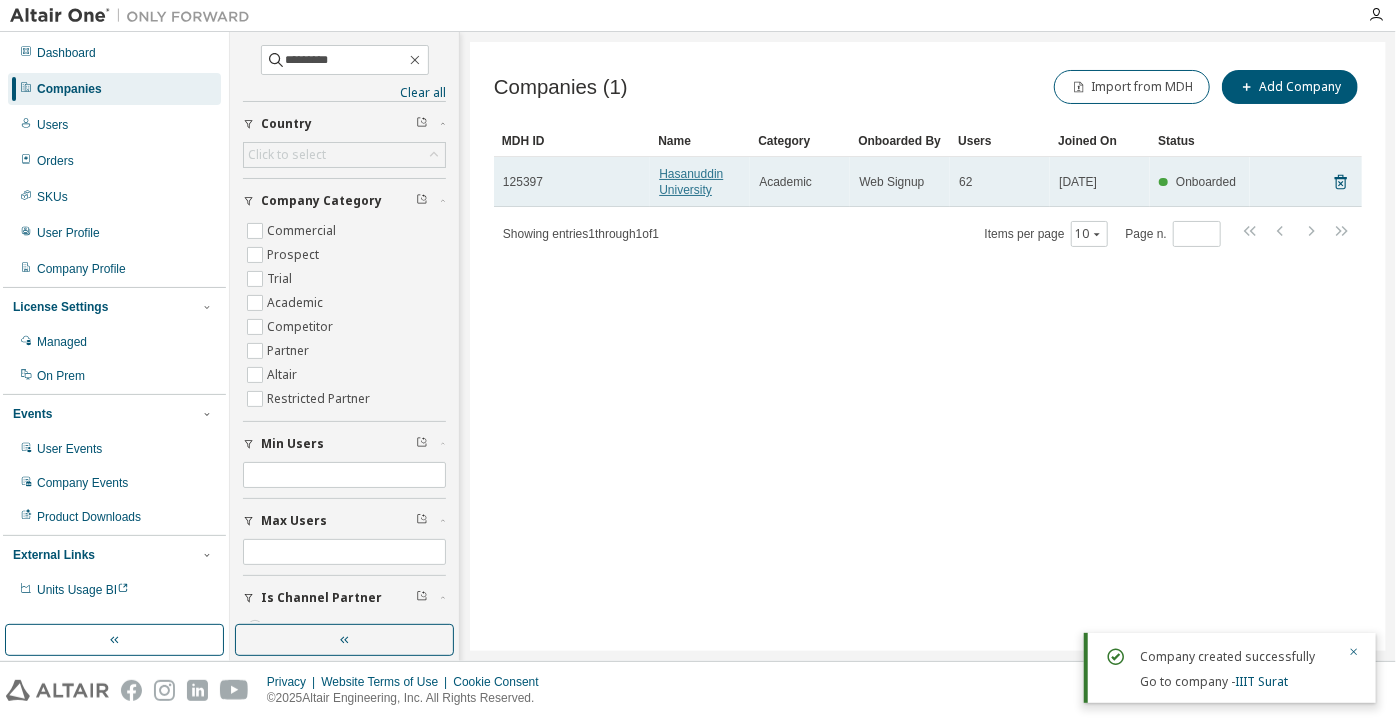 click on "Hasanuddin University" at bounding box center (691, 182) 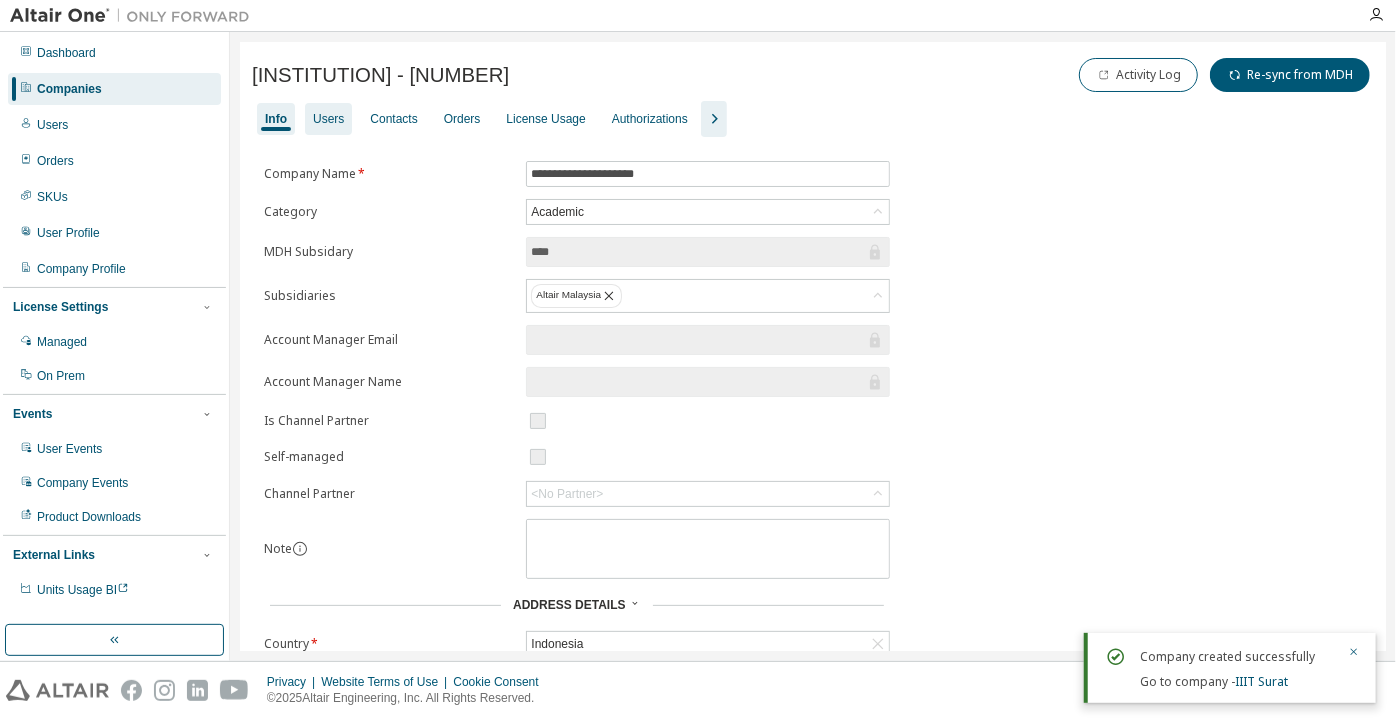 click on "Users" at bounding box center (328, 119) 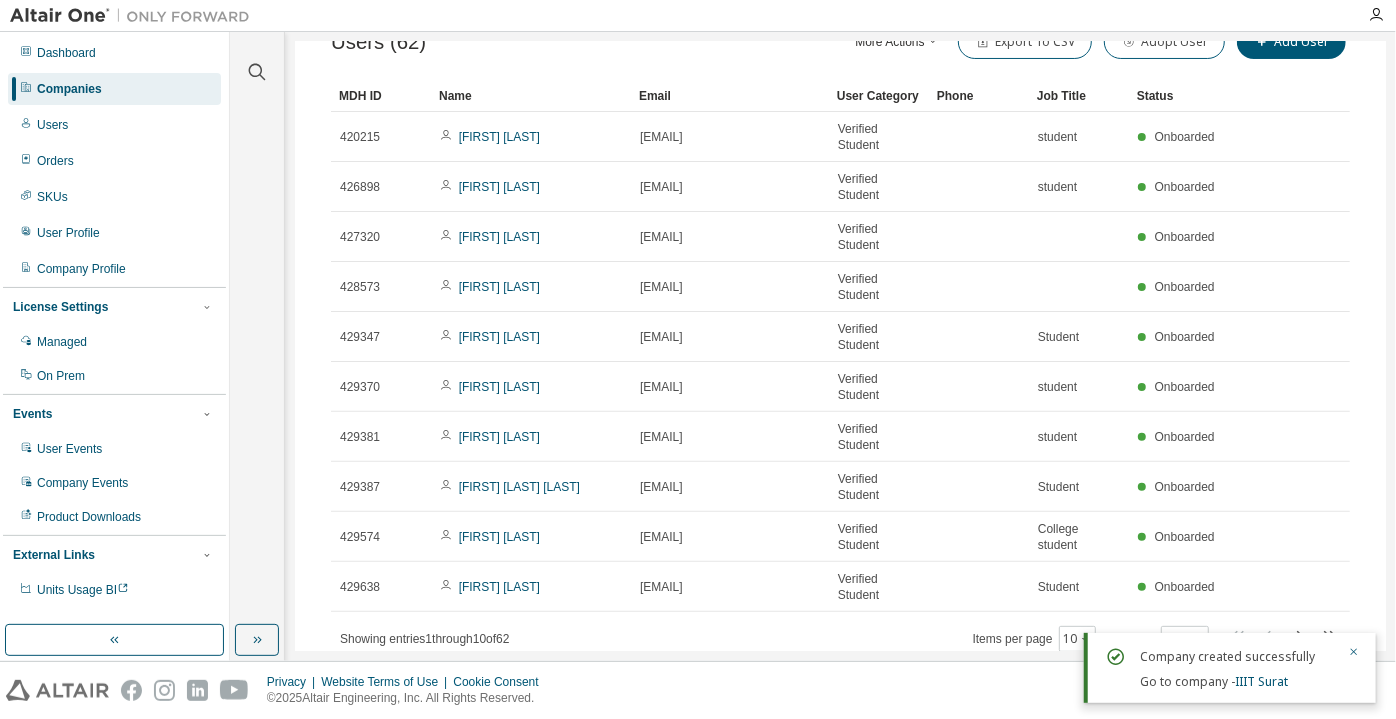 scroll, scrollTop: 8, scrollLeft: 0, axis: vertical 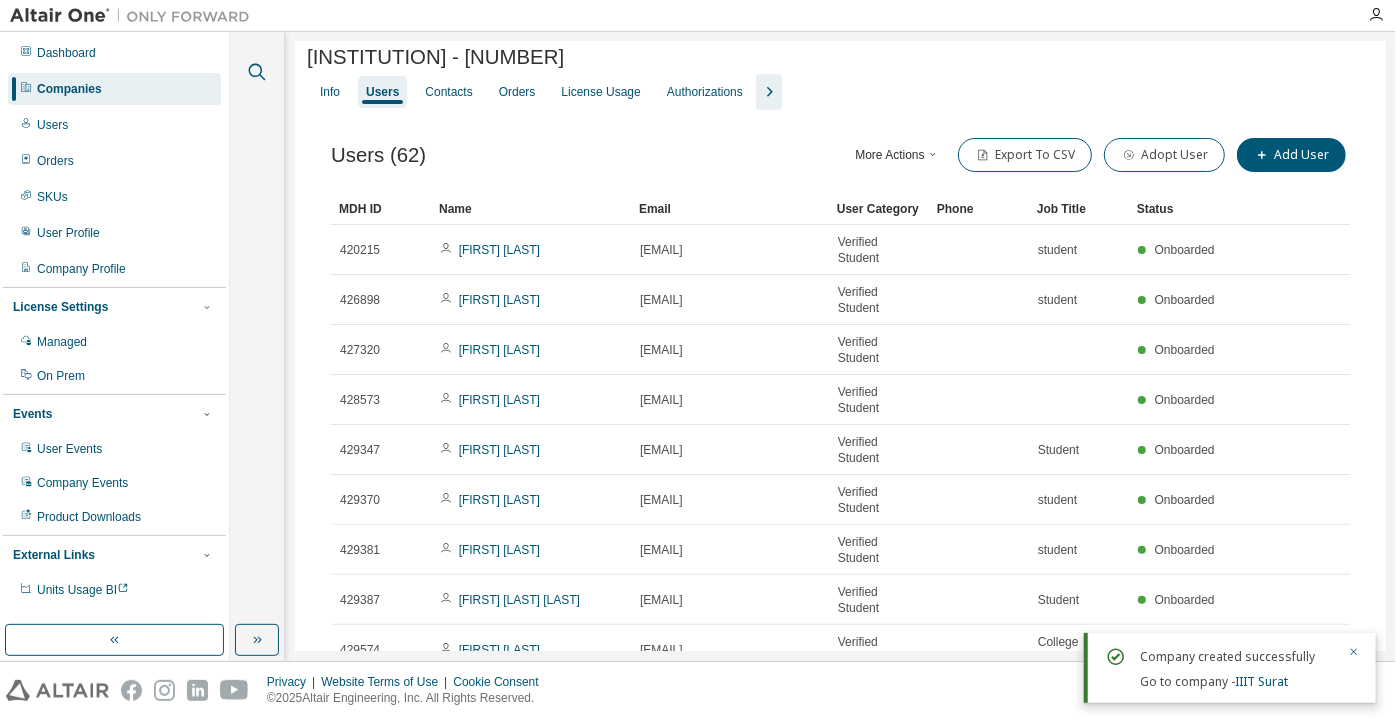 click 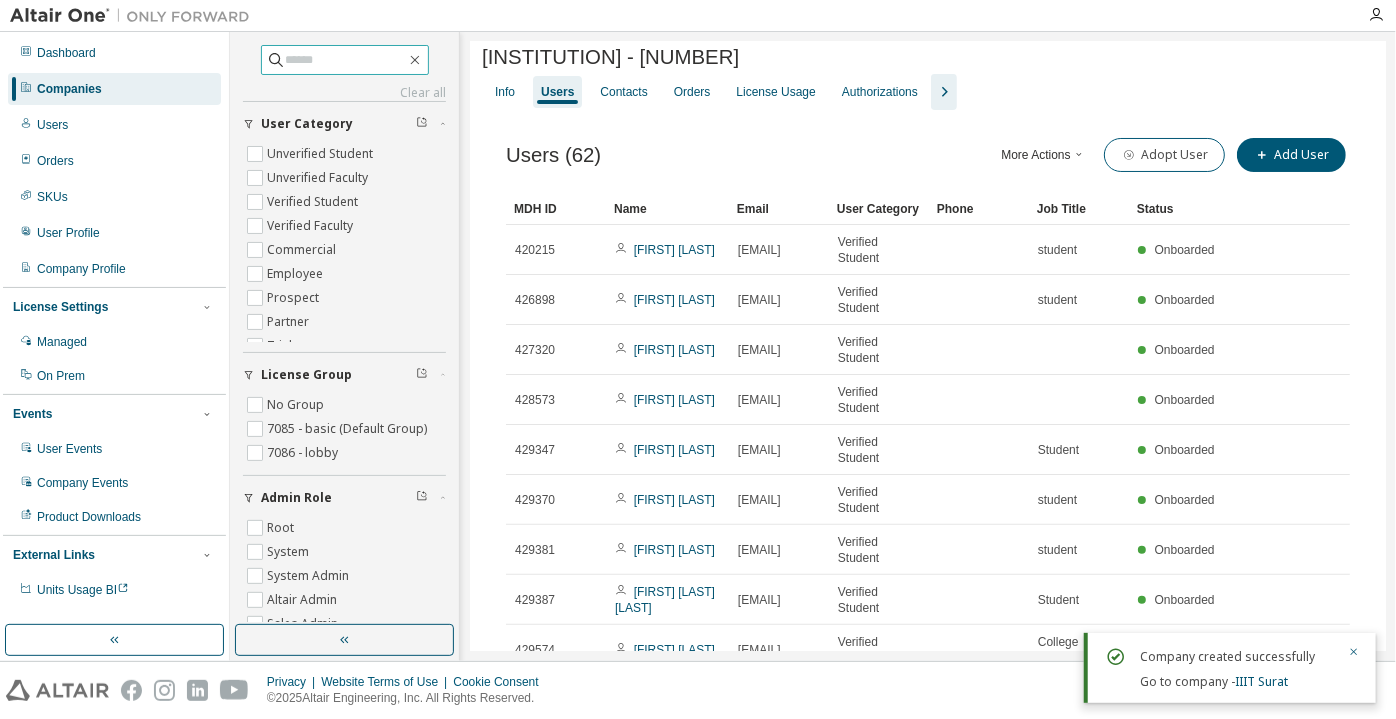 click at bounding box center (346, 60) 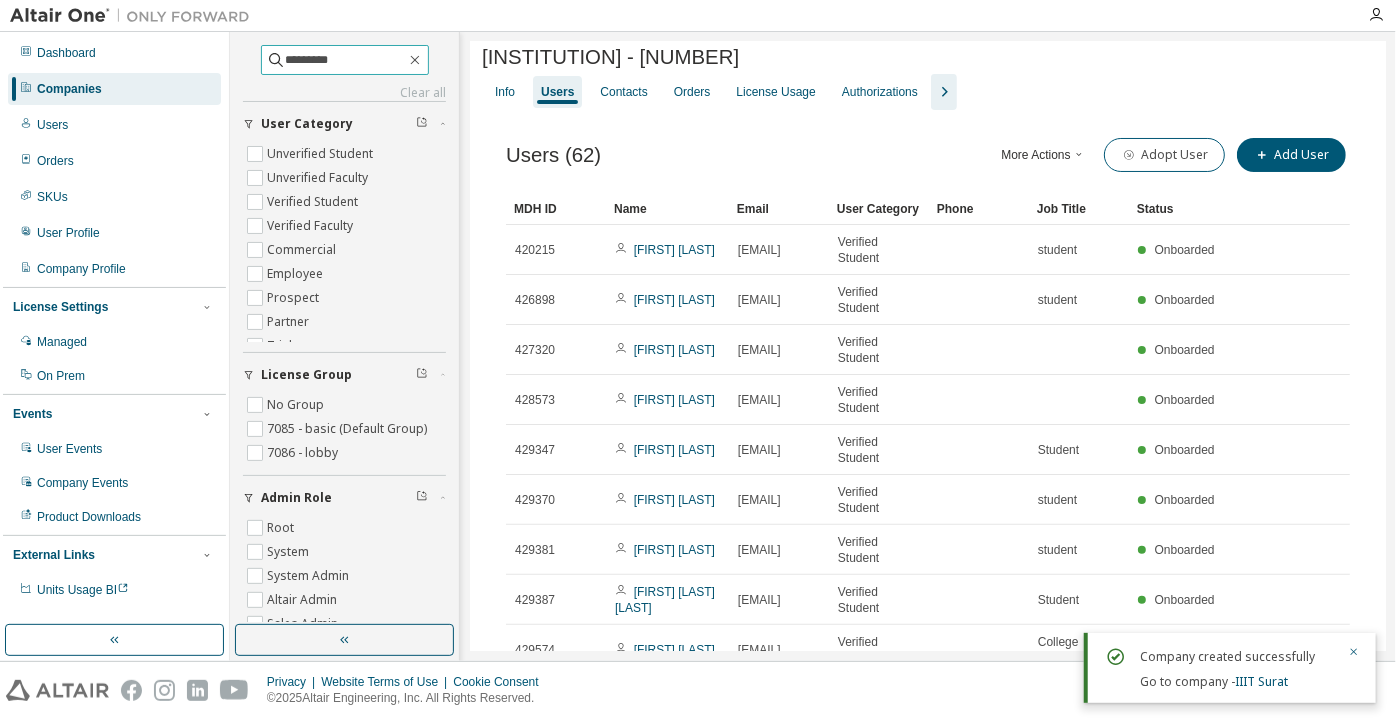 type on "*********" 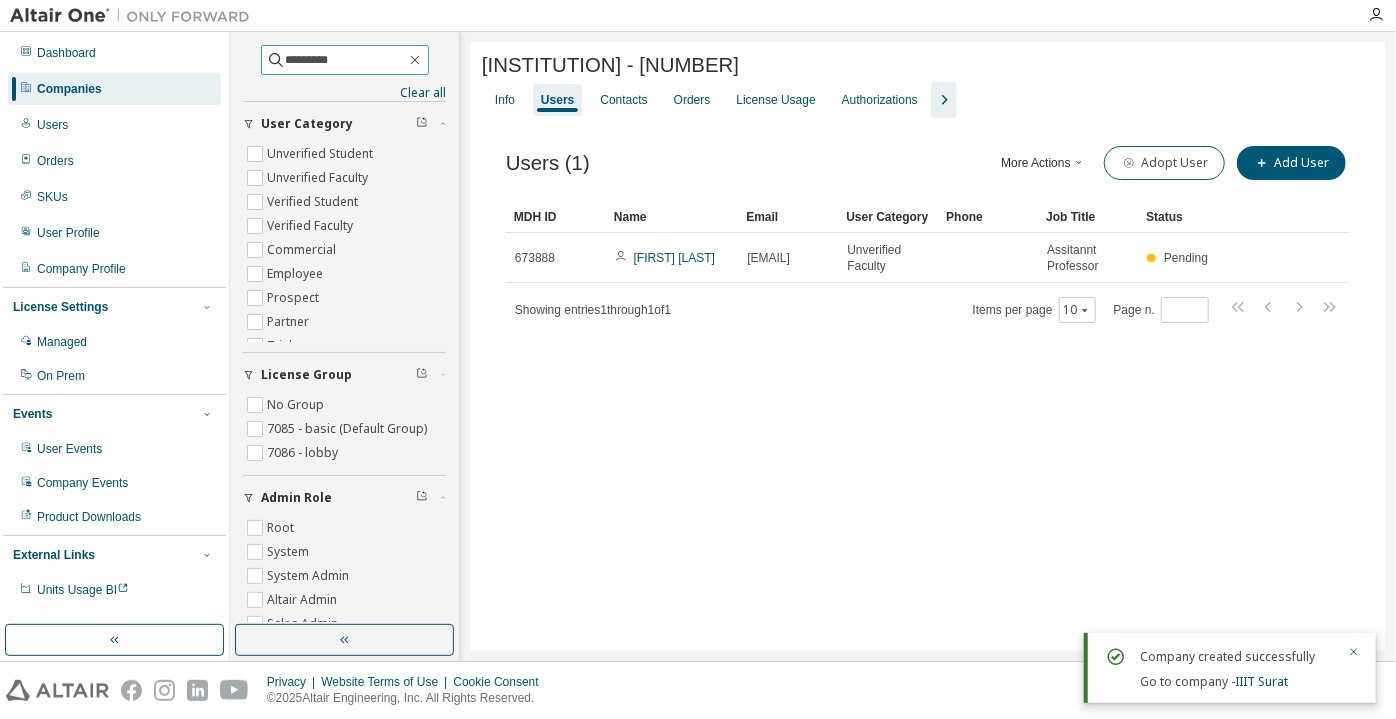 scroll, scrollTop: 0, scrollLeft: 0, axis: both 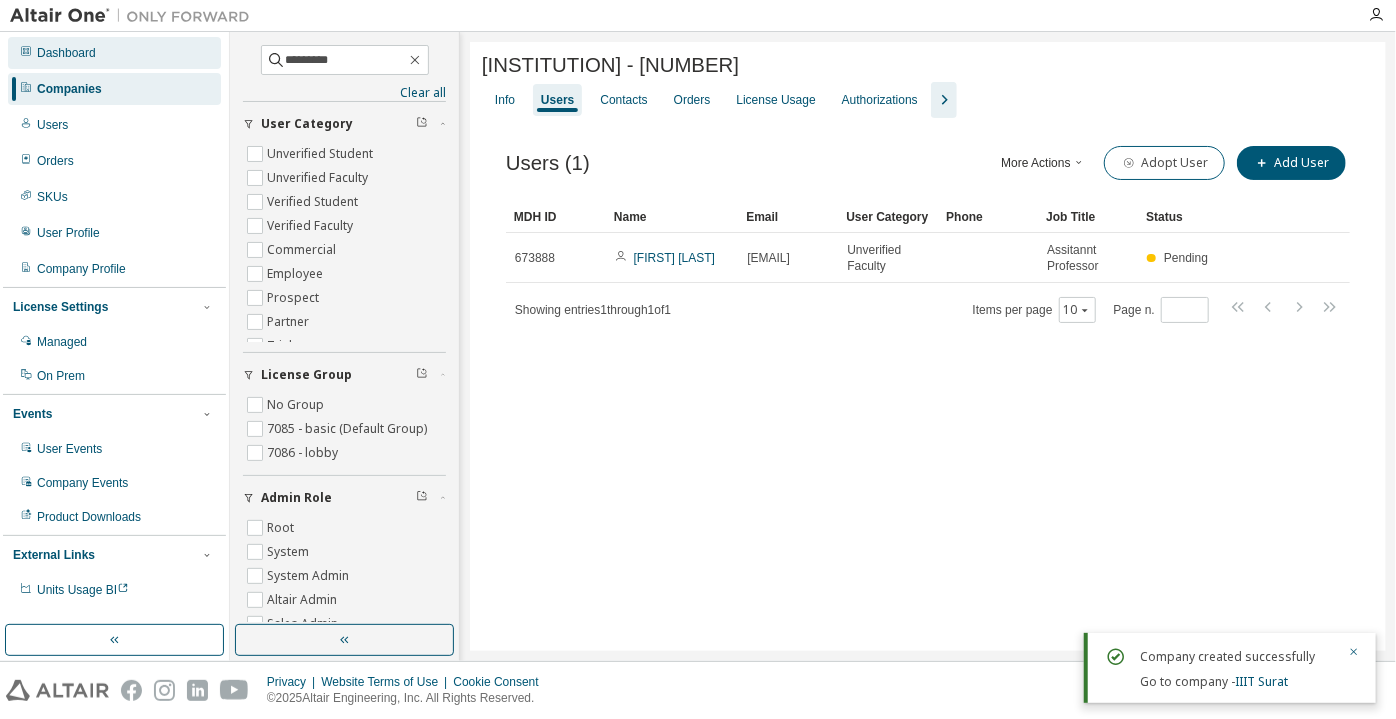 click on "Dashboard" at bounding box center [114, 53] 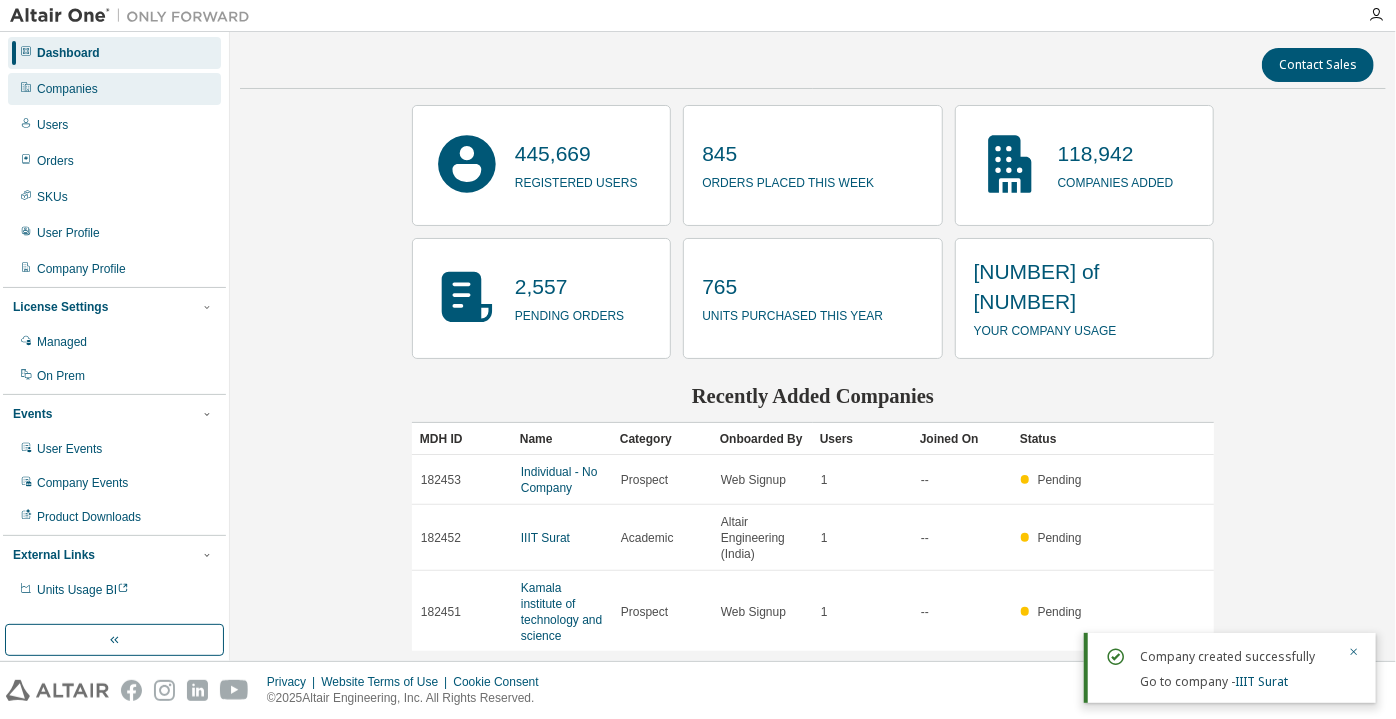 click on "Companies" at bounding box center [114, 89] 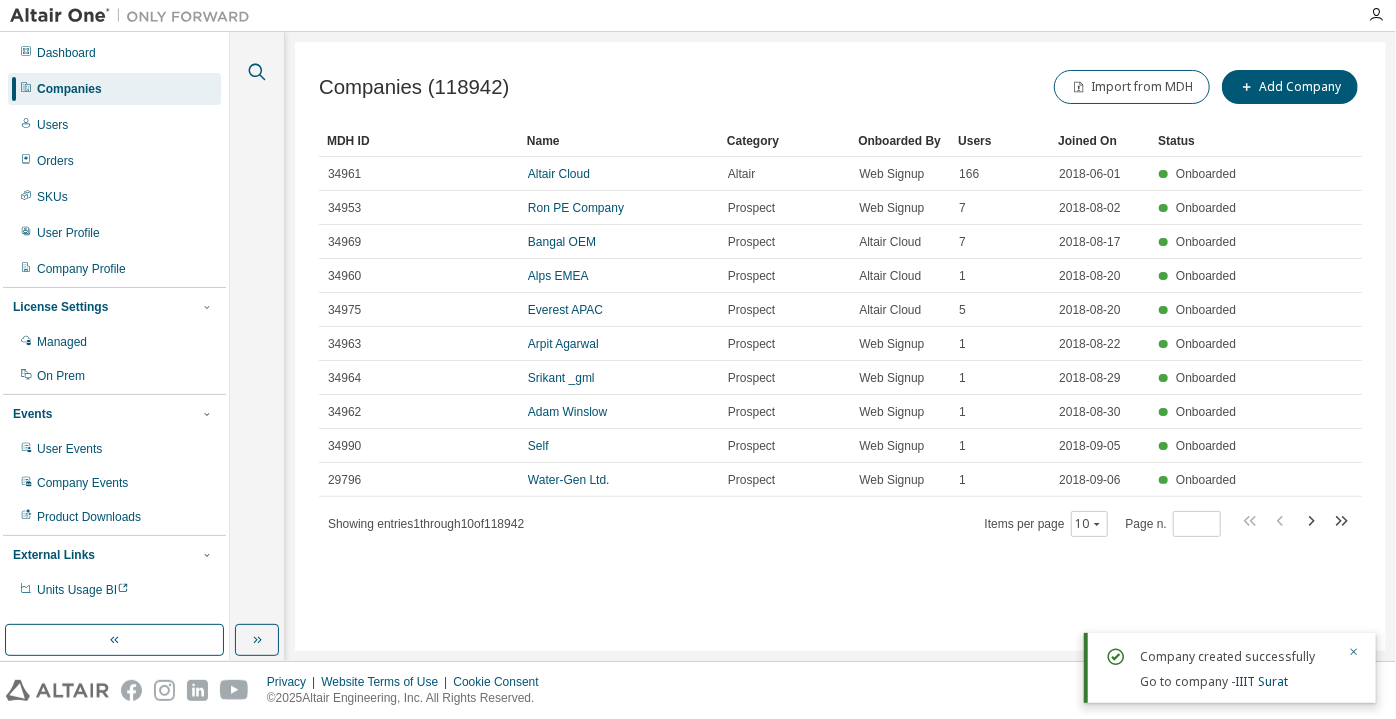 click 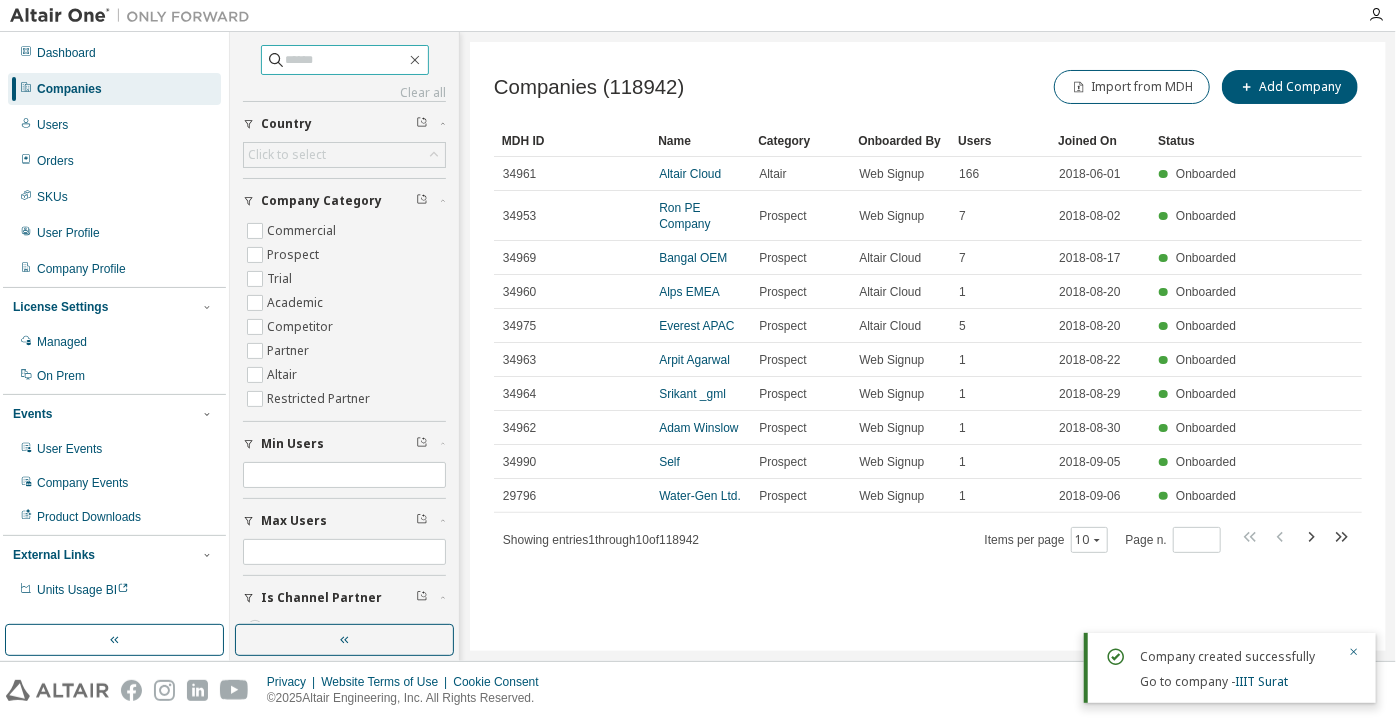 click at bounding box center (346, 60) 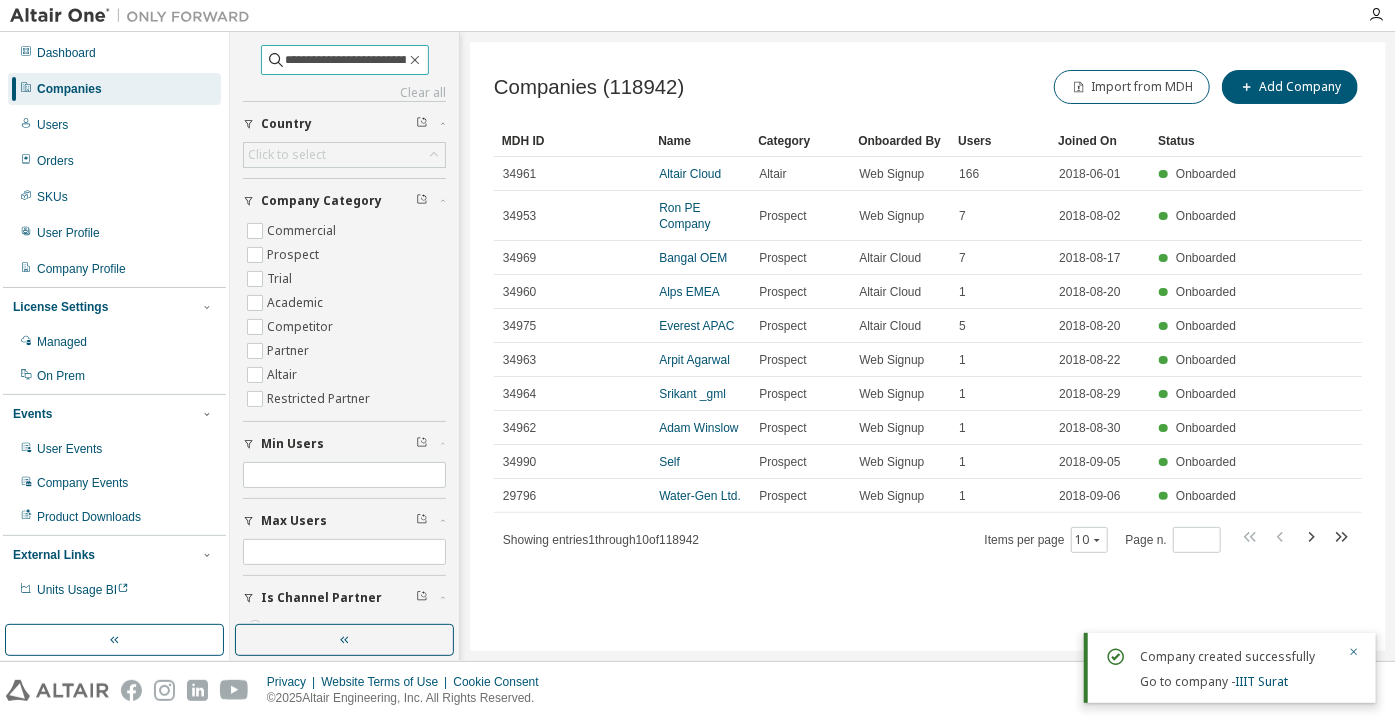 scroll, scrollTop: 0, scrollLeft: 104, axis: horizontal 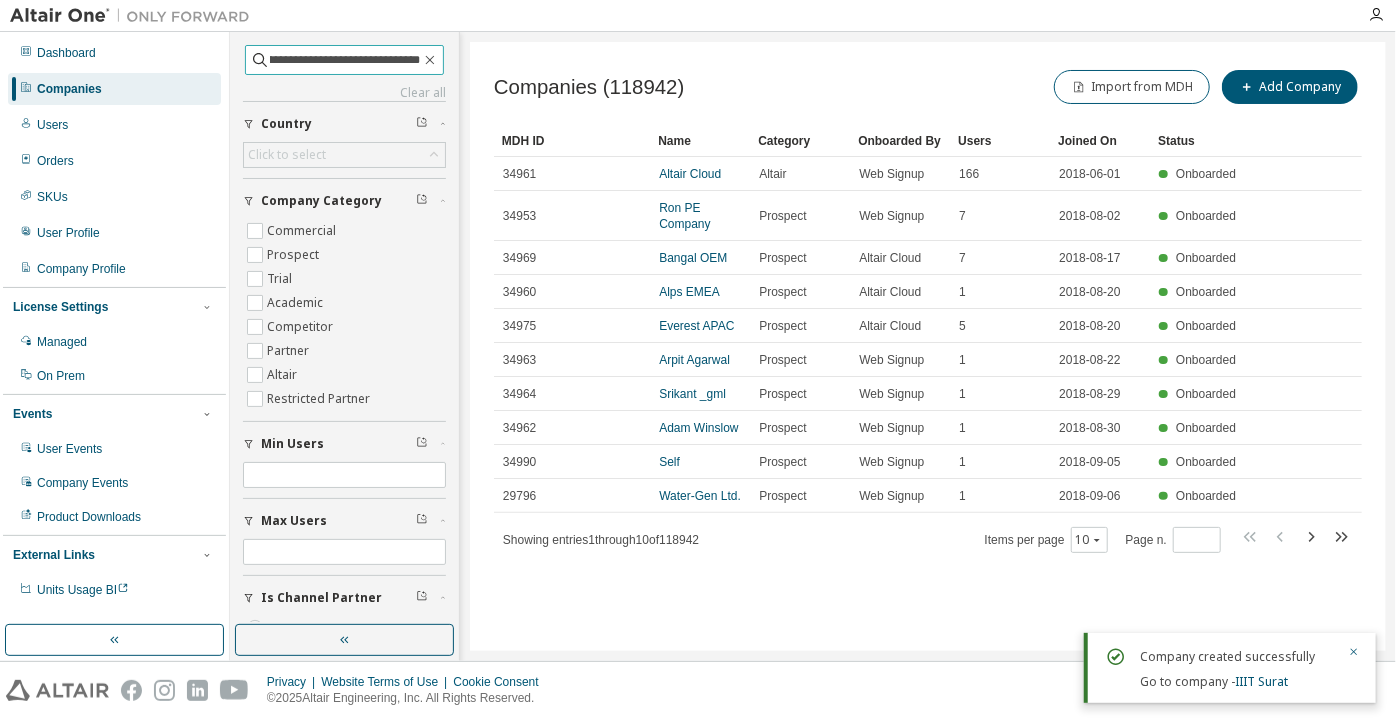 type on "**********" 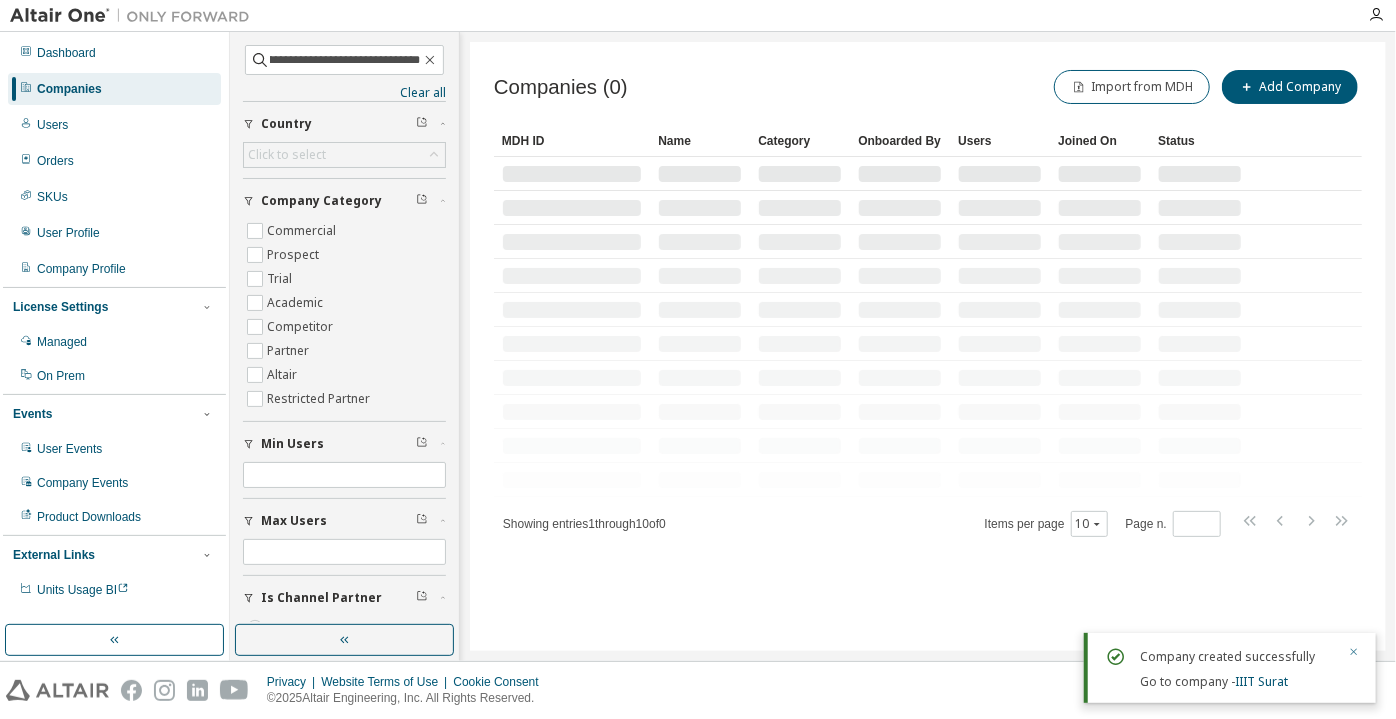 scroll, scrollTop: 0, scrollLeft: 0, axis: both 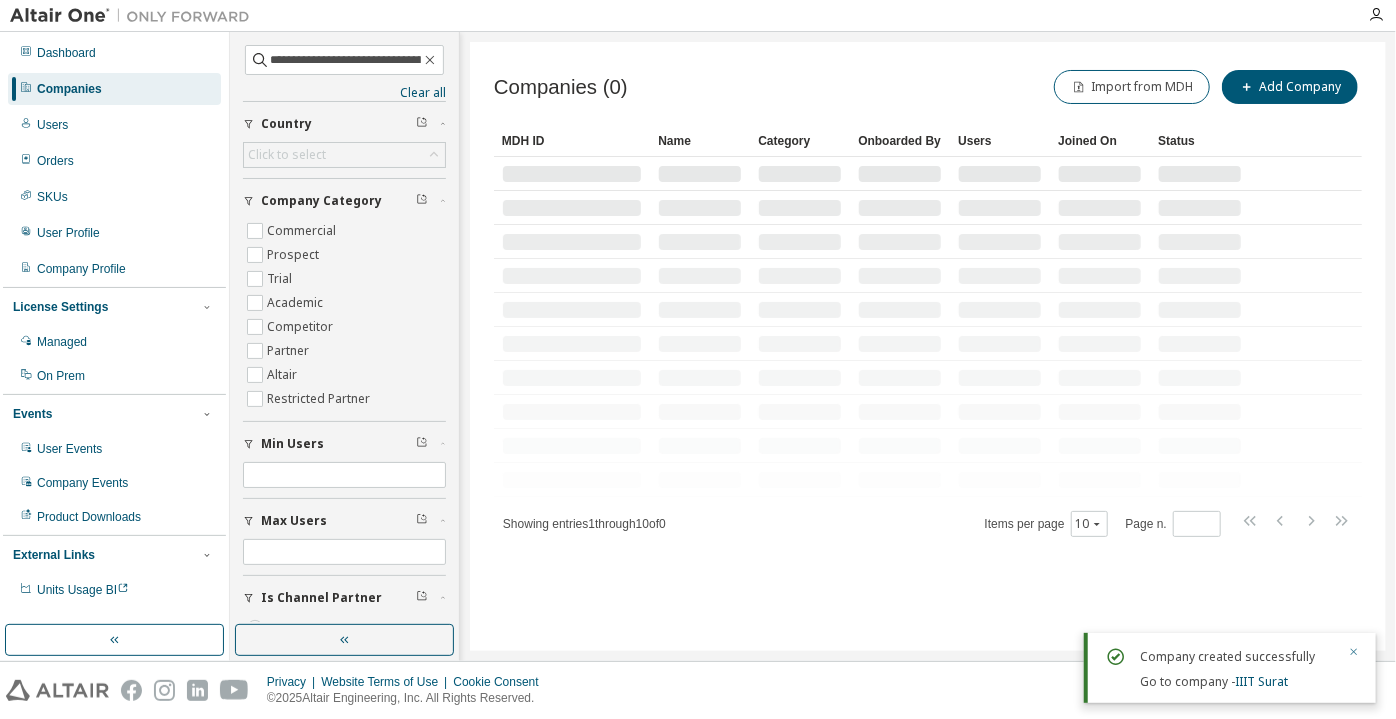 click 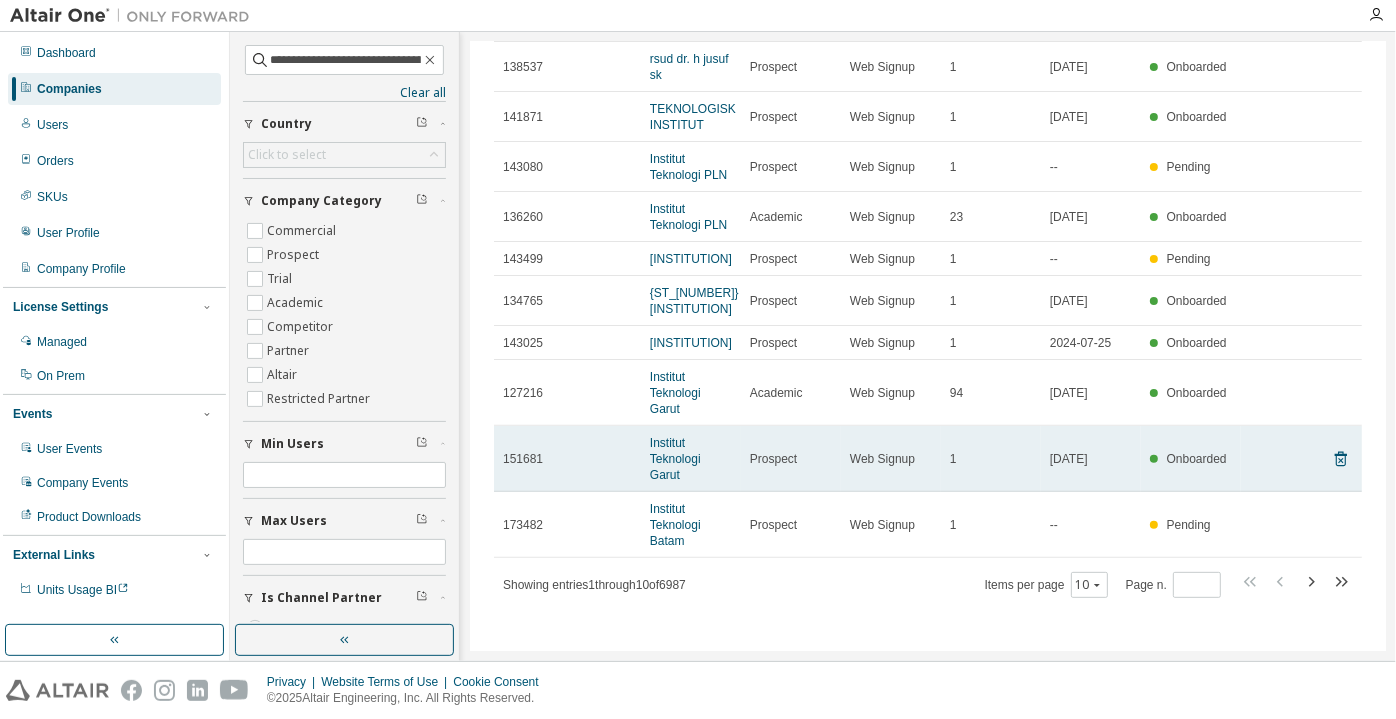scroll, scrollTop: 161, scrollLeft: 0, axis: vertical 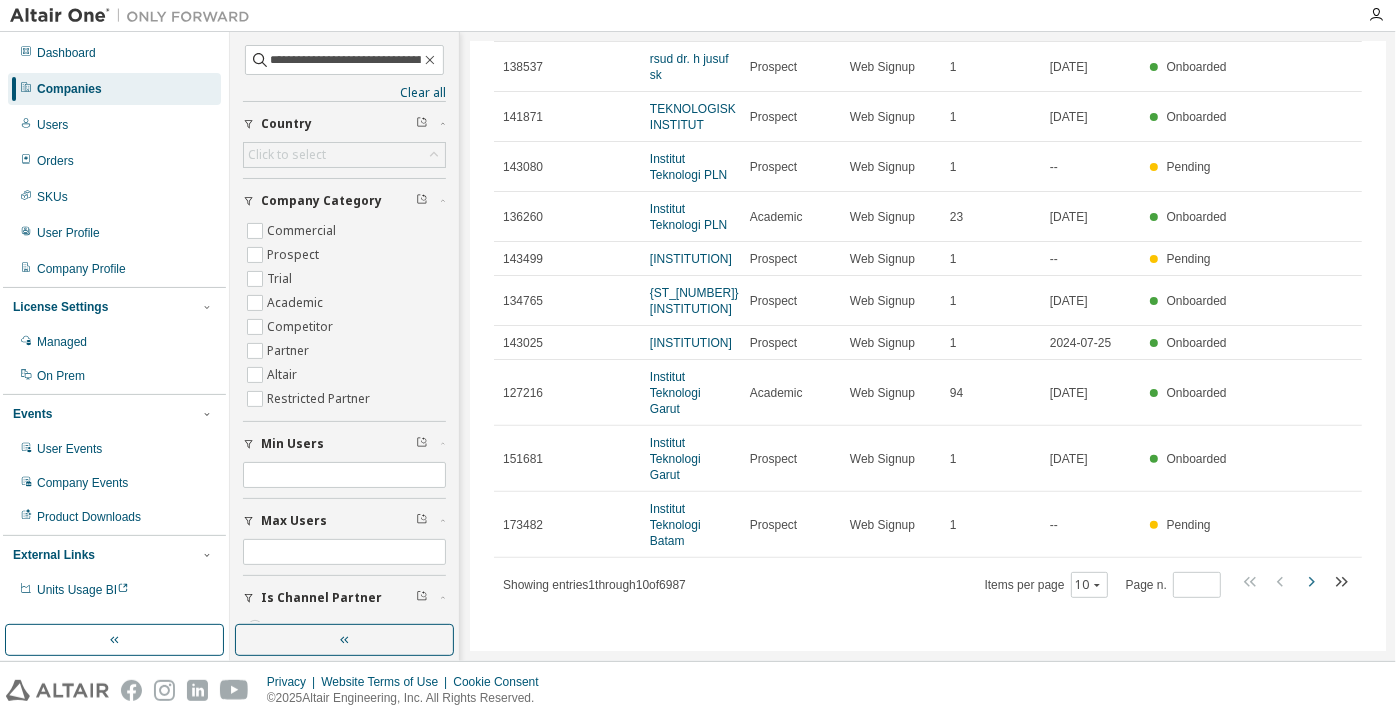 click 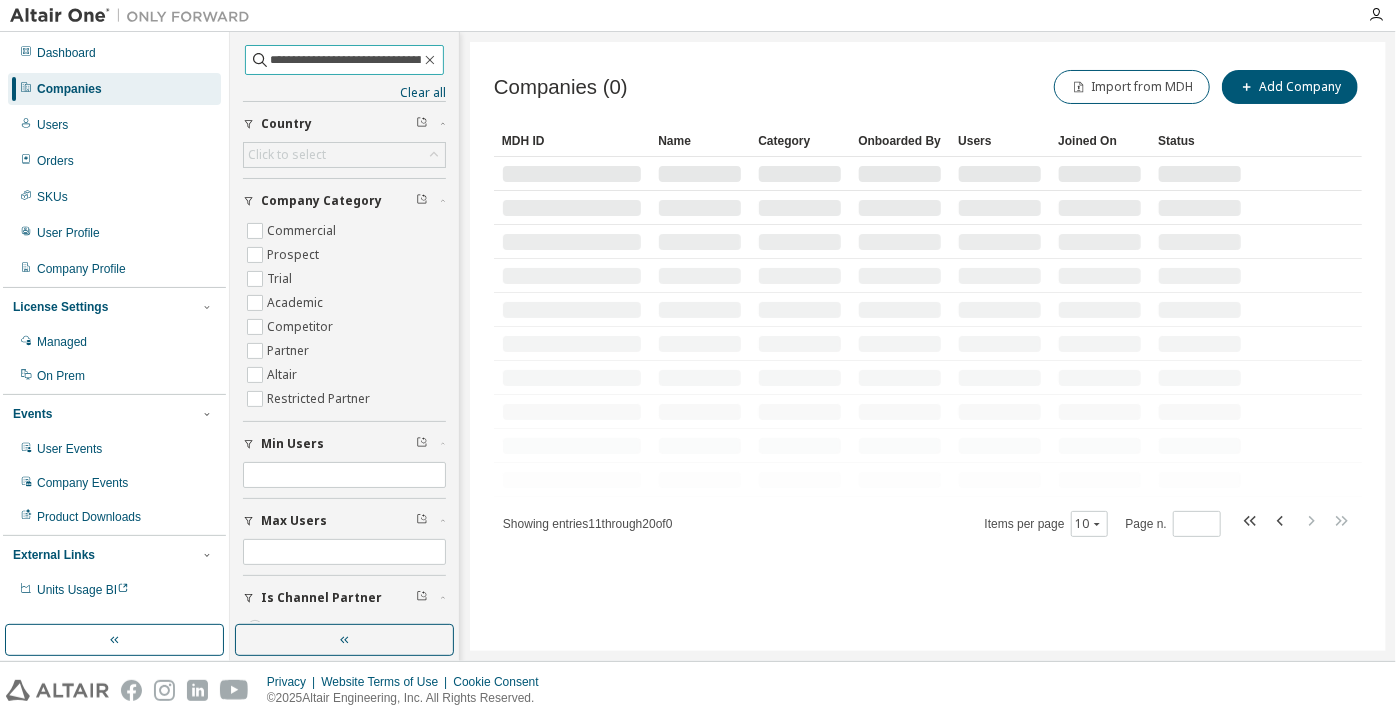 click on "**********" at bounding box center [345, 60] 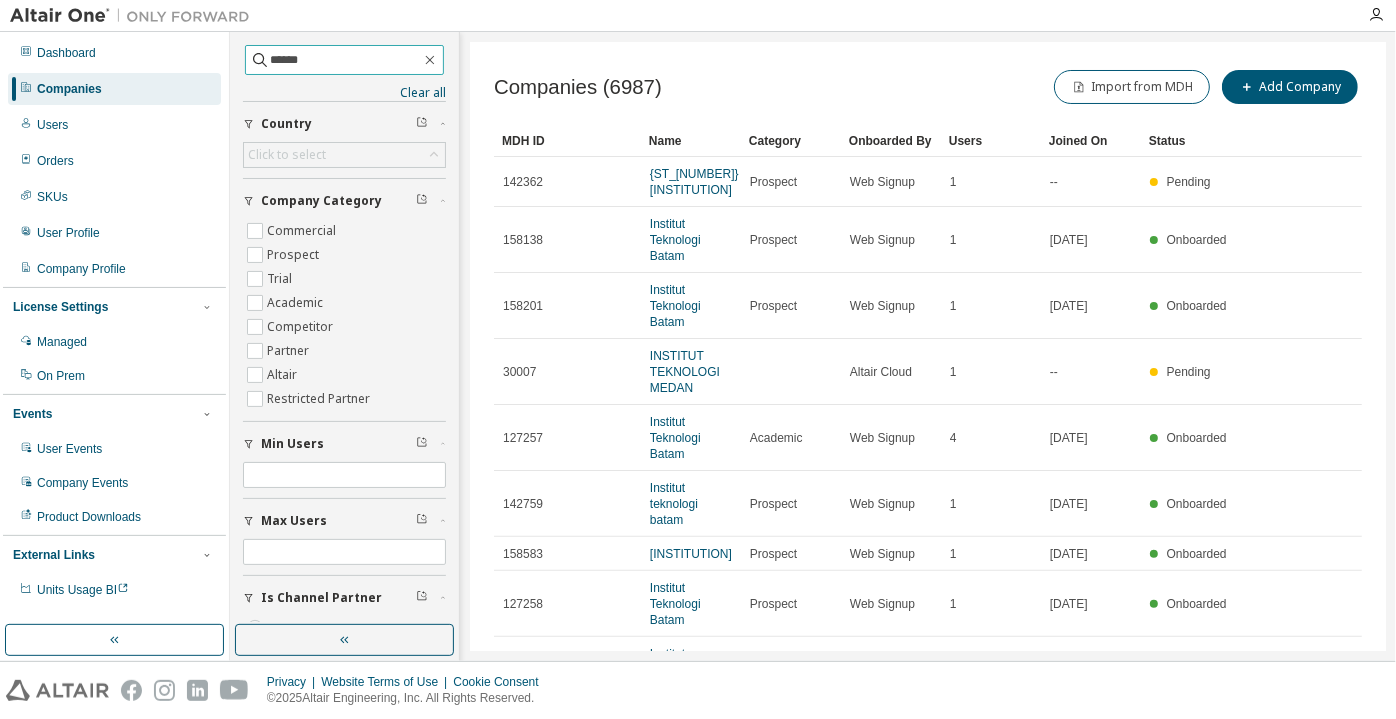 type on "******" 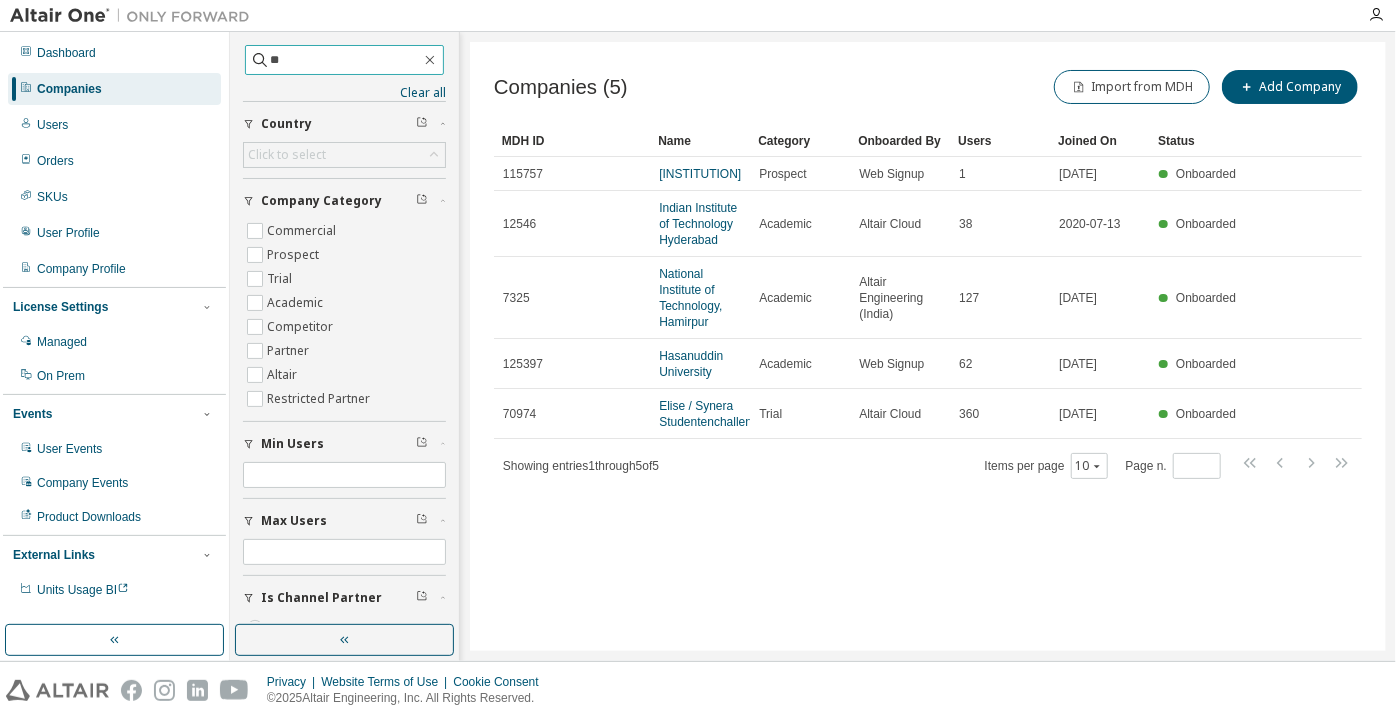 type on "*" 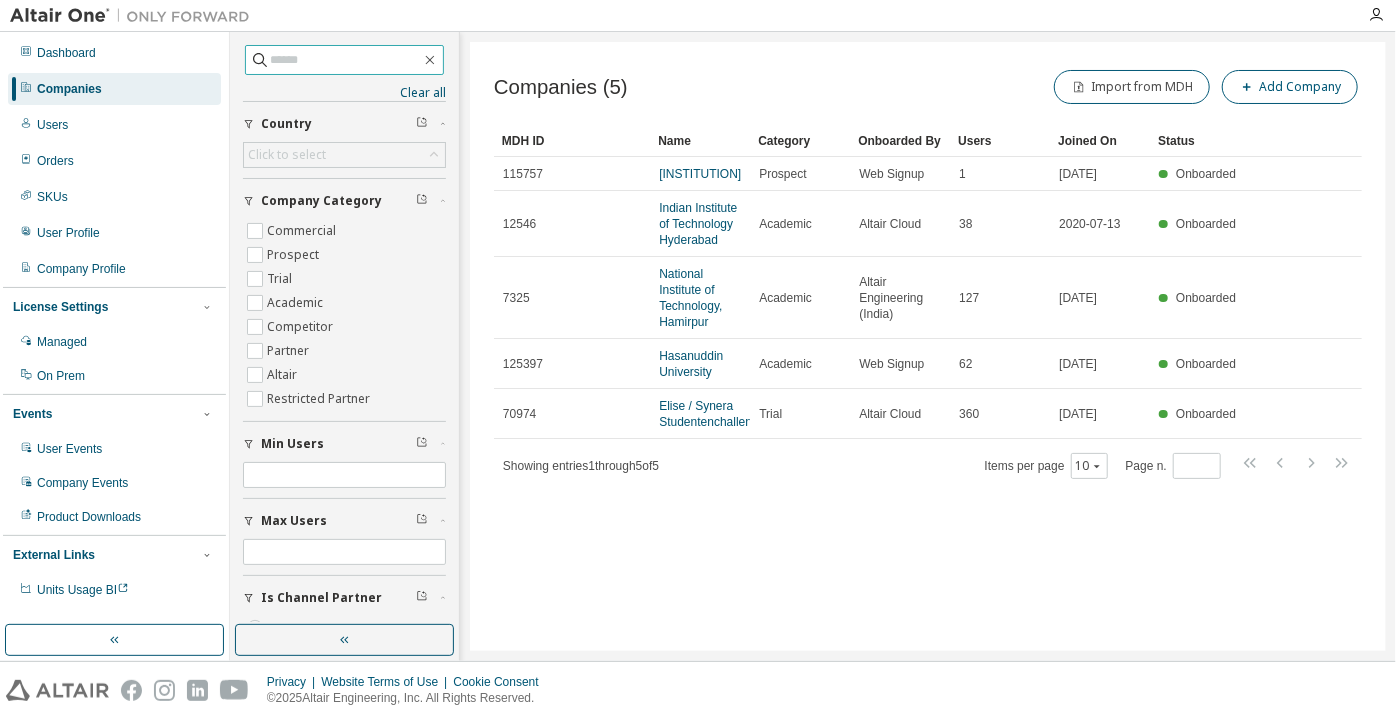 type 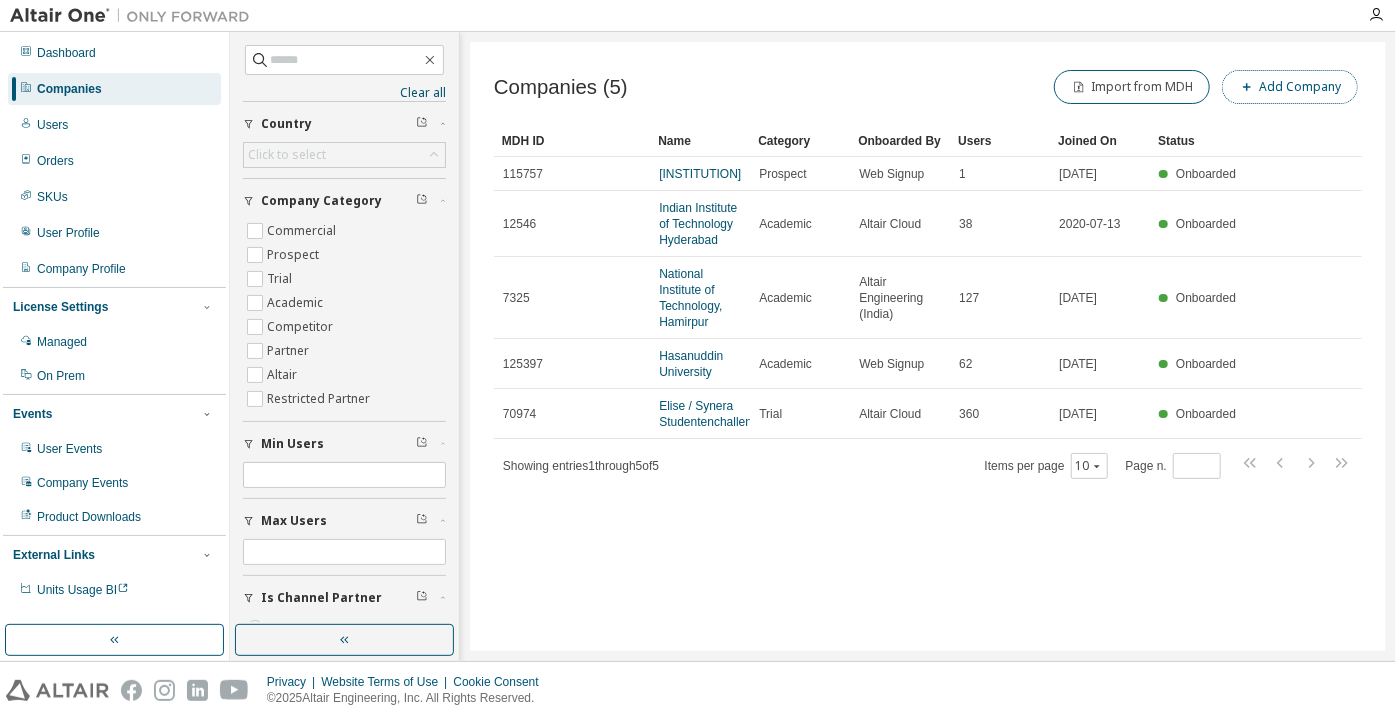 click on "Add Company" at bounding box center (1290, 87) 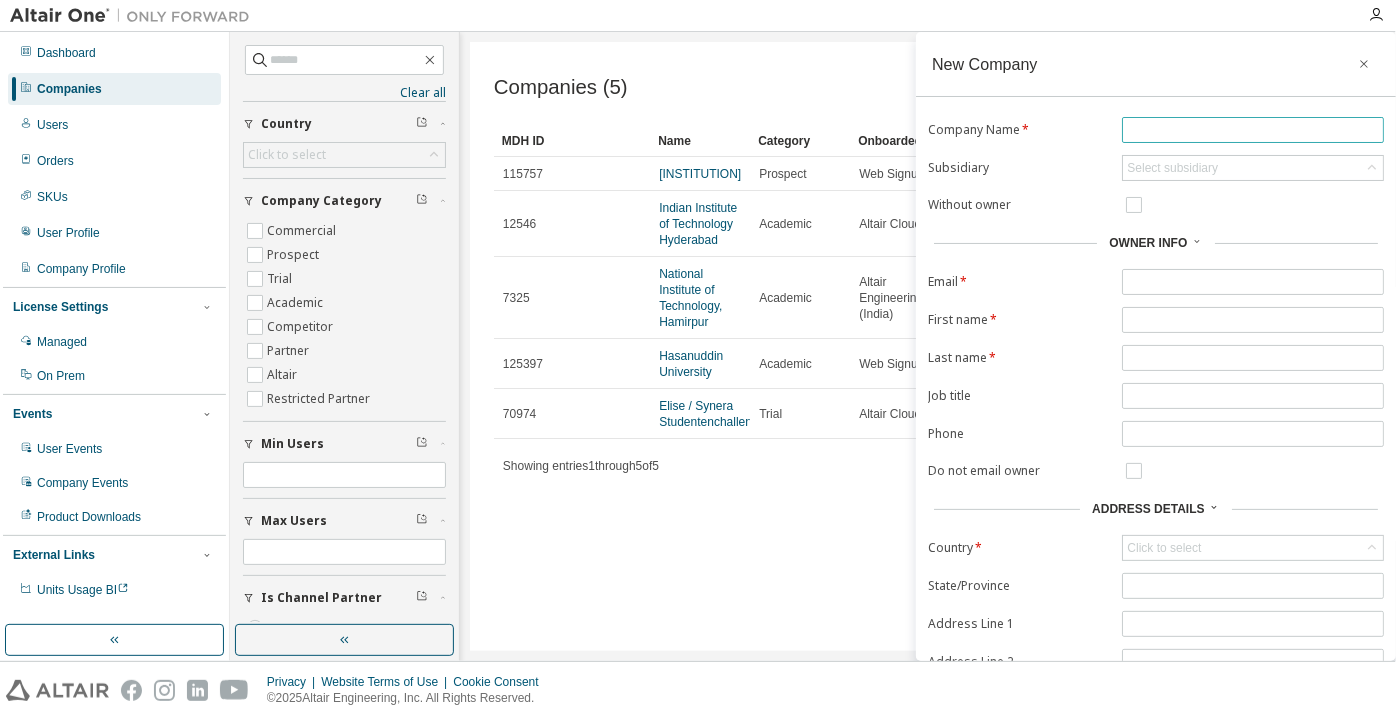 click at bounding box center [1253, 130] 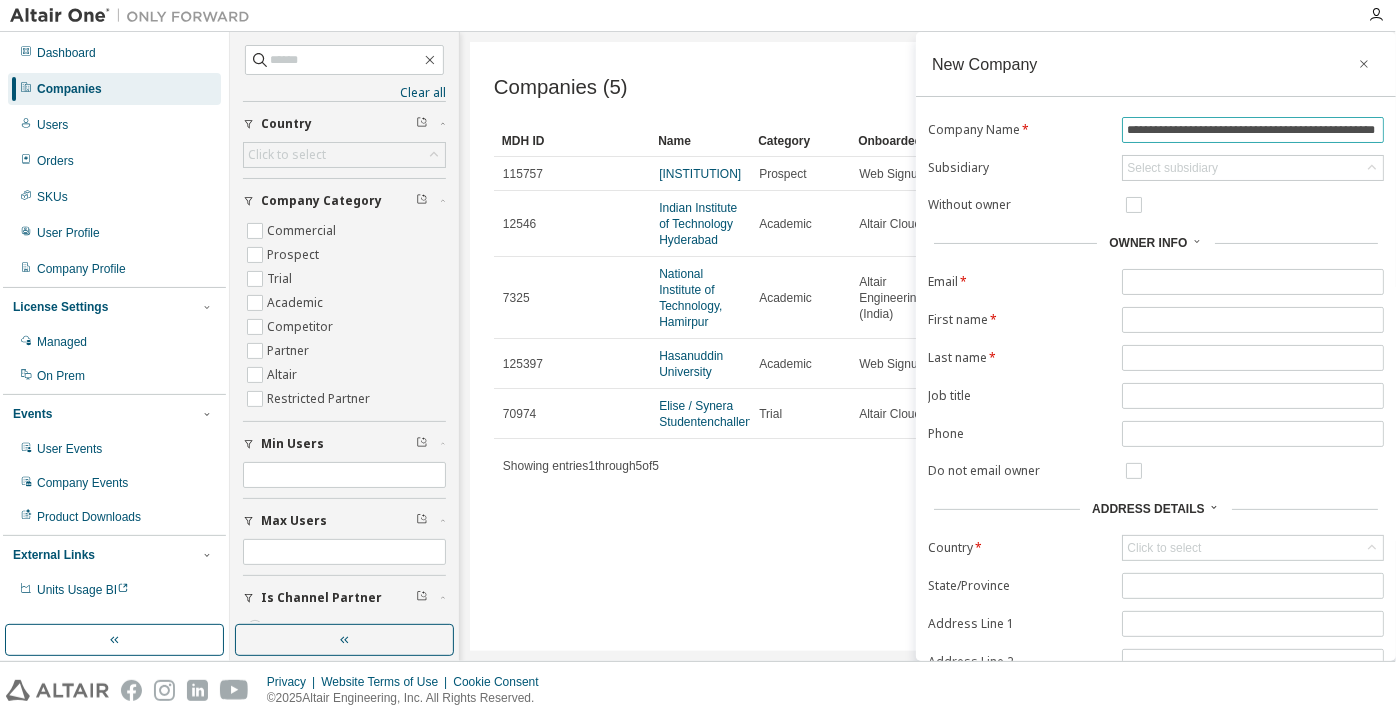 scroll, scrollTop: 0, scrollLeft: 34, axis: horizontal 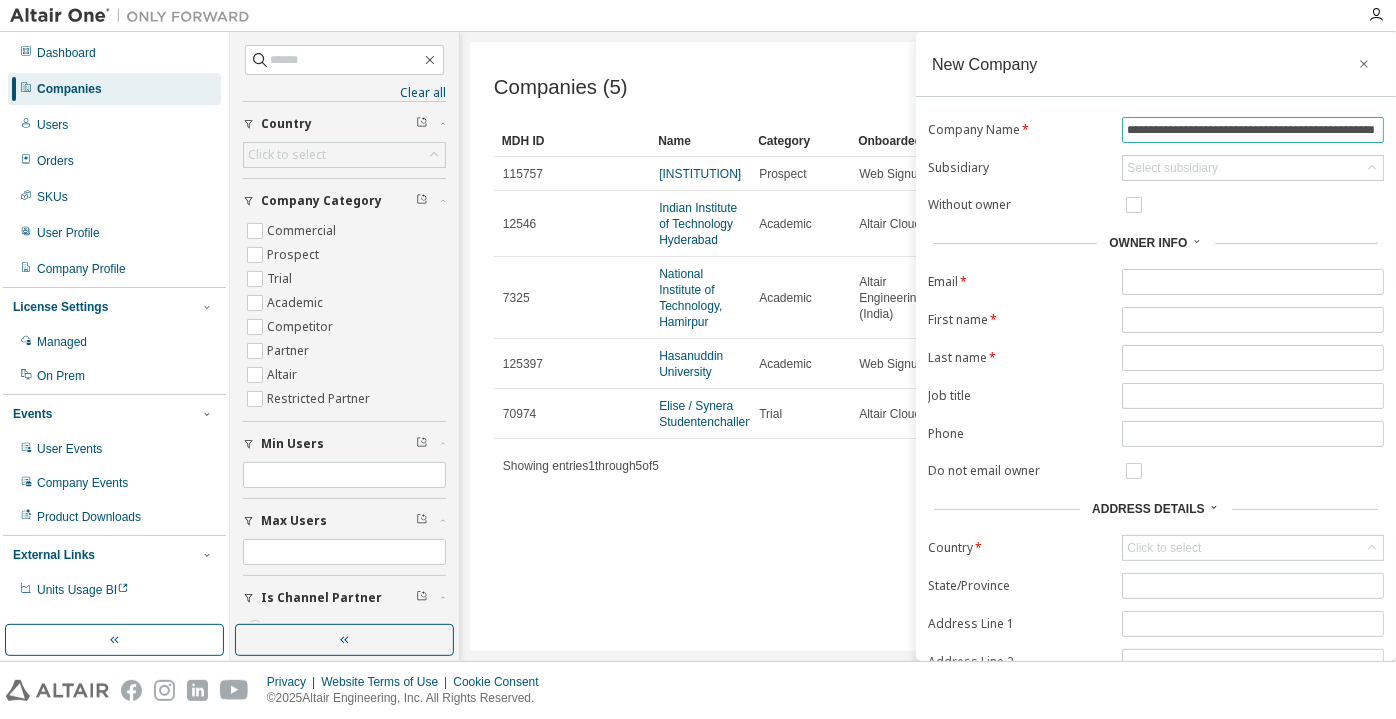 click on "**********" at bounding box center (1253, 130) 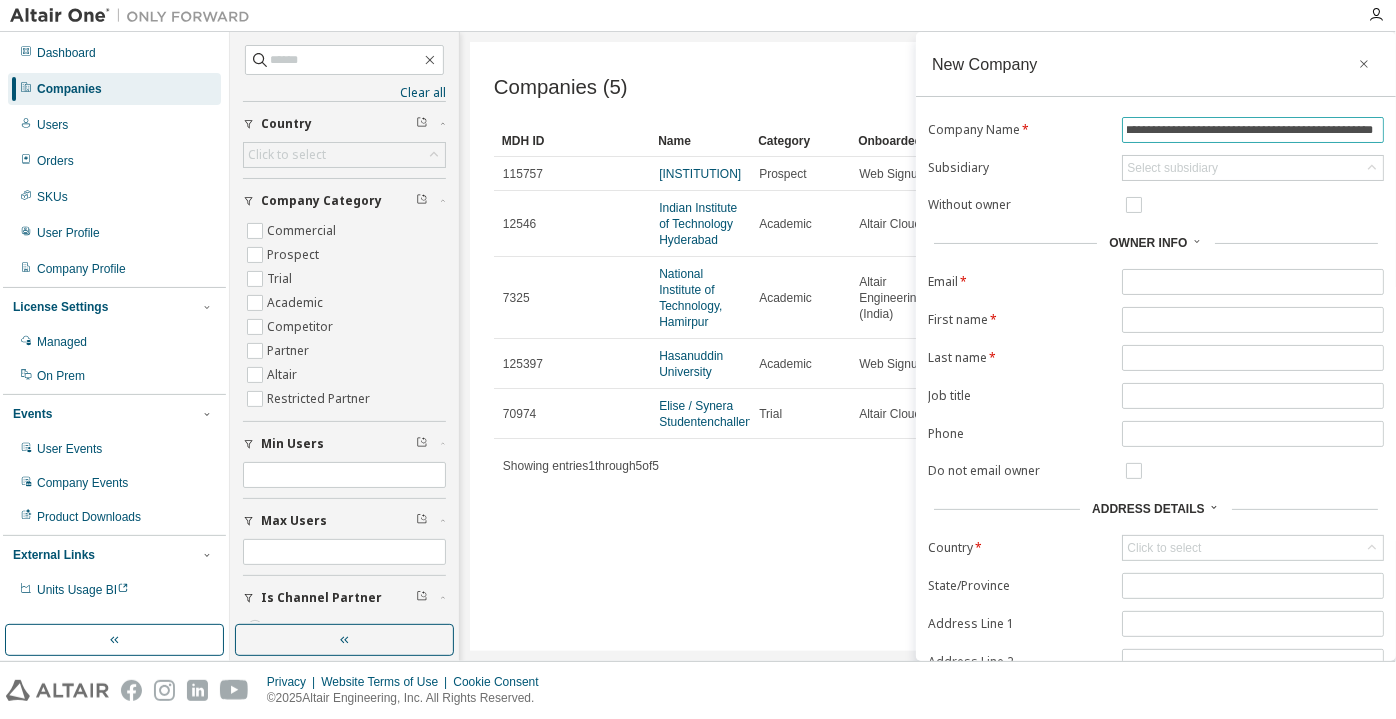 drag, startPoint x: 1333, startPoint y: 124, endPoint x: 1365, endPoint y: 122, distance: 32.06244 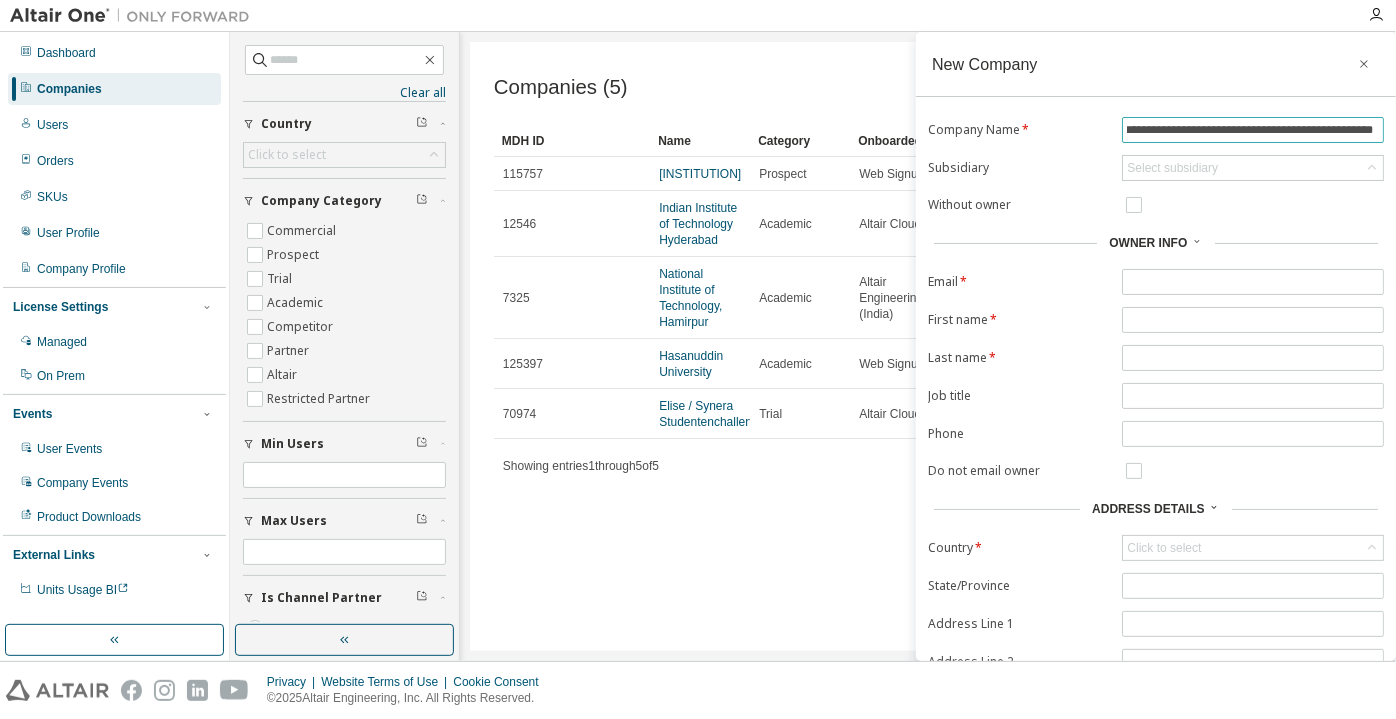 click on "**********" at bounding box center (1250, 130) 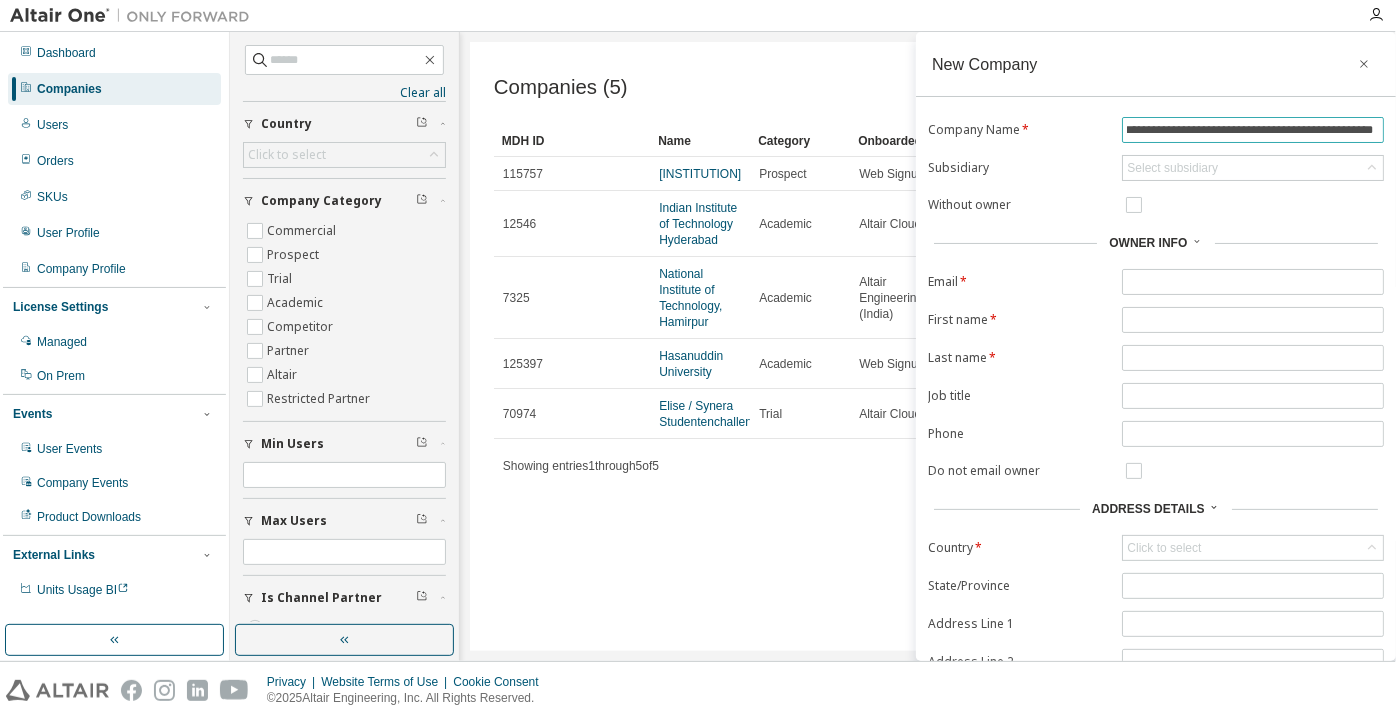 scroll, scrollTop: 0, scrollLeft: 34, axis: horizontal 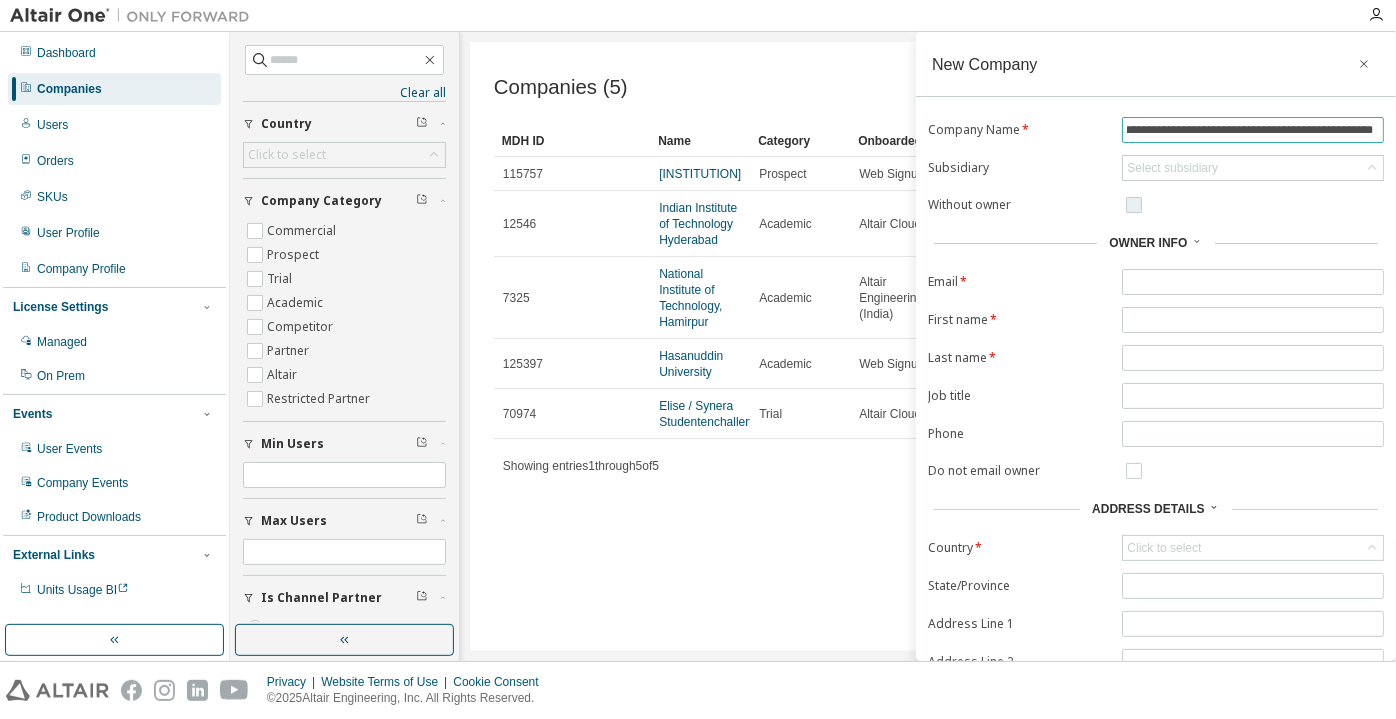 type on "**********" 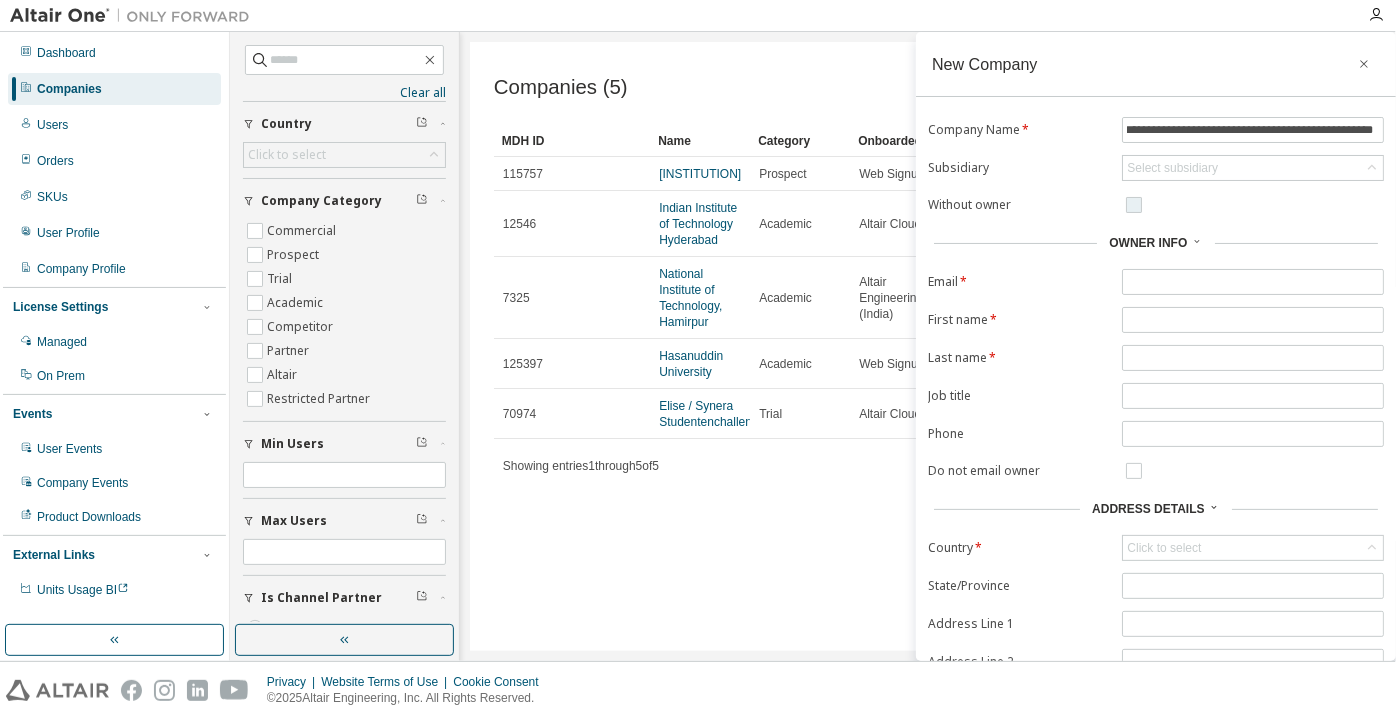 scroll, scrollTop: 0, scrollLeft: 0, axis: both 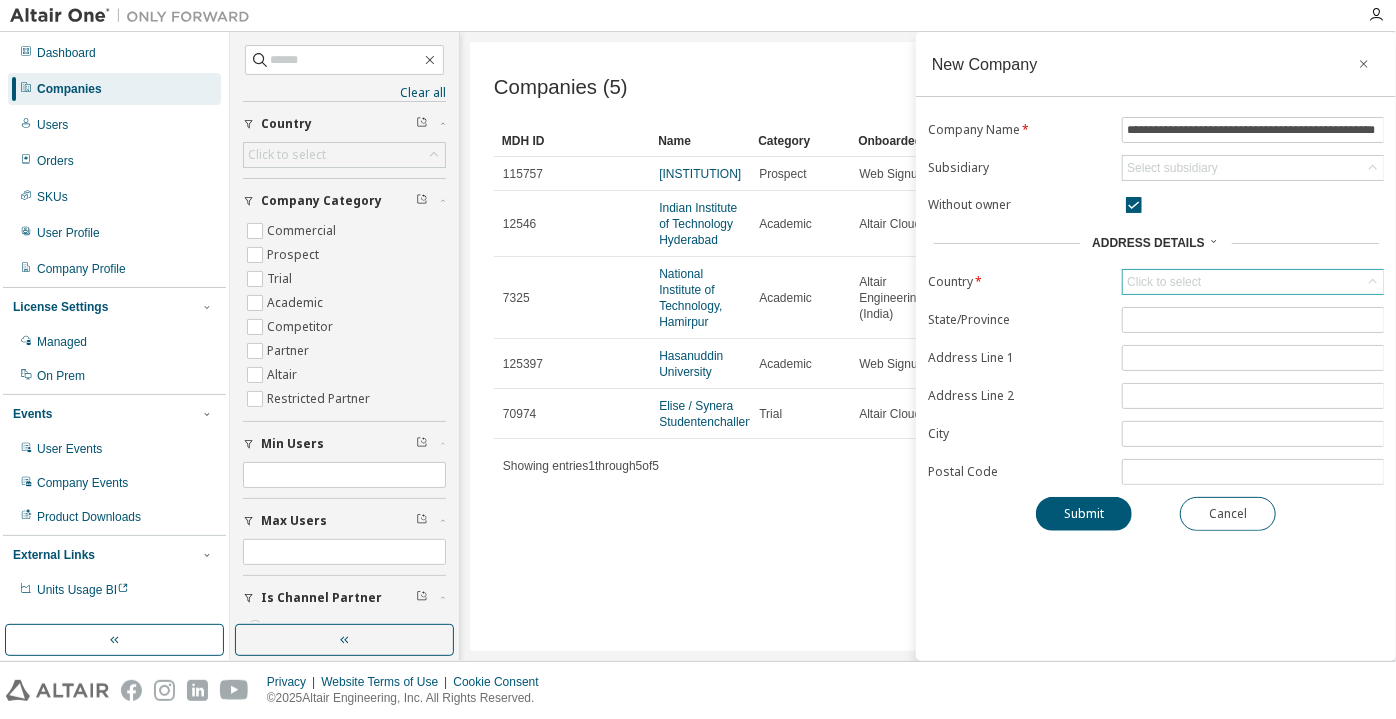 click on "Click to select" at bounding box center [1164, 282] 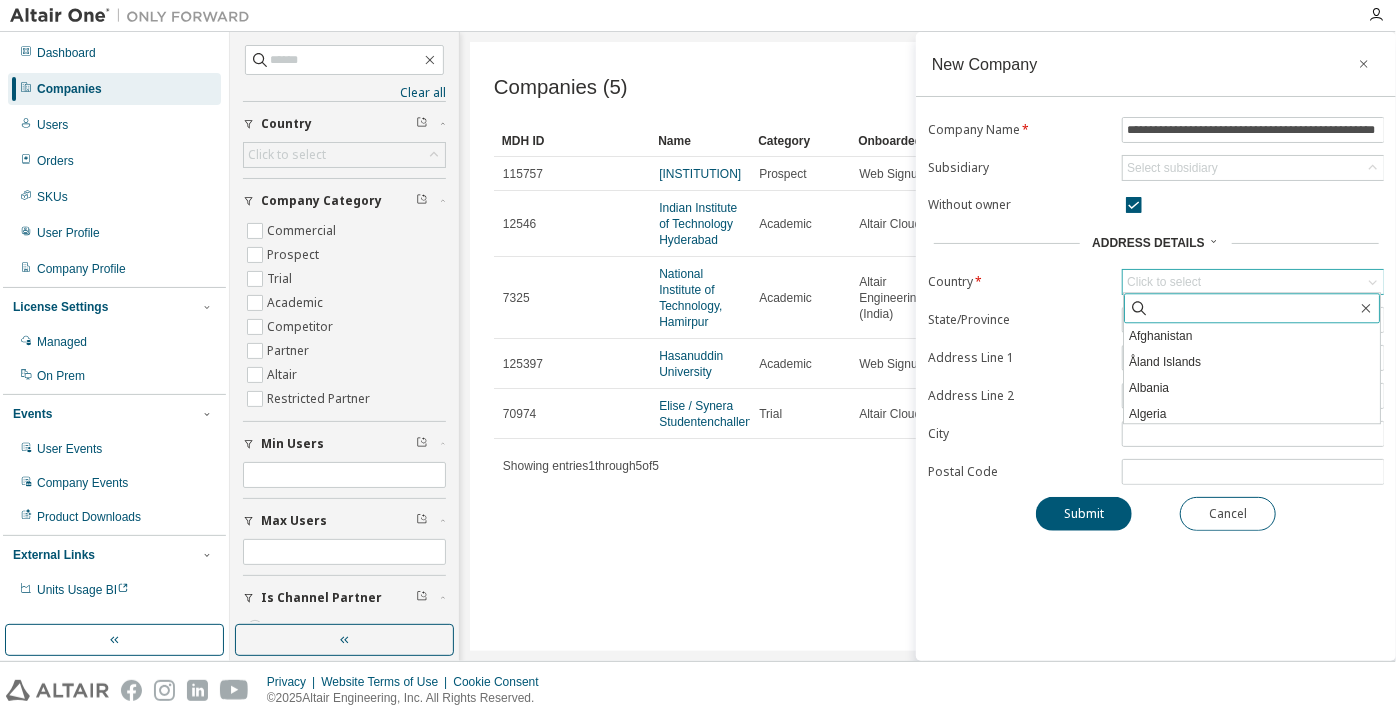 click at bounding box center (1253, 308) 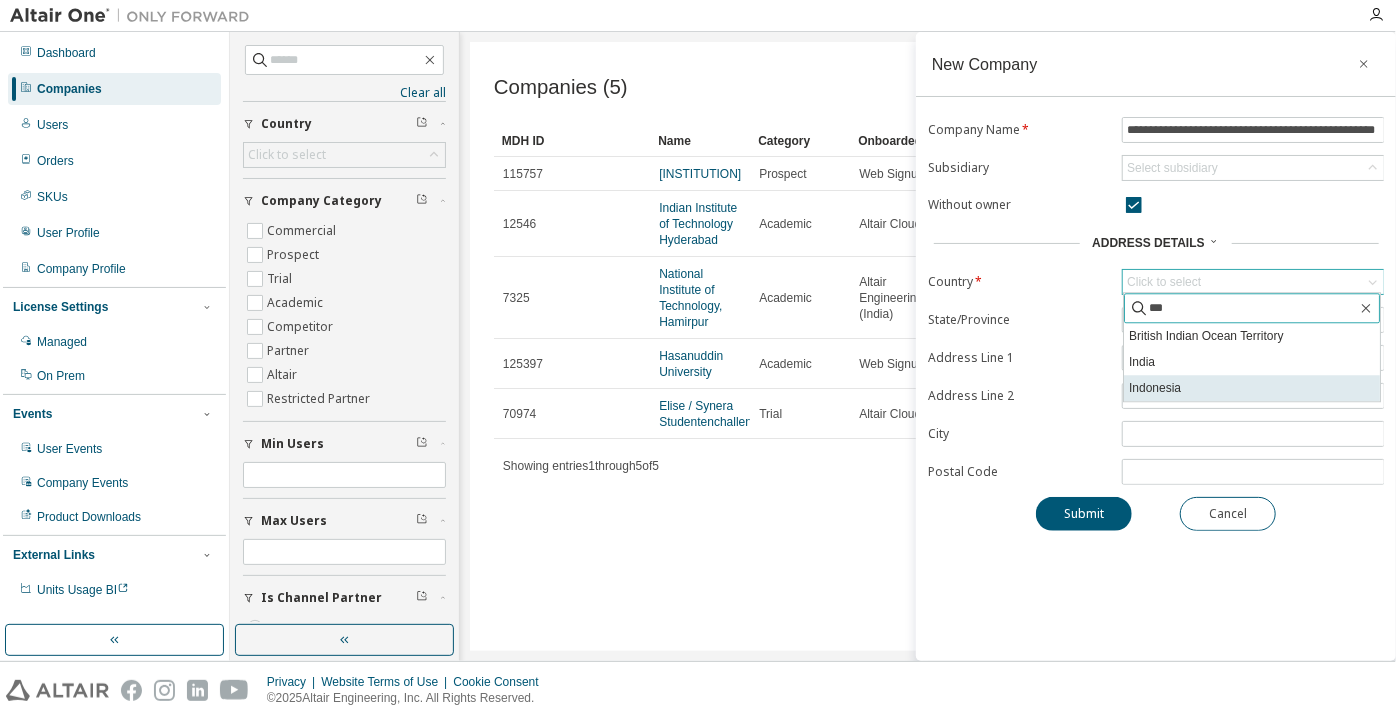 type on "***" 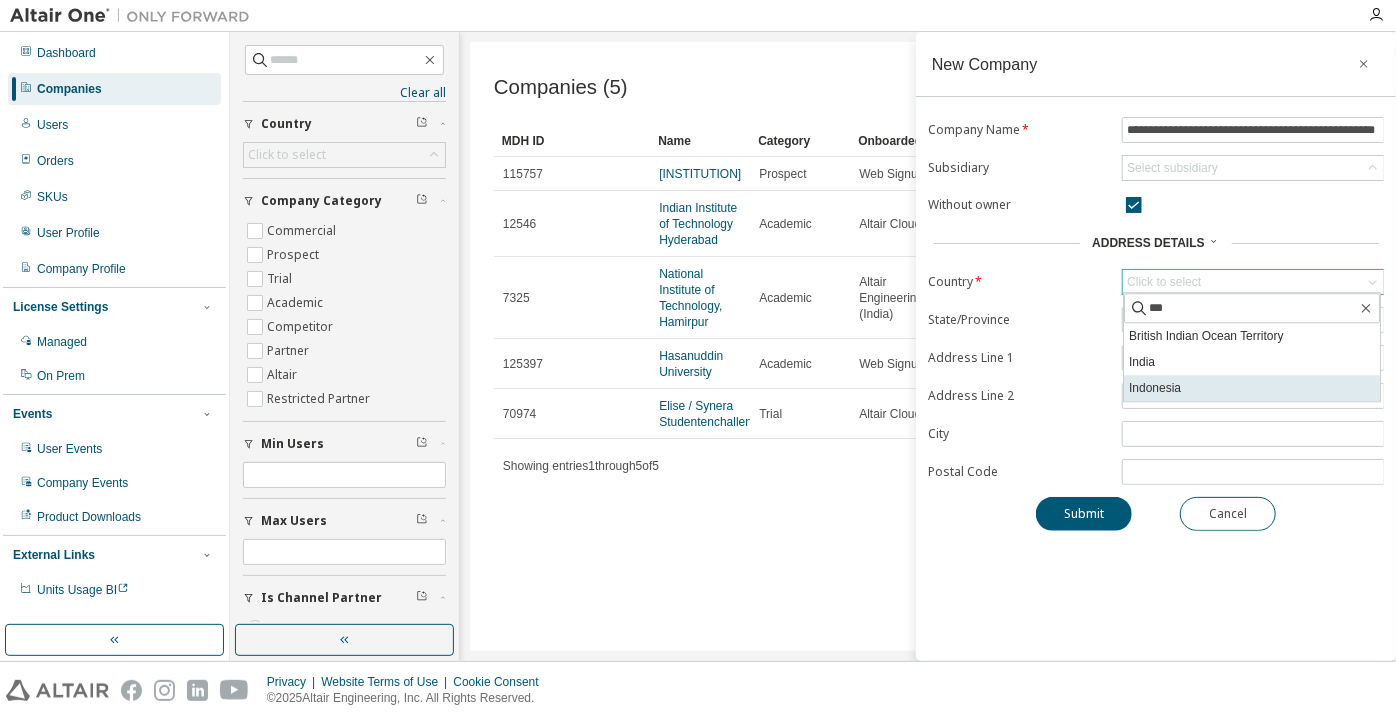 click on "Indonesia" at bounding box center [1252, 388] 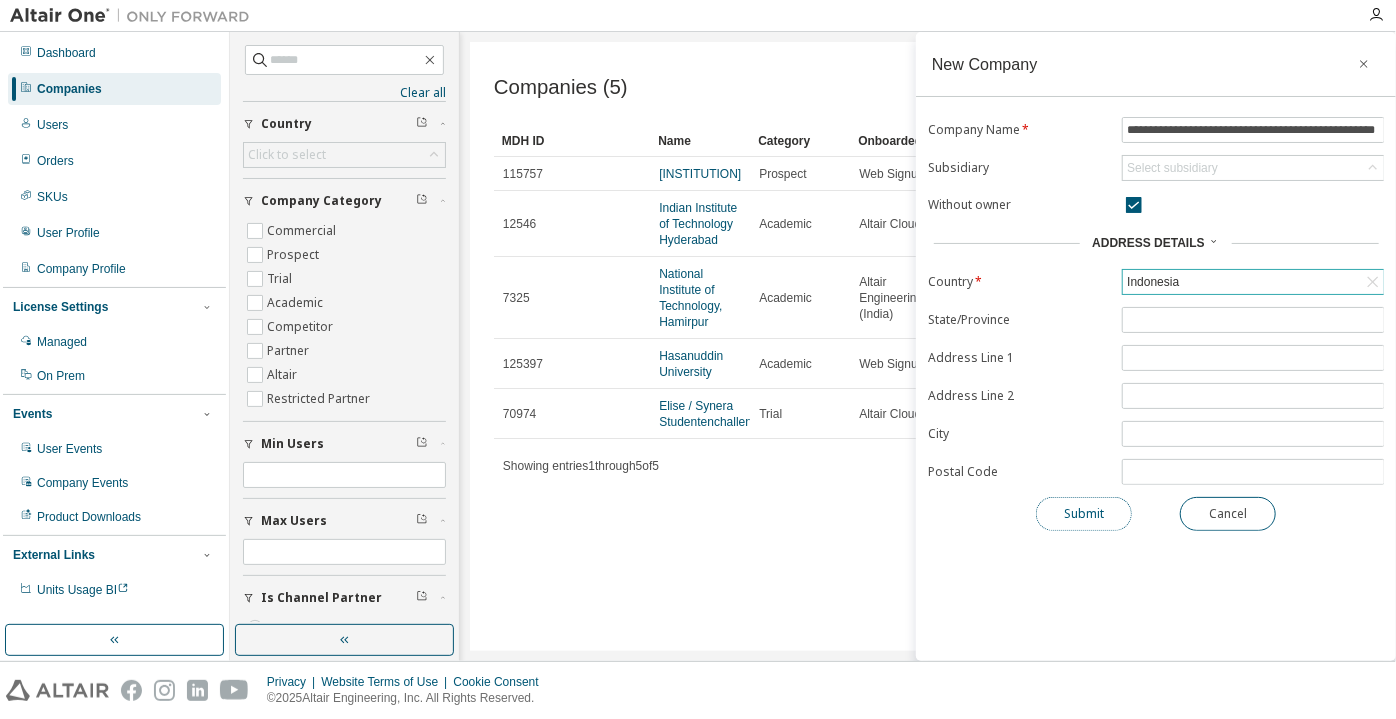 click on "Submit" at bounding box center (1084, 514) 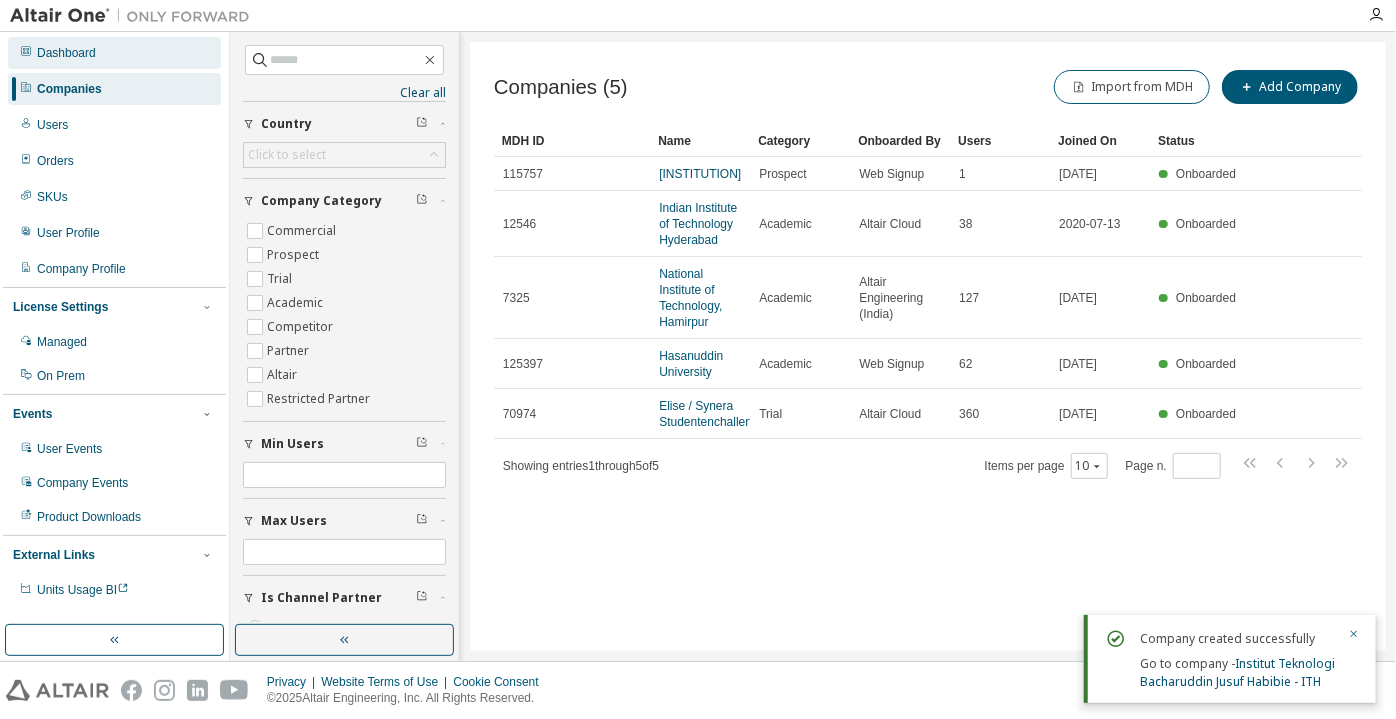 click on "Dashboard" at bounding box center [114, 53] 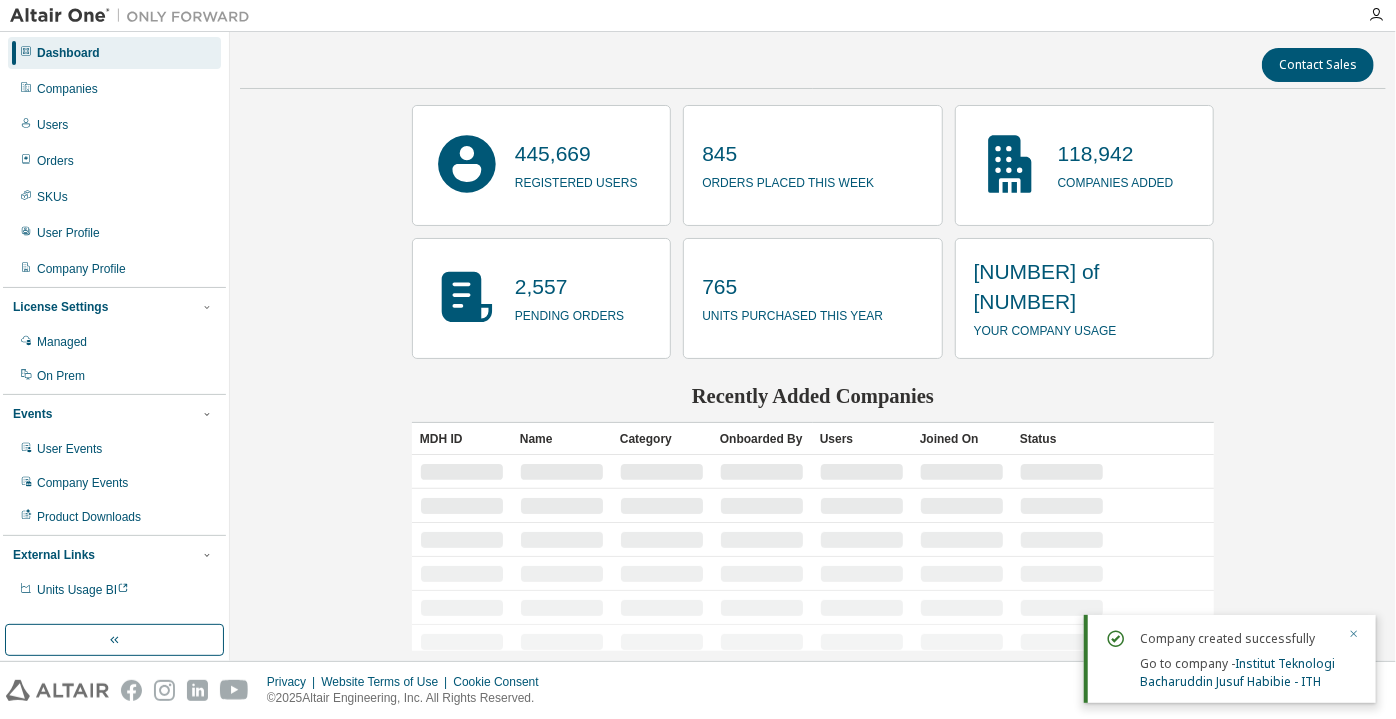 click 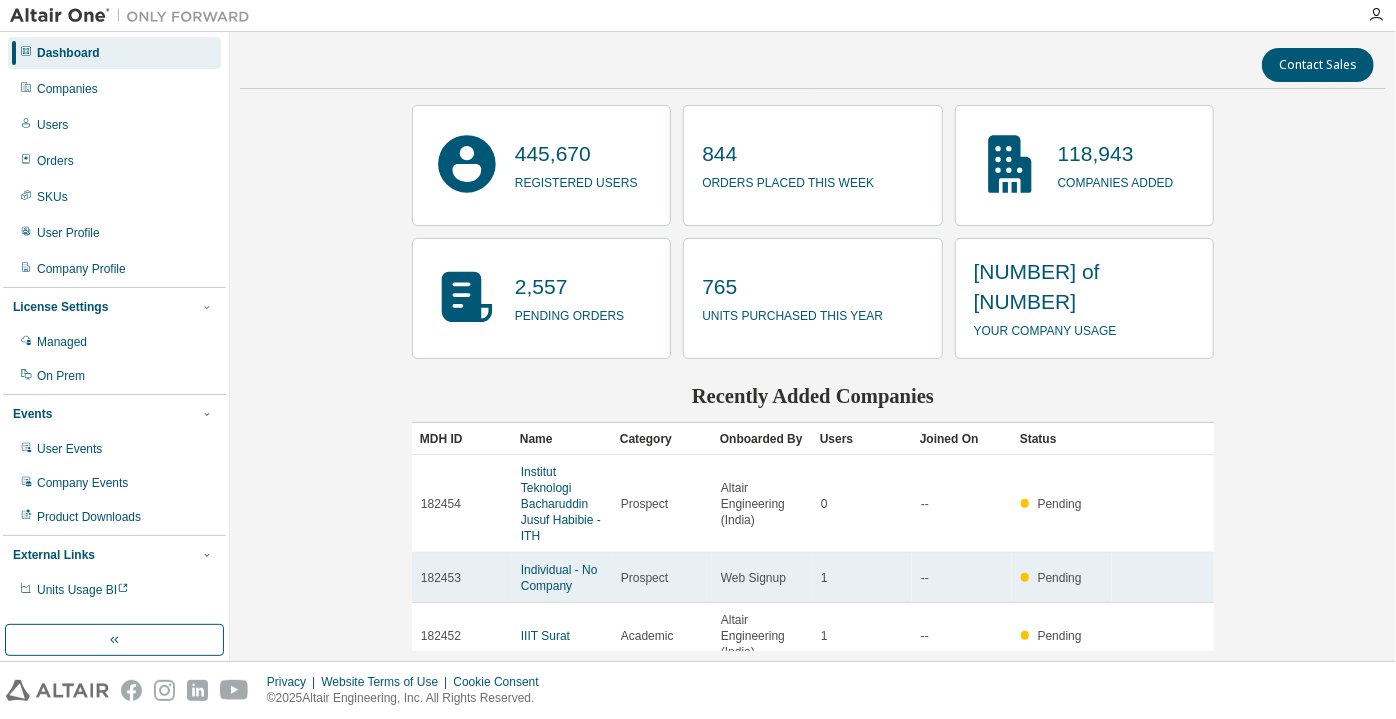 click on "Individual - No Company" at bounding box center (562, 578) 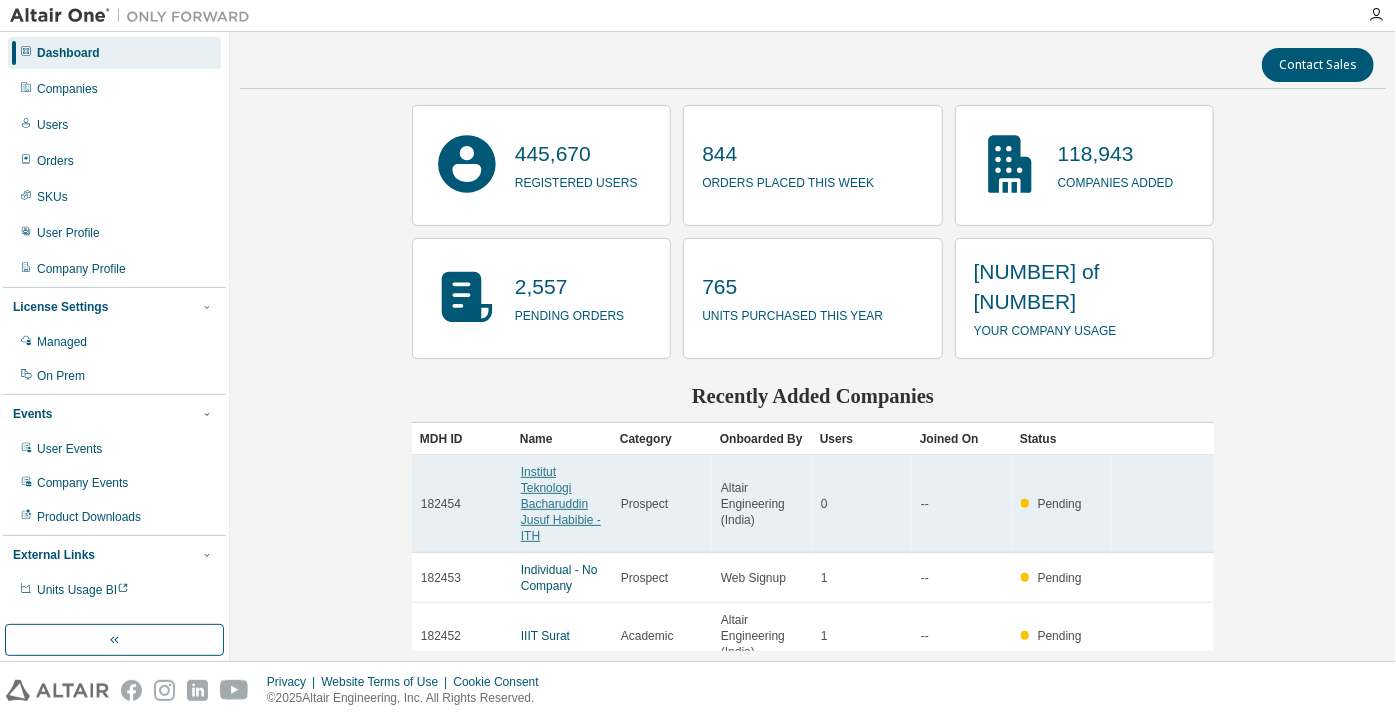 click on "Institut Teknologi Bacharuddin Jusuf Habibie - ITH" at bounding box center [561, 504] 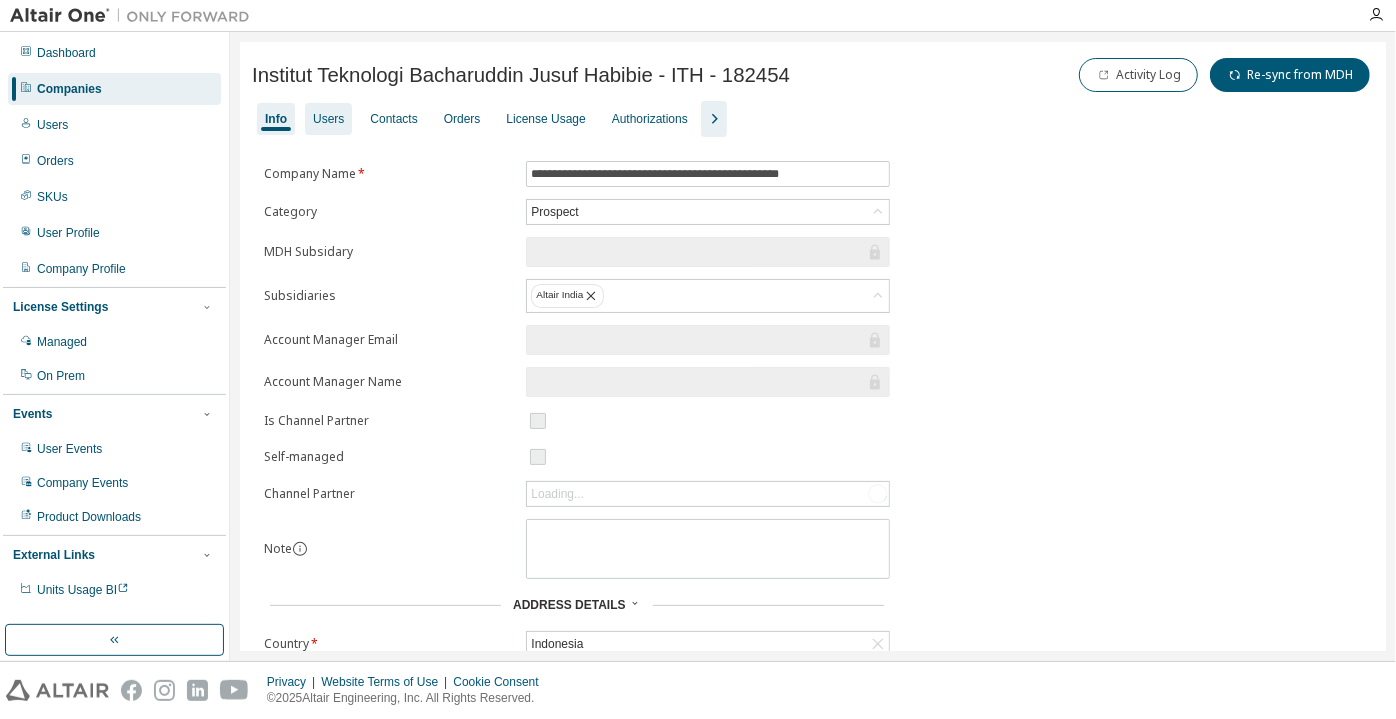 click on "Users" at bounding box center (328, 119) 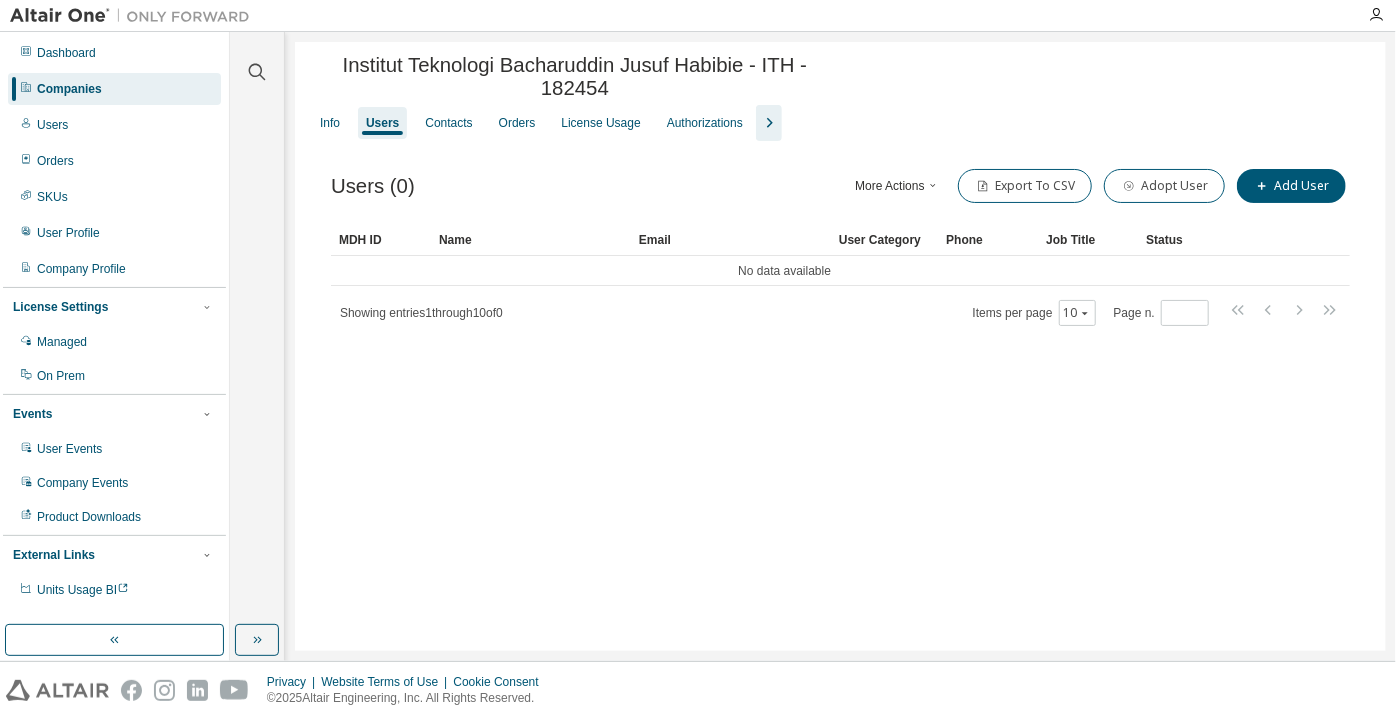 click on "Info Users Contacts Orders License Usage Authorizations" at bounding box center (840, 123) 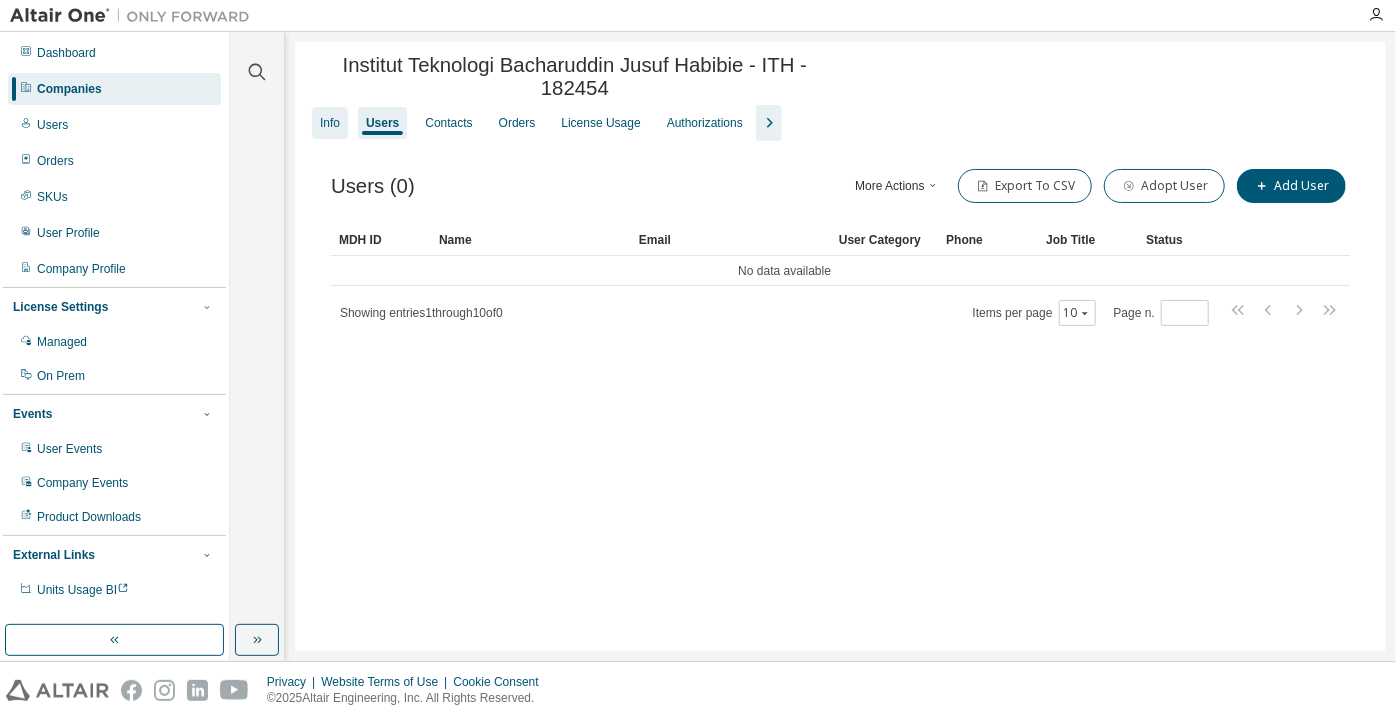 click on "Info" at bounding box center (330, 123) 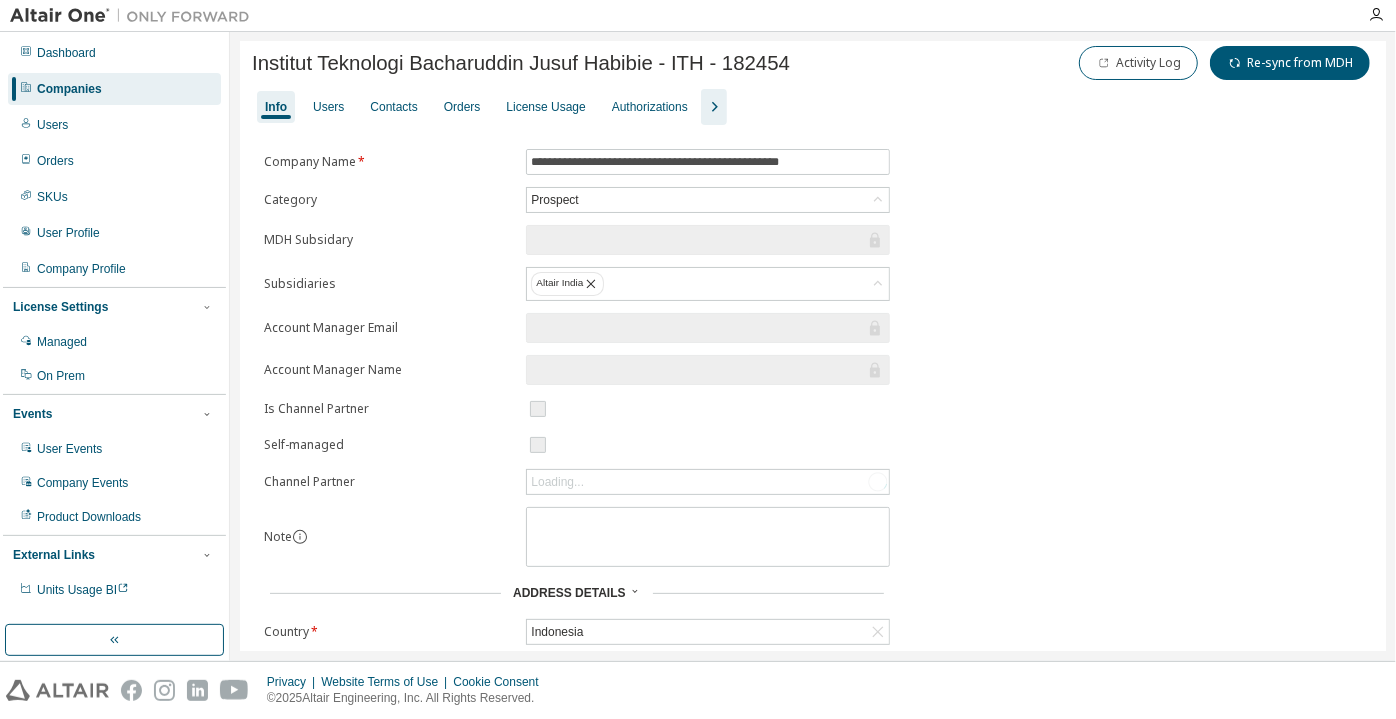 scroll, scrollTop: 0, scrollLeft: 0, axis: both 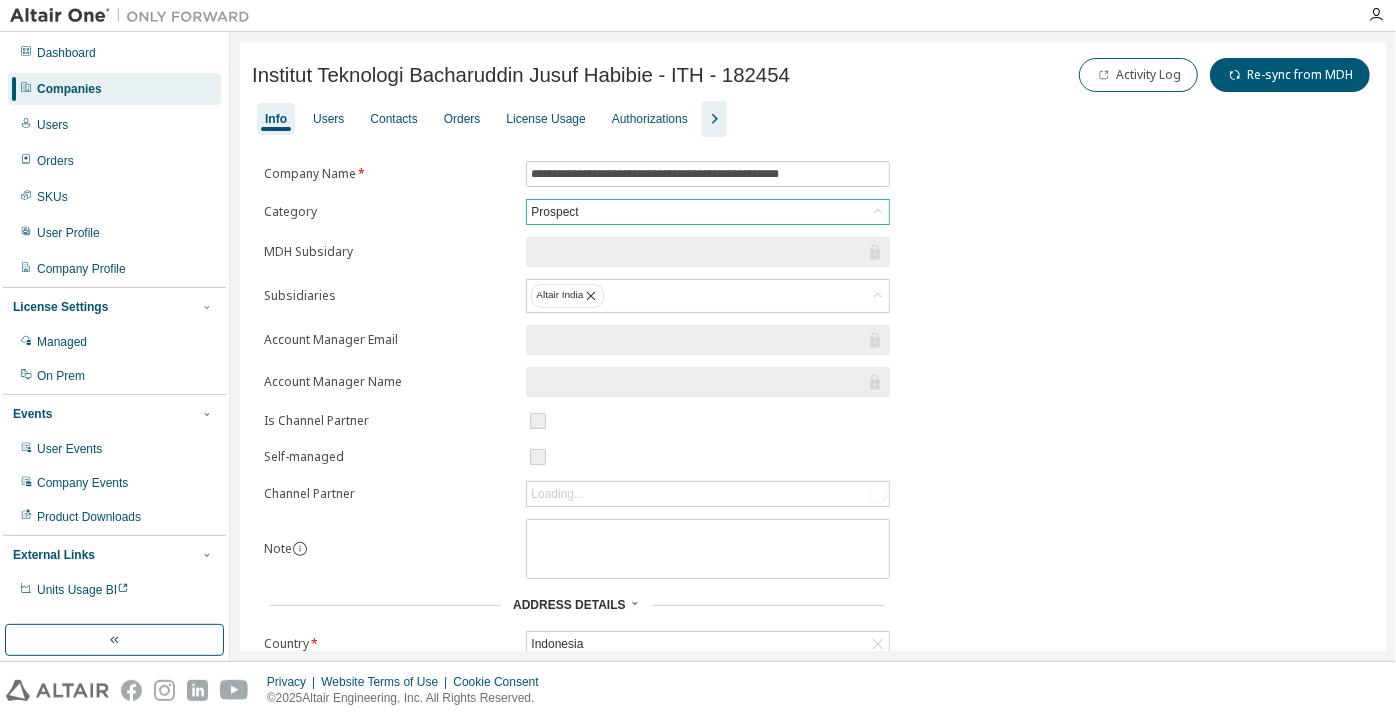 click on "Prospect" at bounding box center (708, 212) 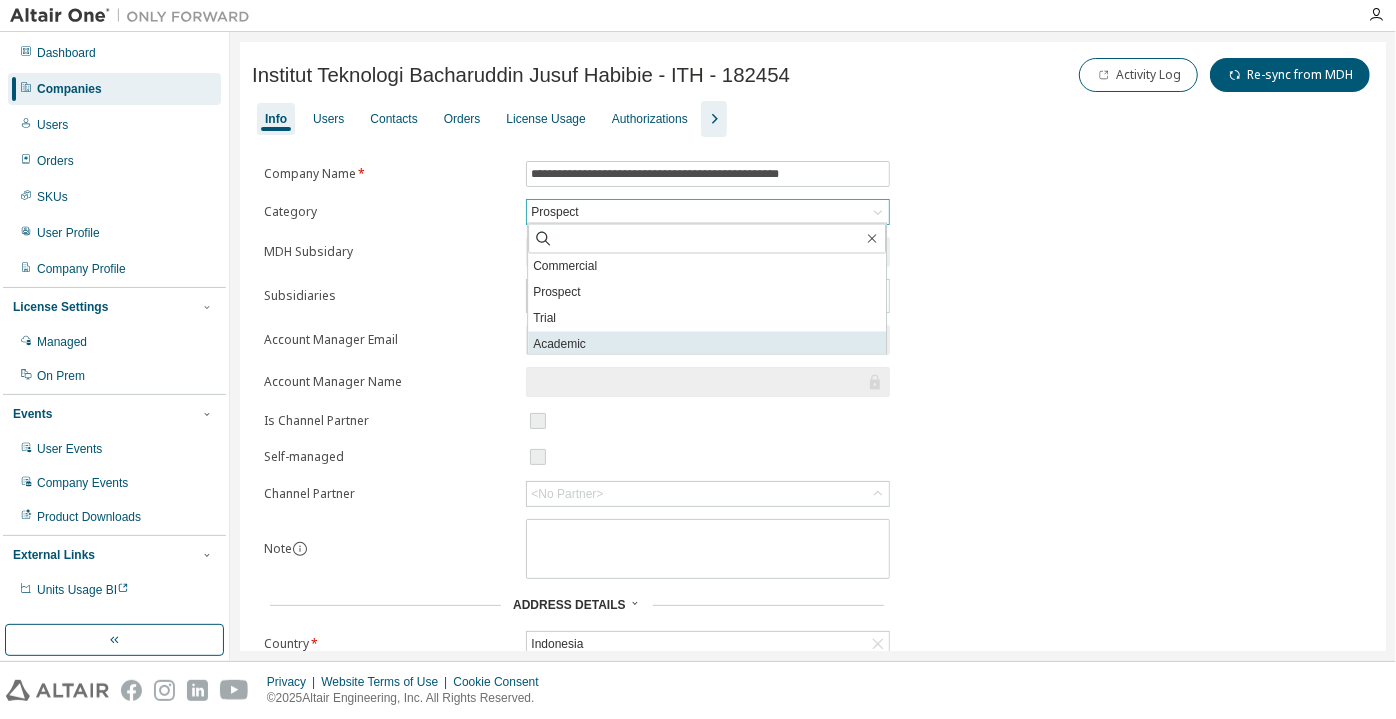 click on "Academic" at bounding box center (707, 345) 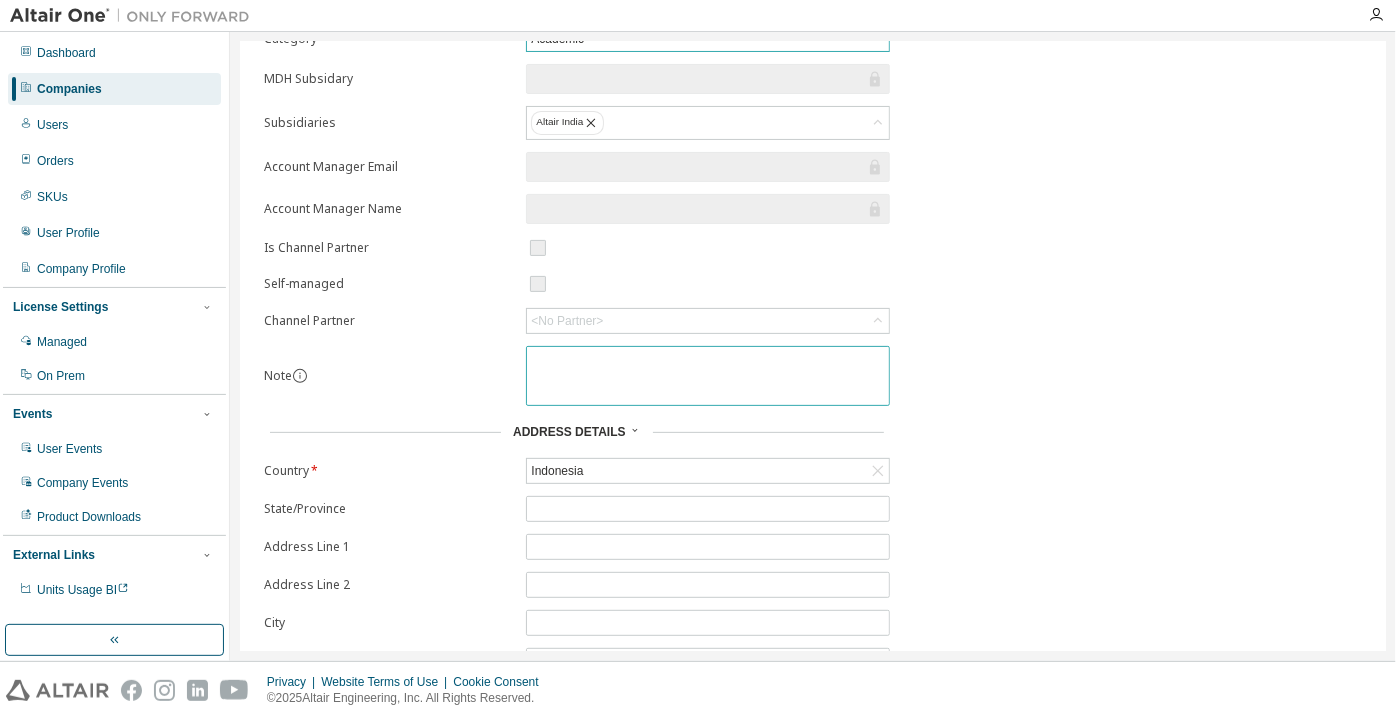 scroll, scrollTop: 284, scrollLeft: 0, axis: vertical 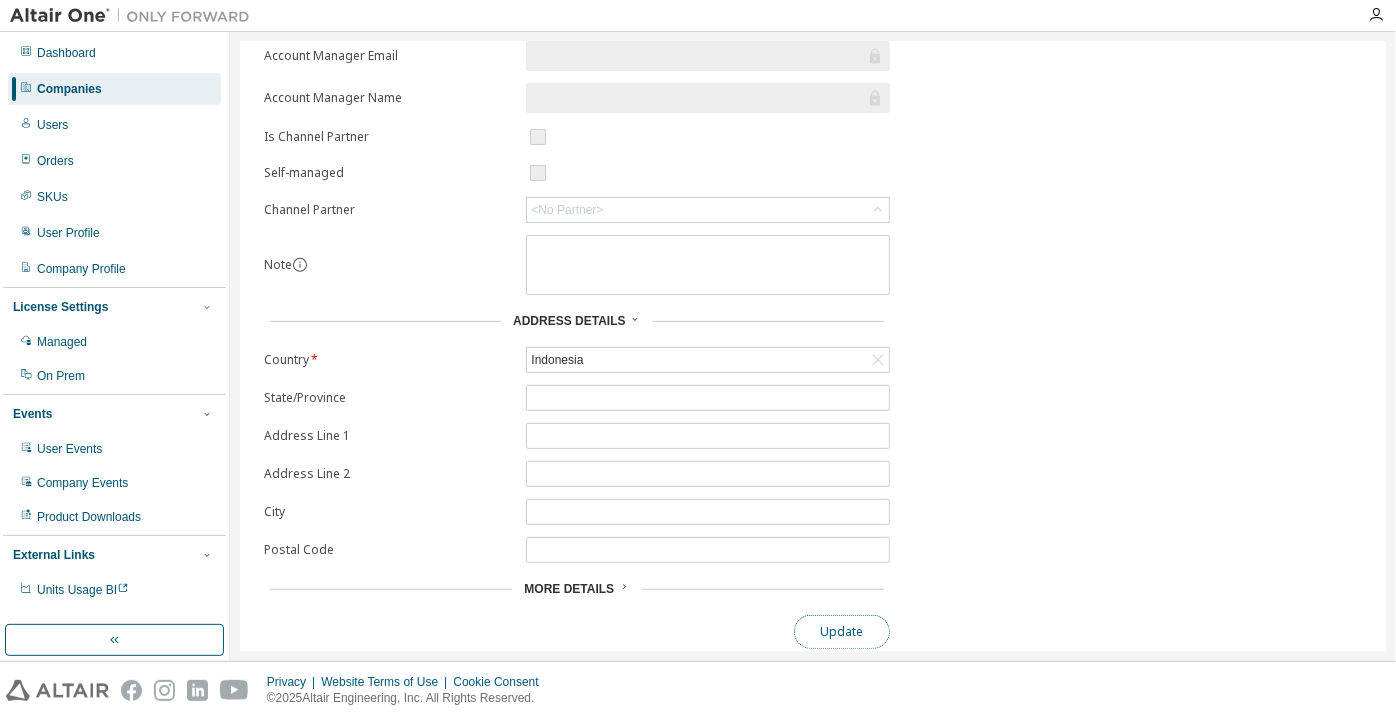 click on "Update" at bounding box center (842, 632) 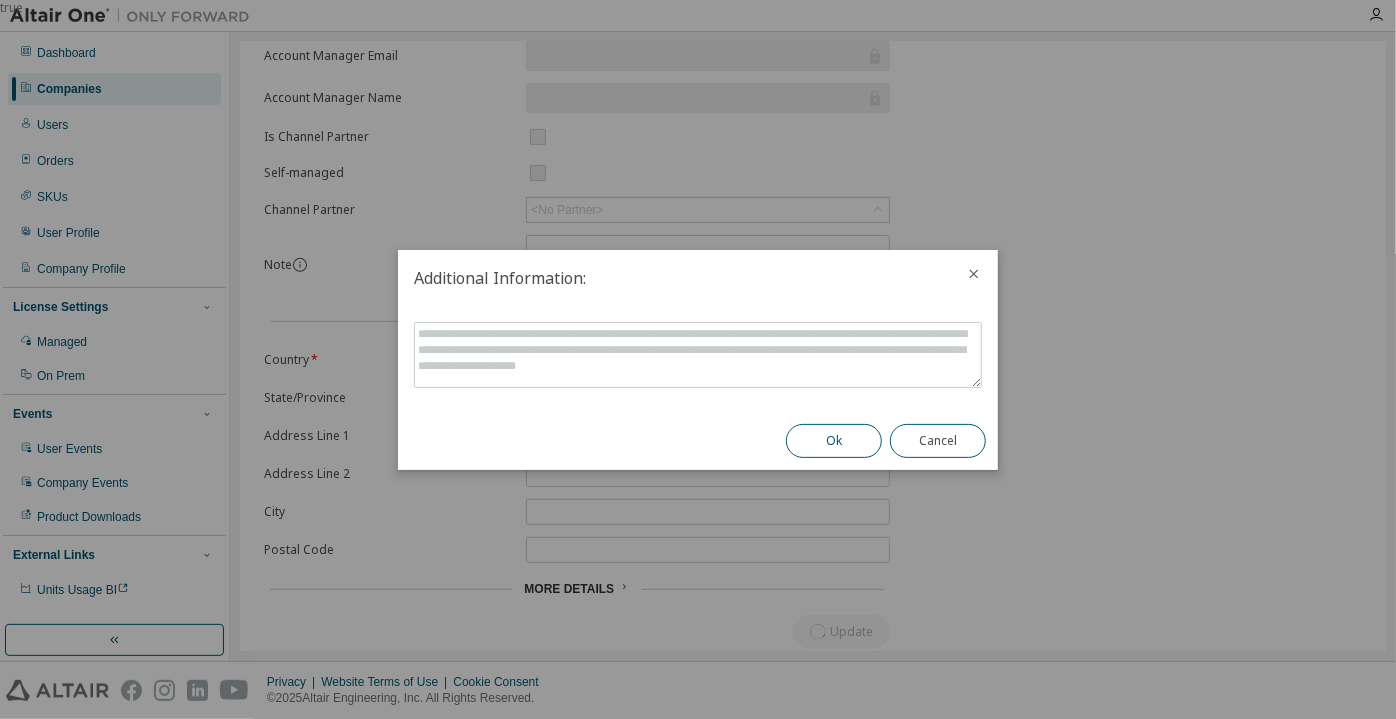 click on "Ok" at bounding box center (834, 441) 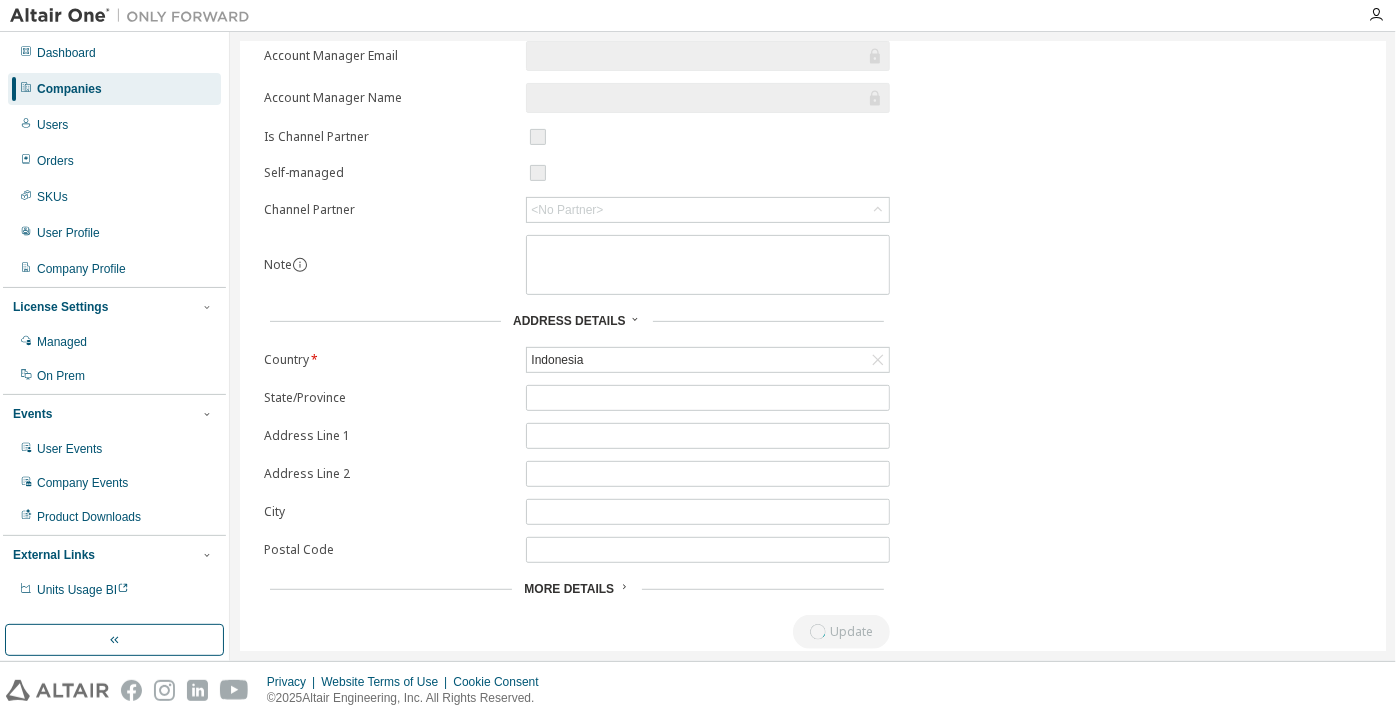 scroll, scrollTop: 0, scrollLeft: 0, axis: both 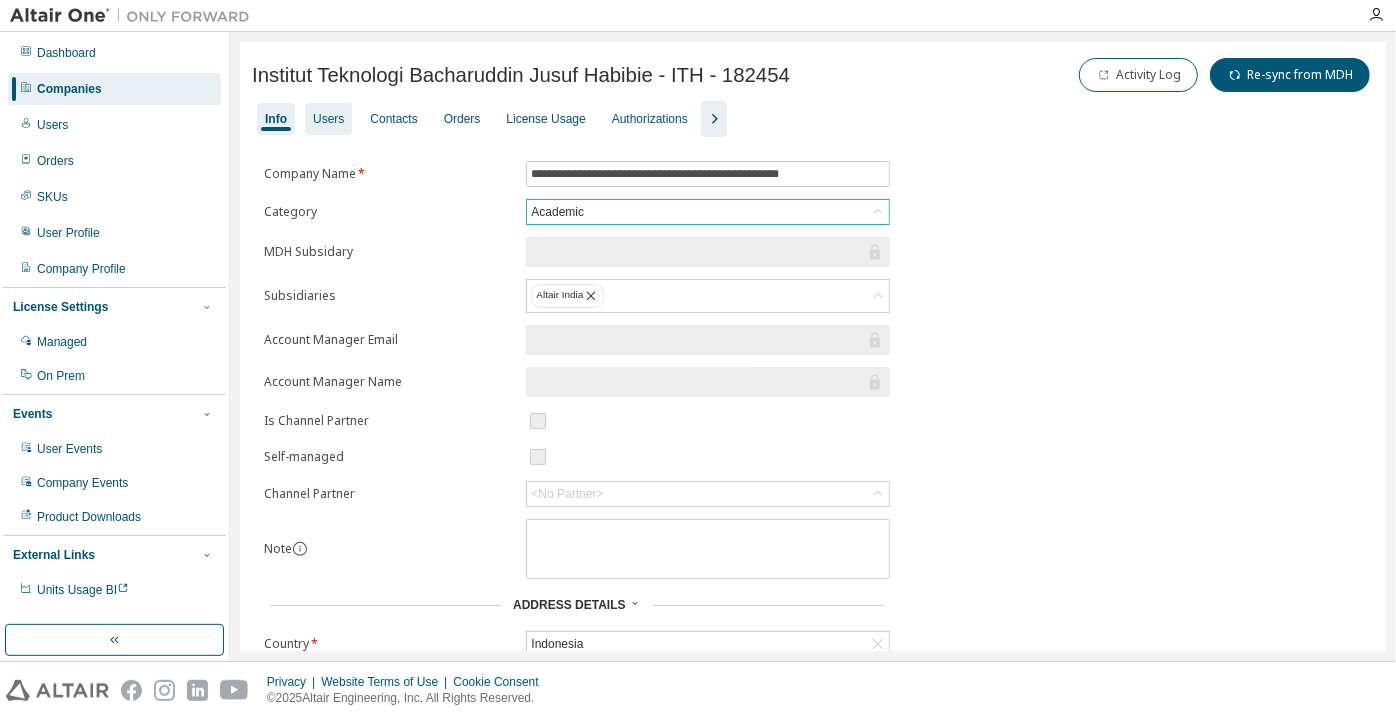 click on "Users" at bounding box center (328, 119) 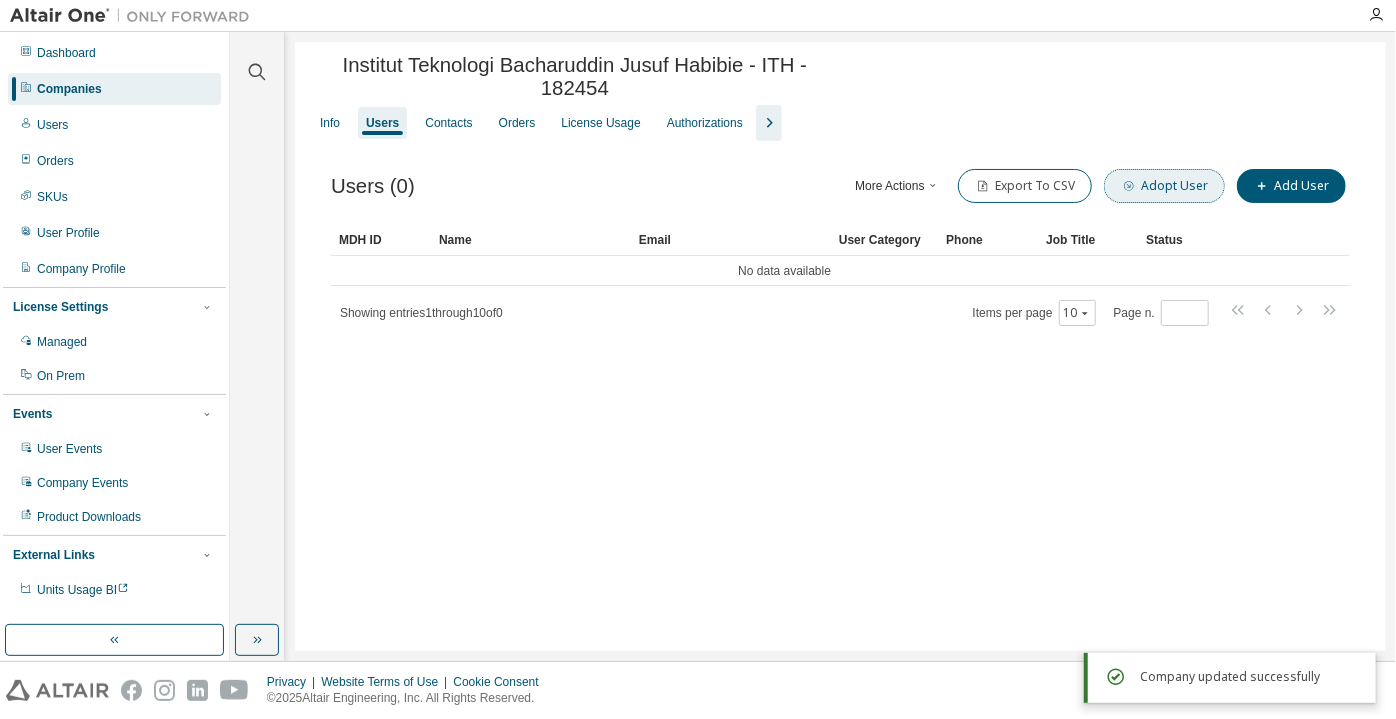 click on "Adopt User" at bounding box center (1164, 186) 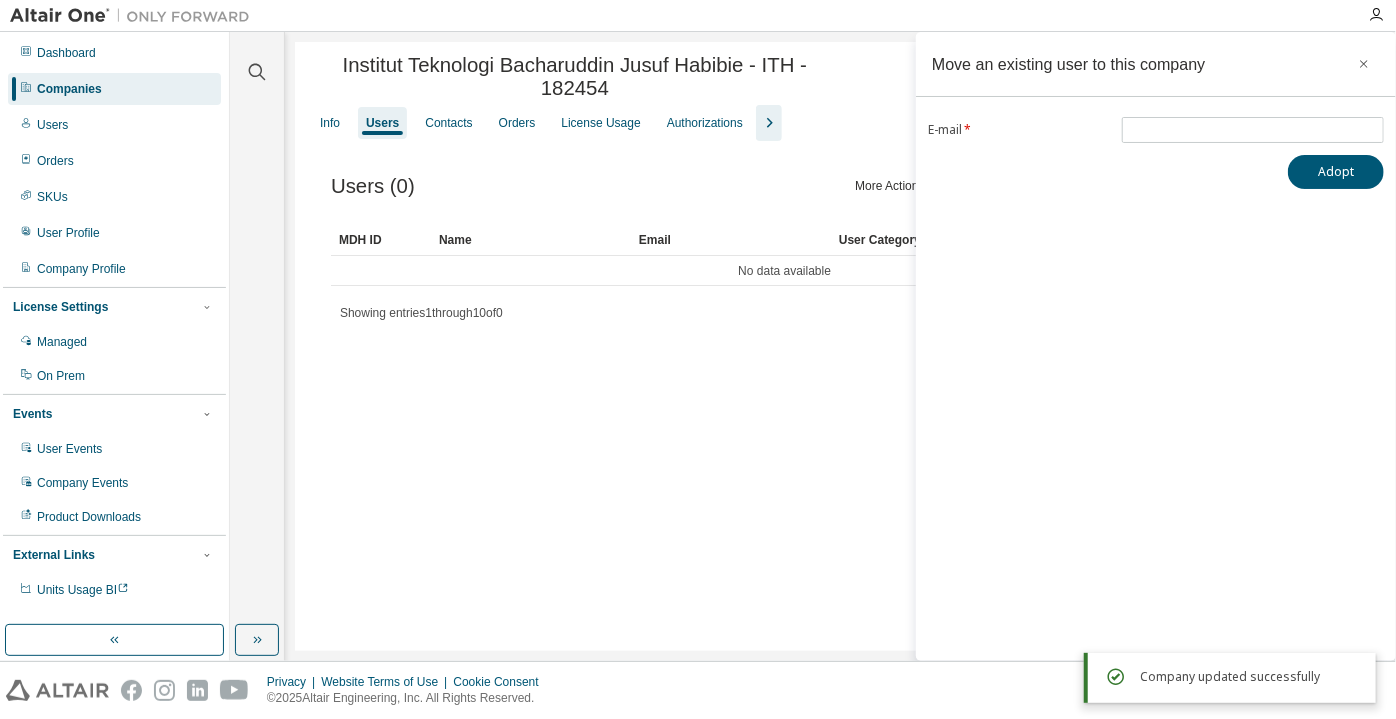 click on "E-mail * Adopt" at bounding box center (1156, 153) 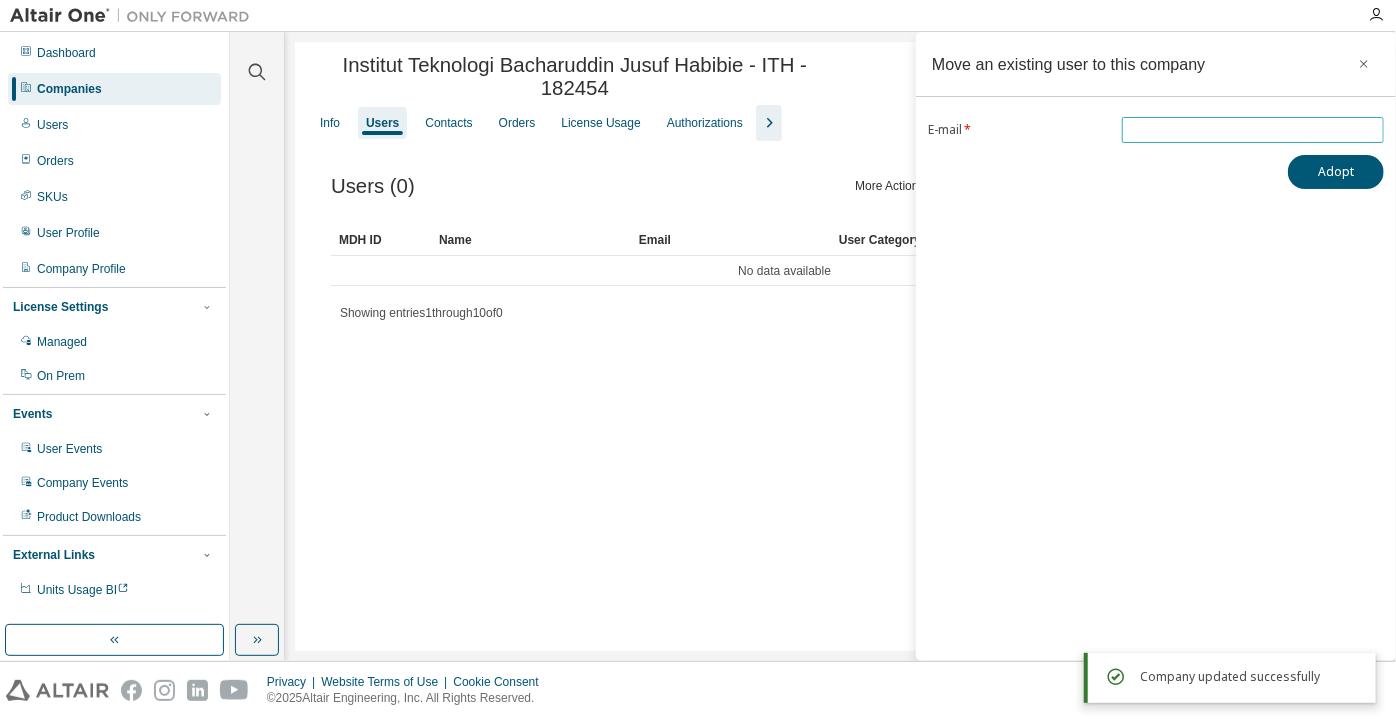 click at bounding box center (1253, 130) 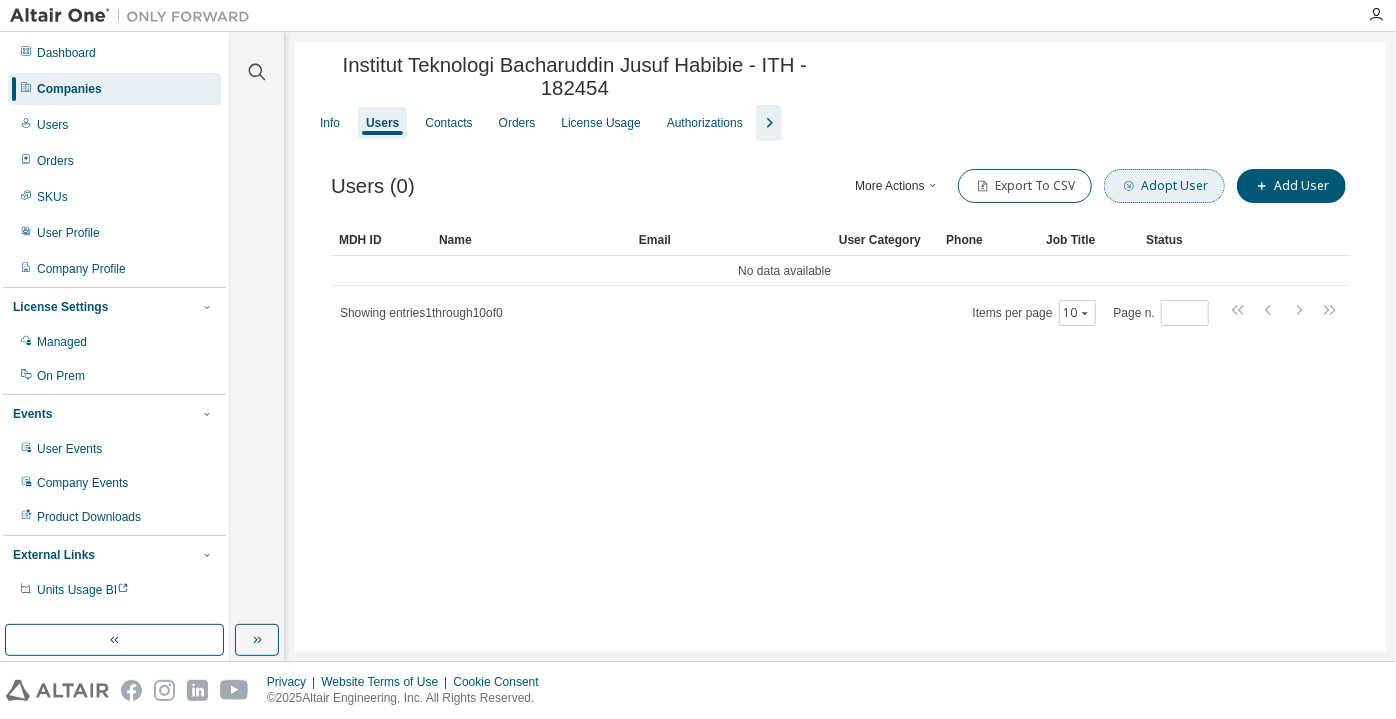 click on "Adopt User" at bounding box center [1164, 186] 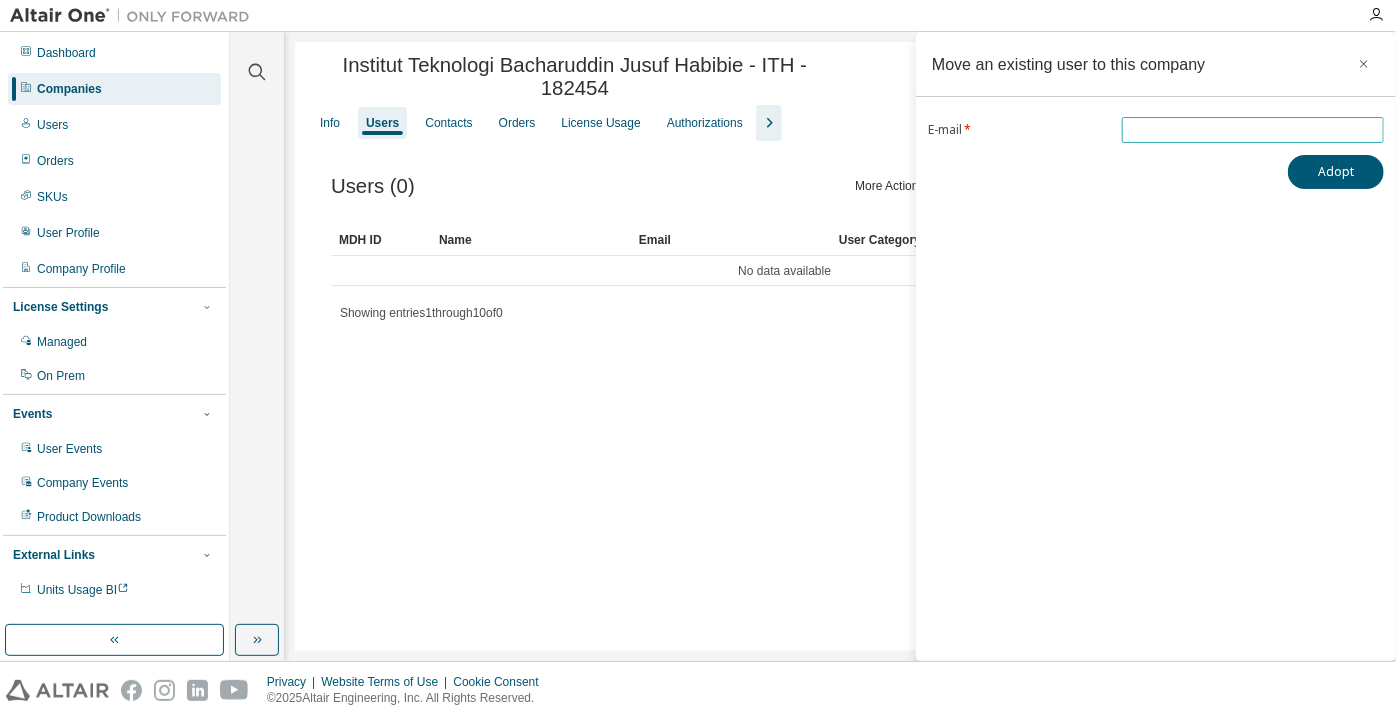 click at bounding box center [1253, 130] 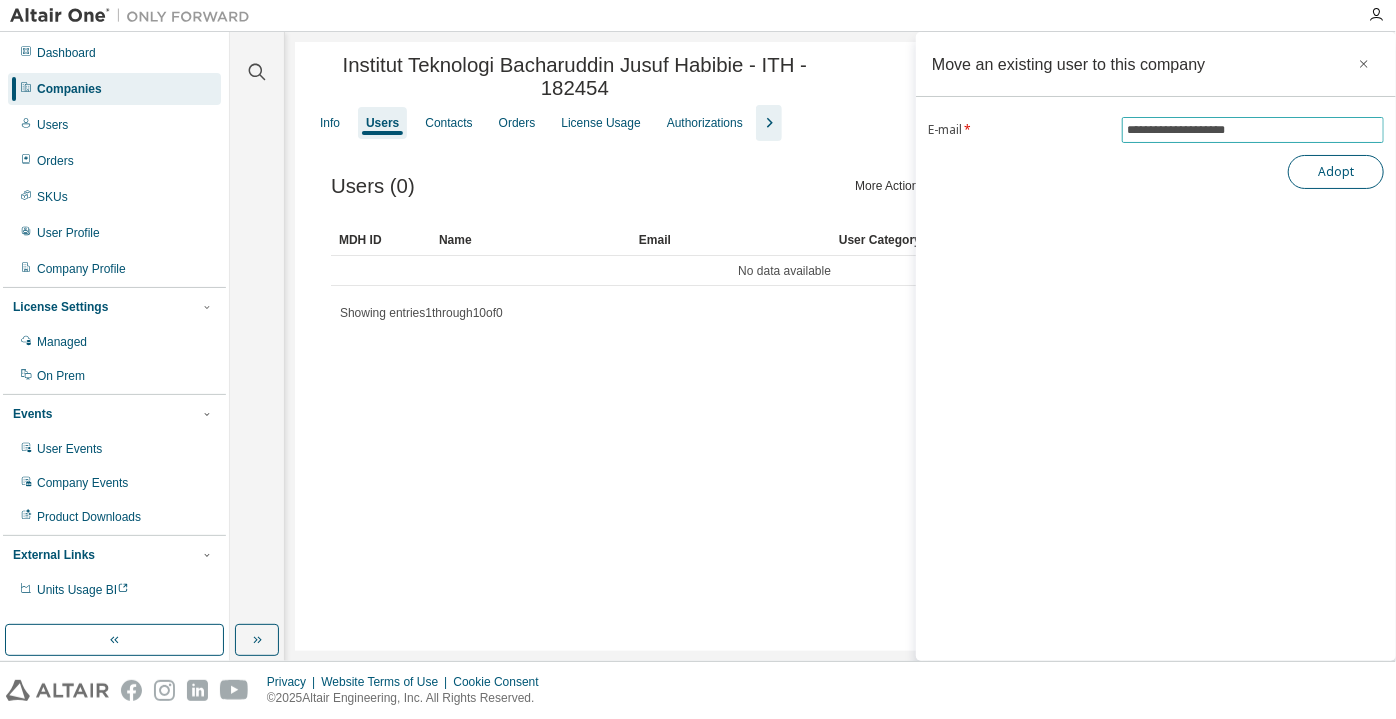 type on "**********" 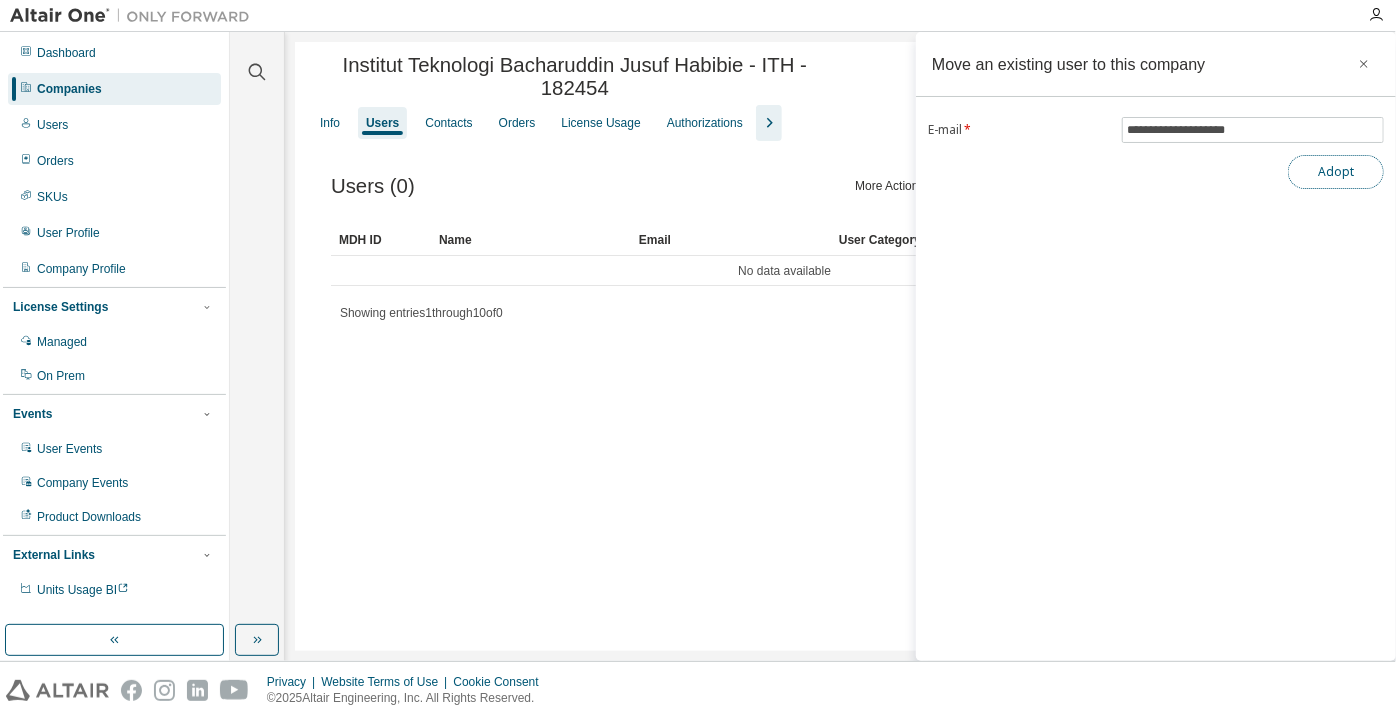 click on "Adopt" at bounding box center (1336, 172) 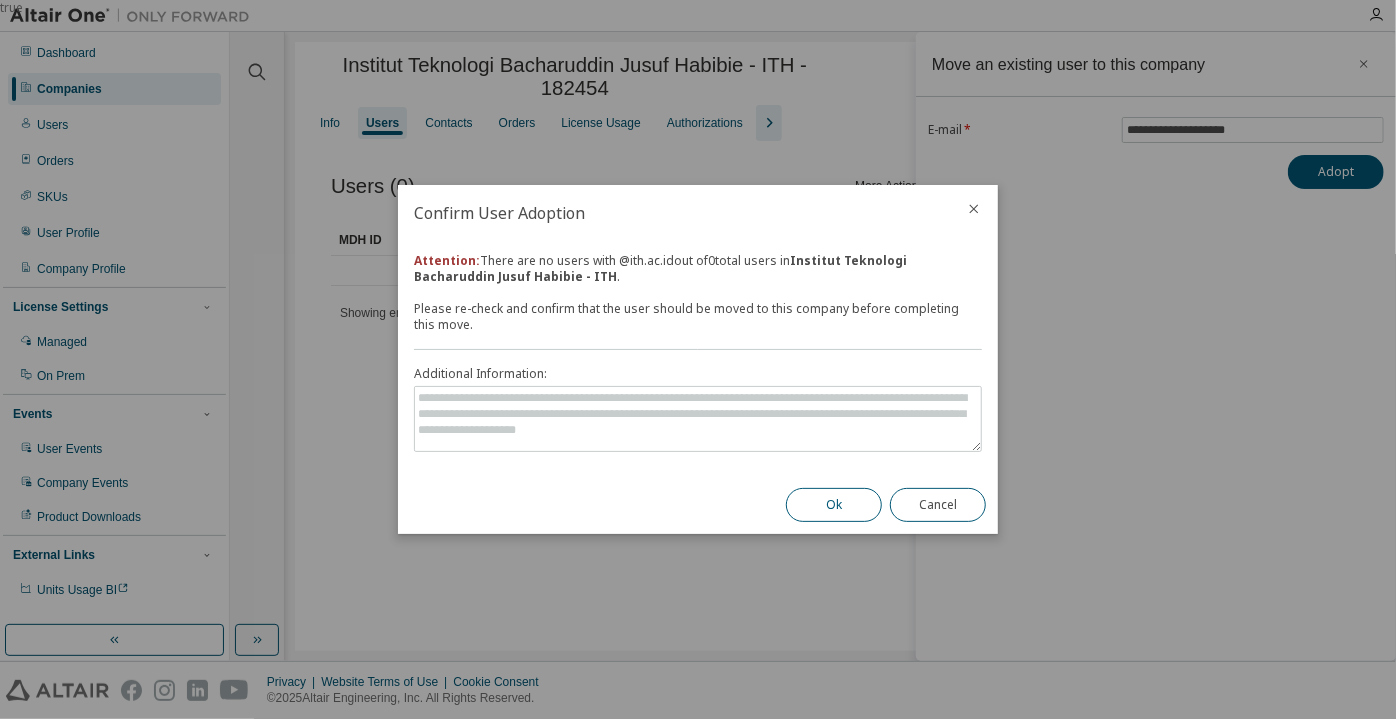 click on "Ok" at bounding box center [834, 505] 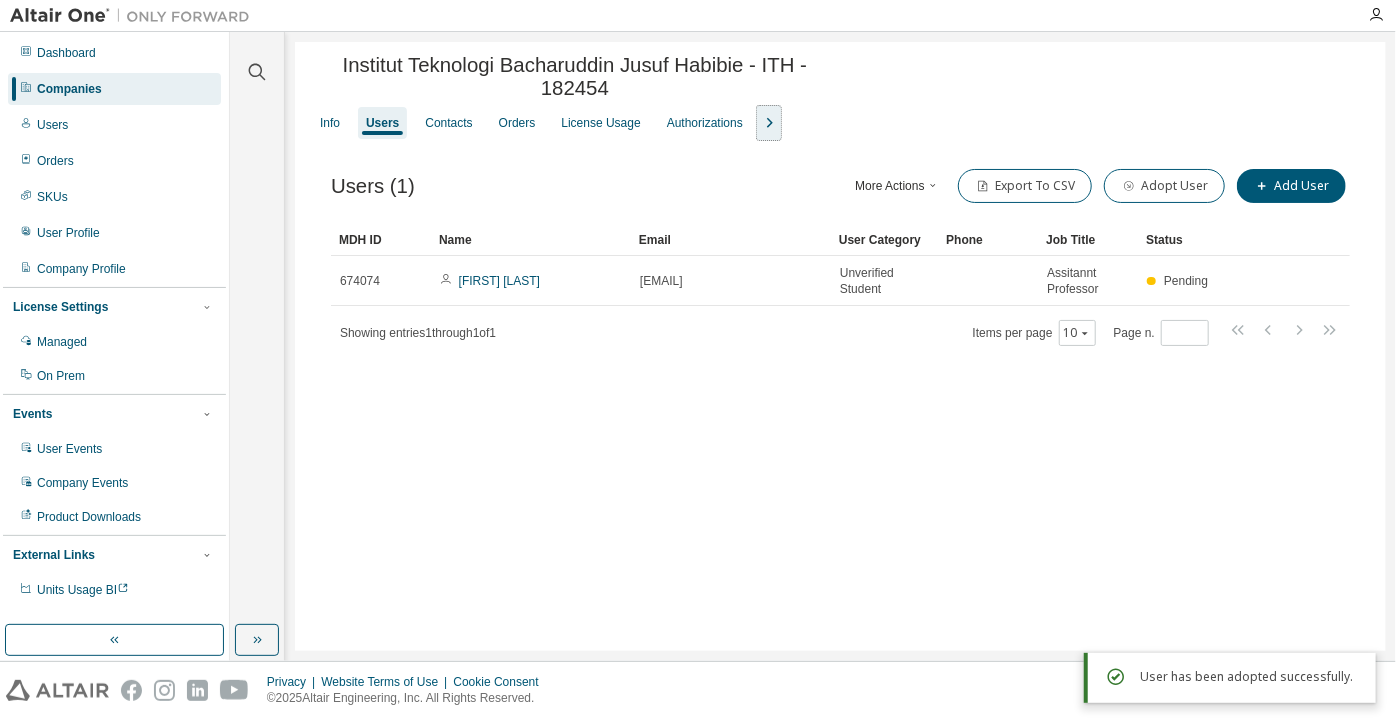 click 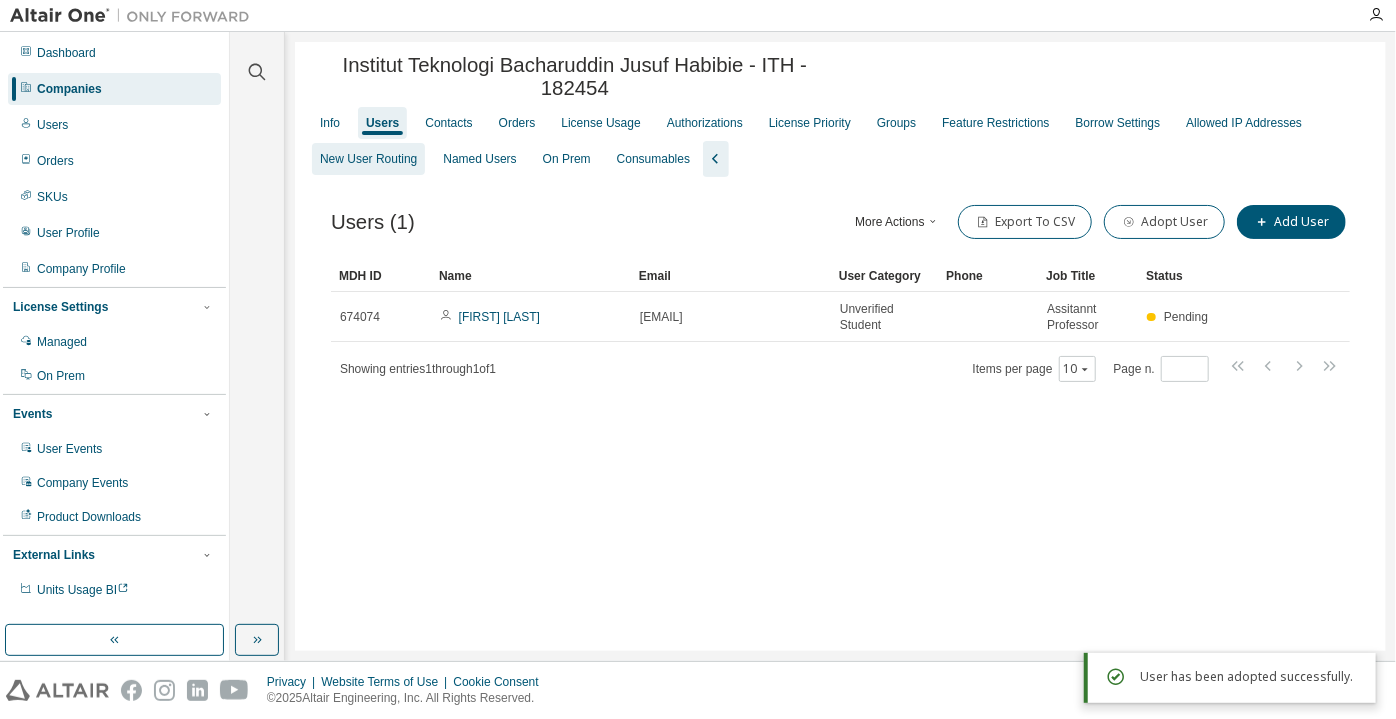 click on "New User Routing" at bounding box center (368, 159) 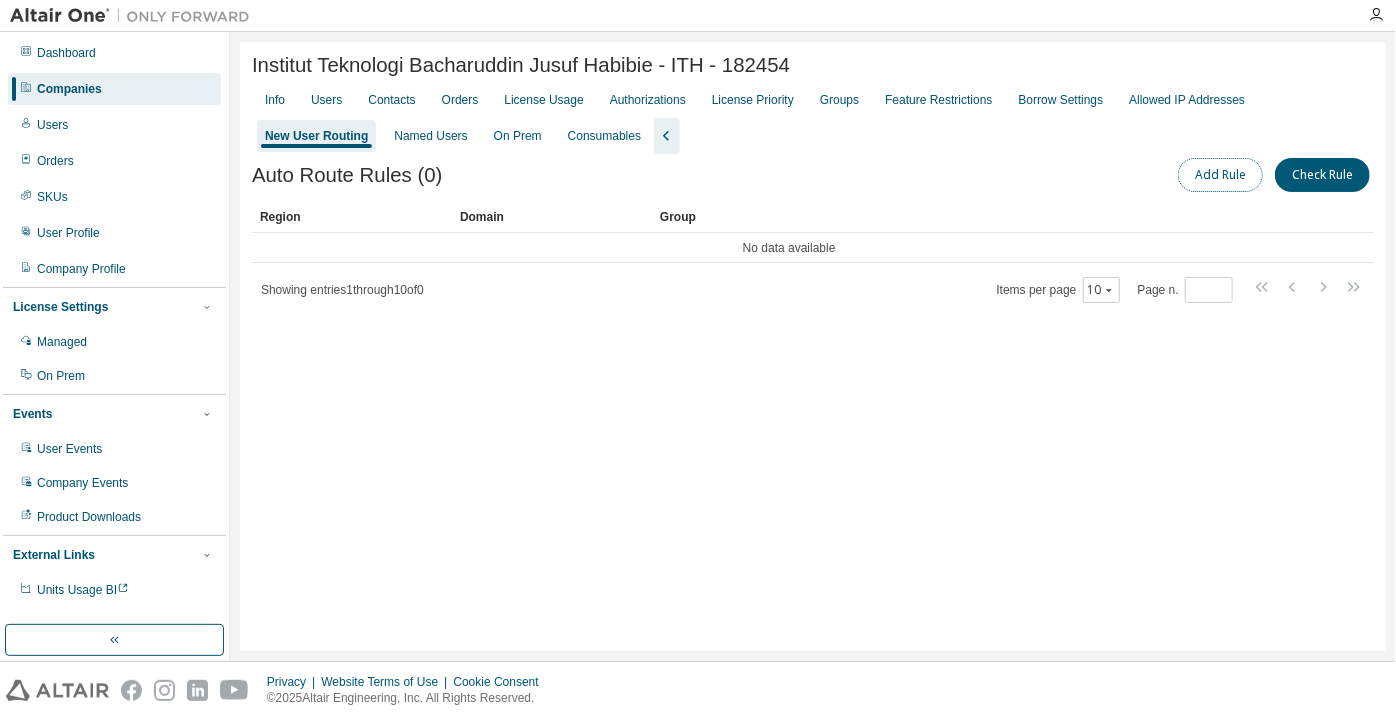 click on "Add Rule" at bounding box center (1220, 175) 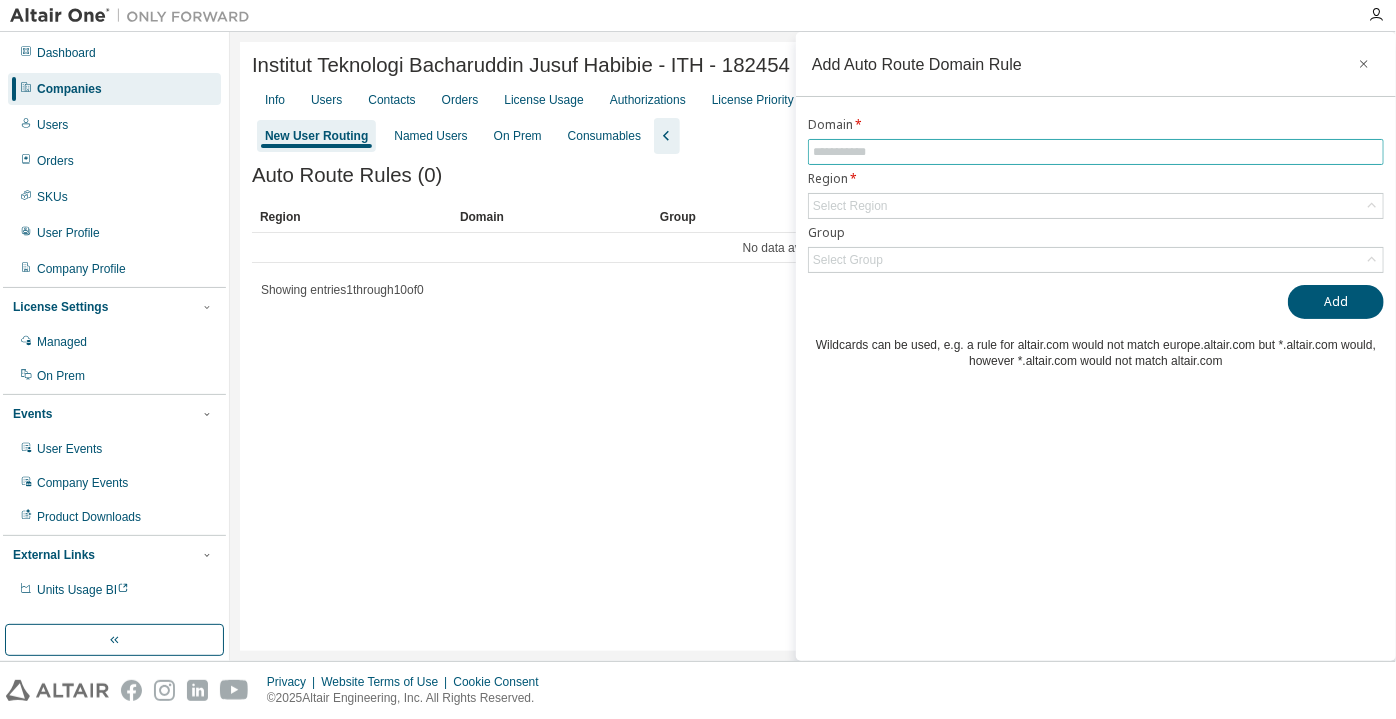 click at bounding box center [1096, 152] 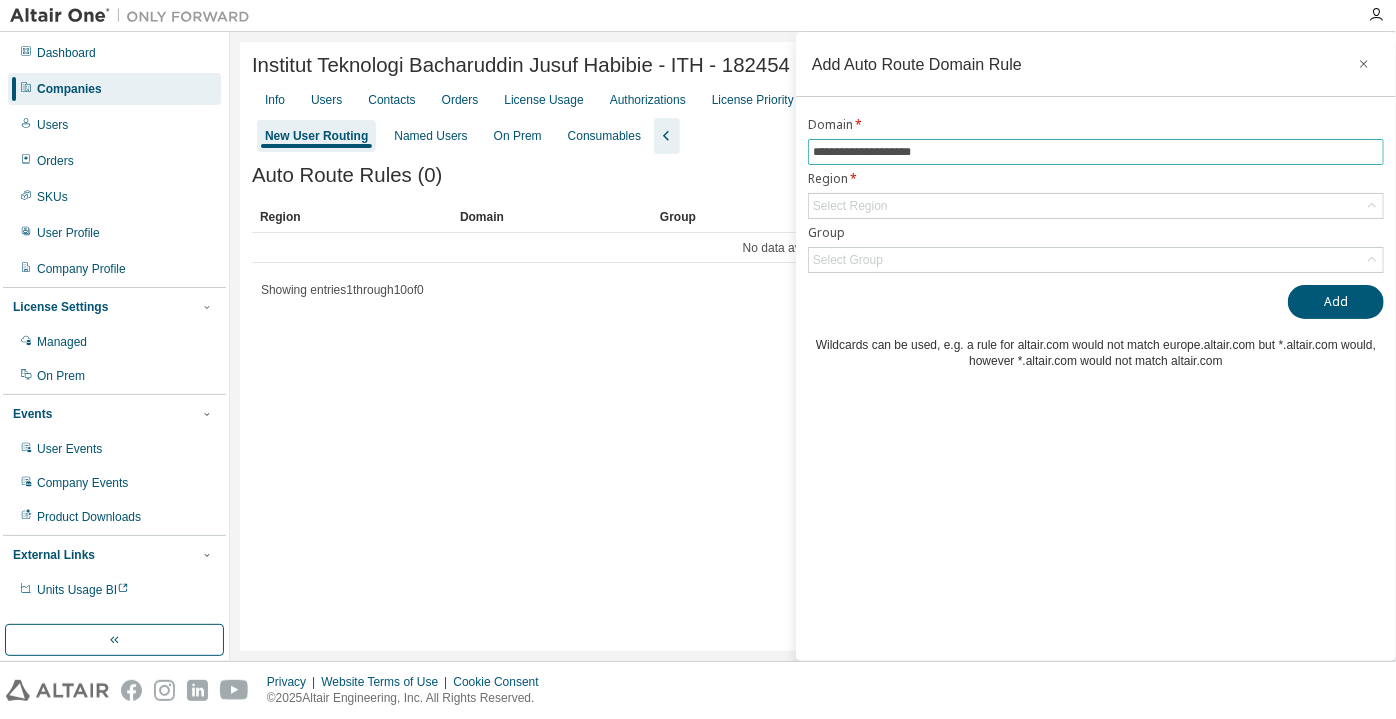 drag, startPoint x: 883, startPoint y: 150, endPoint x: 803, endPoint y: 146, distance: 80.09994 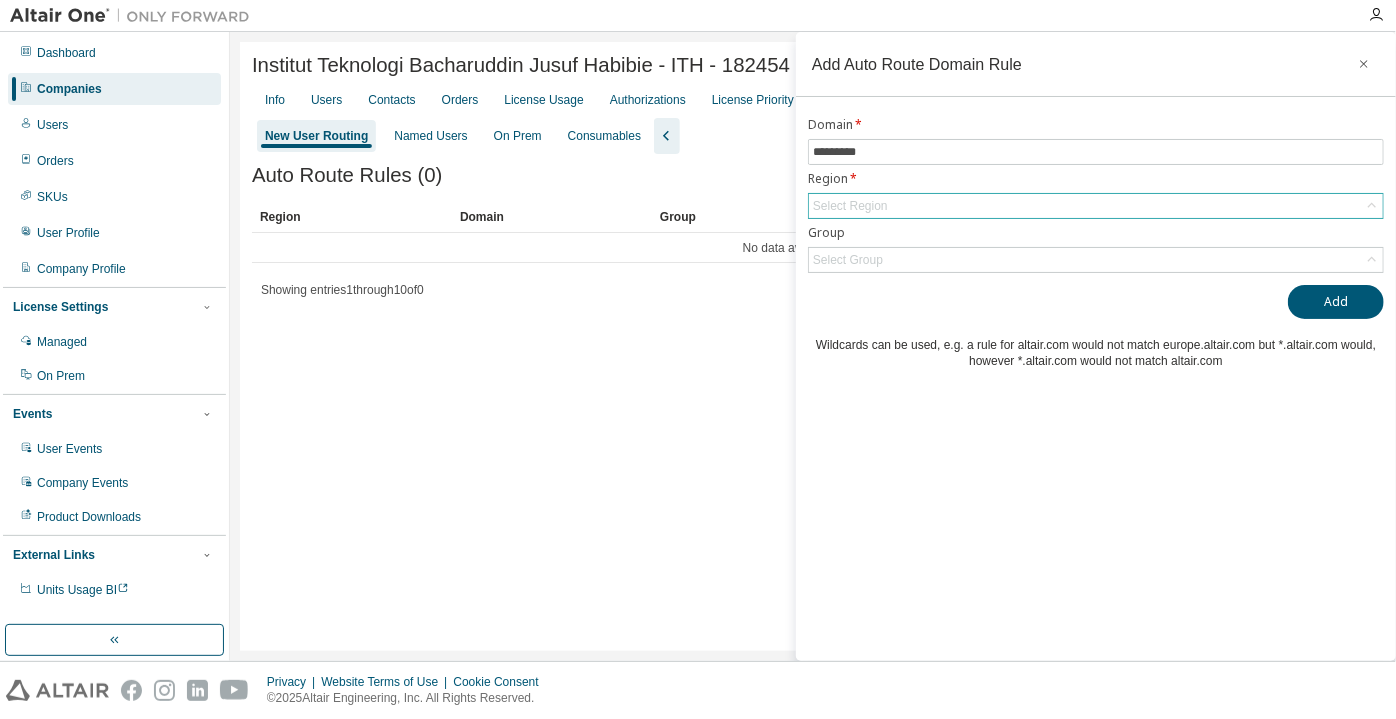 click on "Select Region" at bounding box center [850, 206] 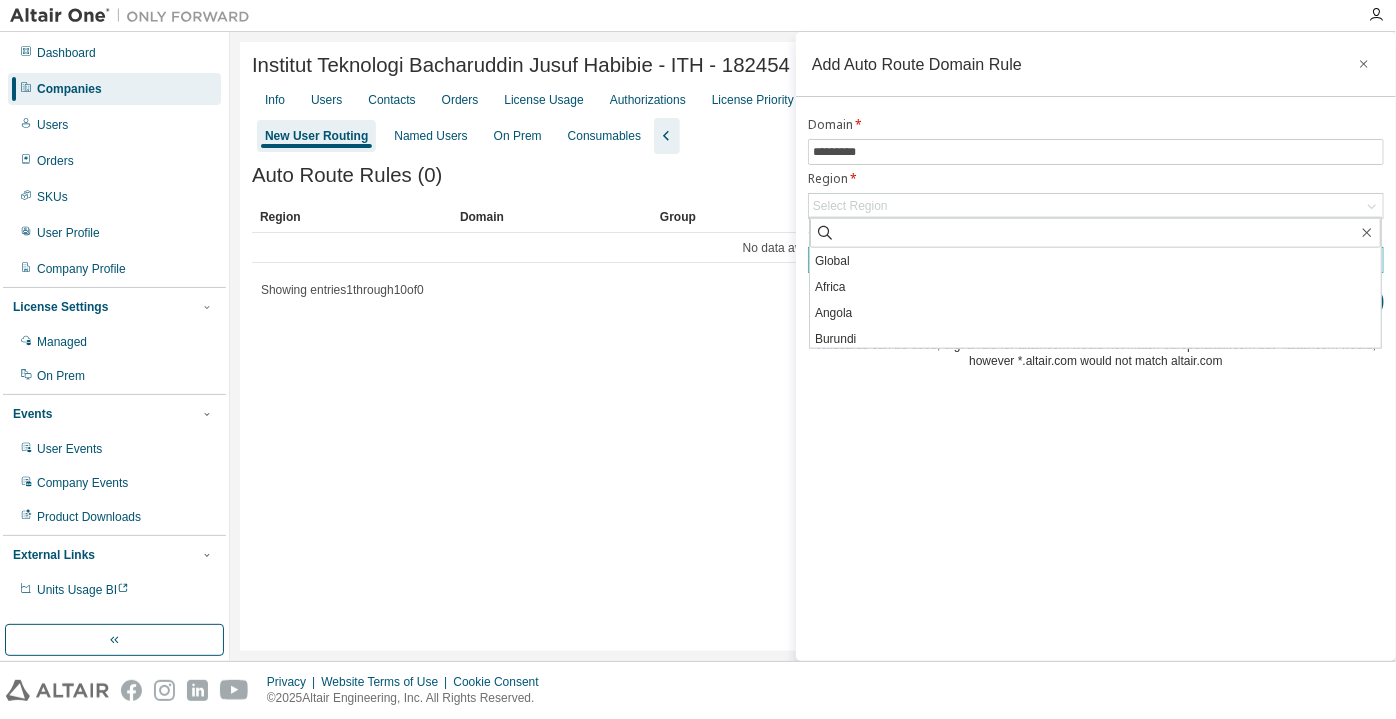 click on "Global" at bounding box center (1095, 261) 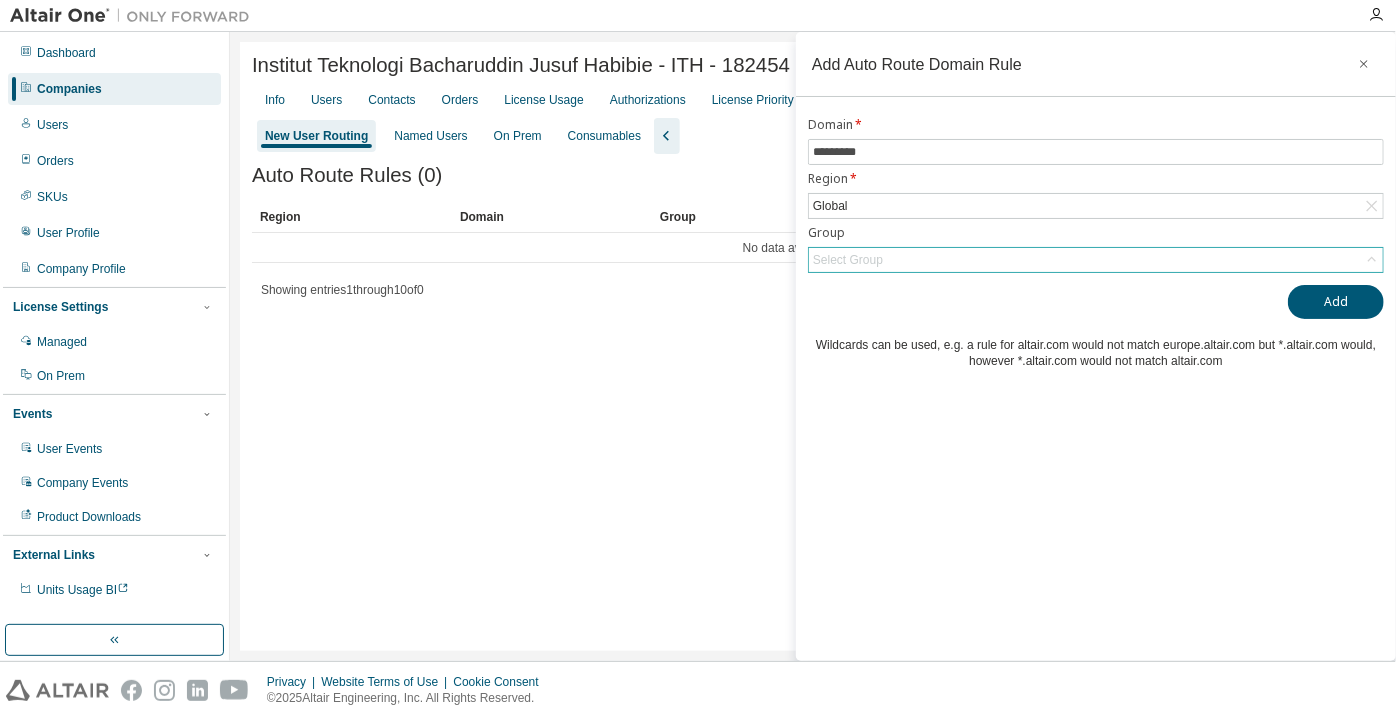 click on "Select Group" at bounding box center [1096, 260] 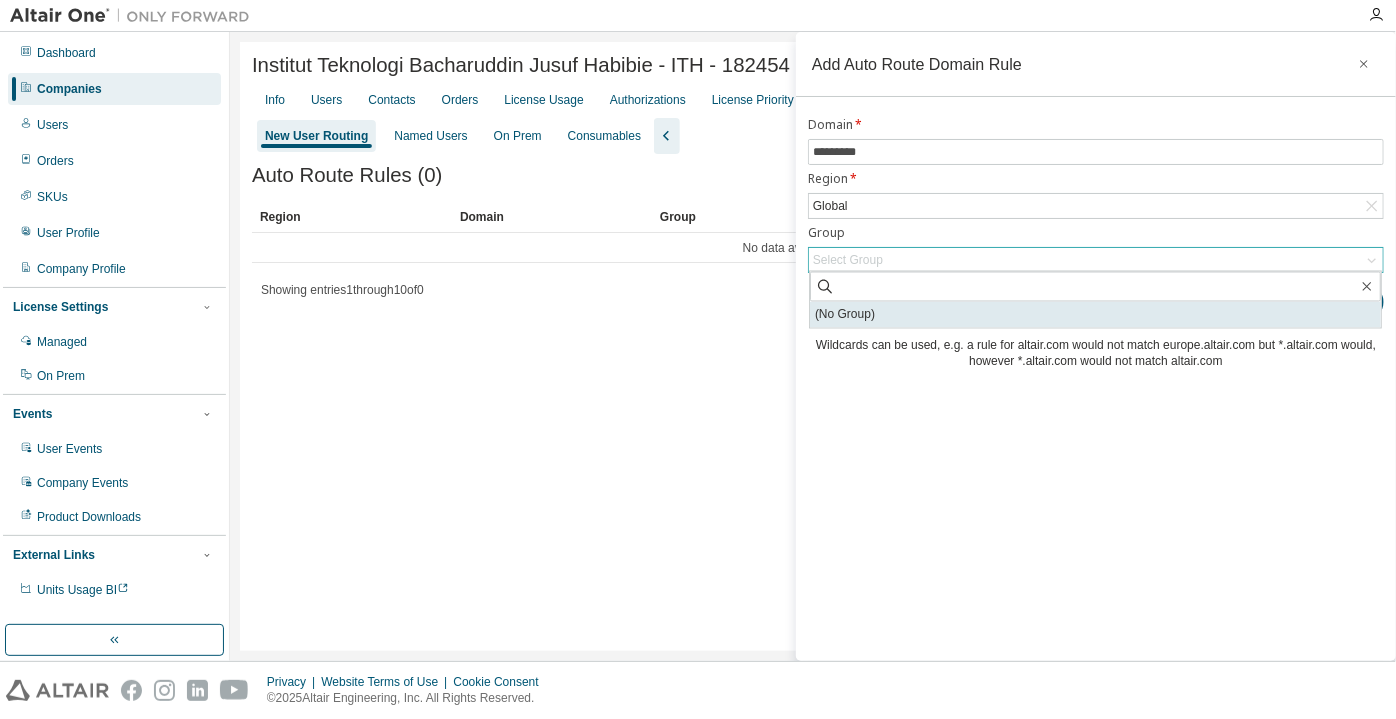 click on "(No Group)" at bounding box center [1095, 315] 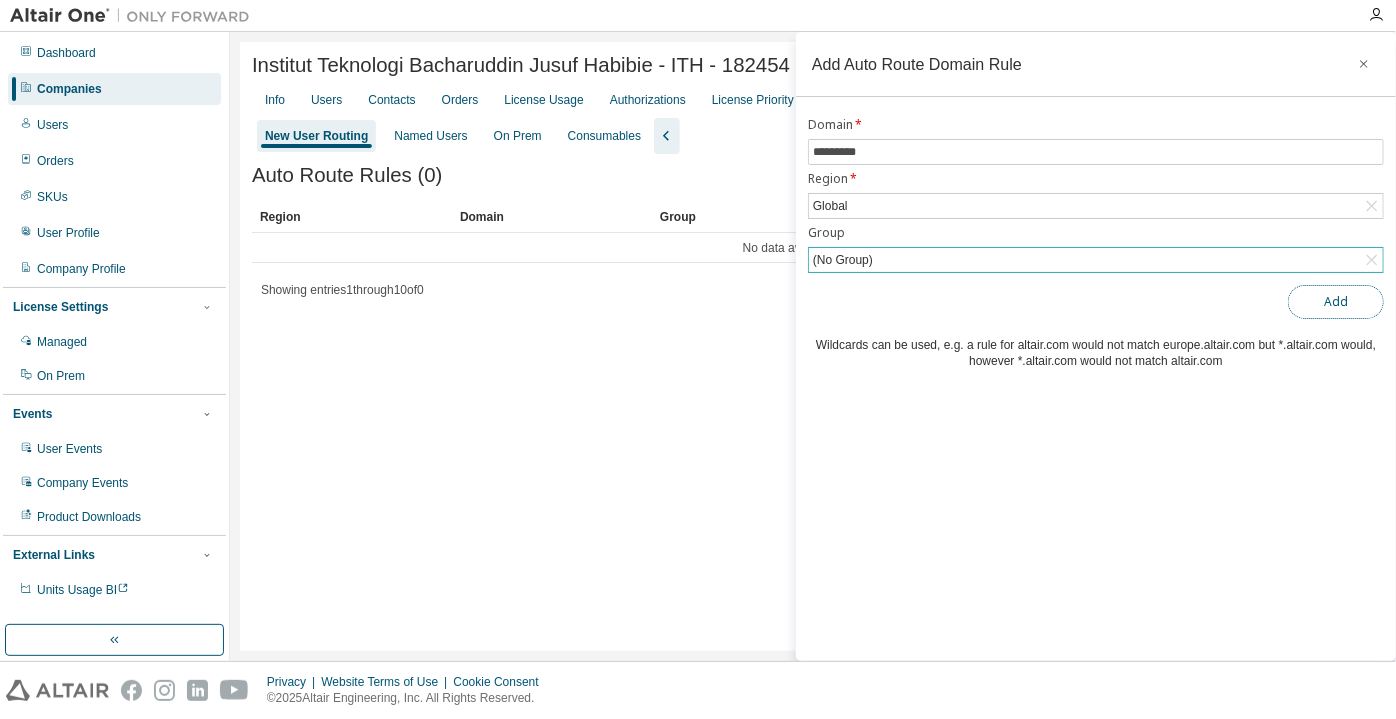 click on "Add" at bounding box center (1336, 302) 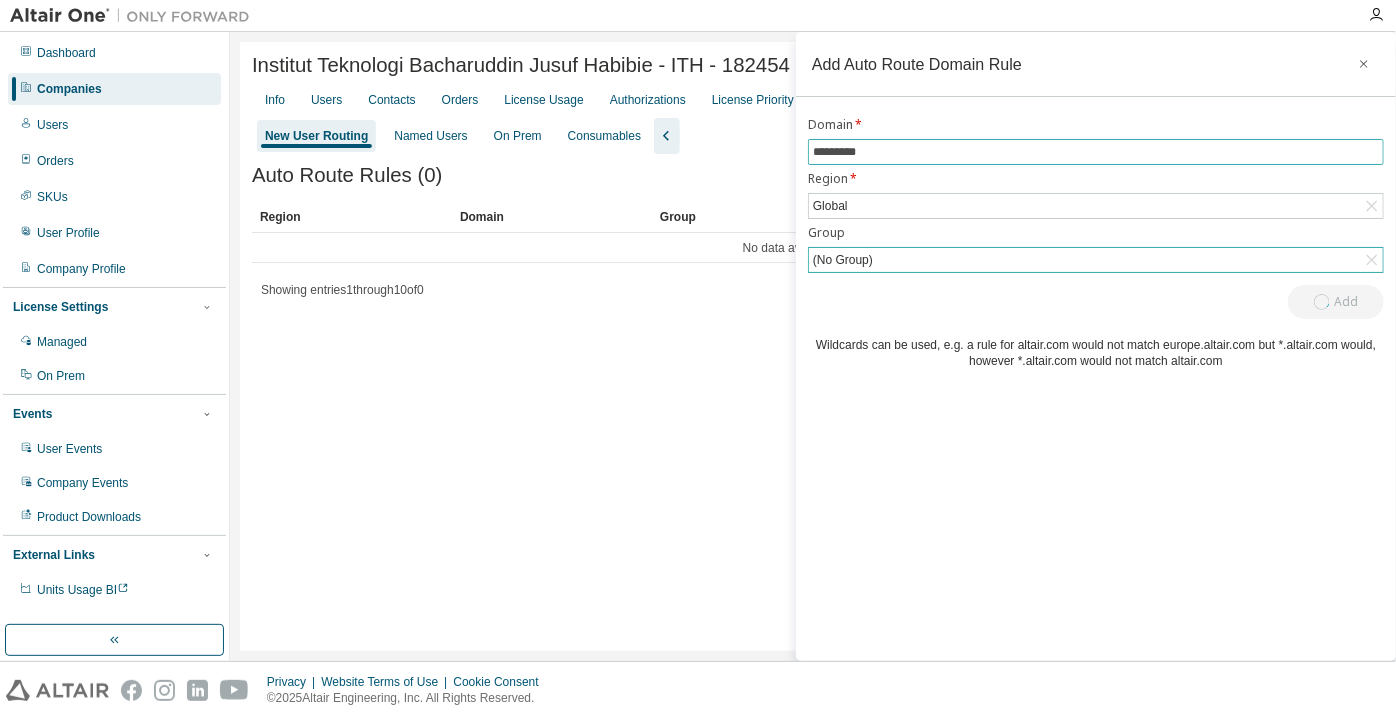 click on "*********" at bounding box center [1096, 152] 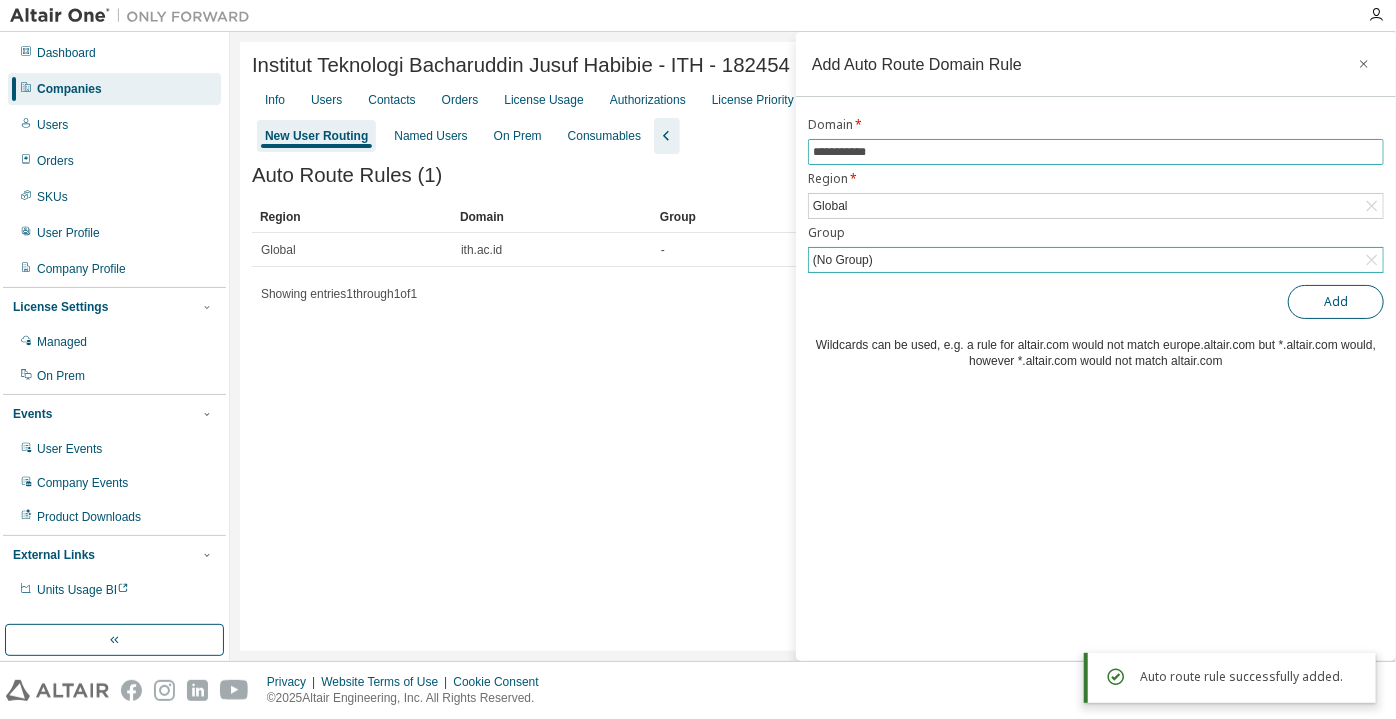 type on "**********" 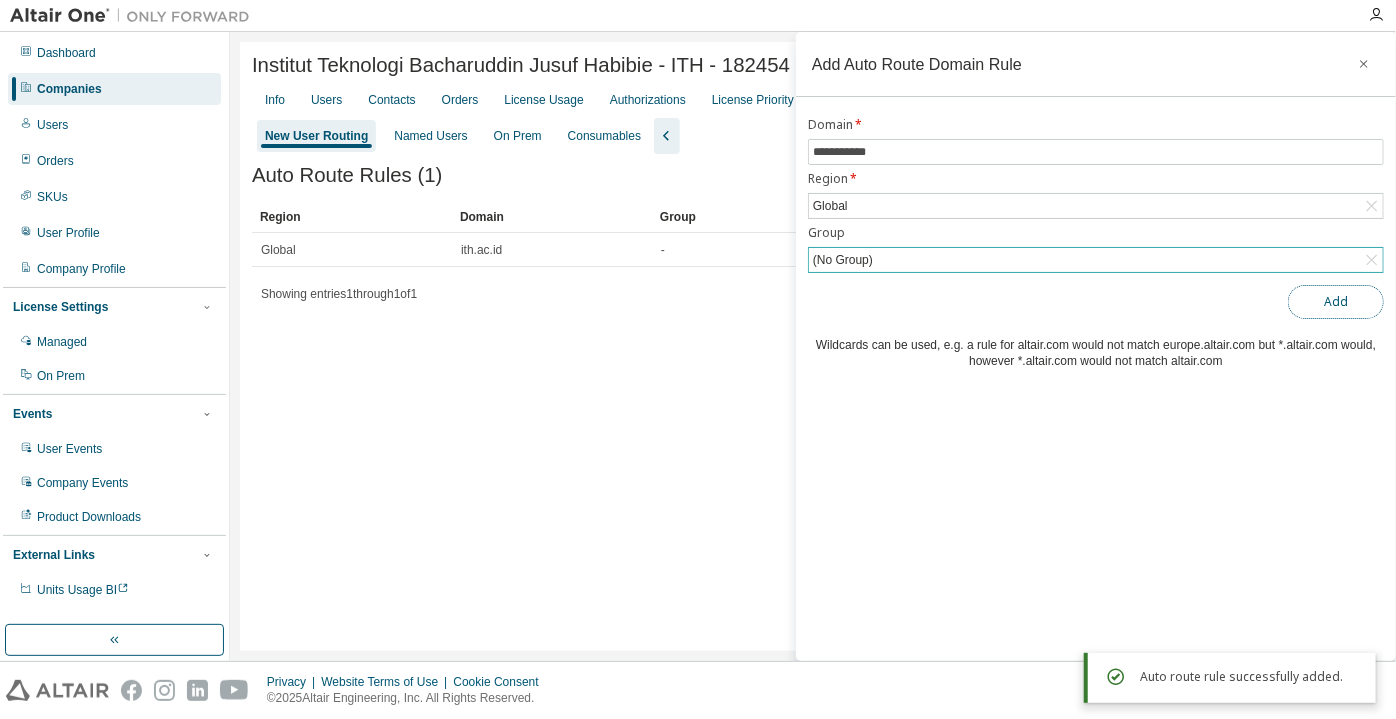 click on "Add" at bounding box center (1336, 302) 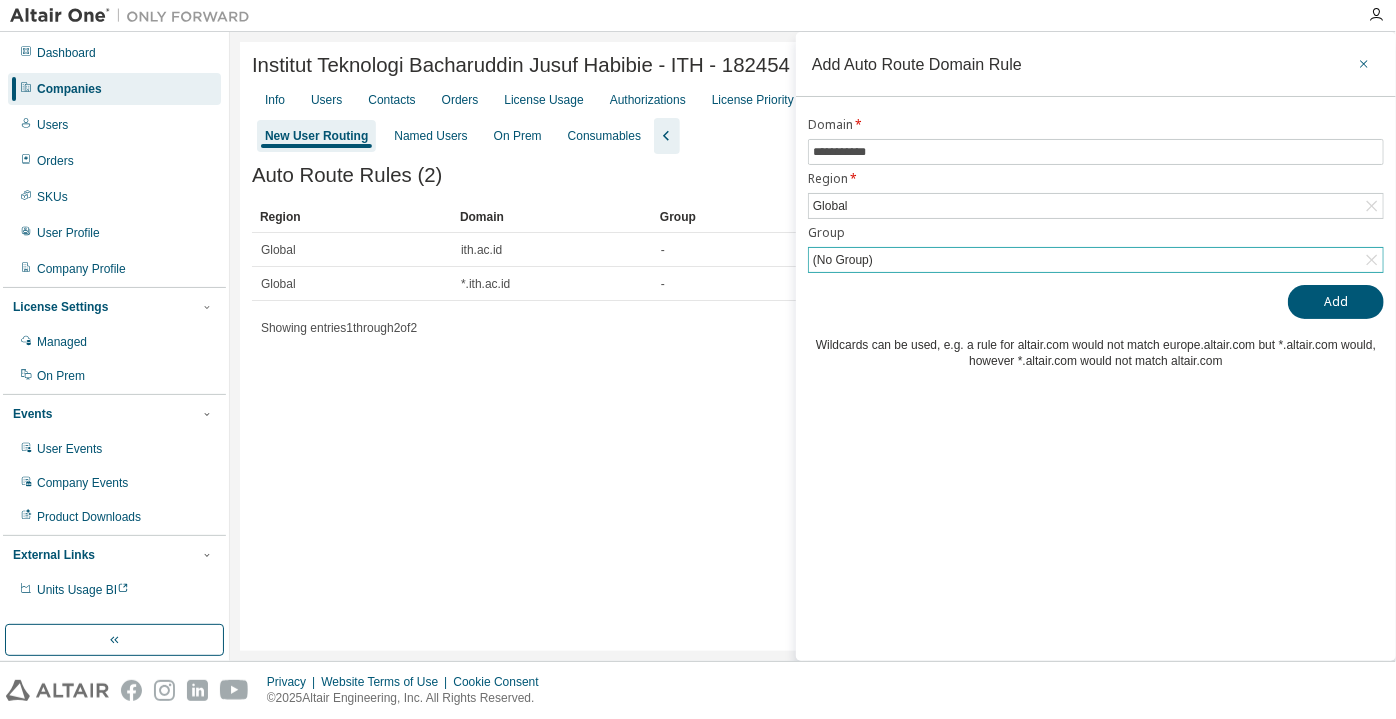 click 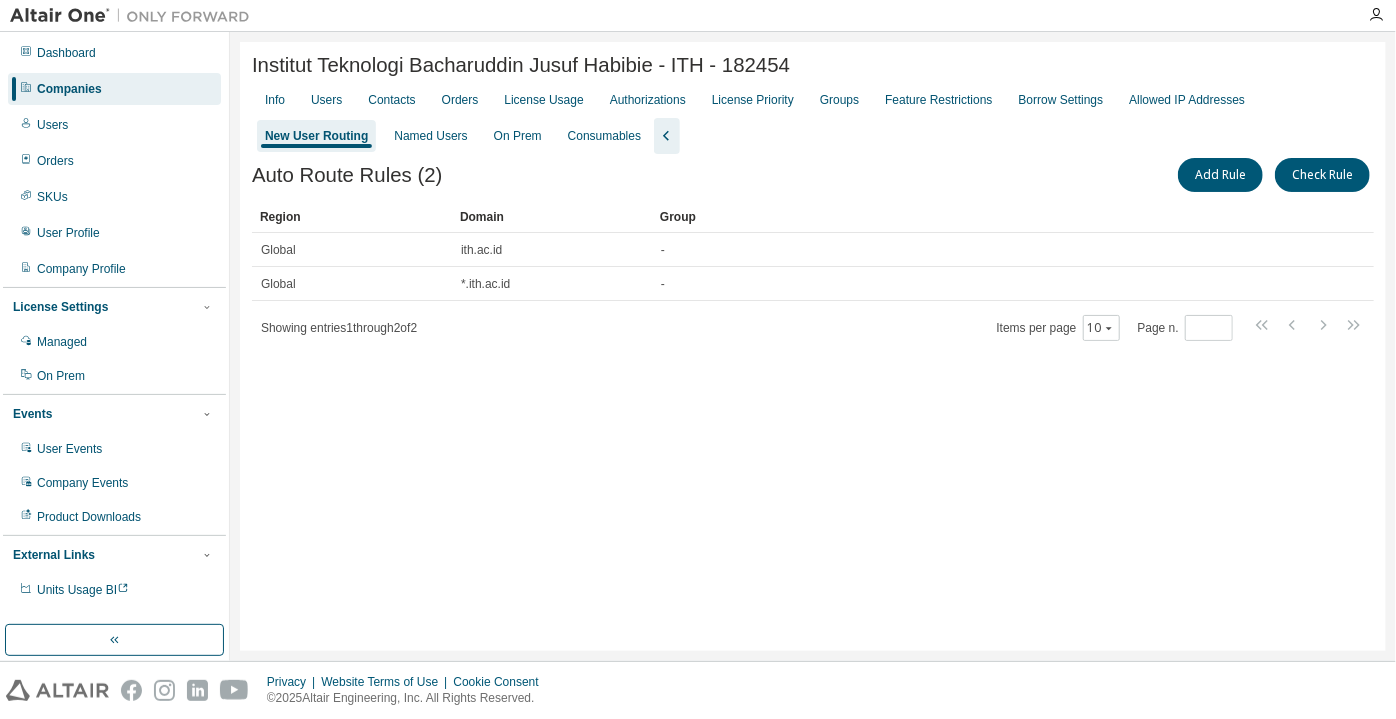 click on "Companies" at bounding box center [69, 89] 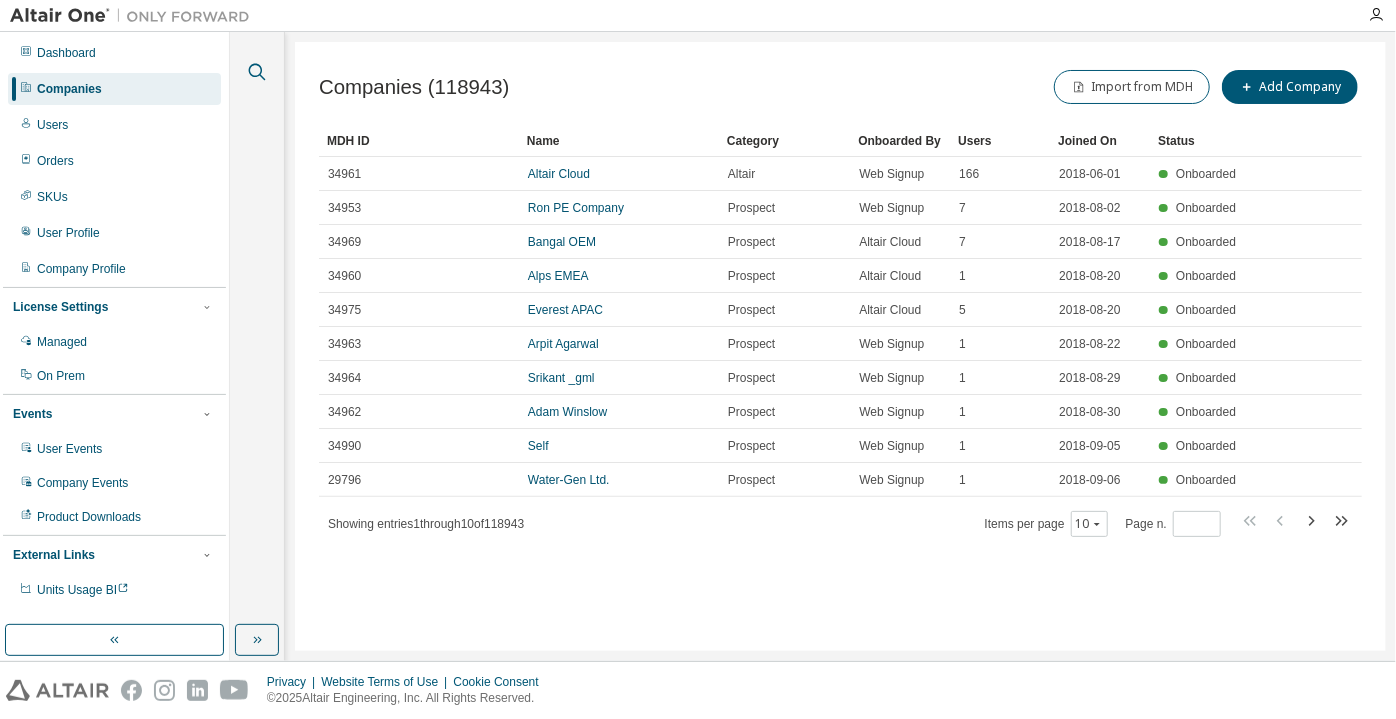 click 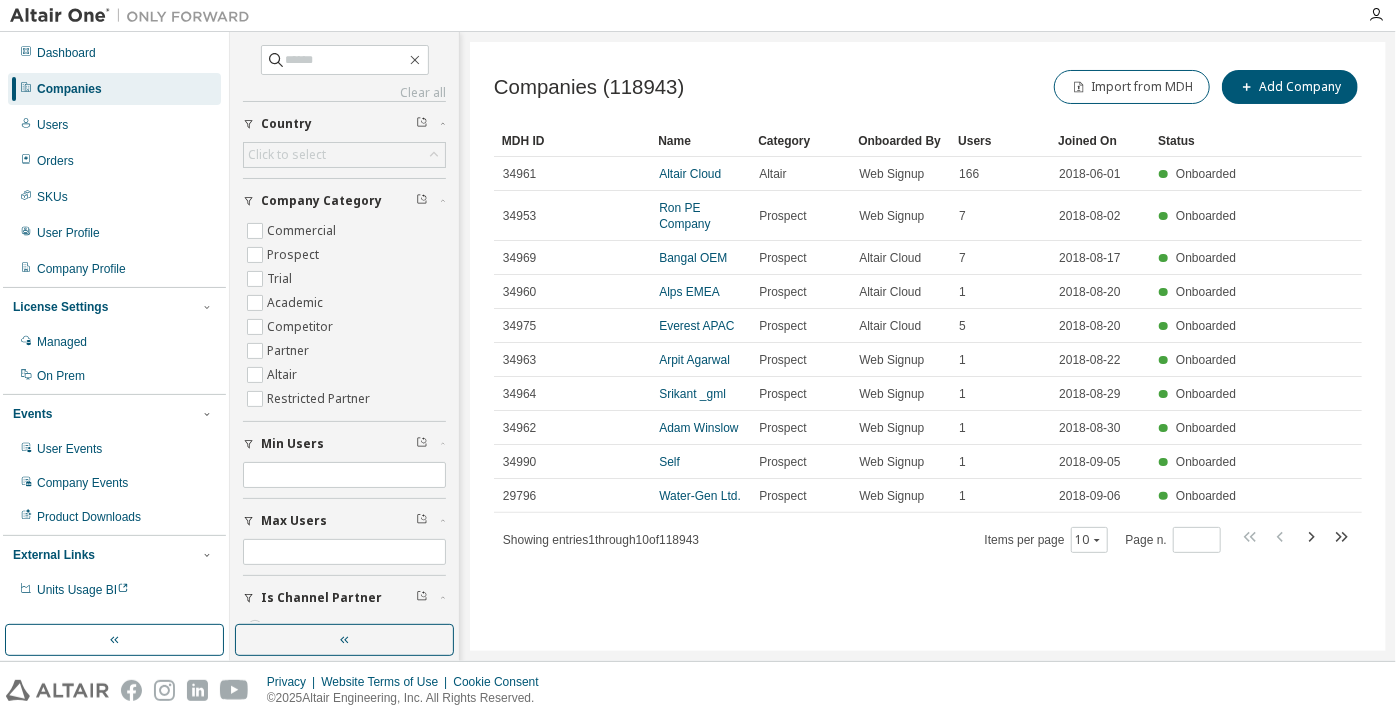 click on "Clear all Is Channel Partner Yes No Max Users Min Users Company Category Commercial Prospect Trial Academic Competitor Partner Altair Restricted Partner Country Click to select" at bounding box center [344, 328] 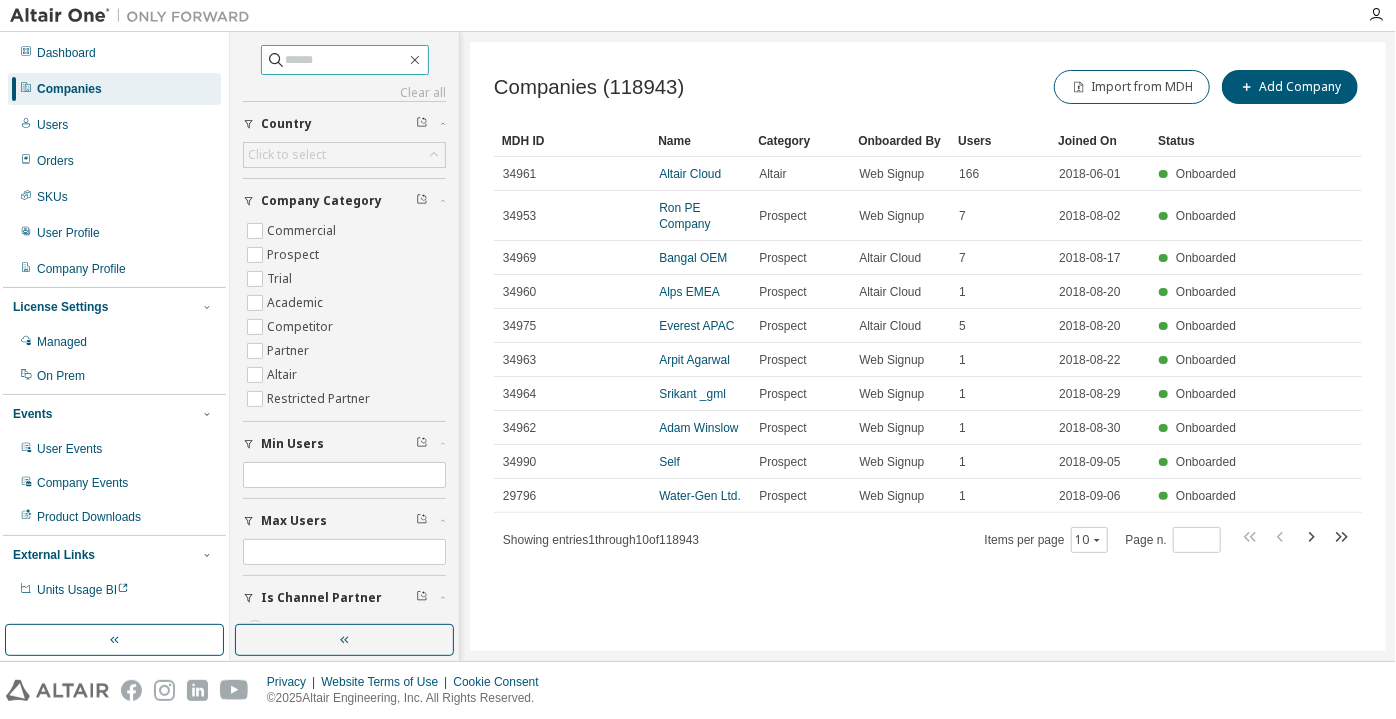 drag, startPoint x: 331, startPoint y: 75, endPoint x: 321, endPoint y: 61, distance: 17.20465 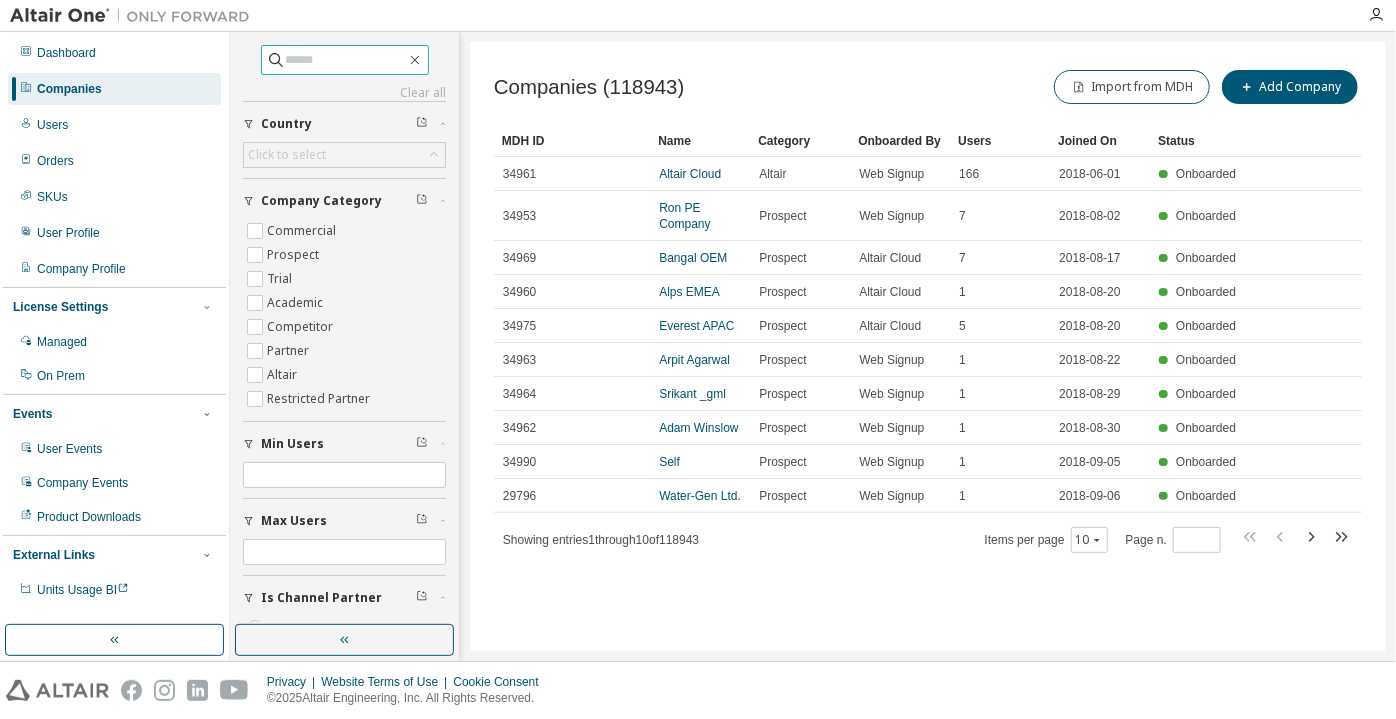 click at bounding box center (346, 60) 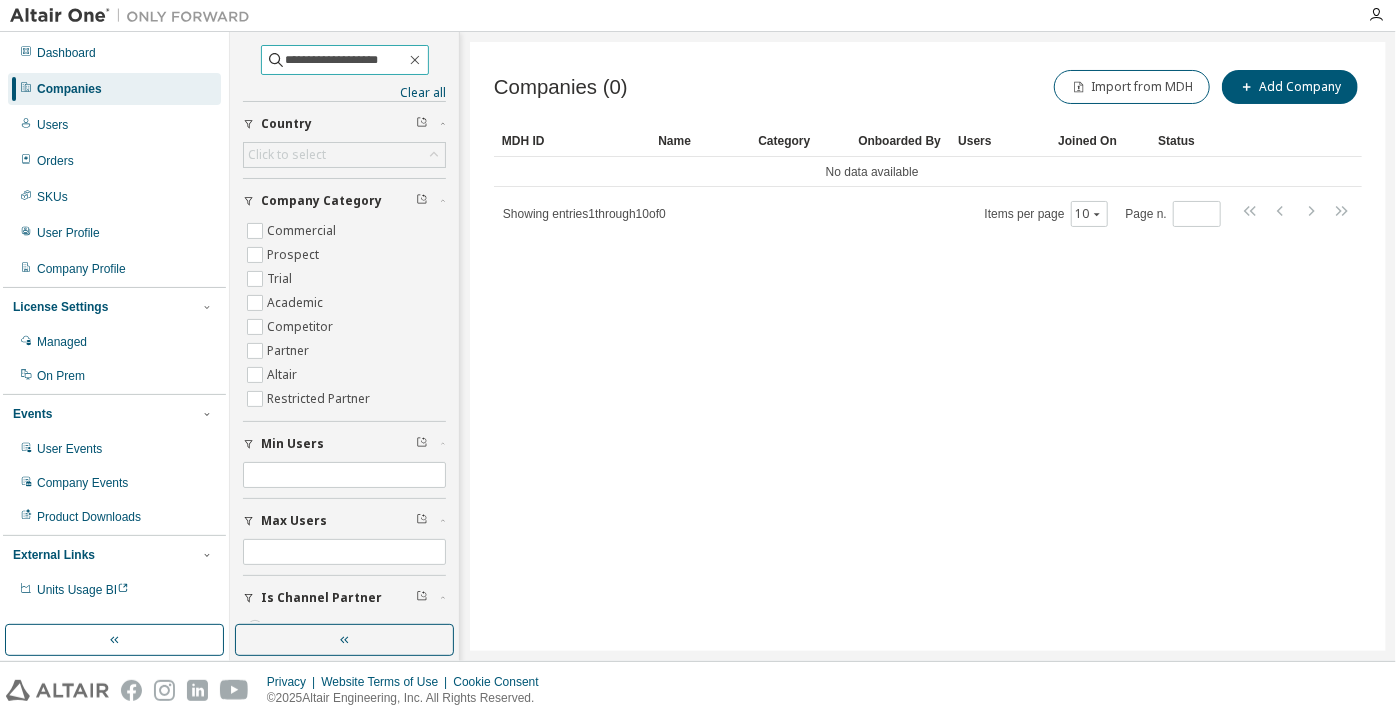 drag, startPoint x: 326, startPoint y: 58, endPoint x: 247, endPoint y: 55, distance: 79.05694 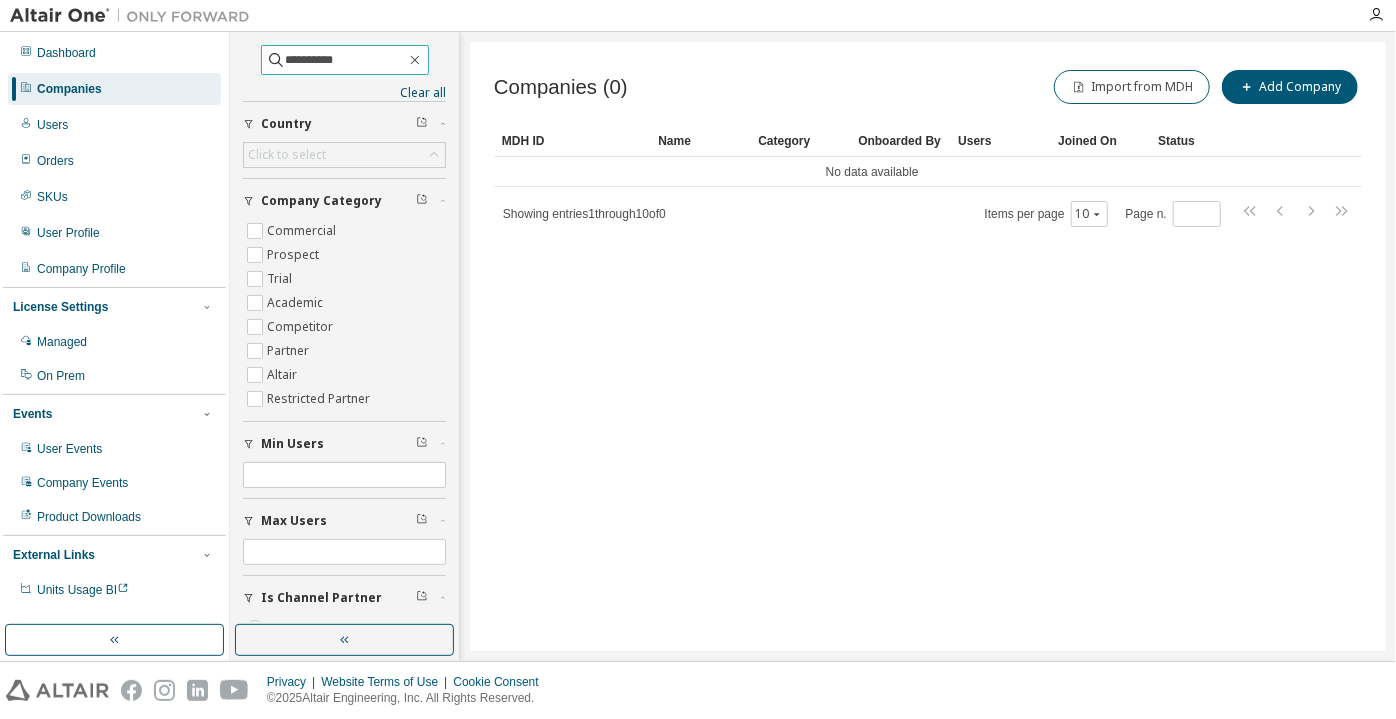 click on "**********" at bounding box center [345, 60] 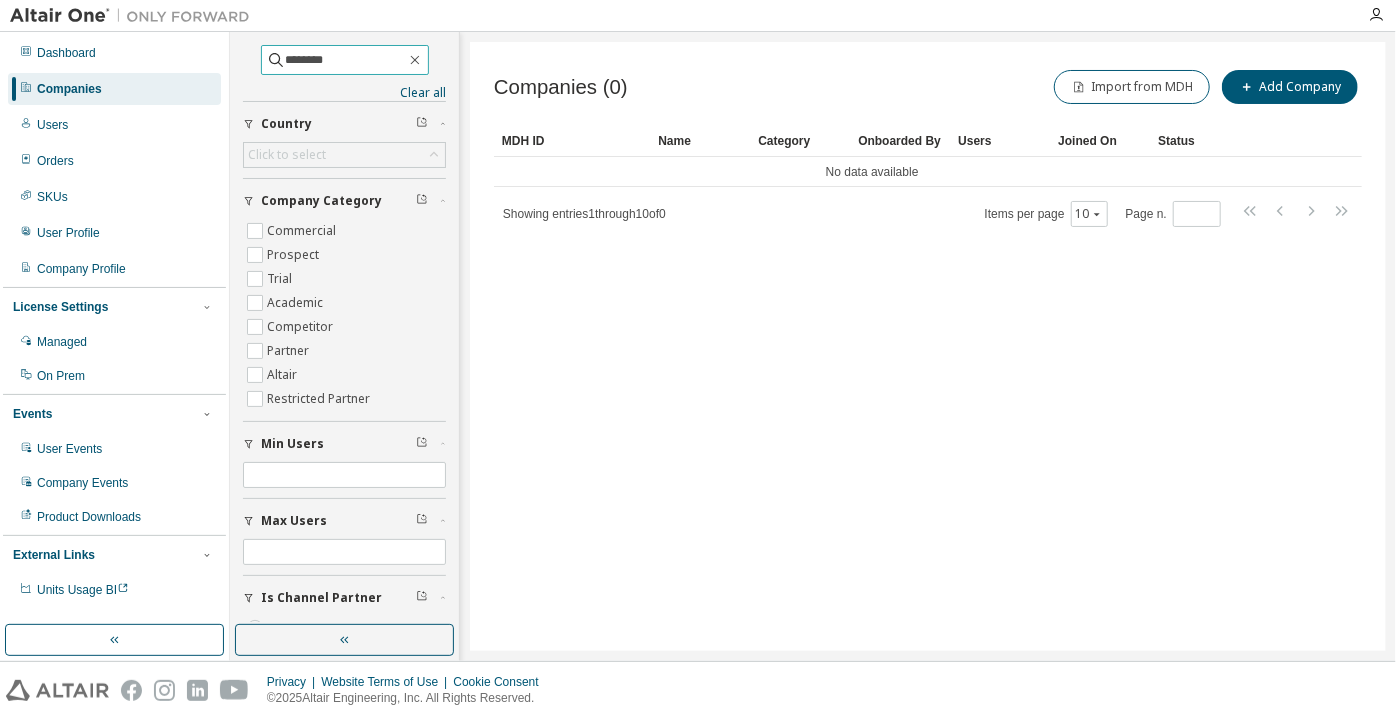 type on "********" 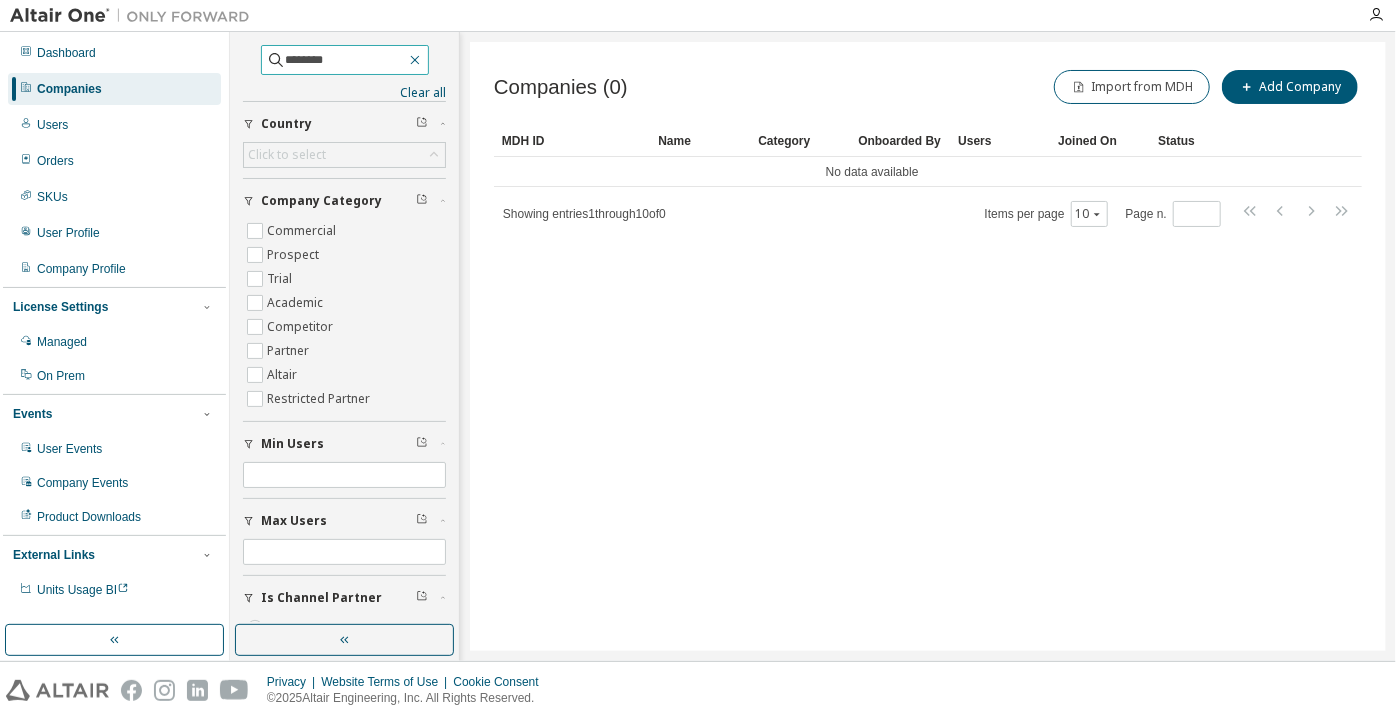 click 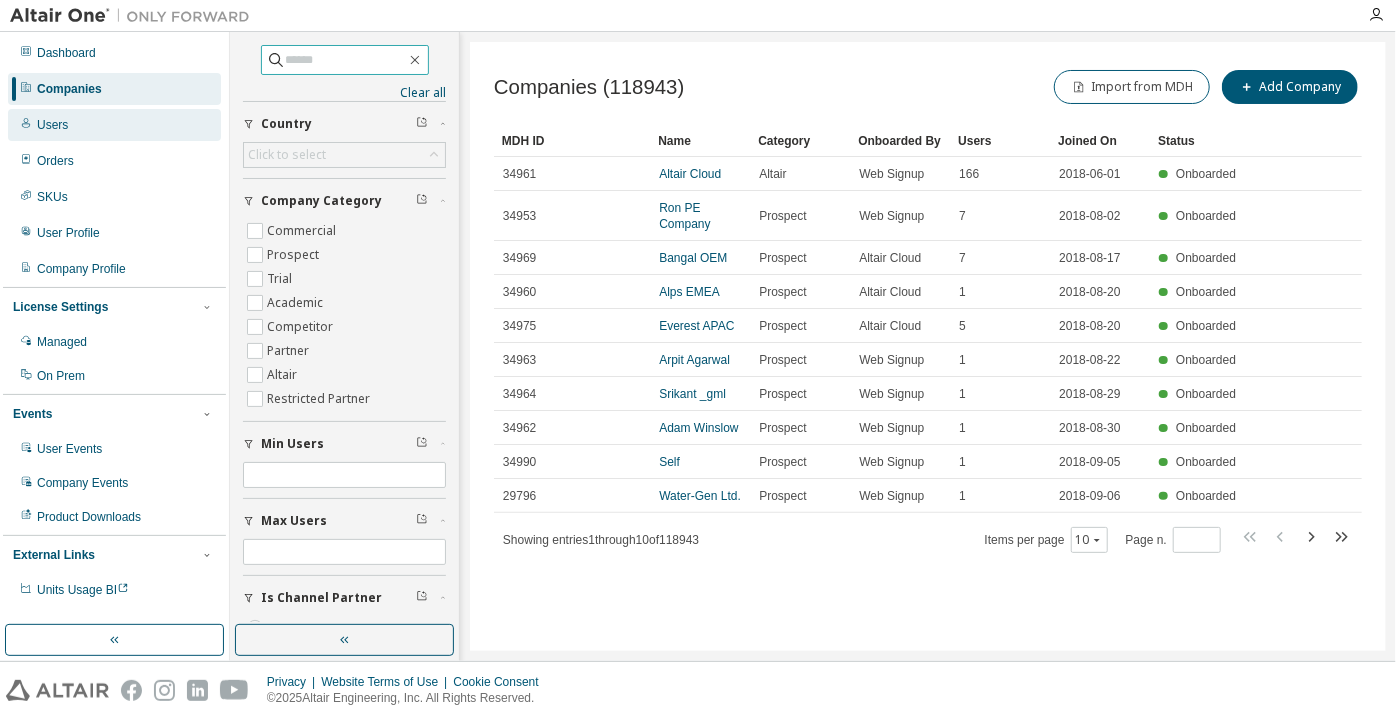 click on "Users" at bounding box center [114, 125] 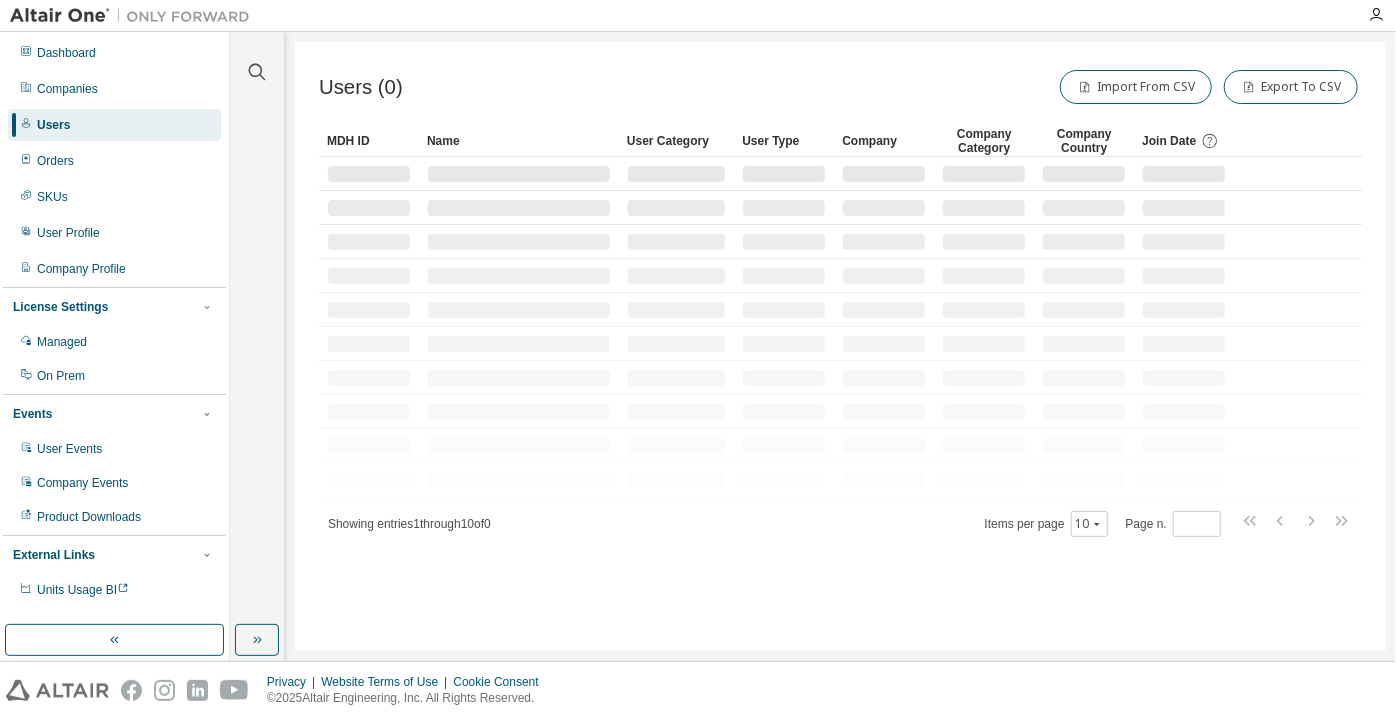 click at bounding box center (257, 60) 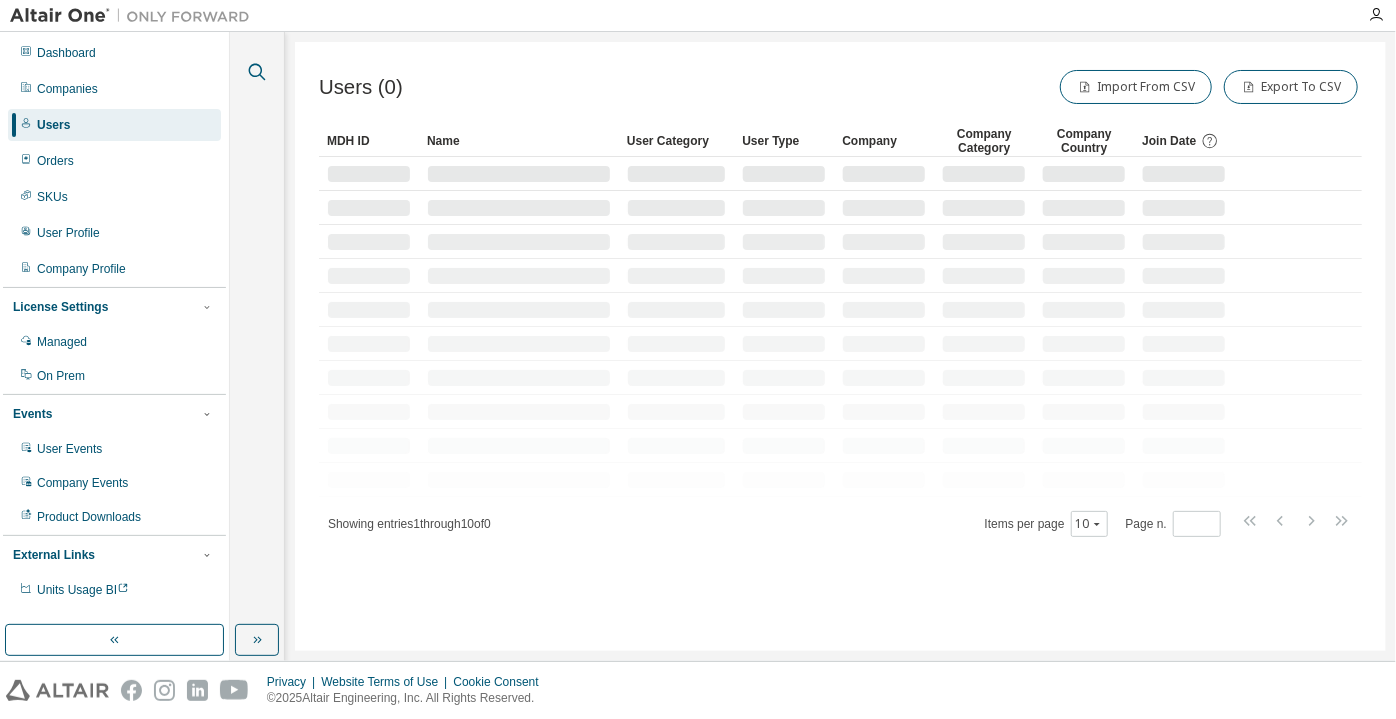 click 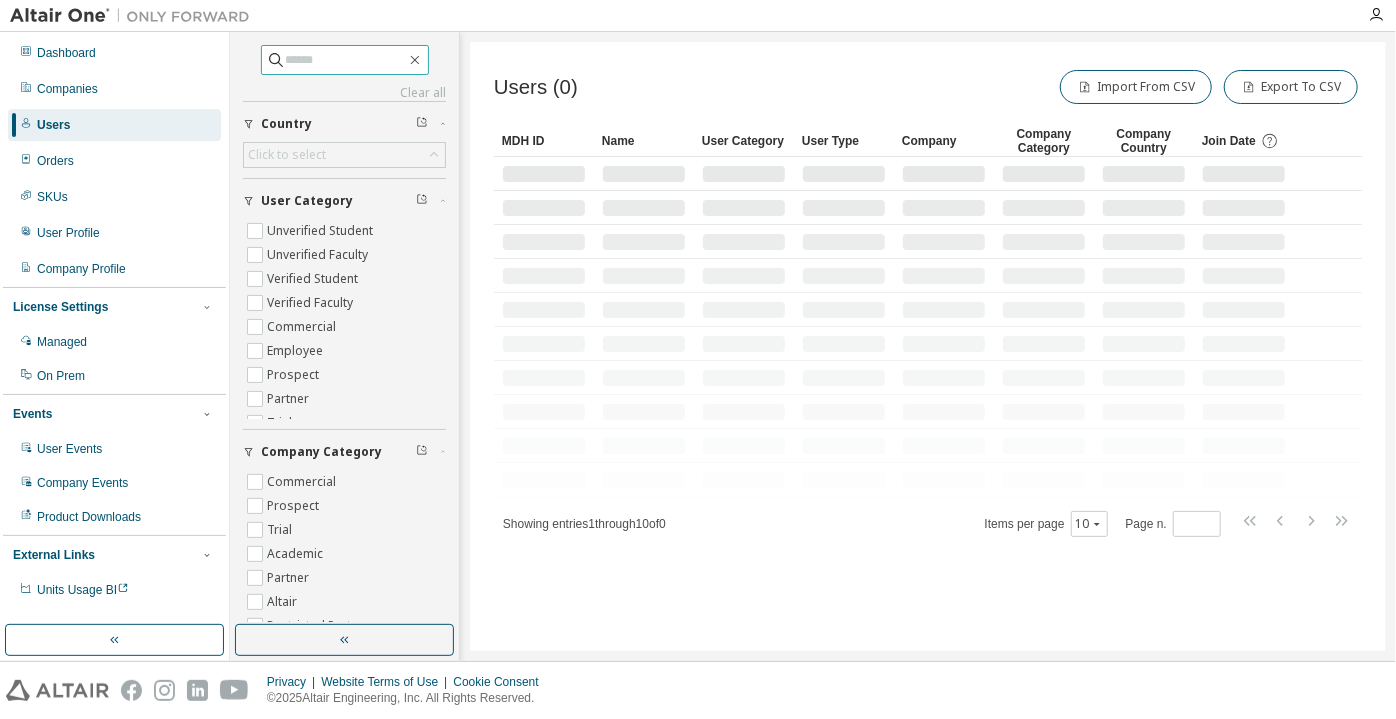 click at bounding box center (346, 60) 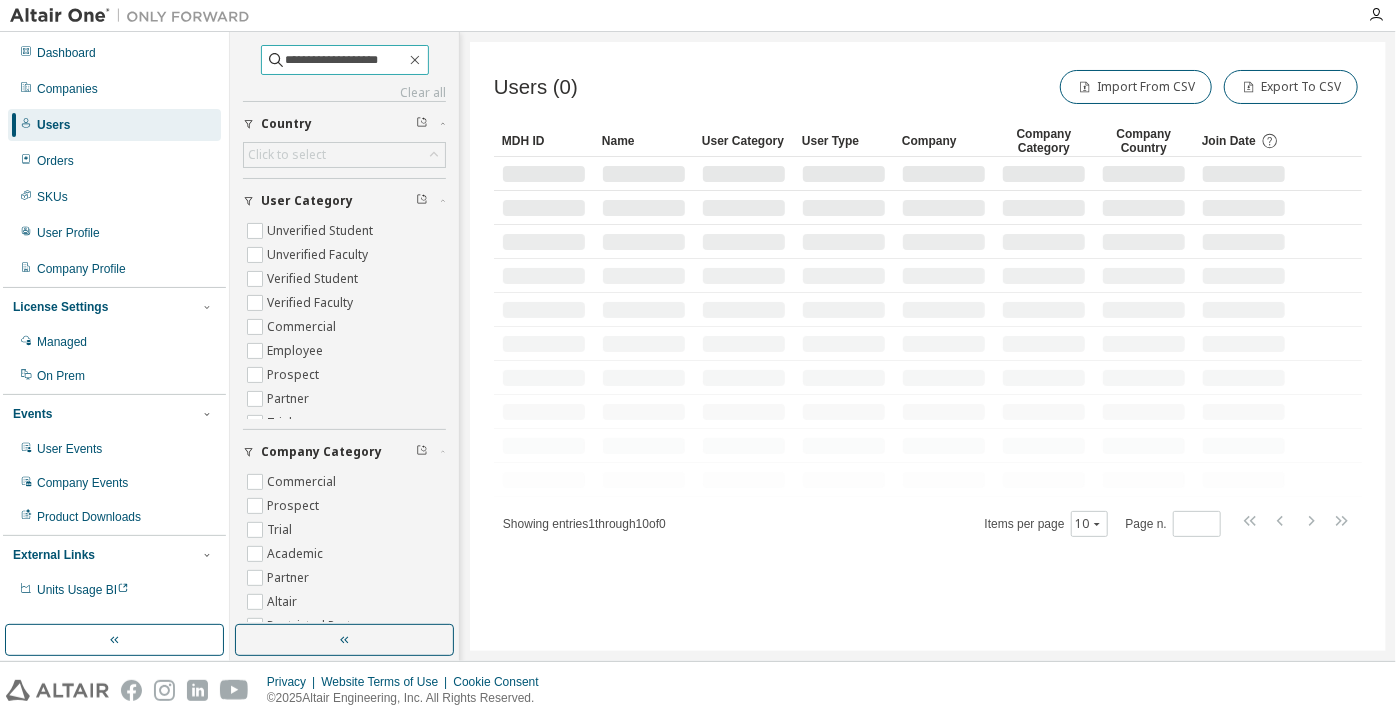 drag, startPoint x: 324, startPoint y: 58, endPoint x: 244, endPoint y: 54, distance: 80.09994 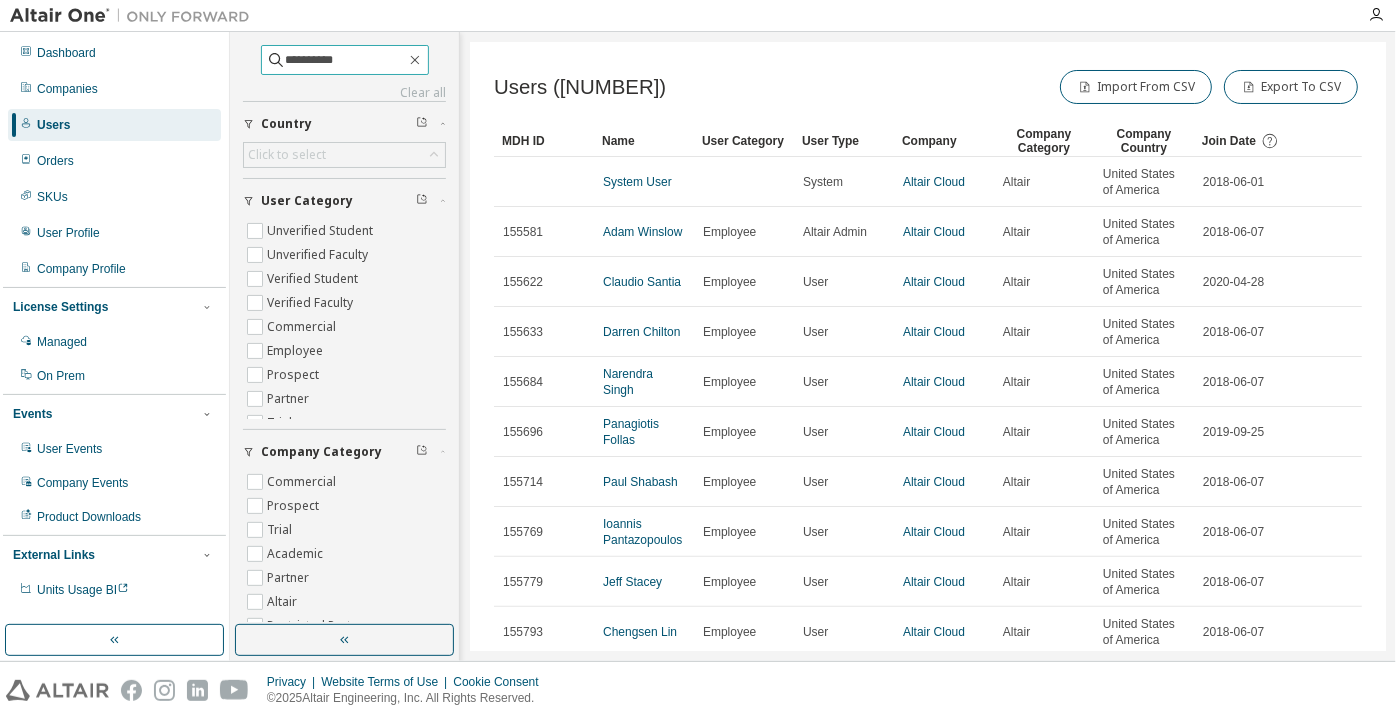 type on "**********" 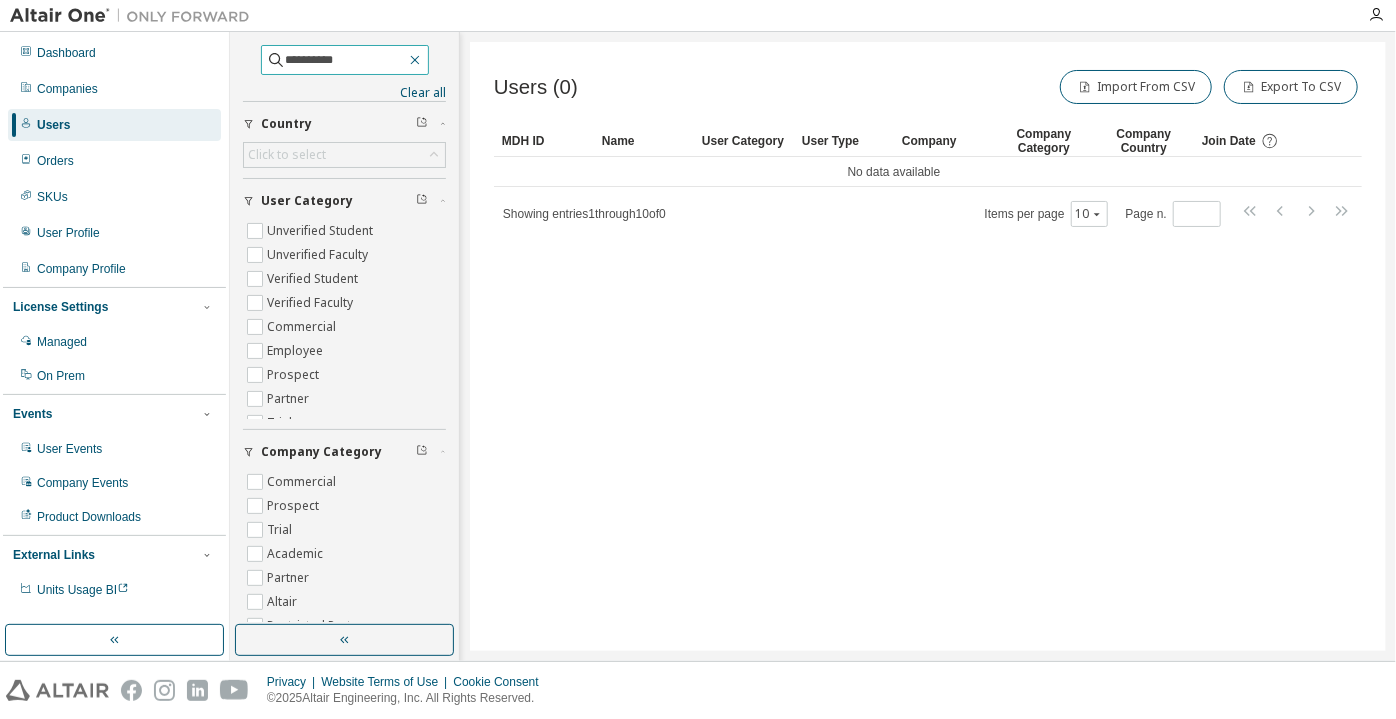 click 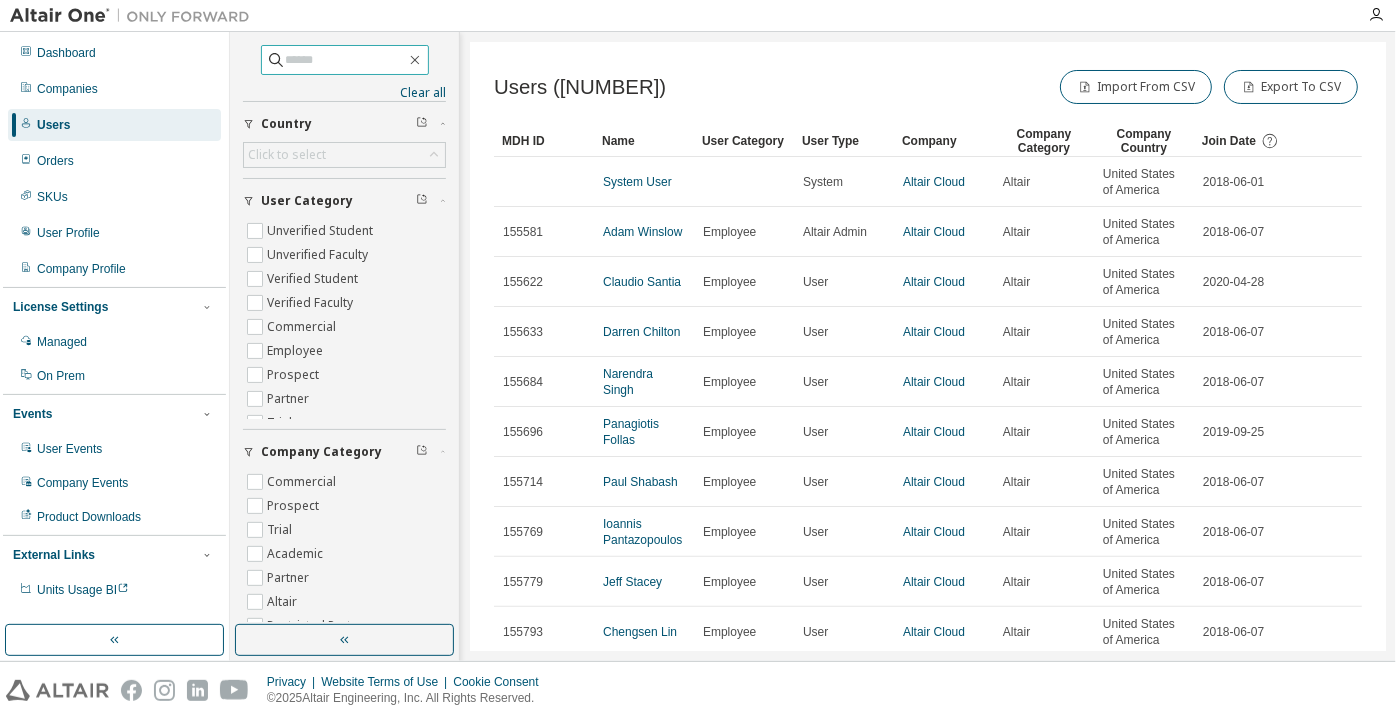 click at bounding box center [346, 60] 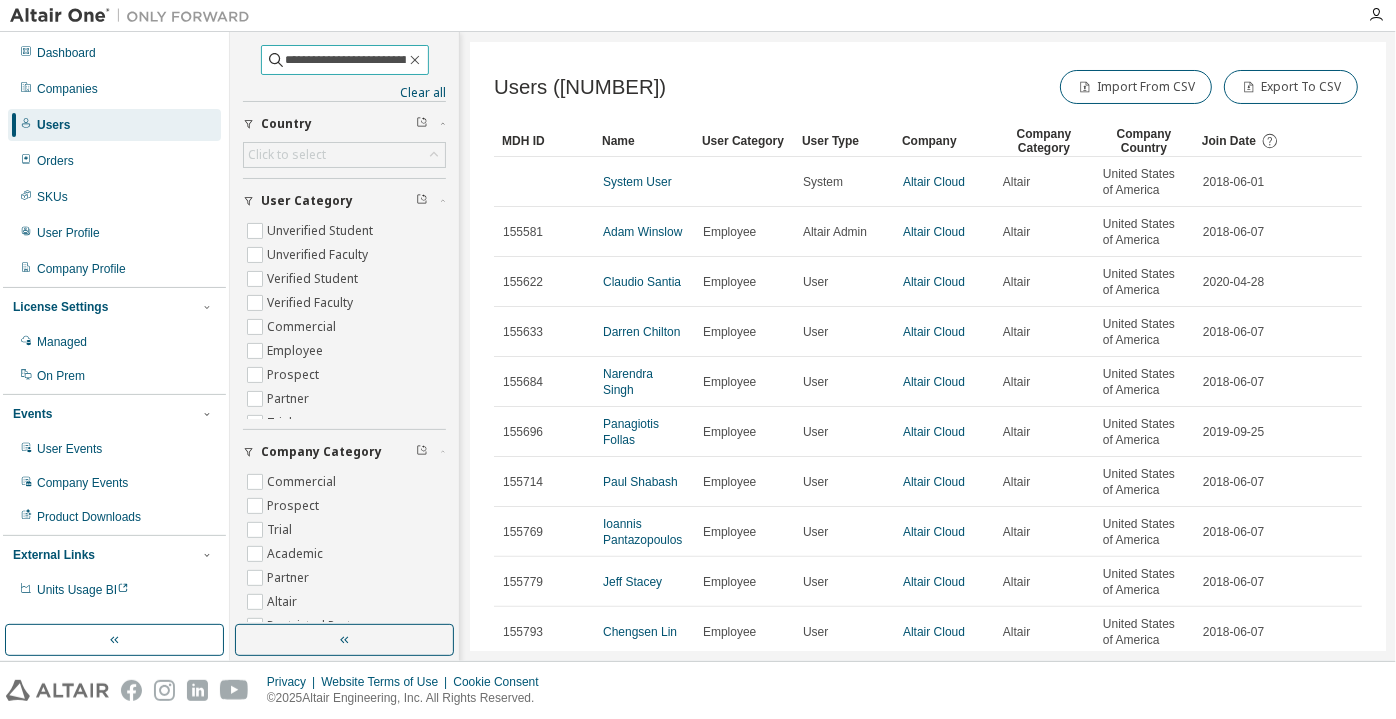scroll, scrollTop: 0, scrollLeft: 57, axis: horizontal 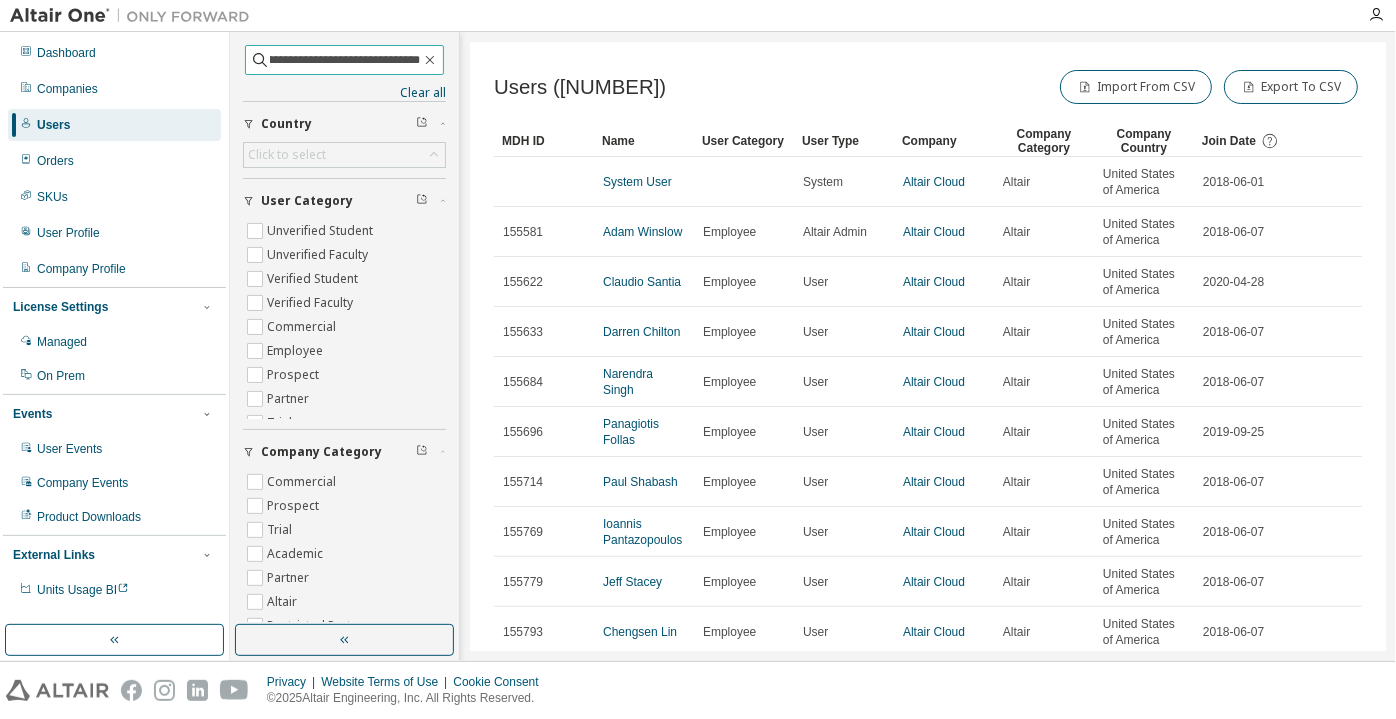 type on "**********" 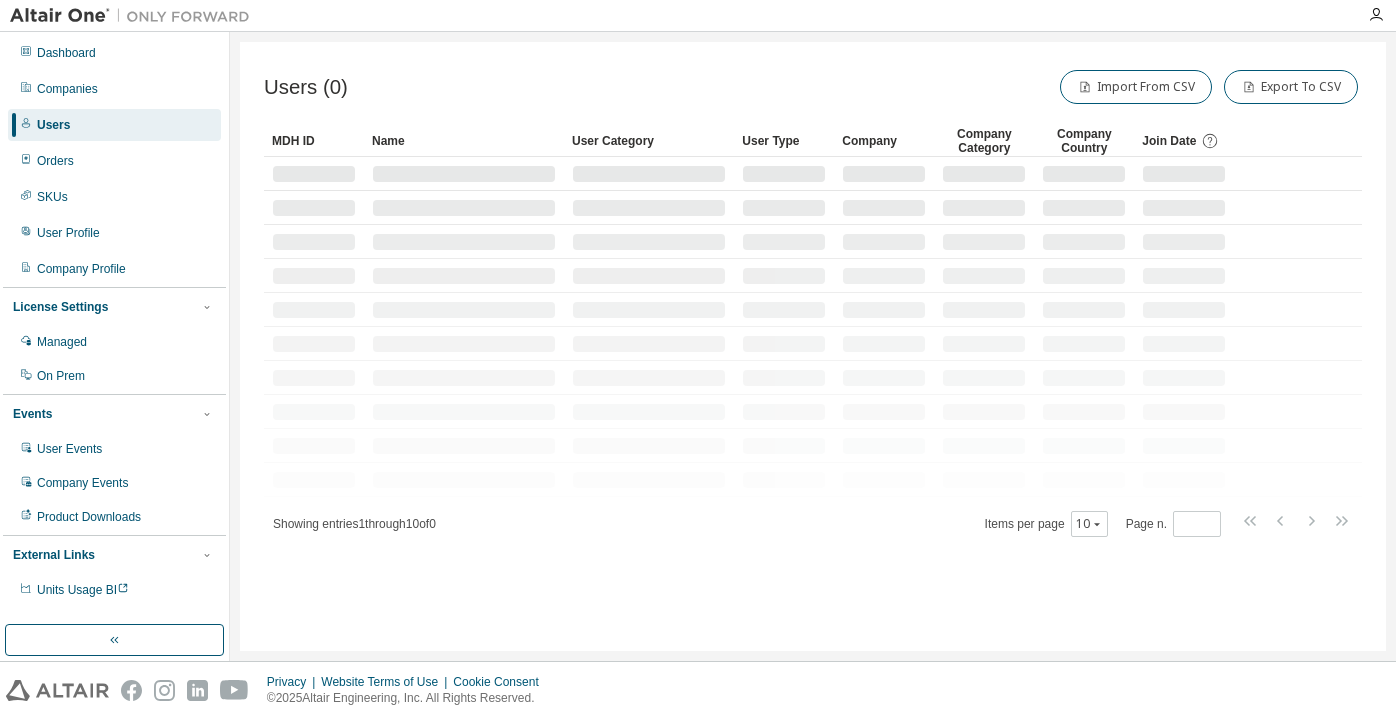 scroll, scrollTop: 0, scrollLeft: 0, axis: both 